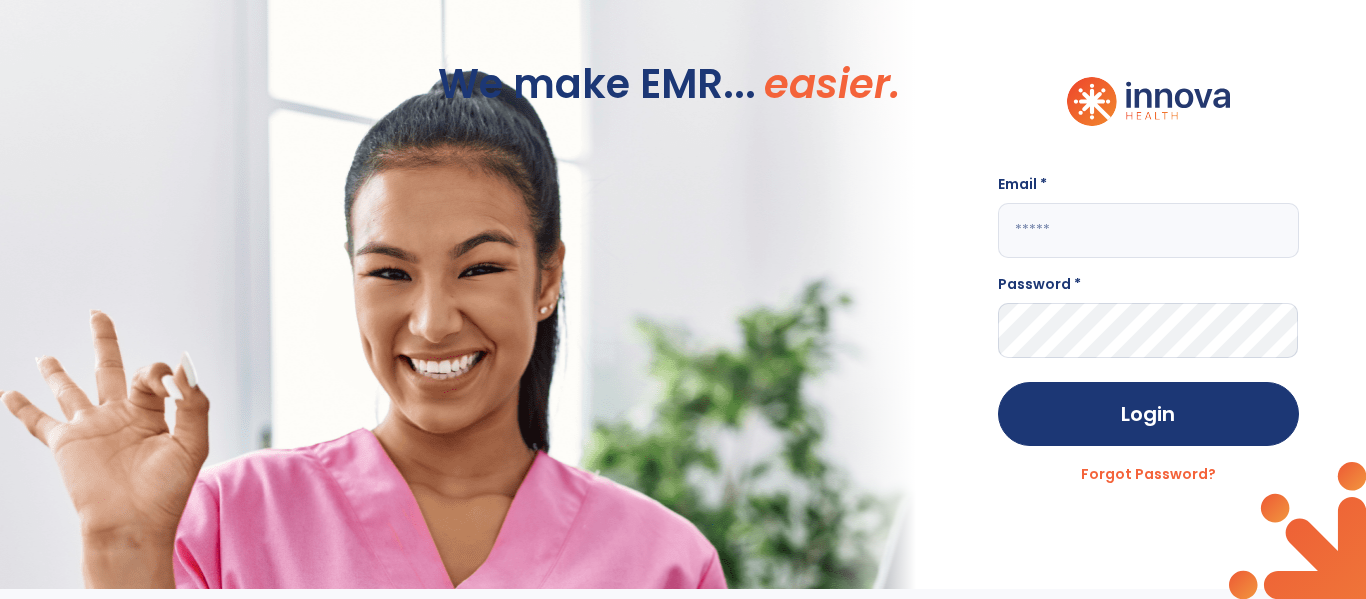 scroll, scrollTop: 0, scrollLeft: 0, axis: both 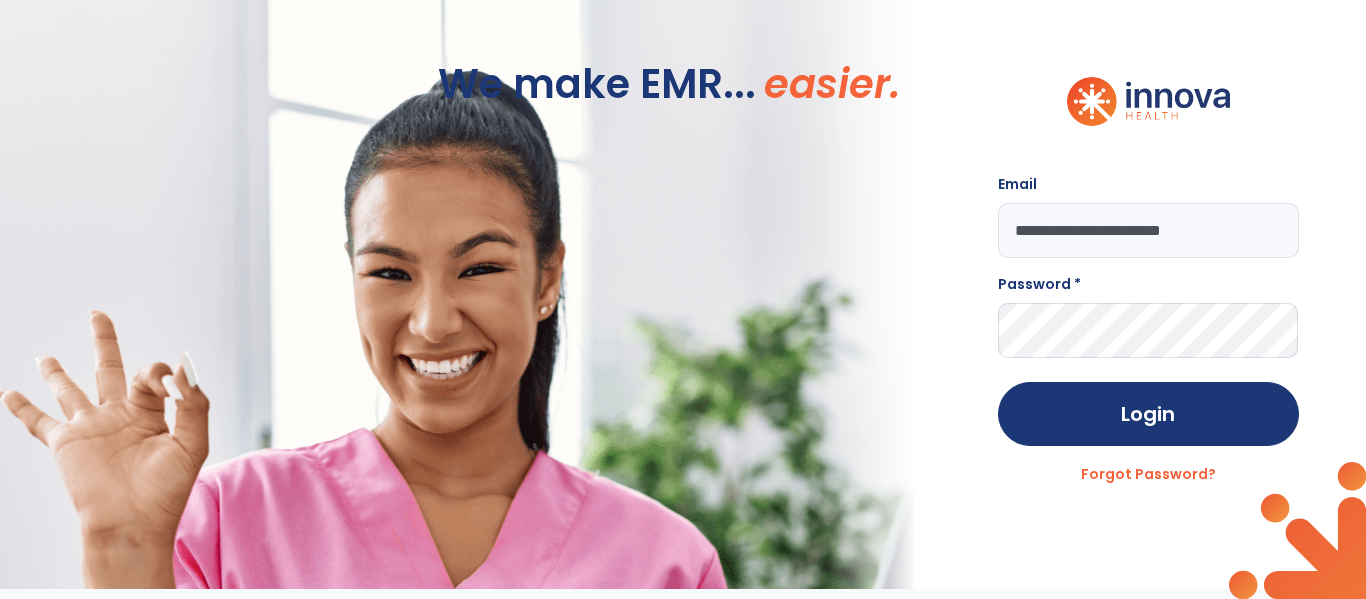 type on "**********" 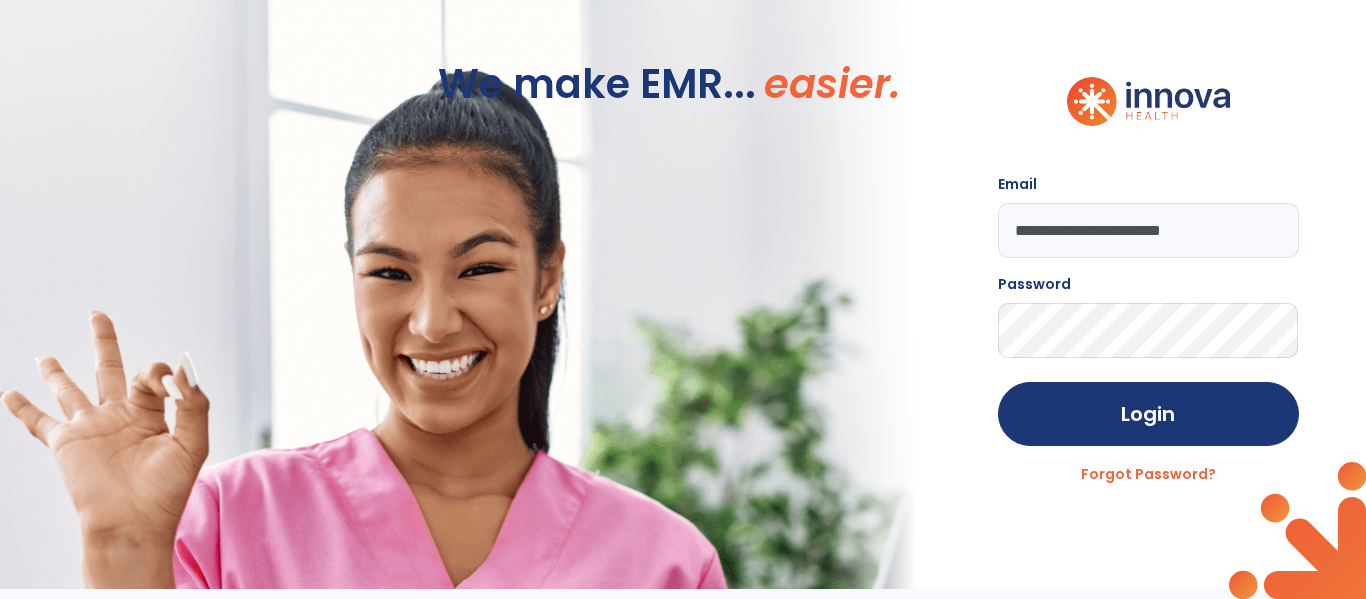click on "Login" 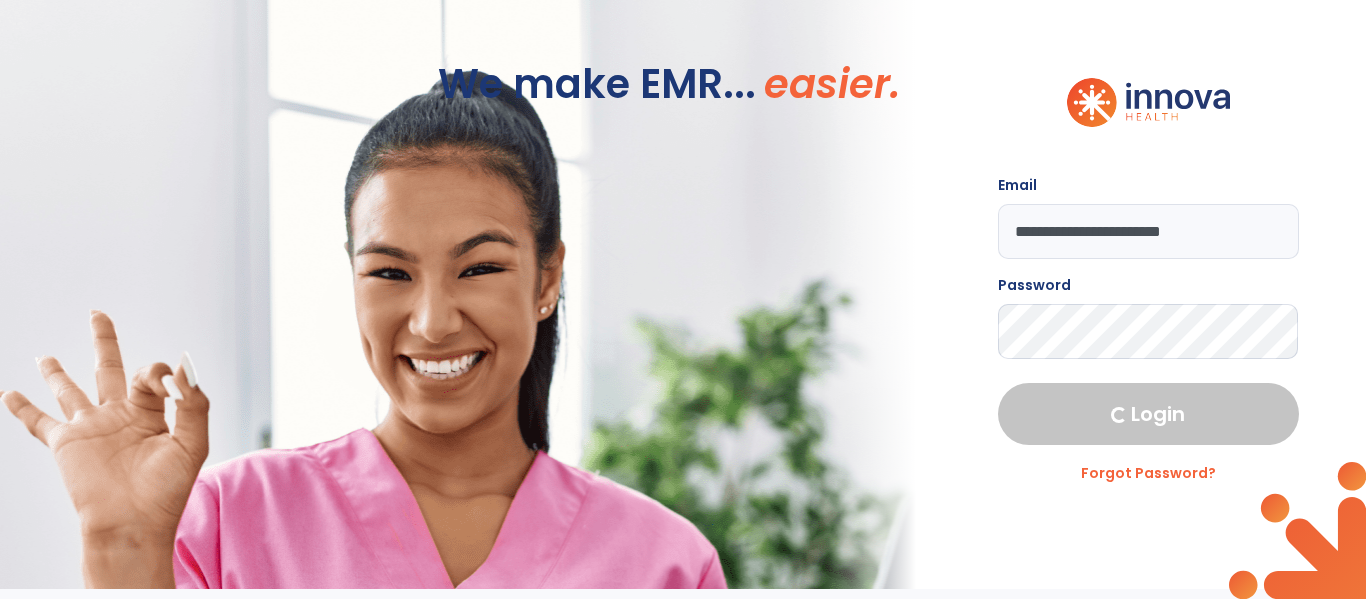 select on "****" 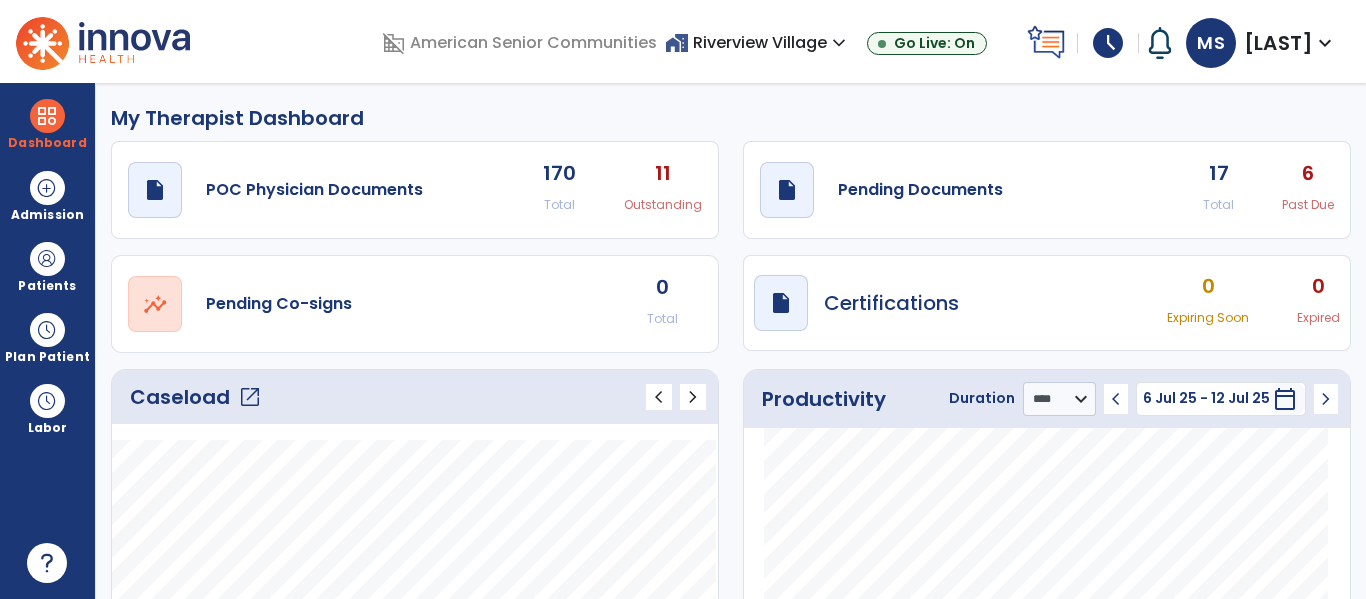 click on "Caseload   open_in_new" 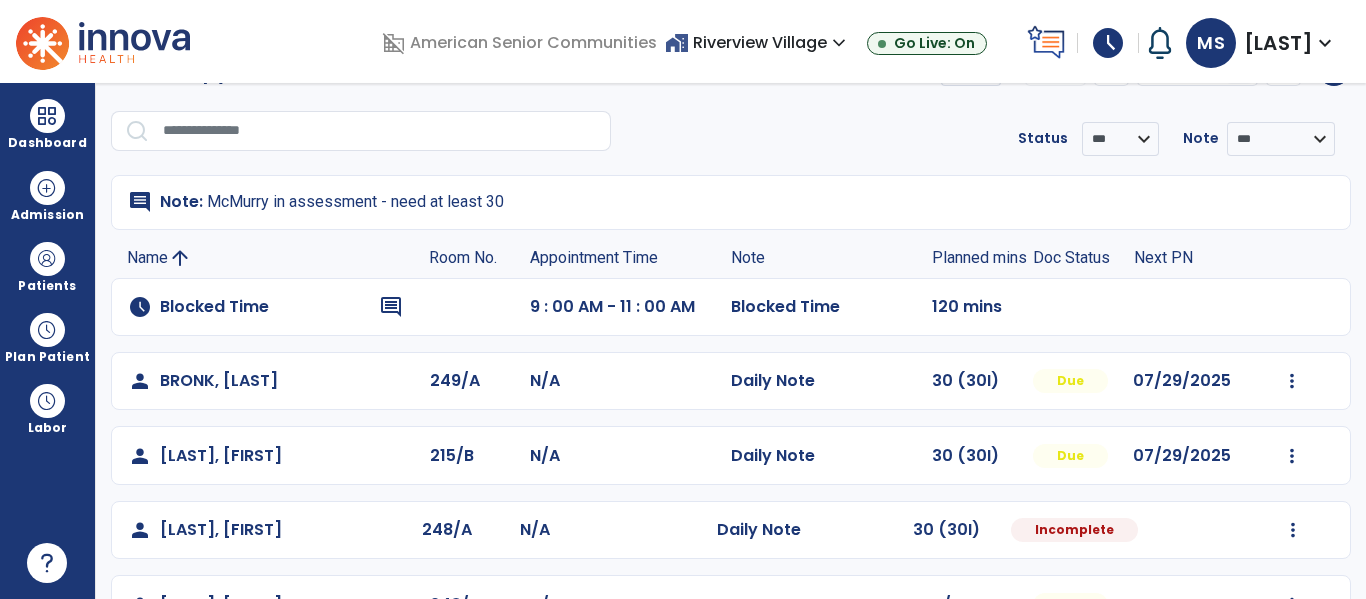 scroll, scrollTop: 69, scrollLeft: 0, axis: vertical 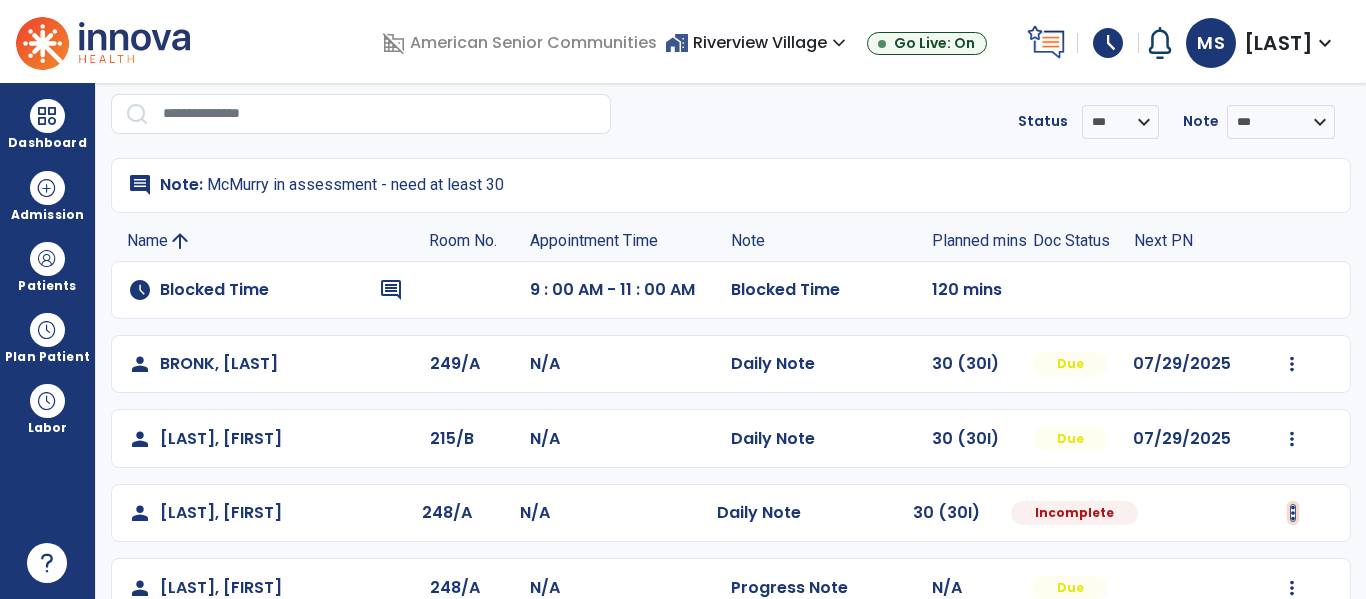 click at bounding box center [1292, 364] 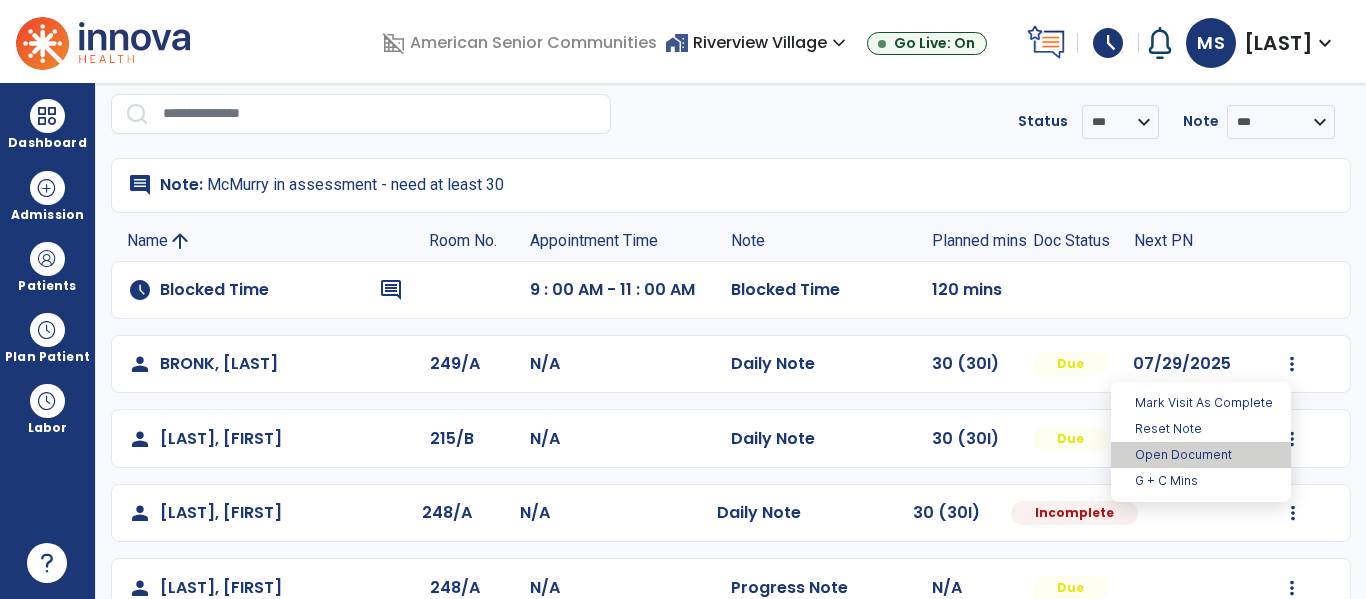 click on "Open Document" at bounding box center [1201, 455] 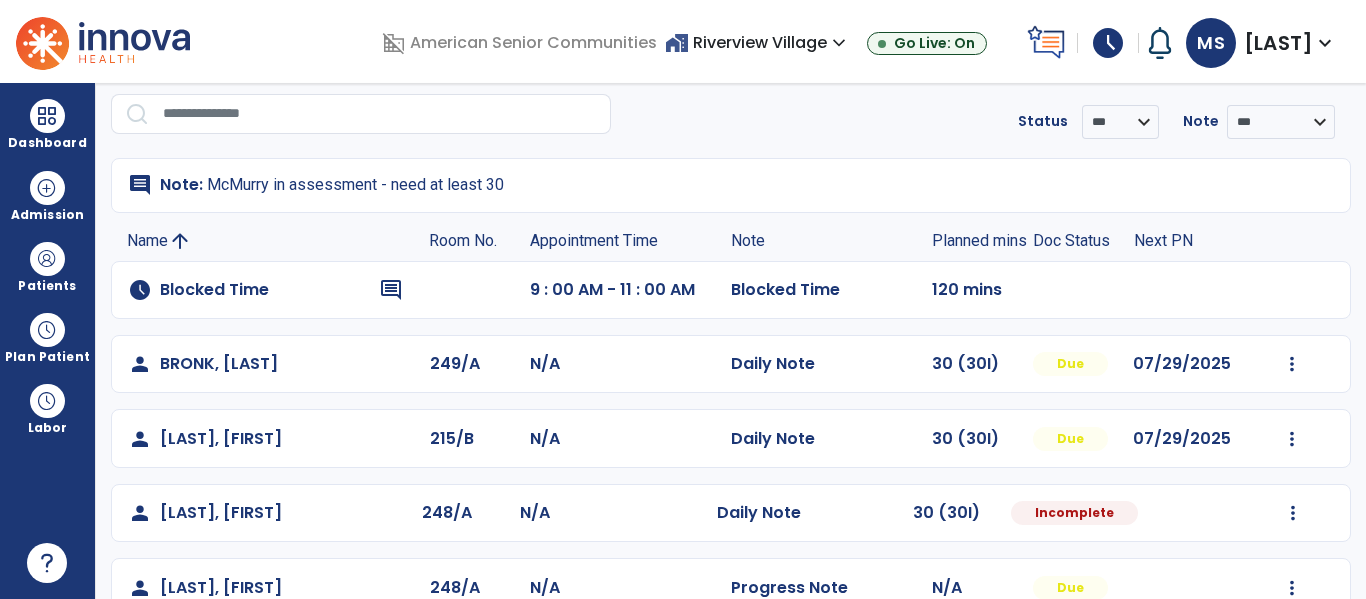select on "*" 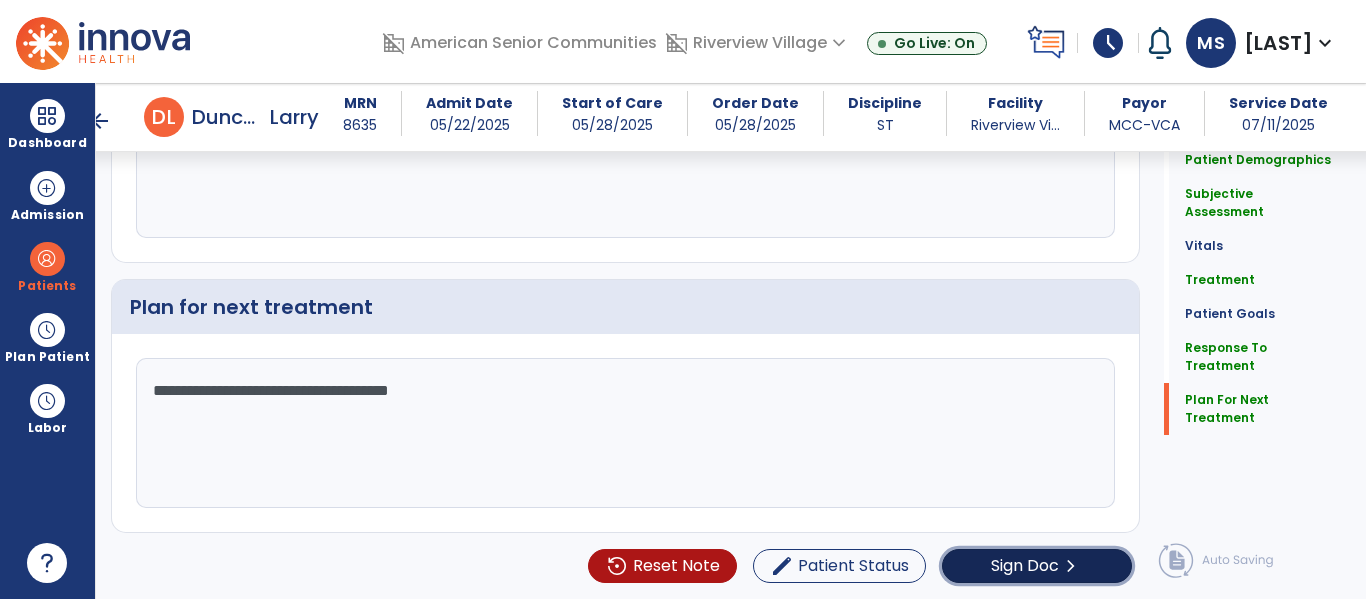 click on "Sign Doc" 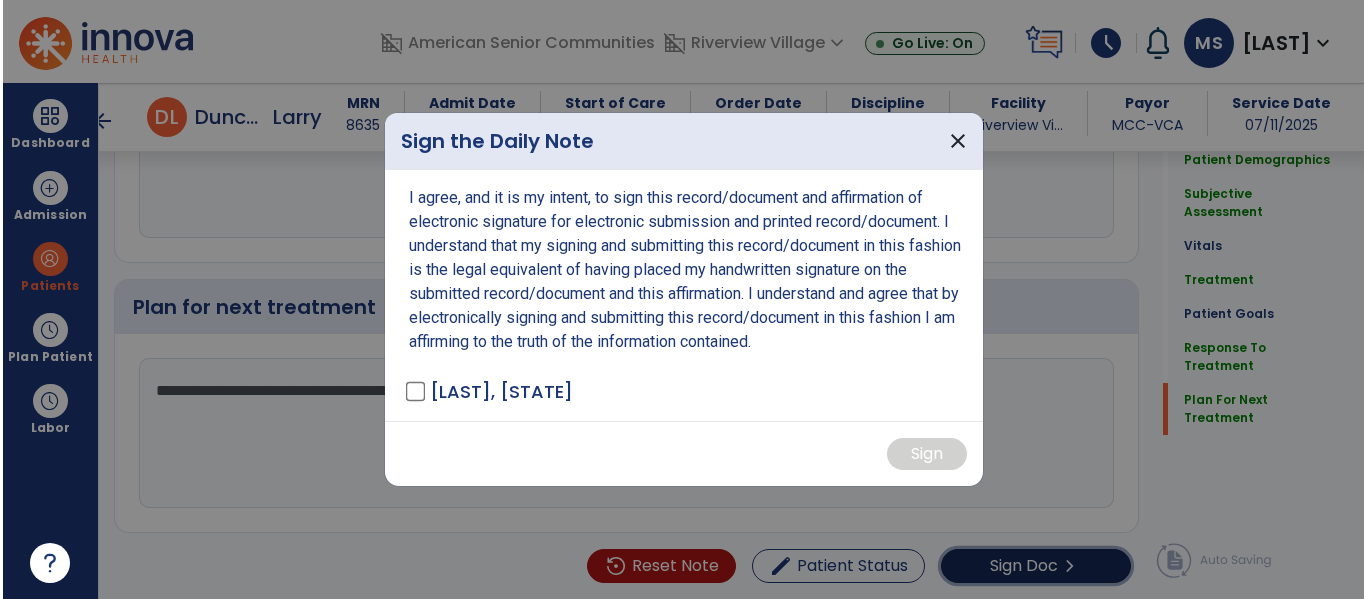 scroll, scrollTop: 2792, scrollLeft: 0, axis: vertical 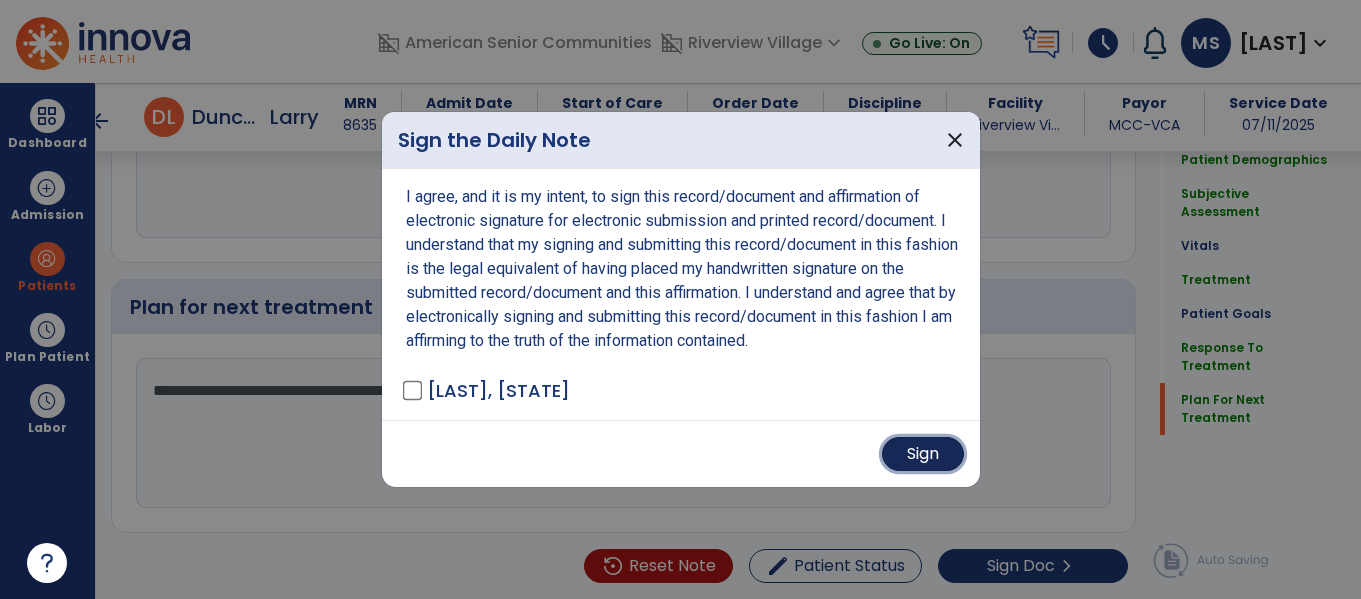 click on "Sign" at bounding box center [923, 454] 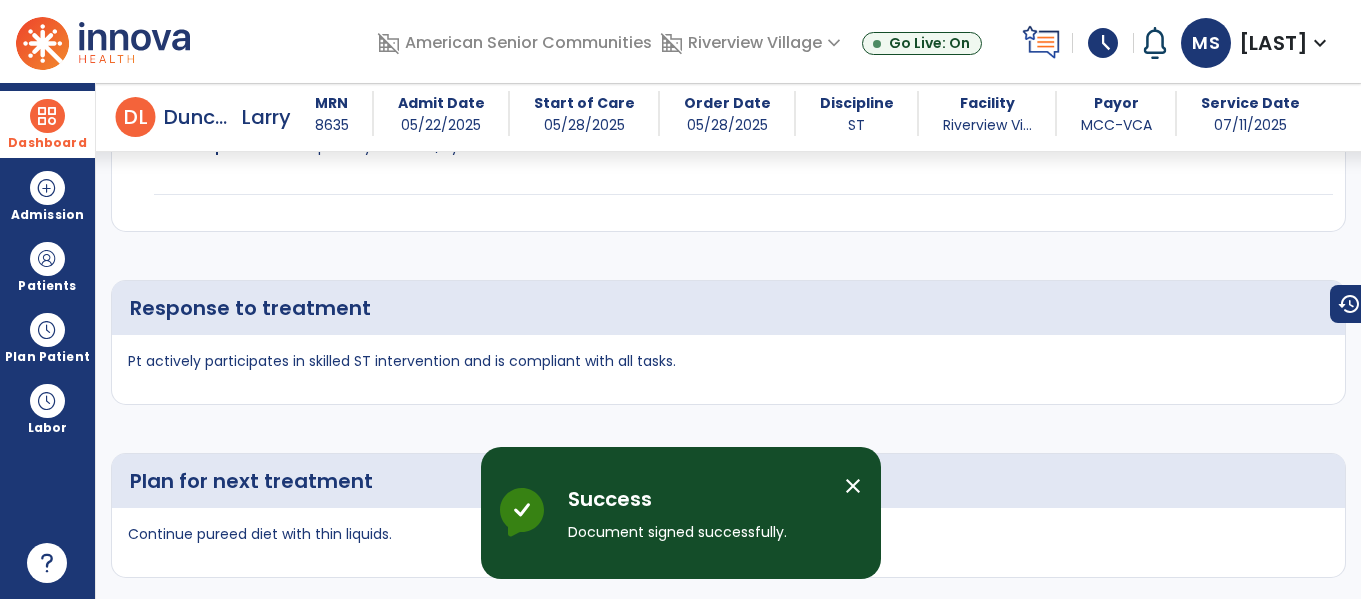 click at bounding box center (47, 116) 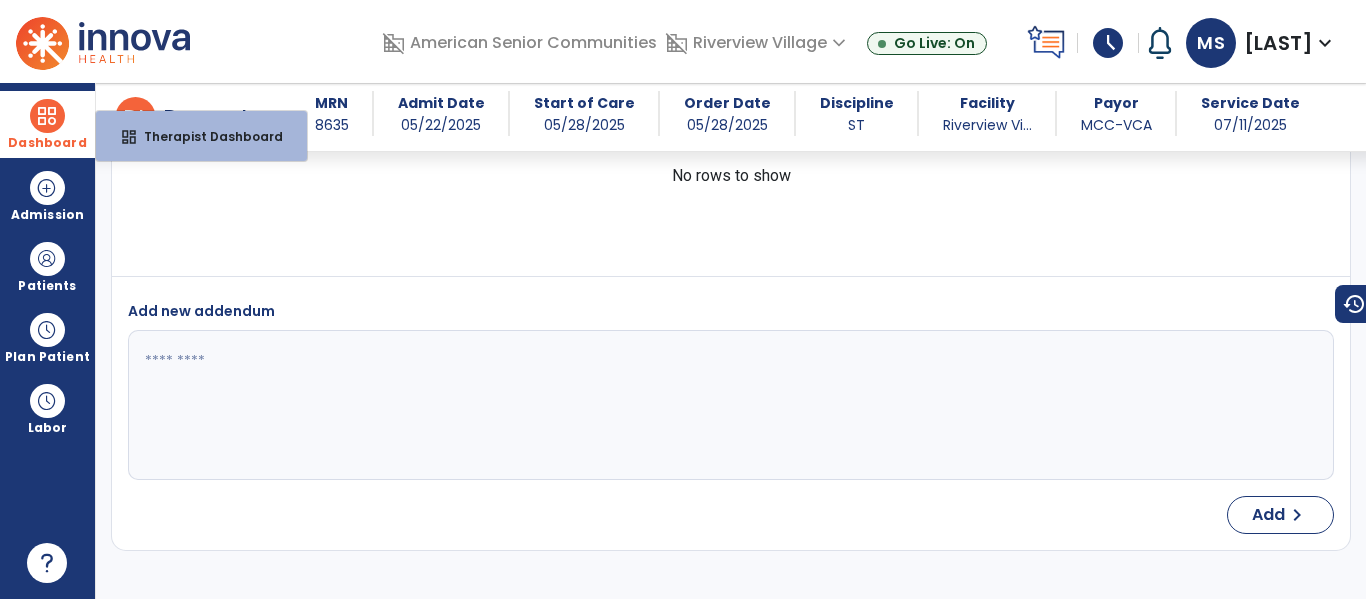 scroll, scrollTop: 4668, scrollLeft: 0, axis: vertical 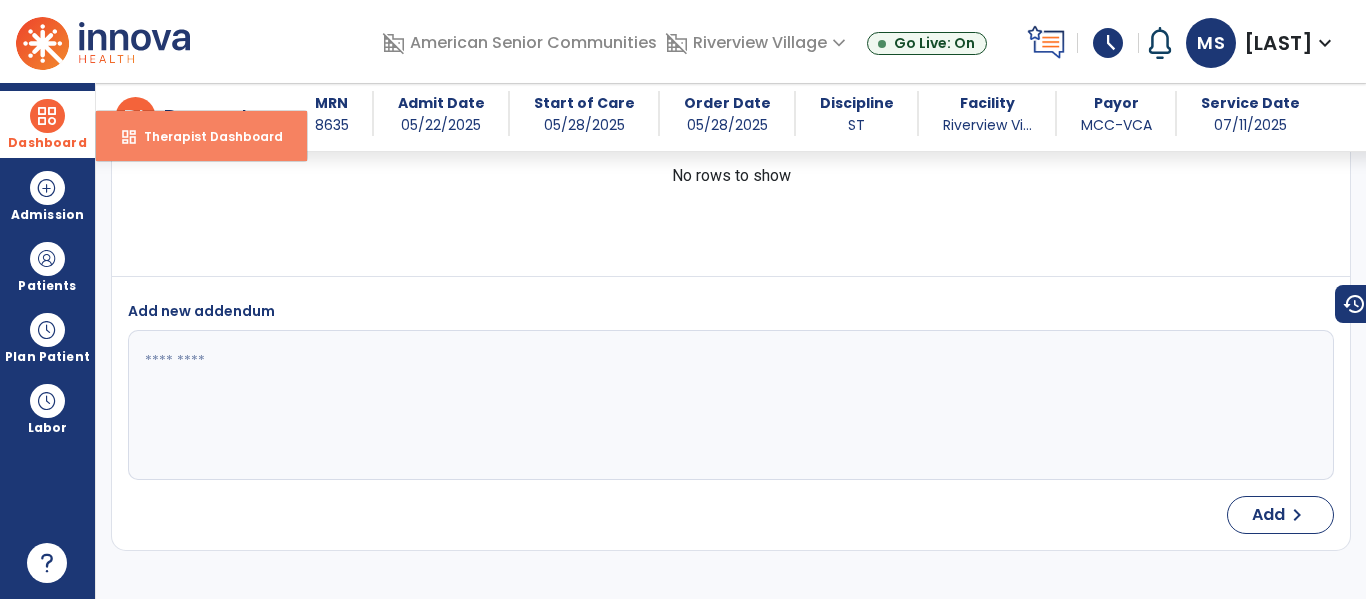 click on "Therapist Dashboard" at bounding box center [205, 136] 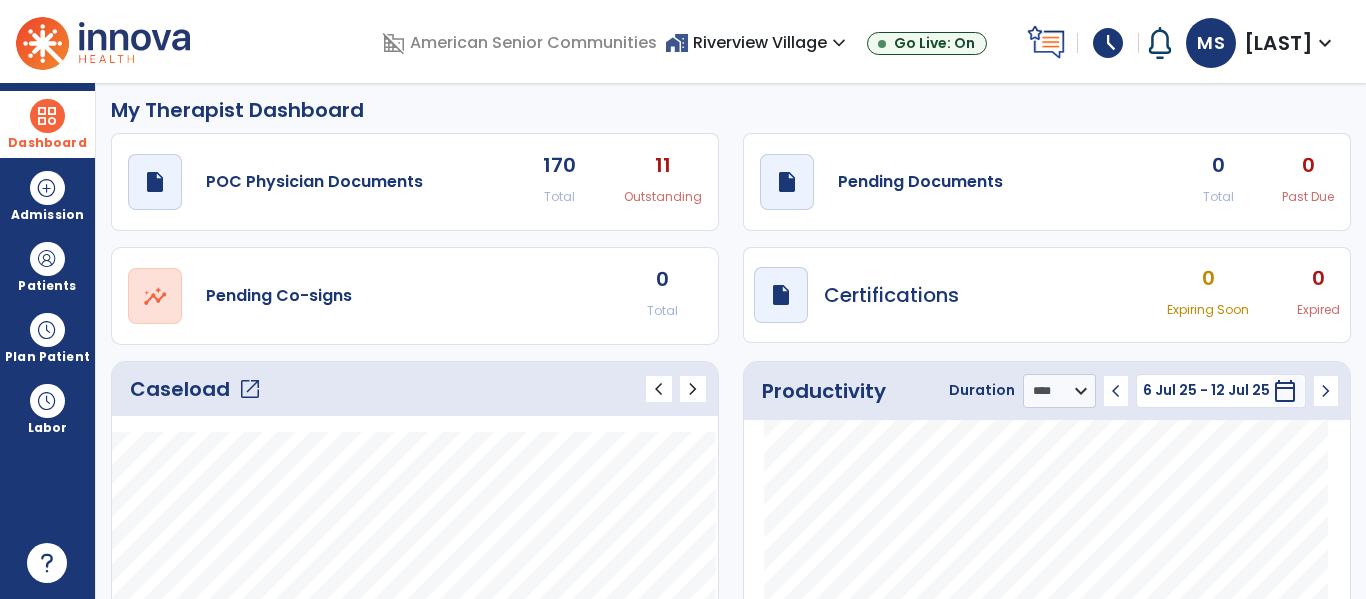 scroll, scrollTop: 10, scrollLeft: 0, axis: vertical 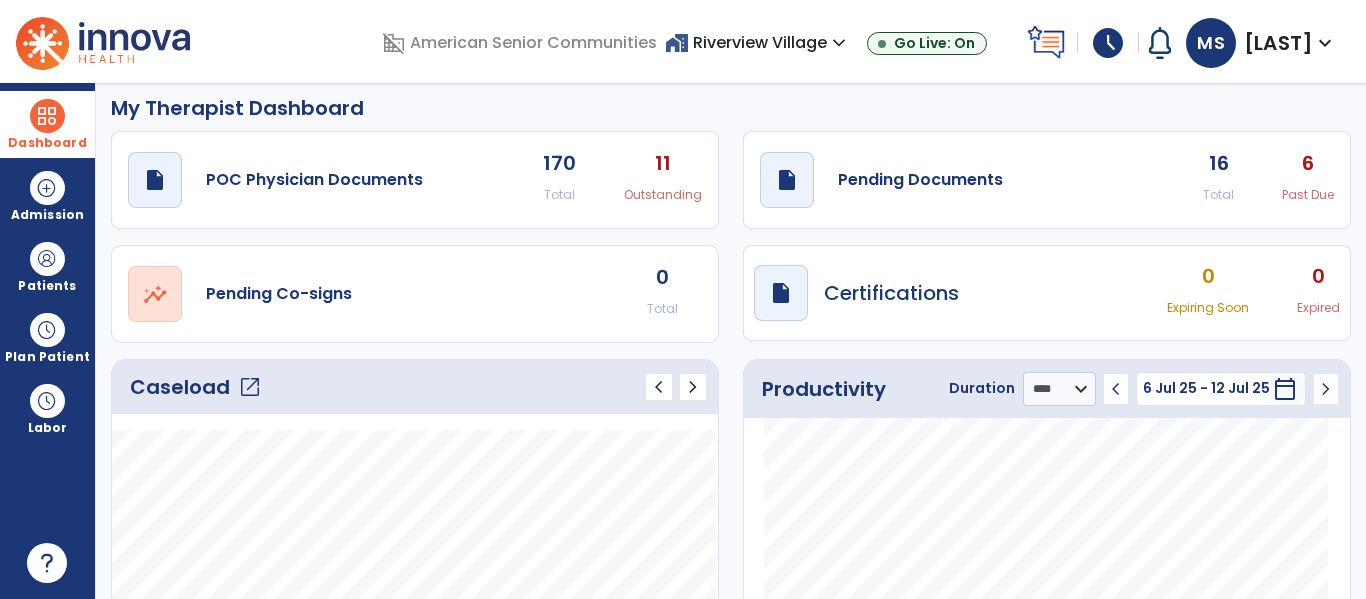 click on "open_in_new" 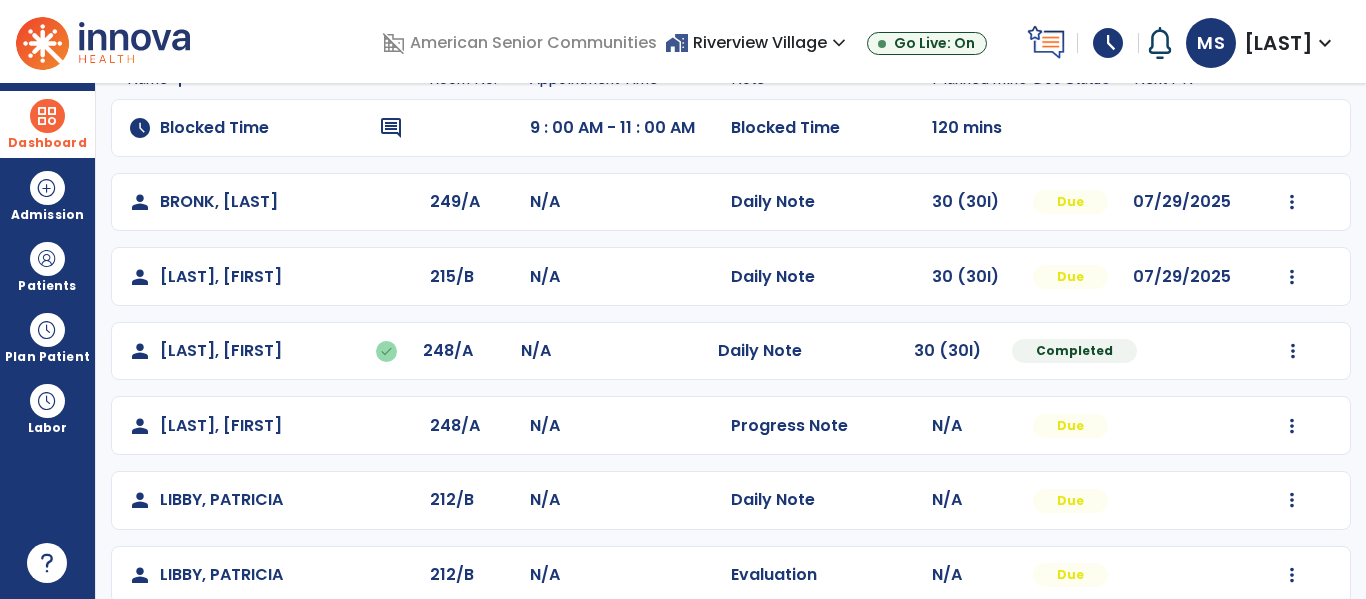 scroll, scrollTop: 229, scrollLeft: 0, axis: vertical 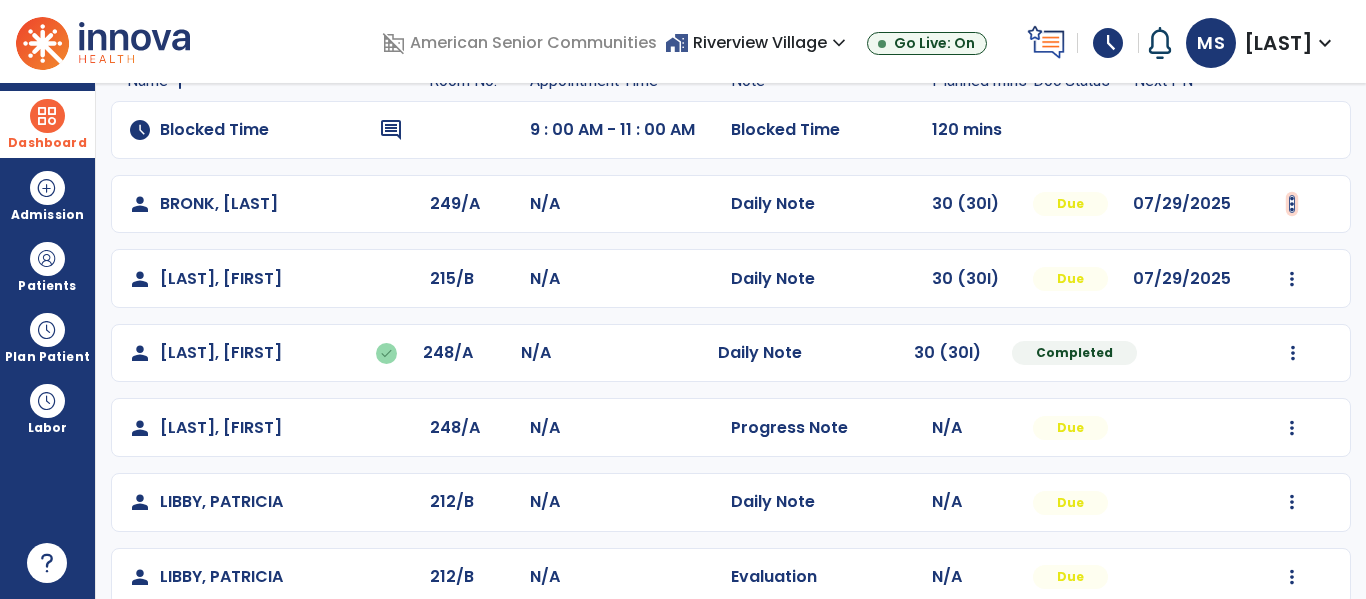 click at bounding box center (1292, 204) 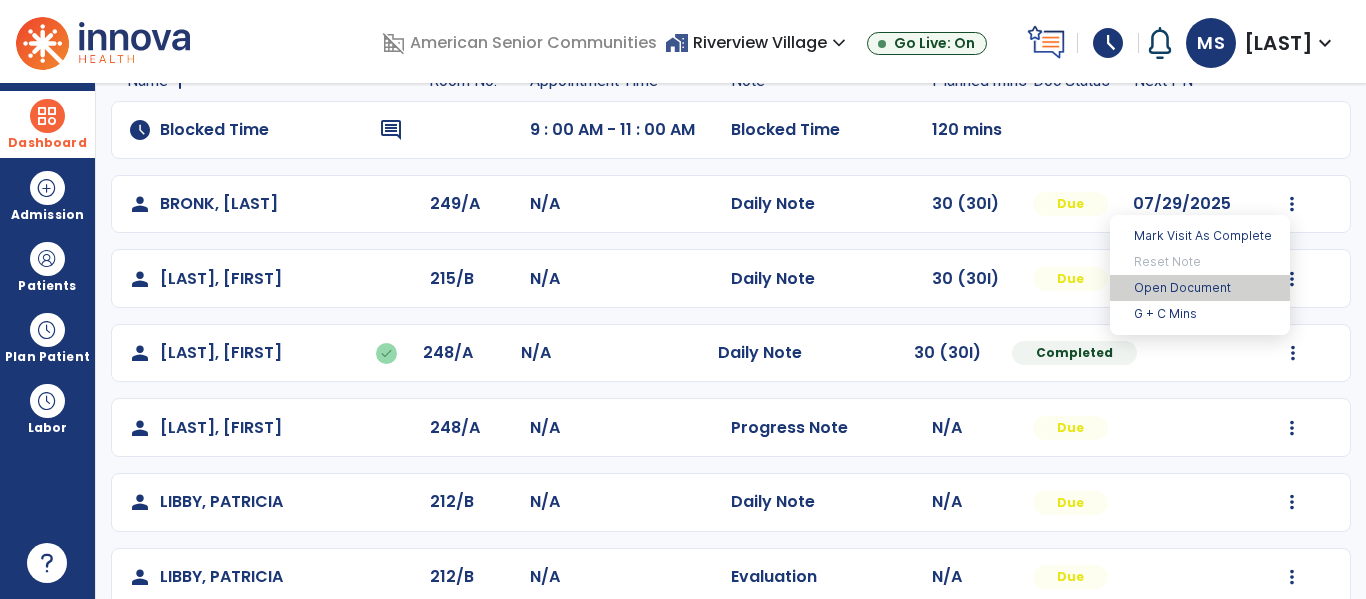 click on "Open Document" at bounding box center [1200, 288] 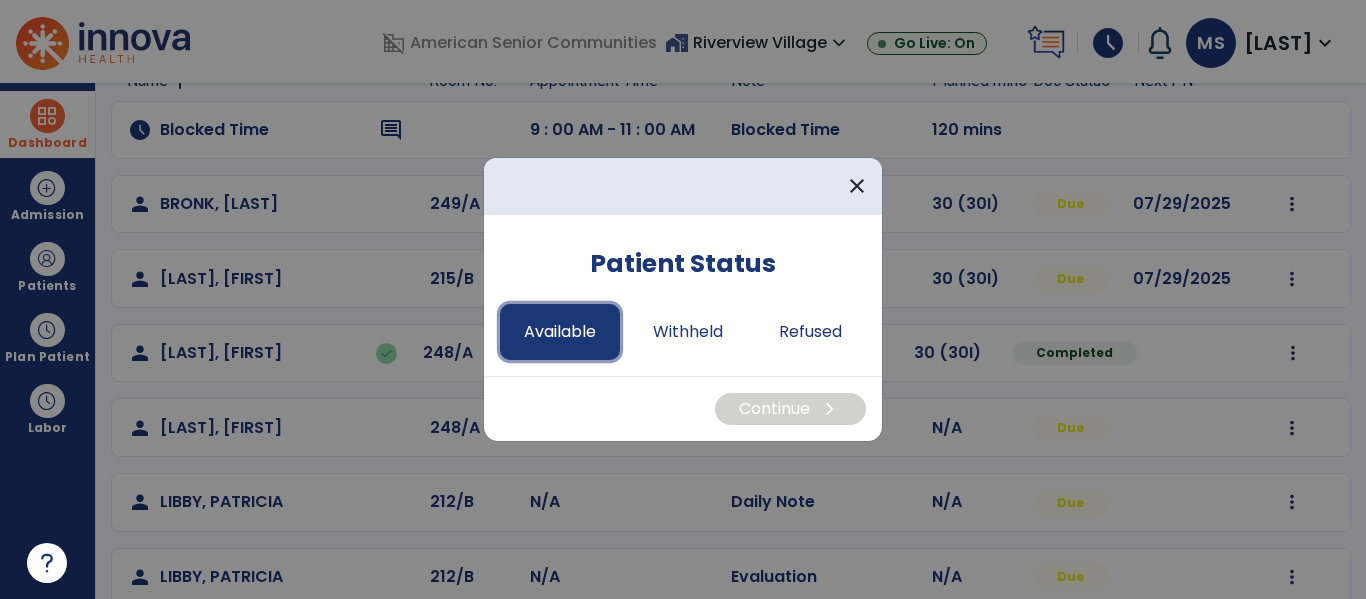 click on "Available" at bounding box center (560, 332) 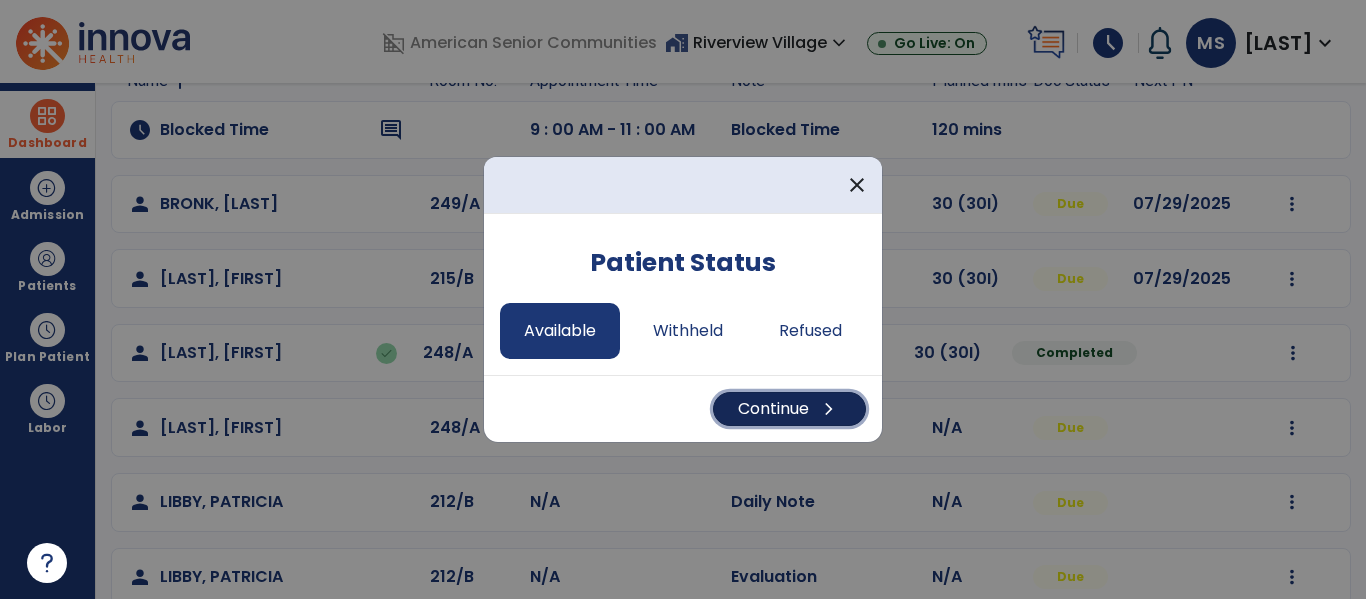 click on "Continue   chevron_right" at bounding box center (789, 409) 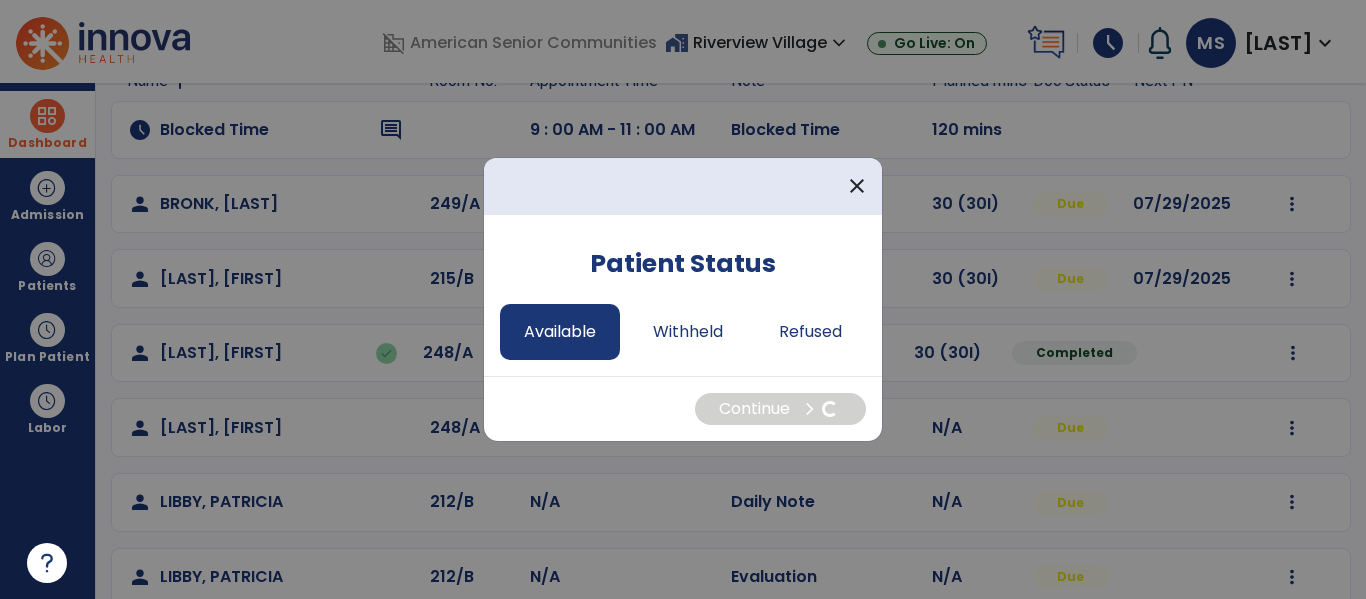 select on "*" 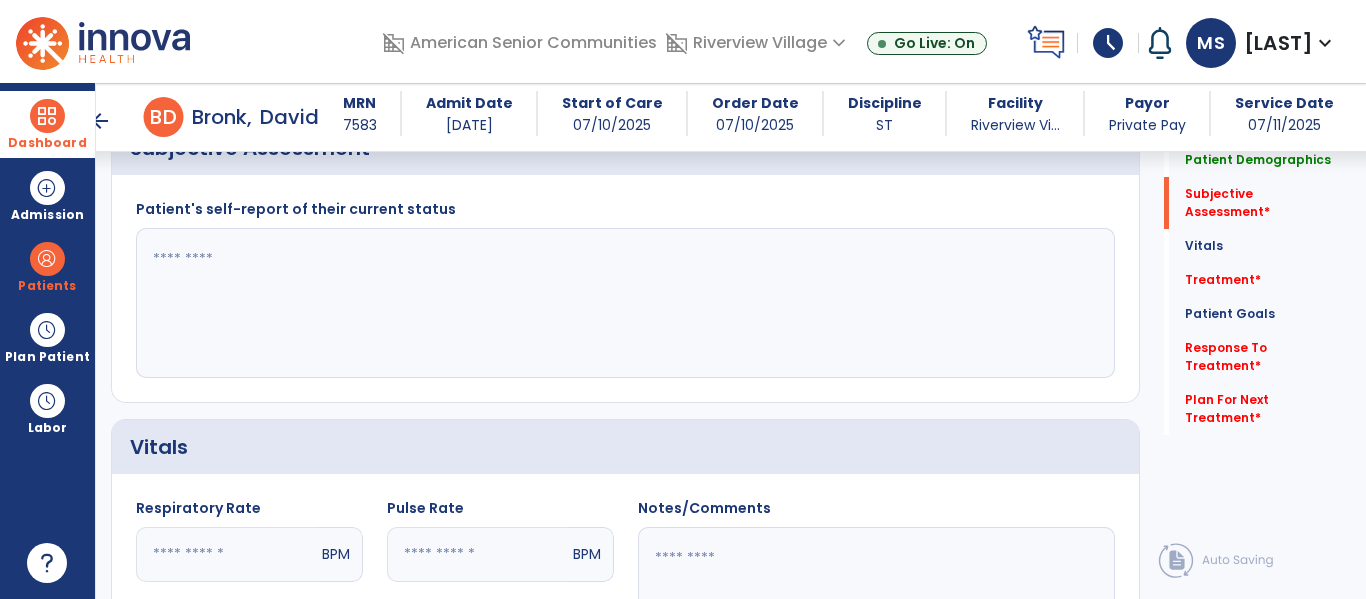 scroll, scrollTop: 1120, scrollLeft: 0, axis: vertical 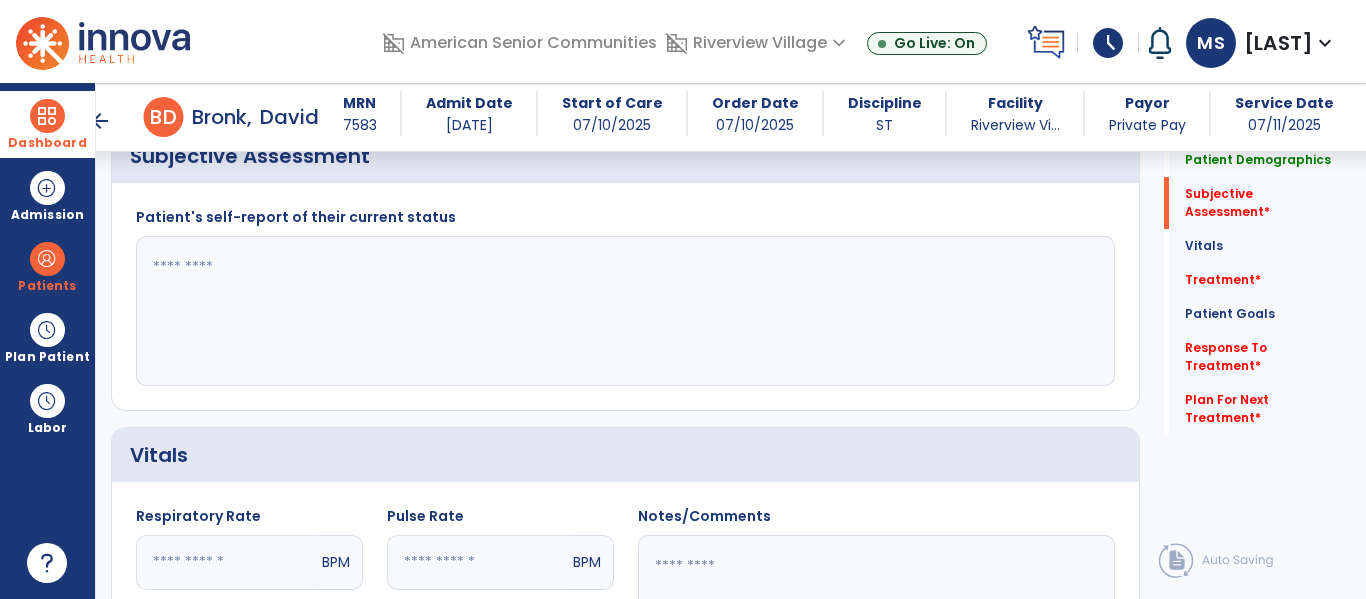click 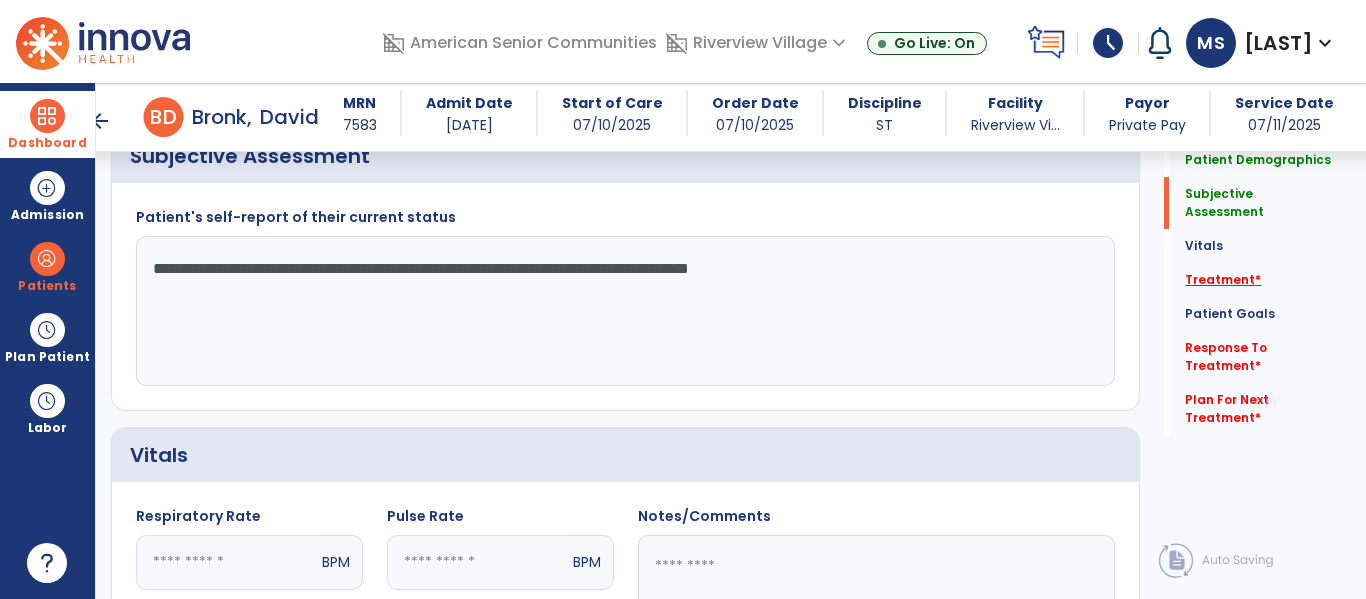 type on "**********" 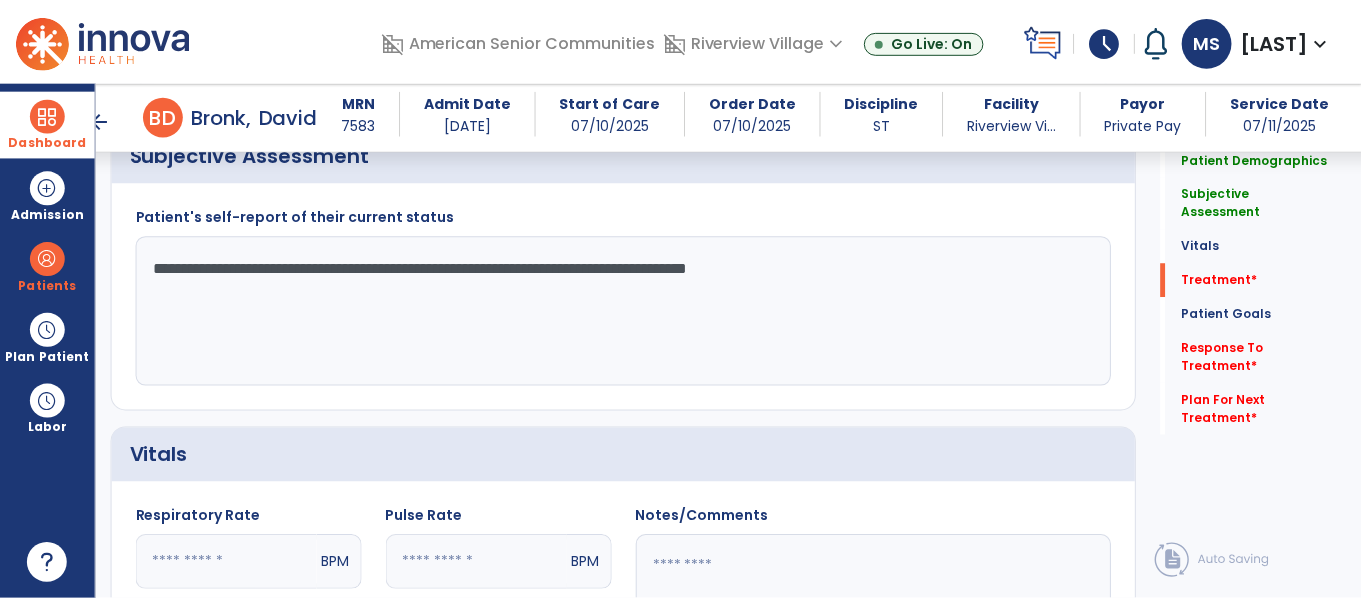 scroll, scrollTop: 1756, scrollLeft: 0, axis: vertical 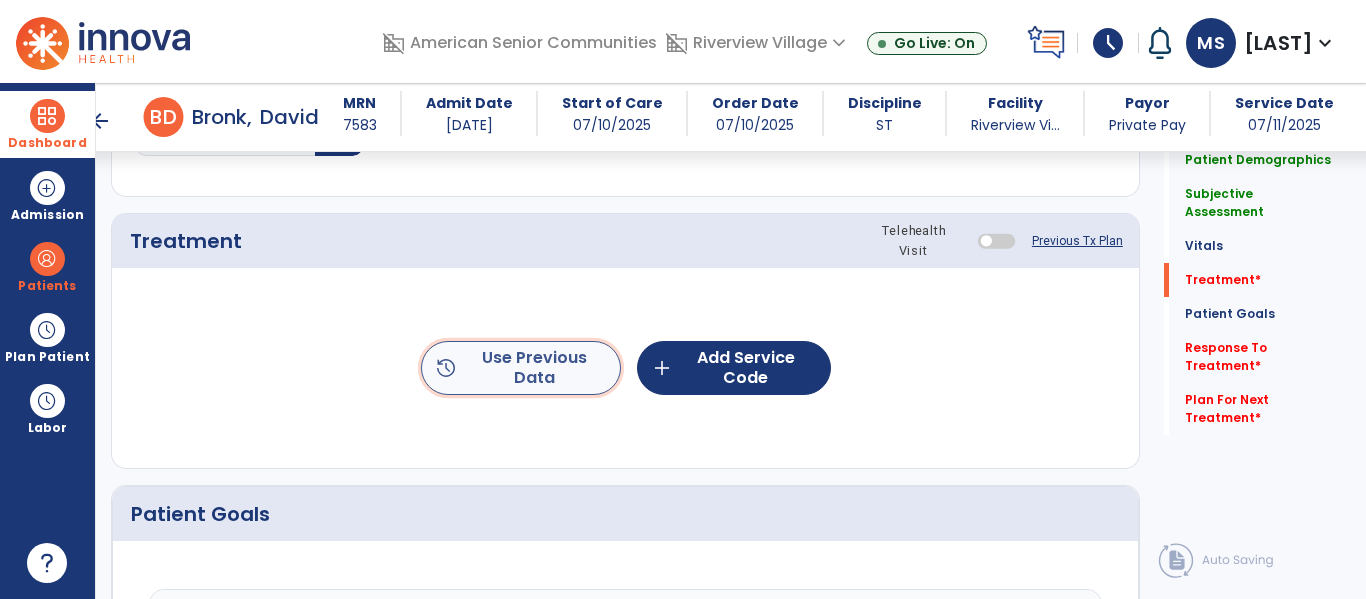 click on "history  Use Previous Data" 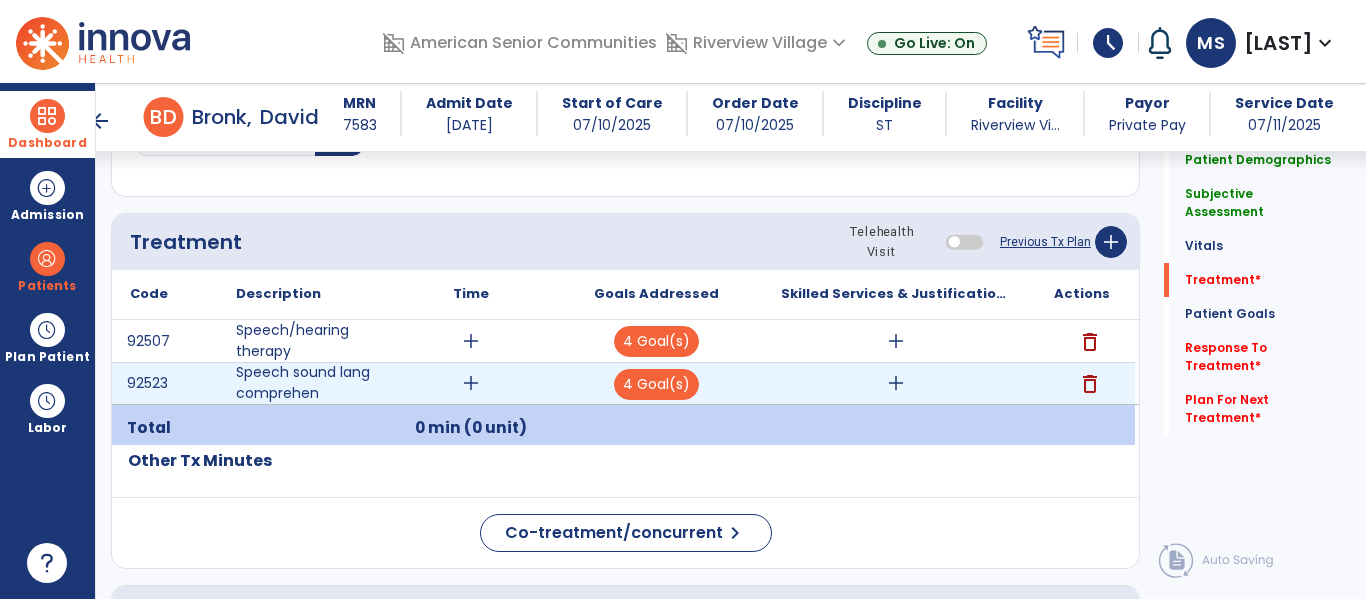 click on "delete" at bounding box center (1090, 384) 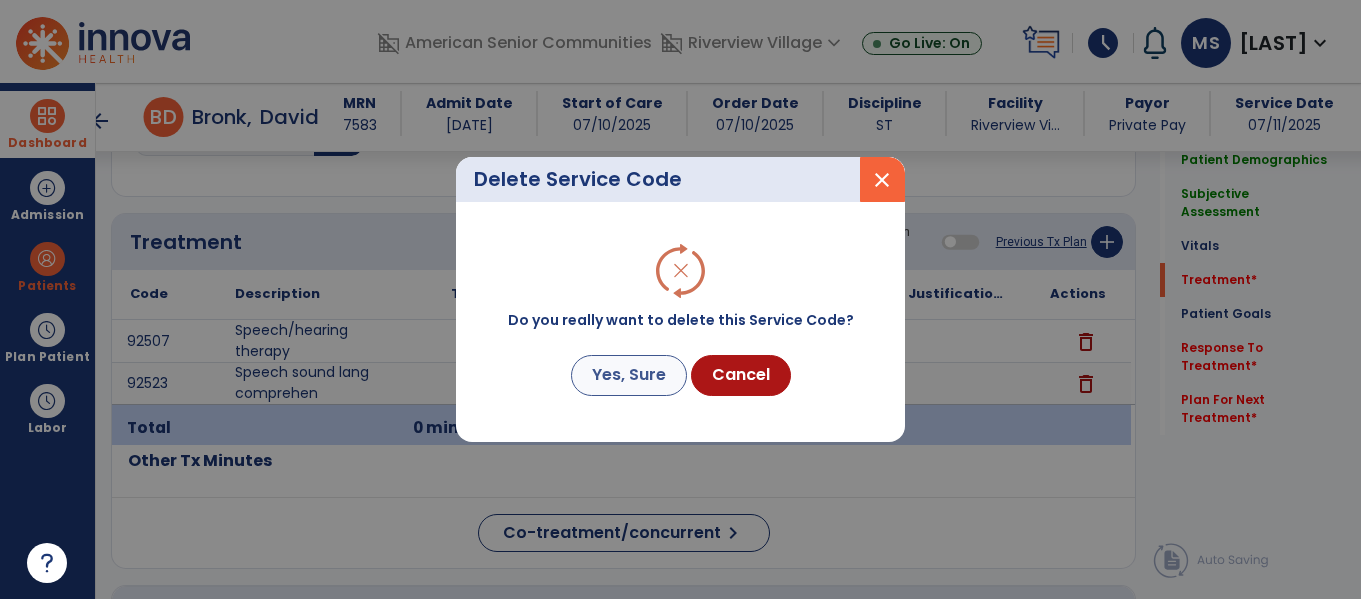 scroll, scrollTop: 1756, scrollLeft: 0, axis: vertical 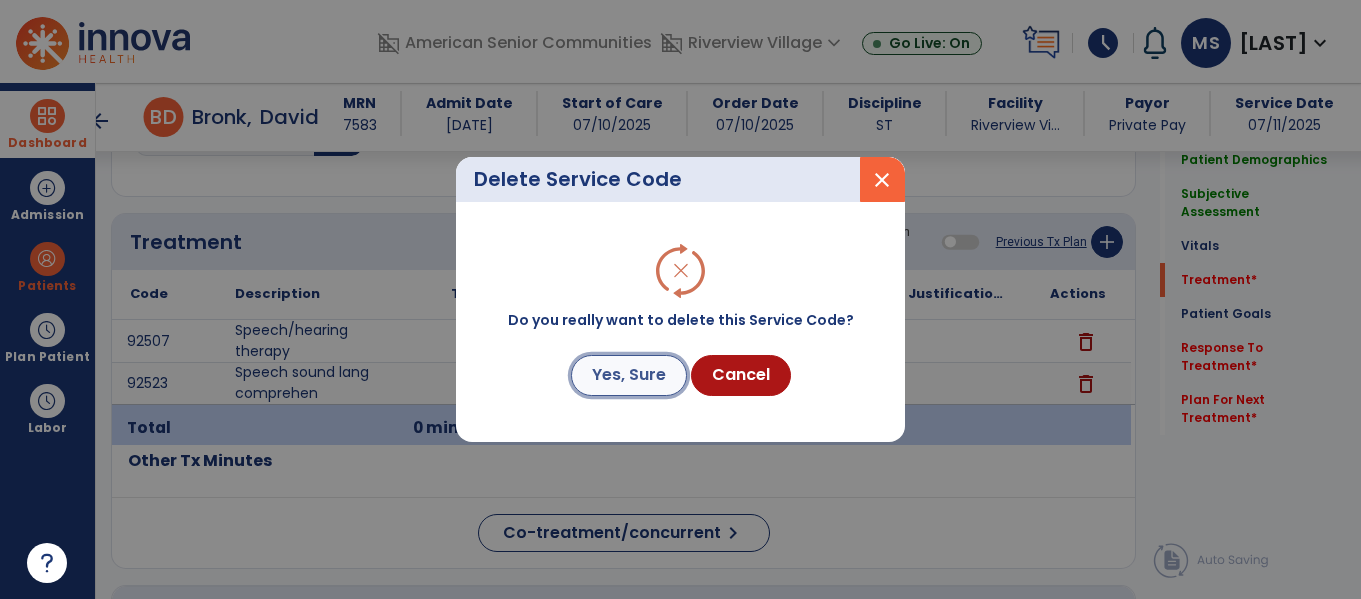 click on "Yes, Sure" at bounding box center (629, 375) 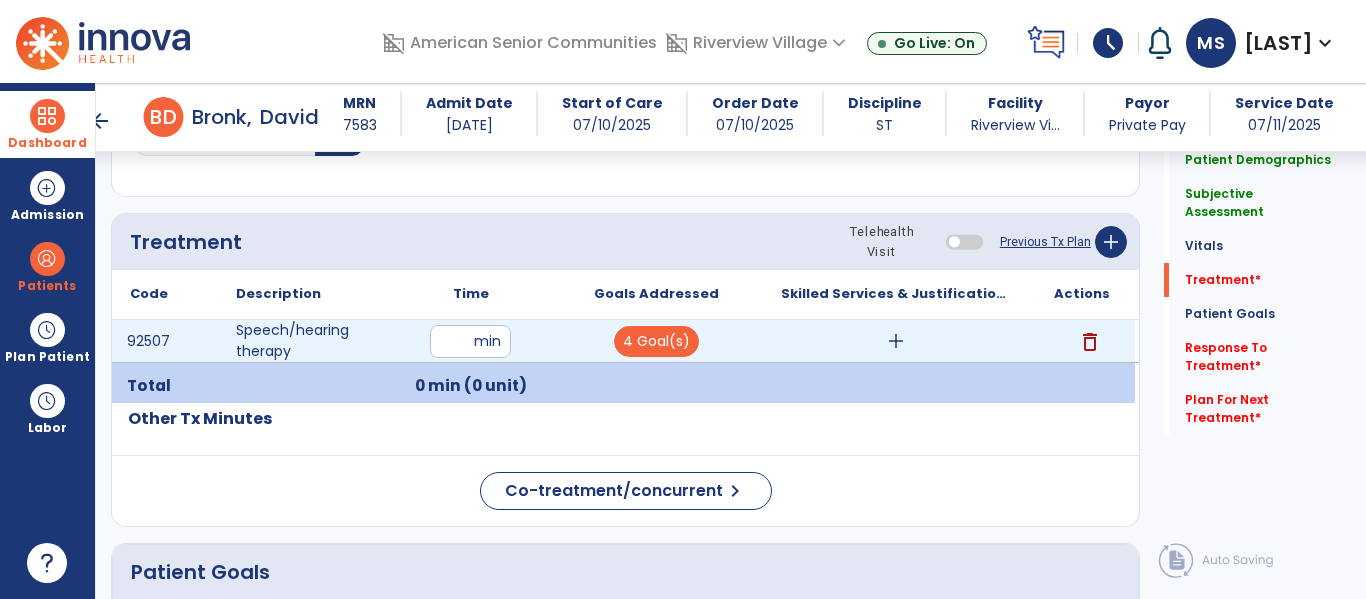 type on "**" 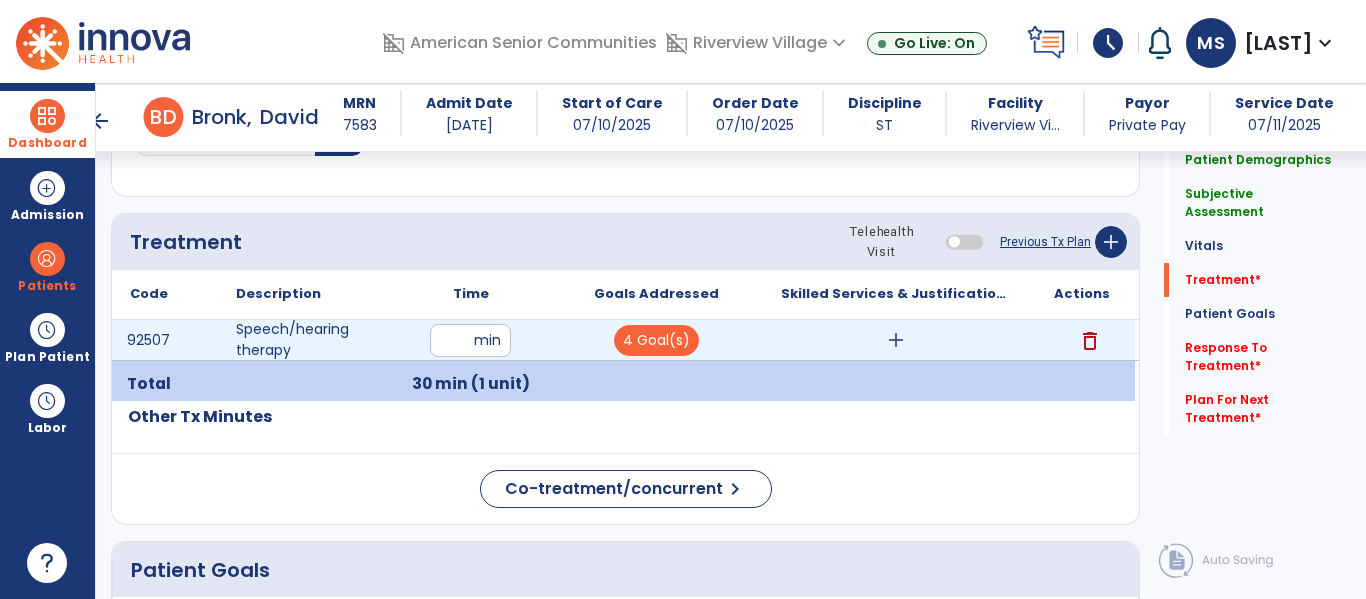 click on "add" at bounding box center [896, 340] 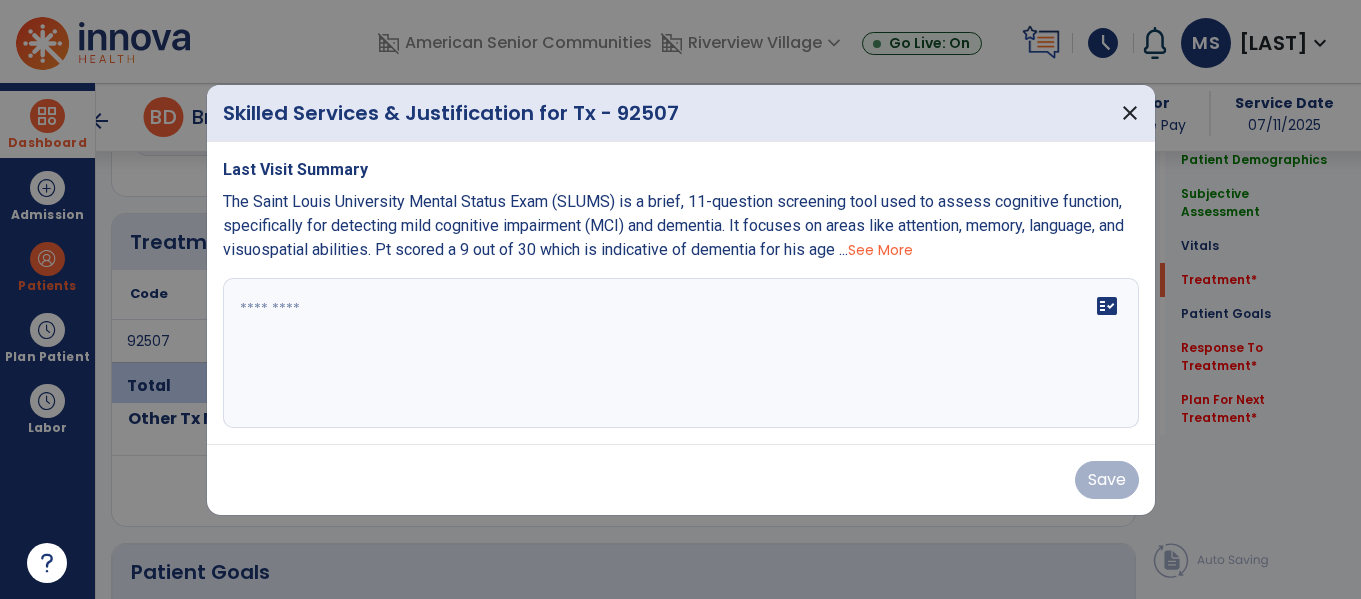 click on "fact_check" at bounding box center [681, 353] 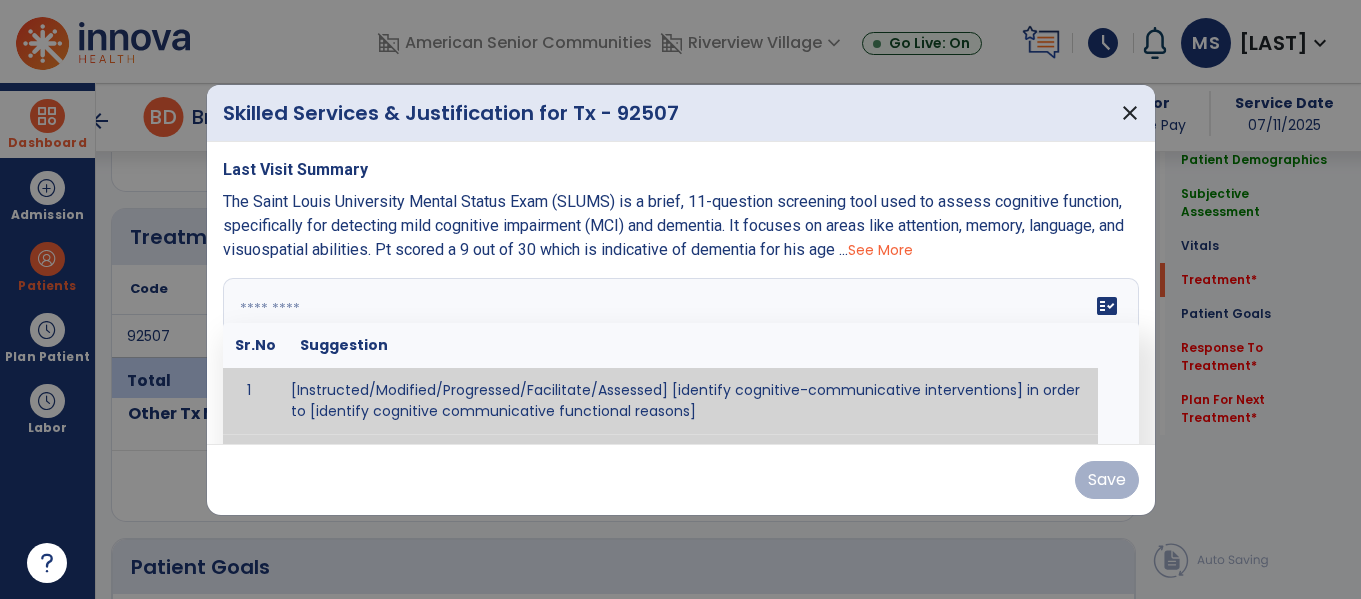 scroll, scrollTop: 1756, scrollLeft: 0, axis: vertical 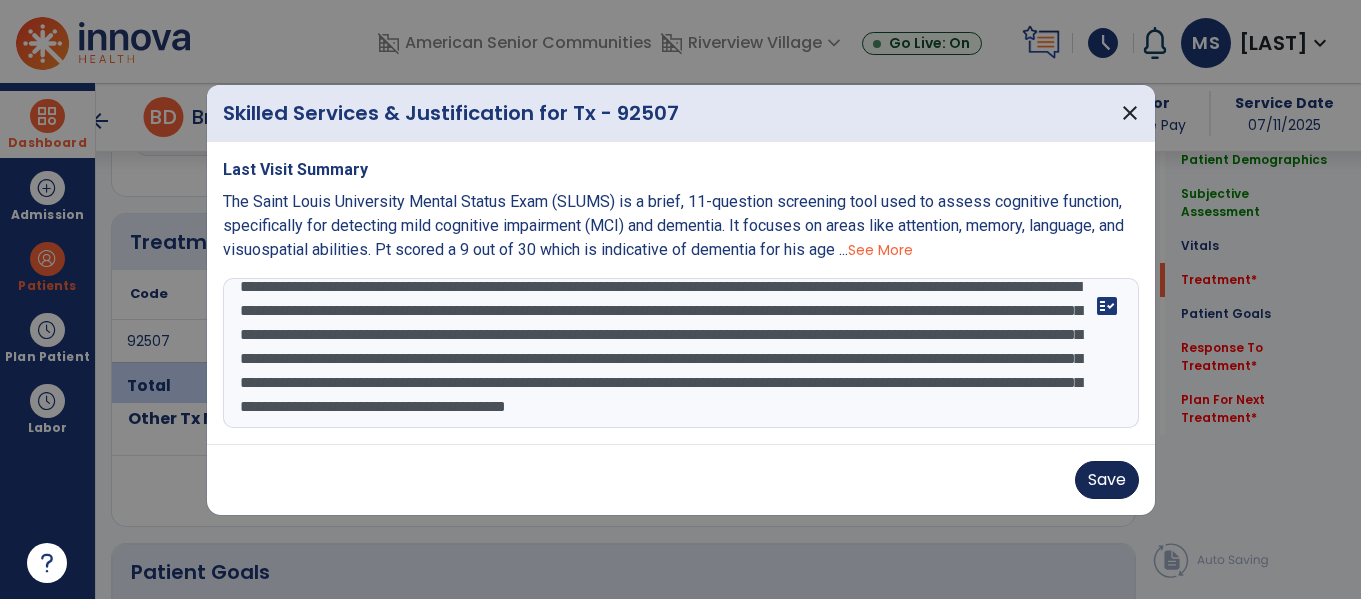 type on "**********" 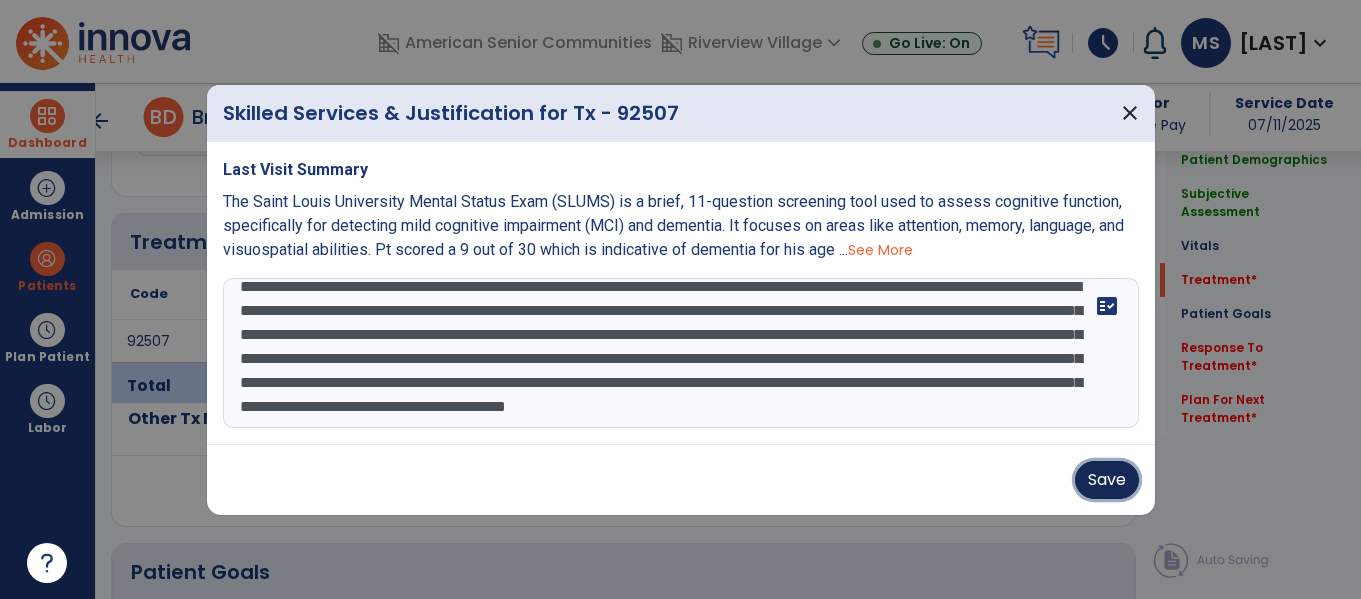 click on "Save" at bounding box center (1107, 480) 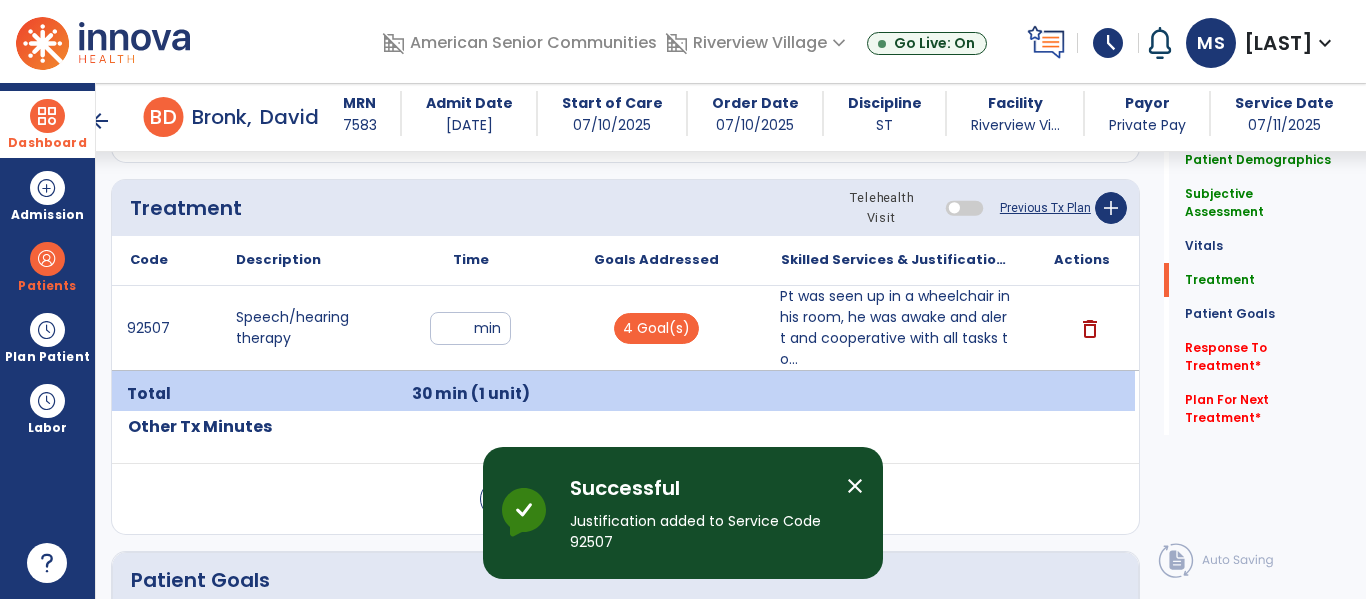 scroll, scrollTop: 1838, scrollLeft: 0, axis: vertical 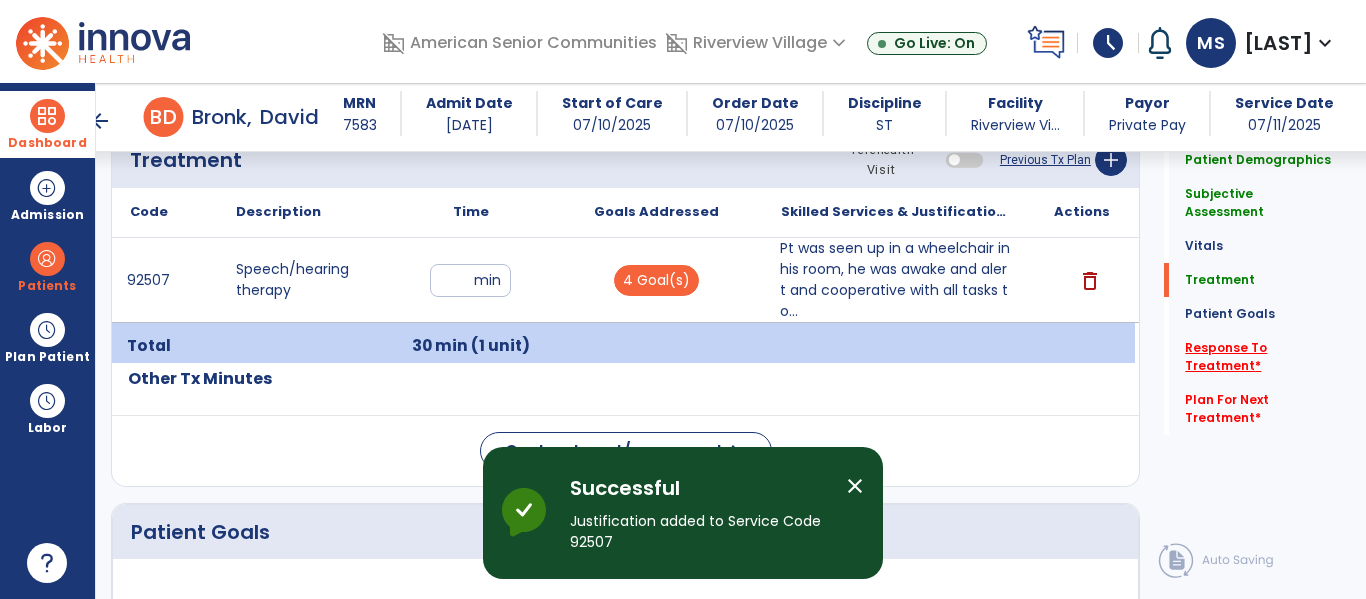 click on "Response To Treatment   *" 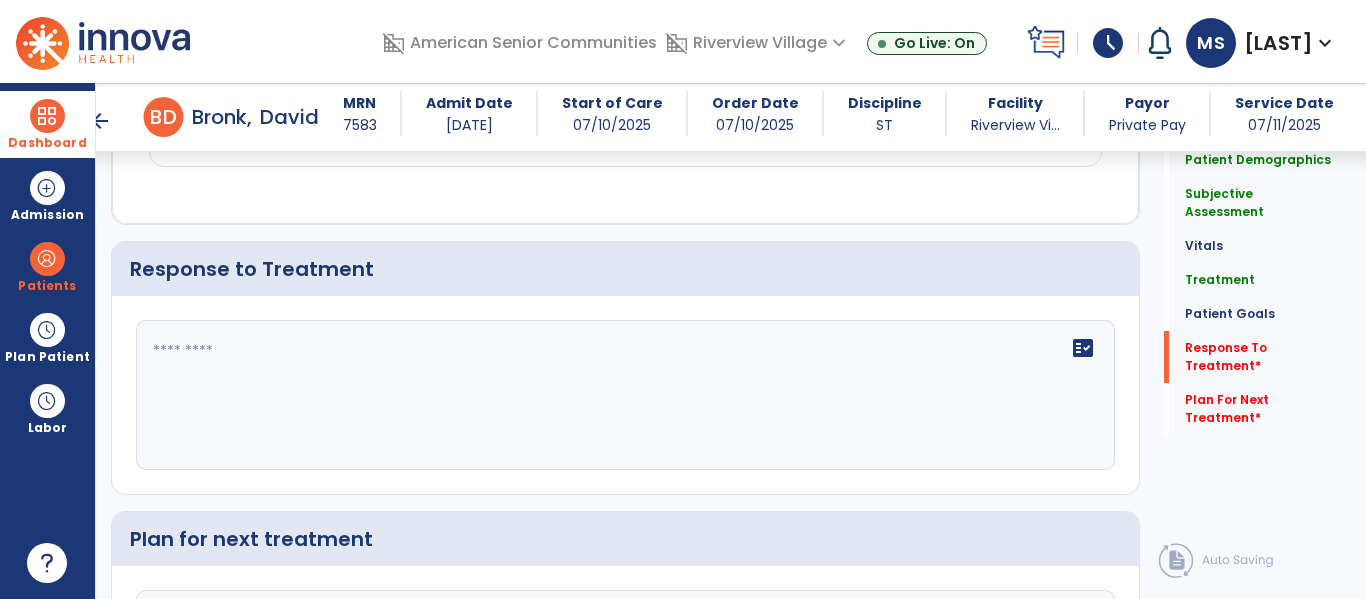 scroll, scrollTop: 2907, scrollLeft: 0, axis: vertical 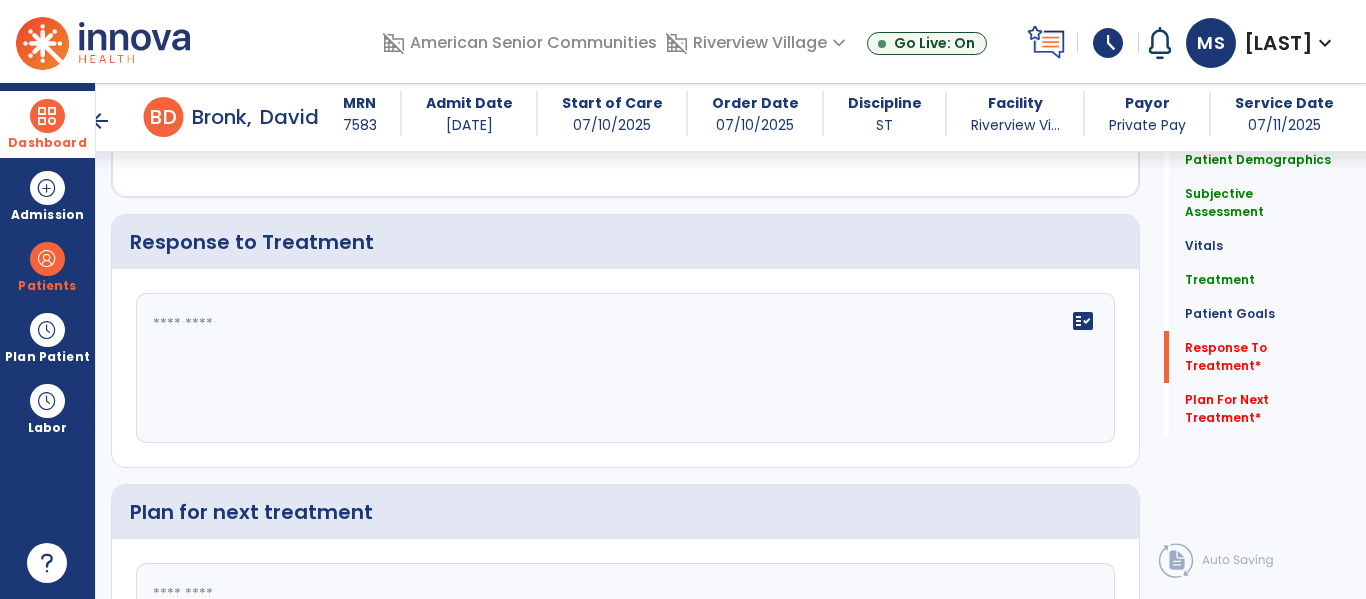 click 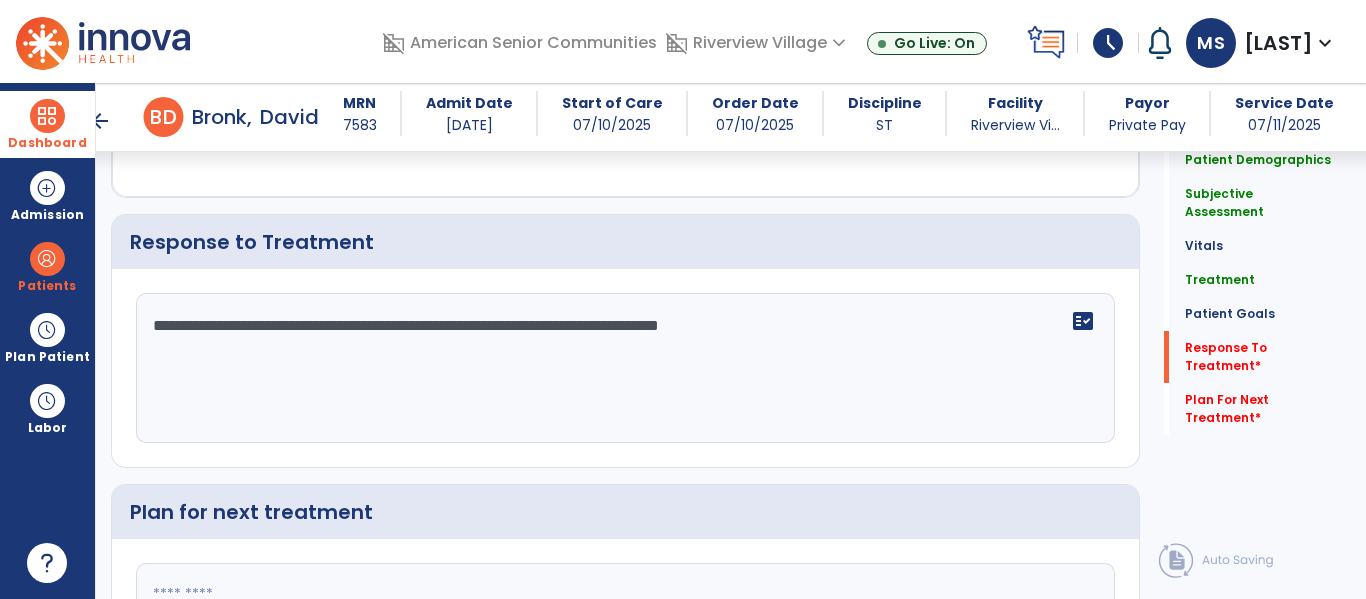 type on "**********" 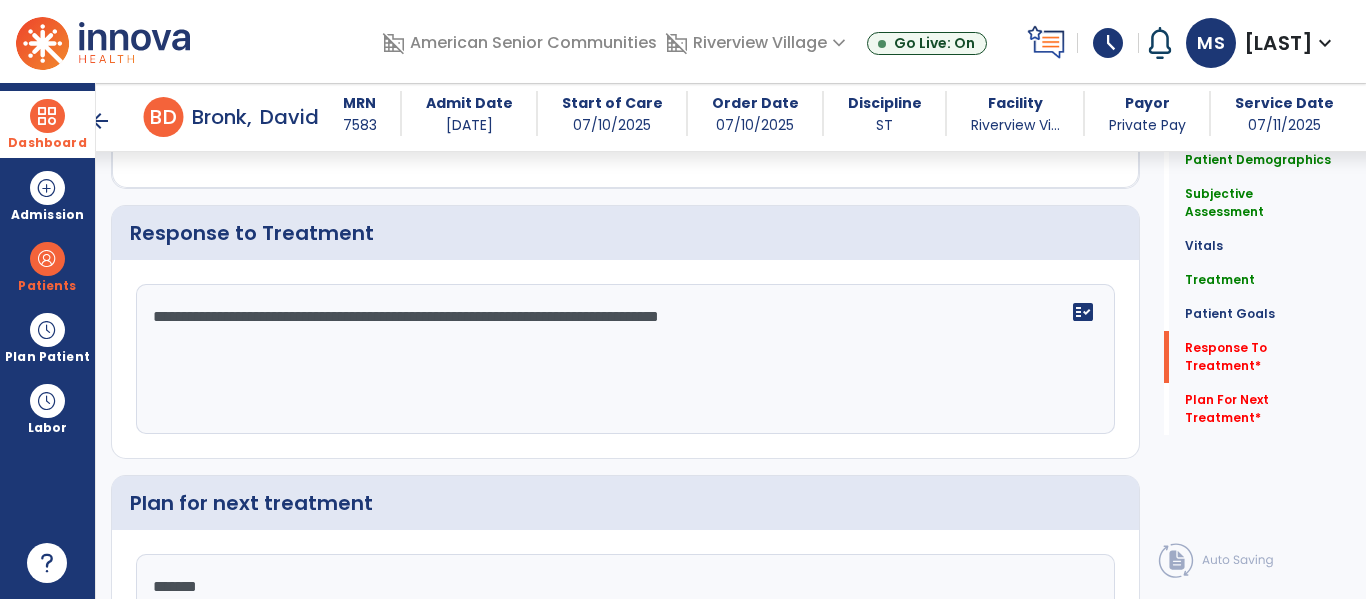 type on "********" 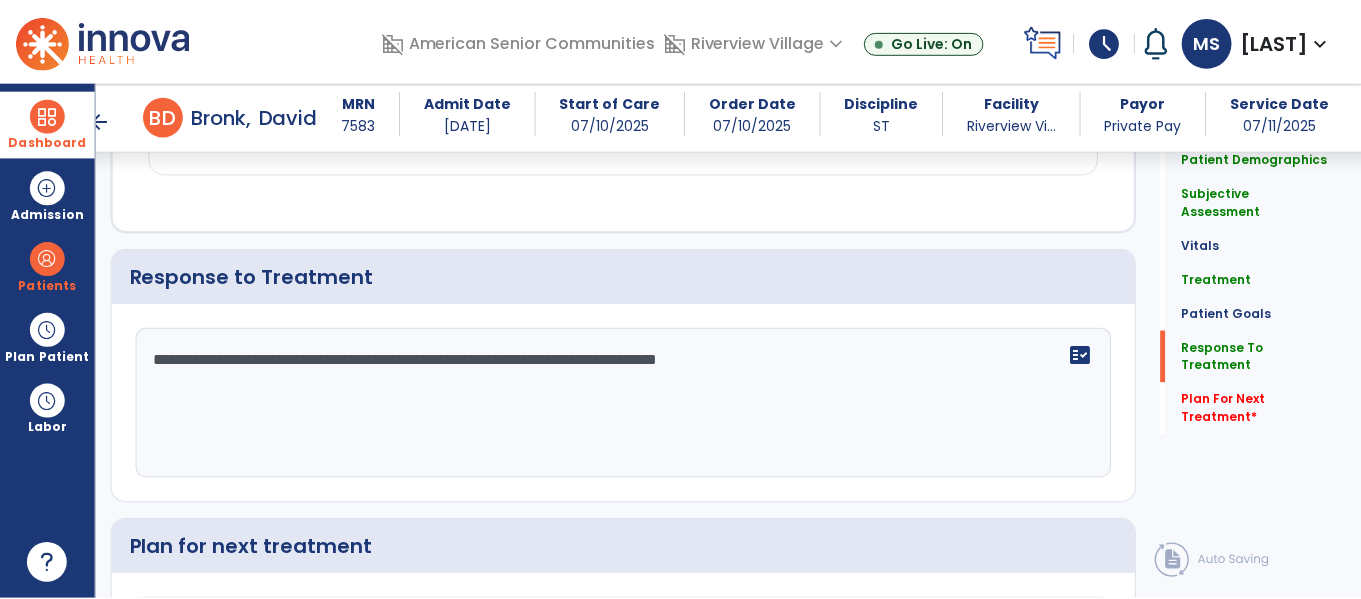 scroll, scrollTop: 3112, scrollLeft: 0, axis: vertical 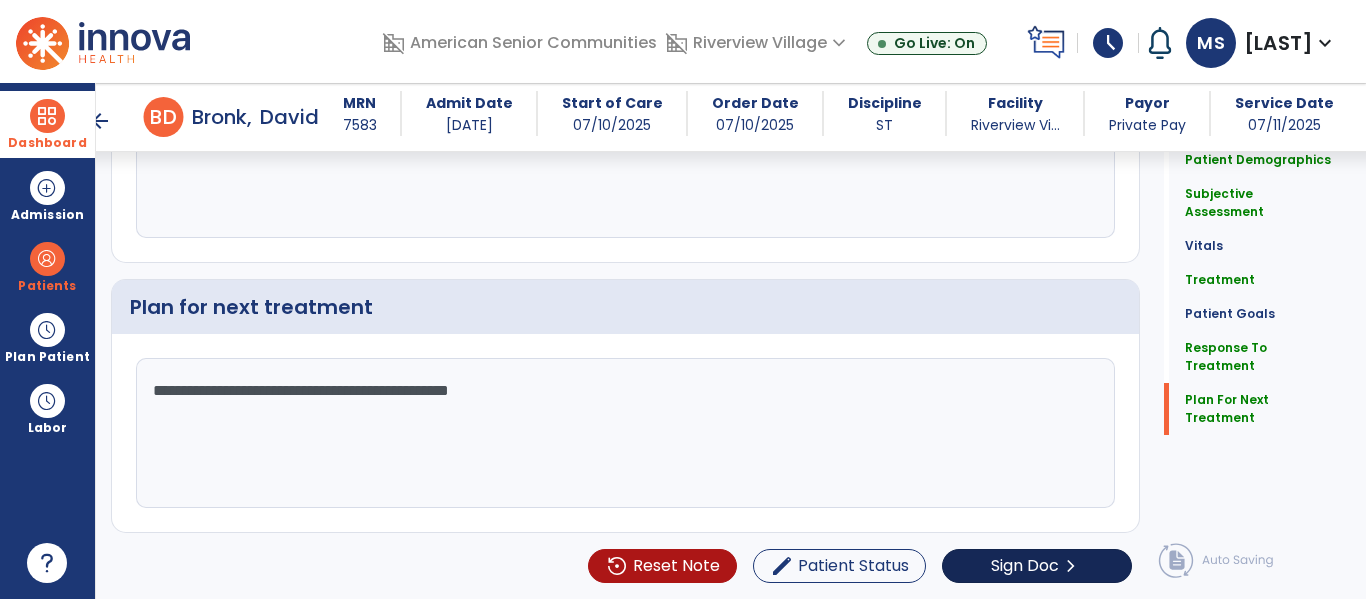 type on "**********" 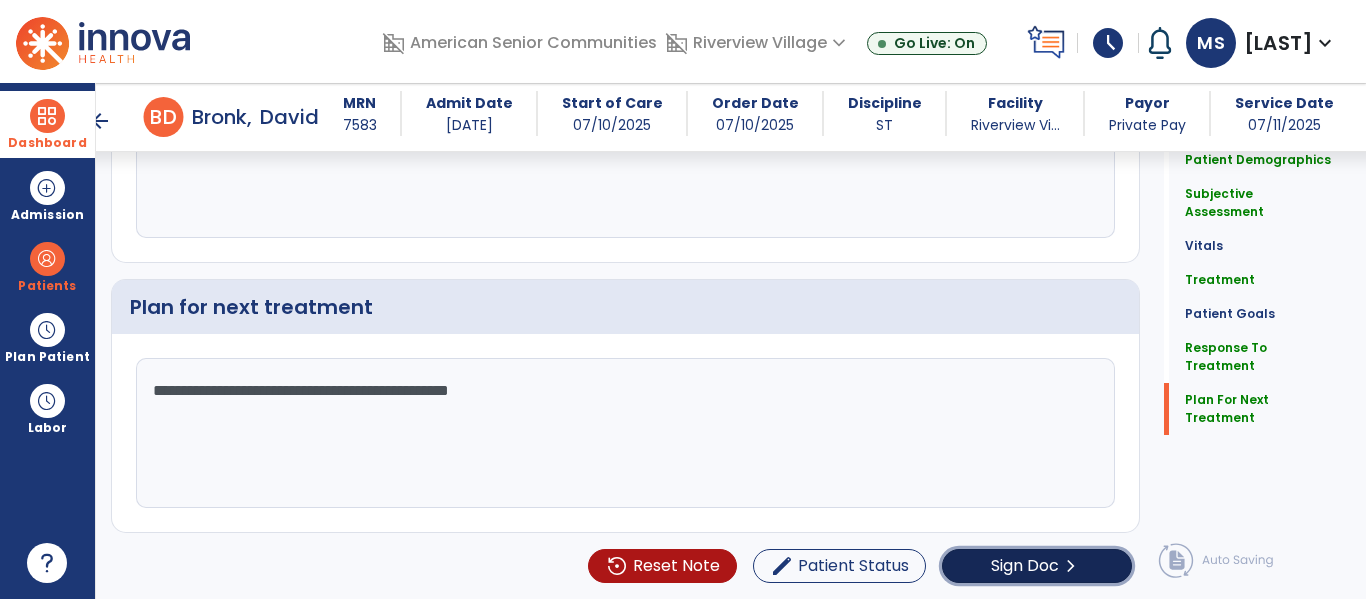click on "Sign Doc" 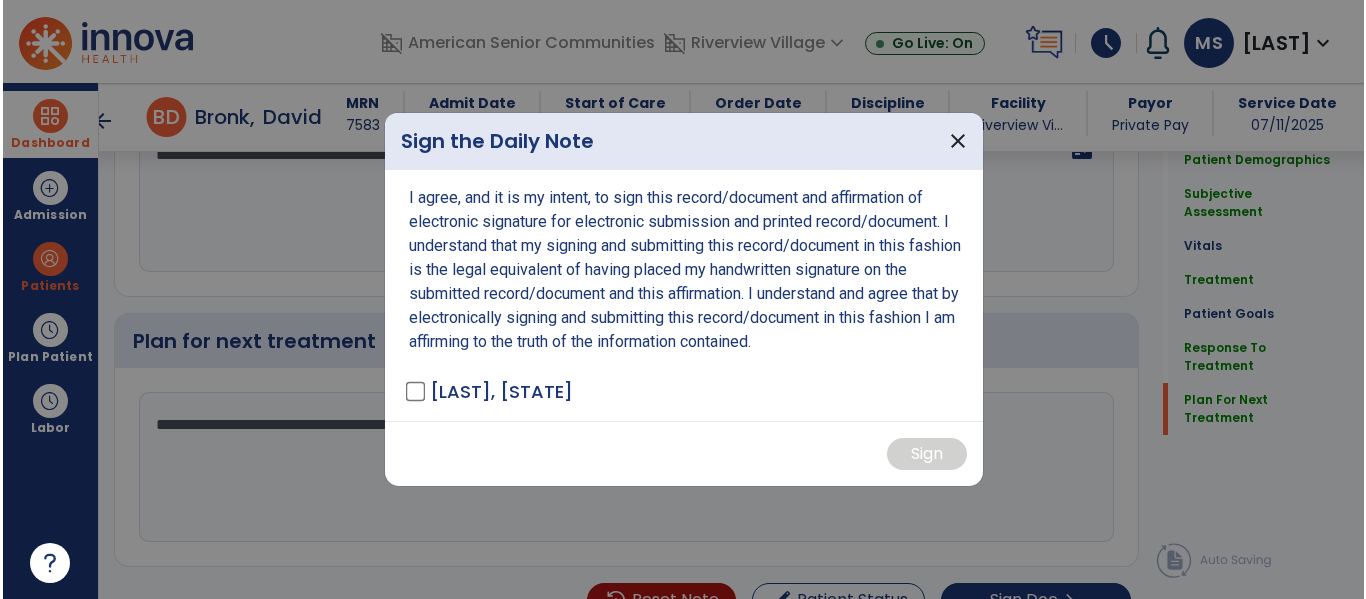 scroll, scrollTop: 3112, scrollLeft: 0, axis: vertical 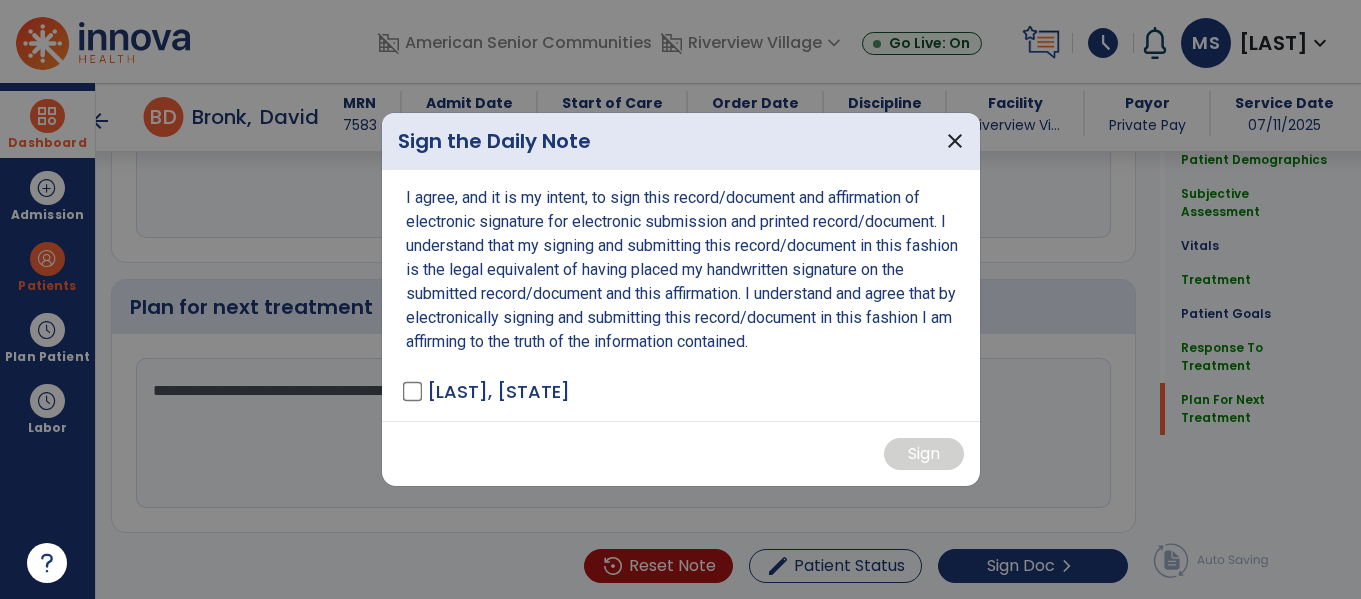 click on "[LAST], [STATE]" at bounding box center (498, 391) 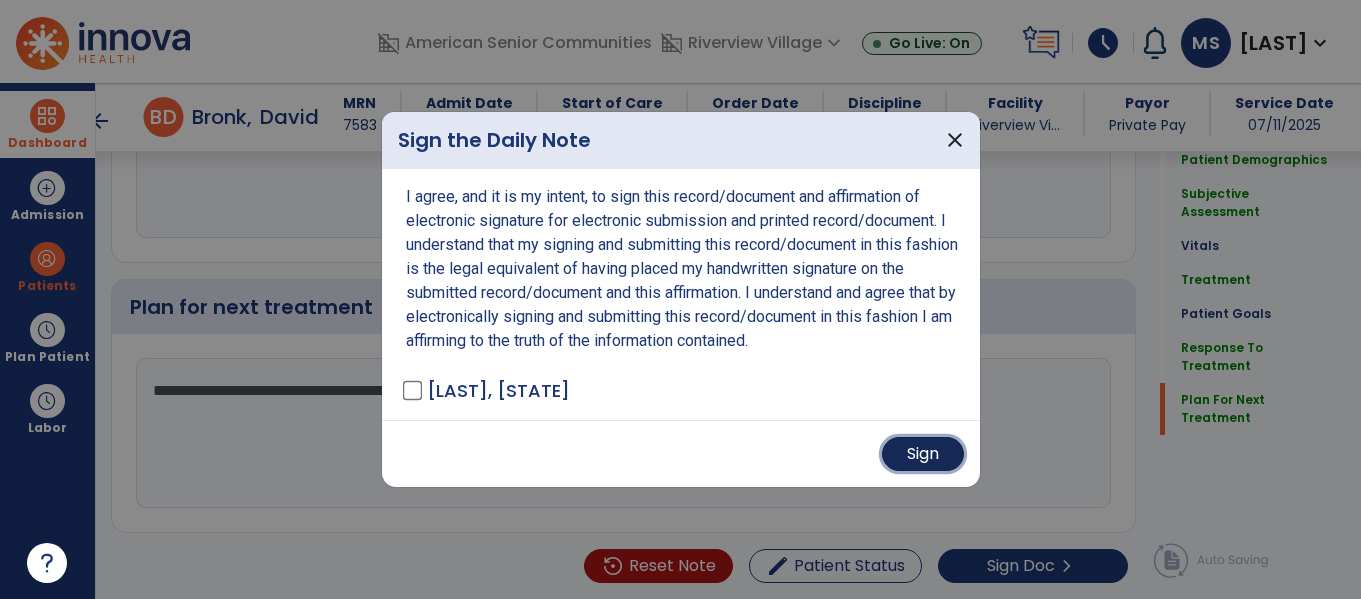 click on "Sign" at bounding box center (923, 454) 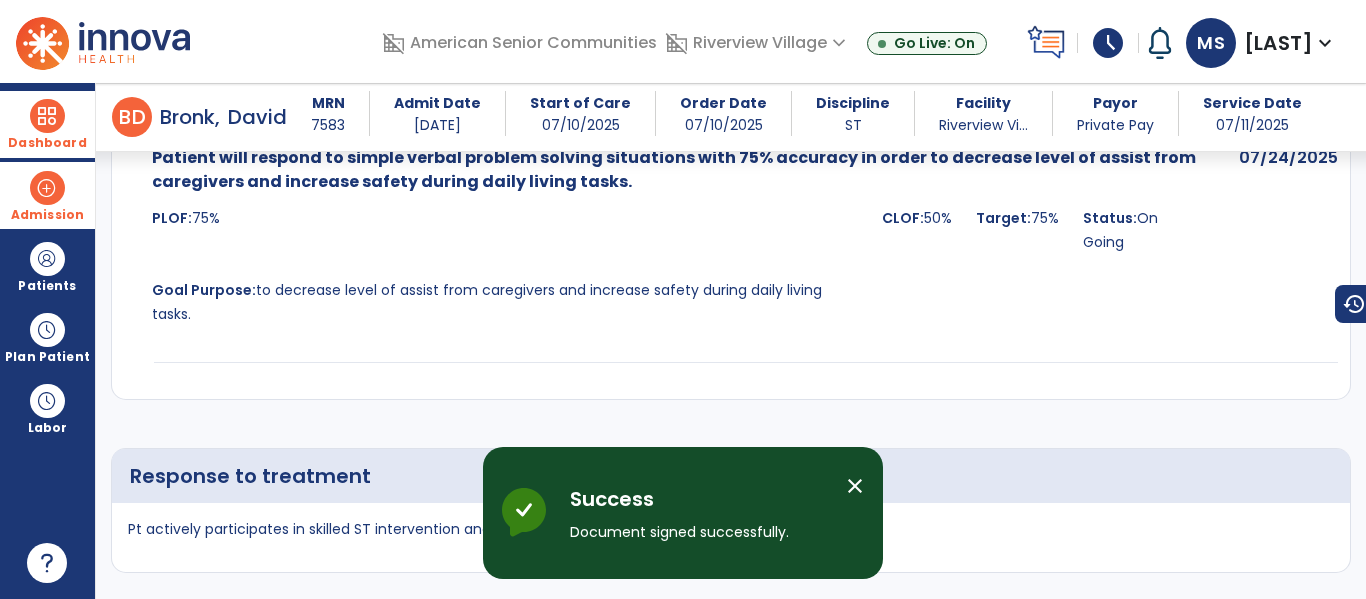 scroll, scrollTop: 3813, scrollLeft: 0, axis: vertical 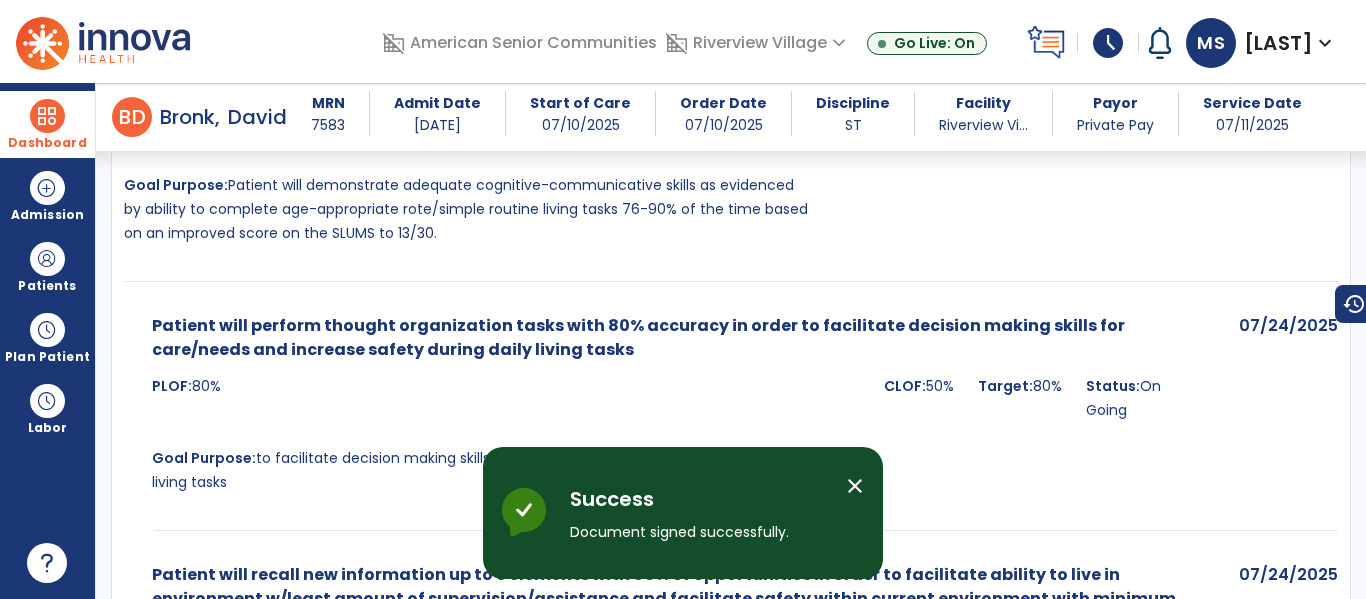 click on "Dashboard" at bounding box center [47, 124] 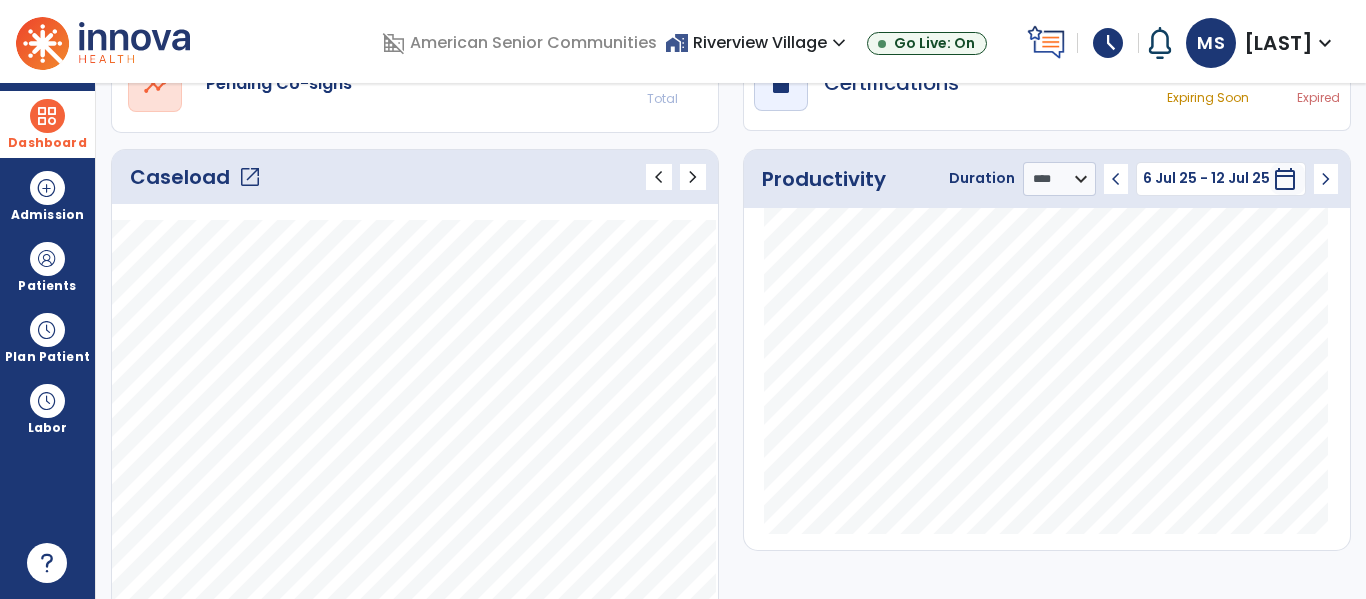 scroll, scrollTop: 0, scrollLeft: 0, axis: both 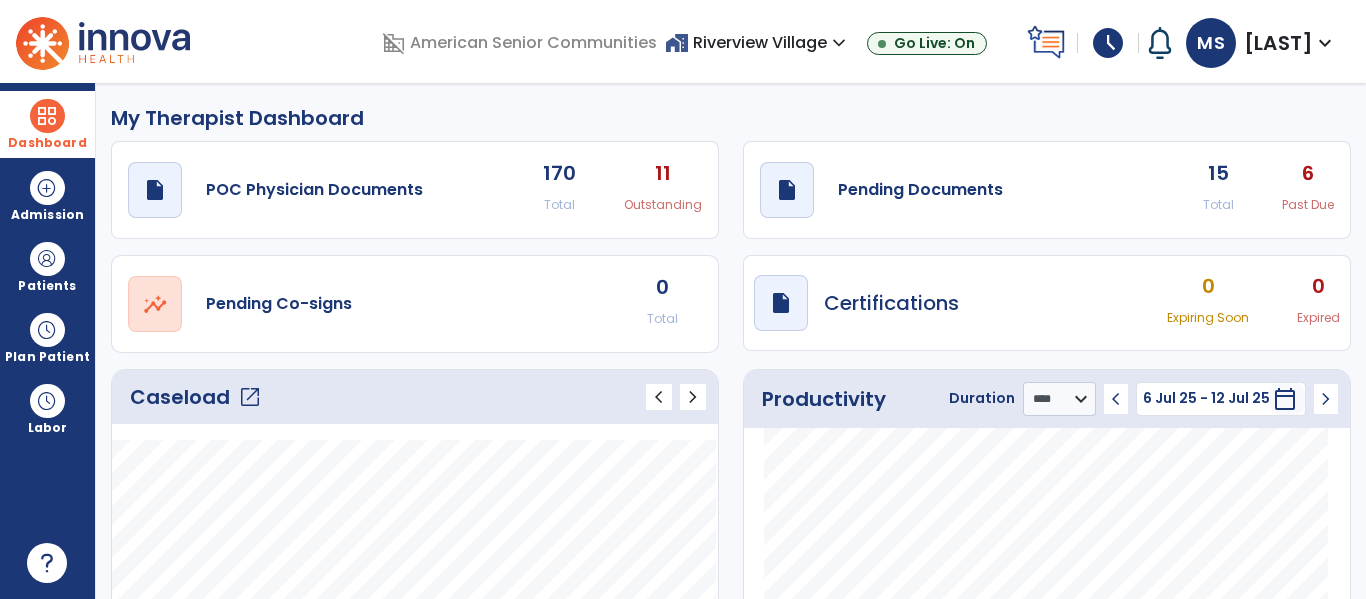 click on "Caseload   open_in_new" 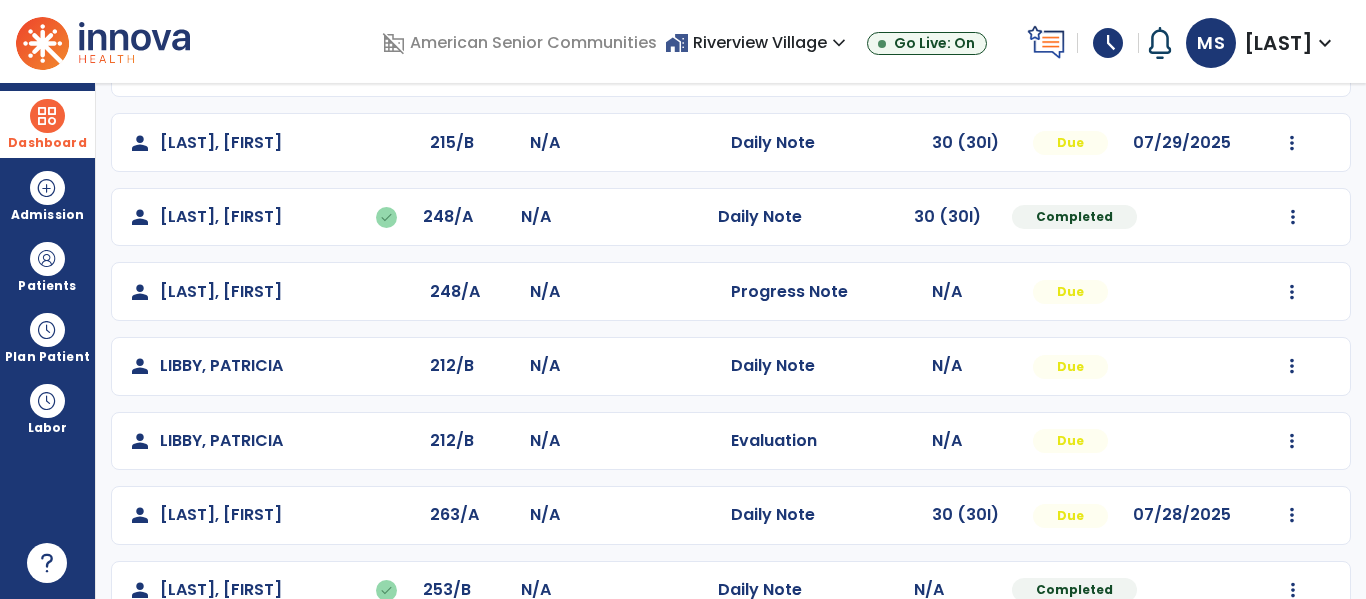 scroll, scrollTop: 423, scrollLeft: 0, axis: vertical 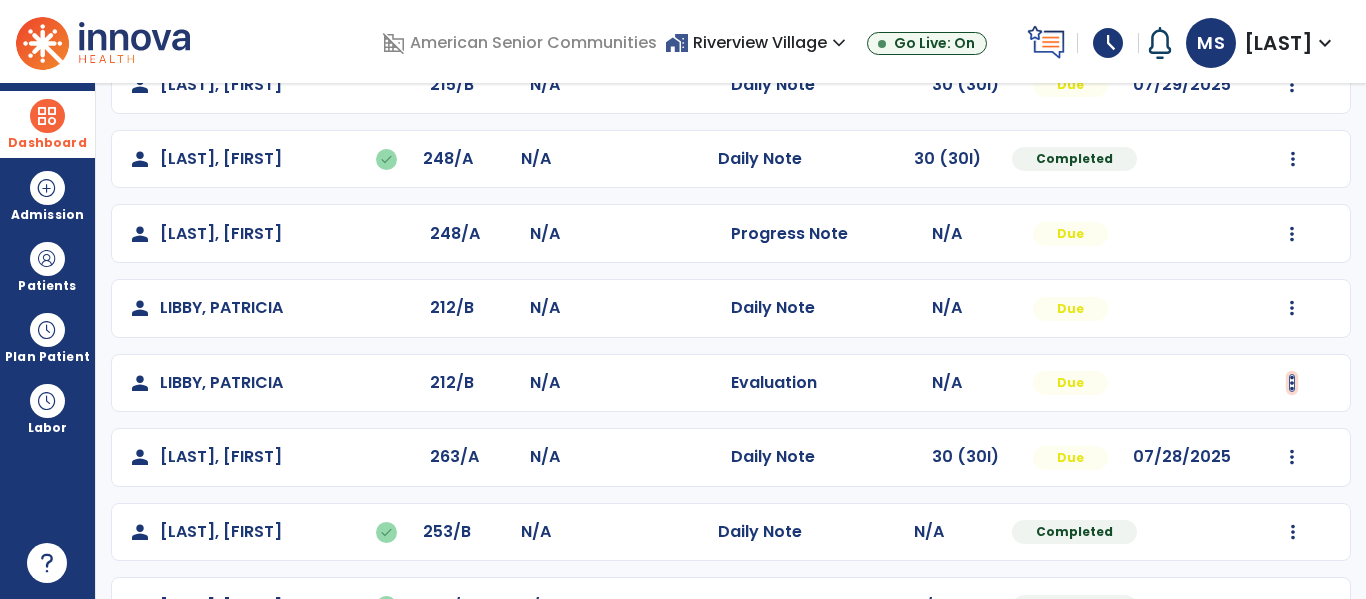 click at bounding box center [1293, 10] 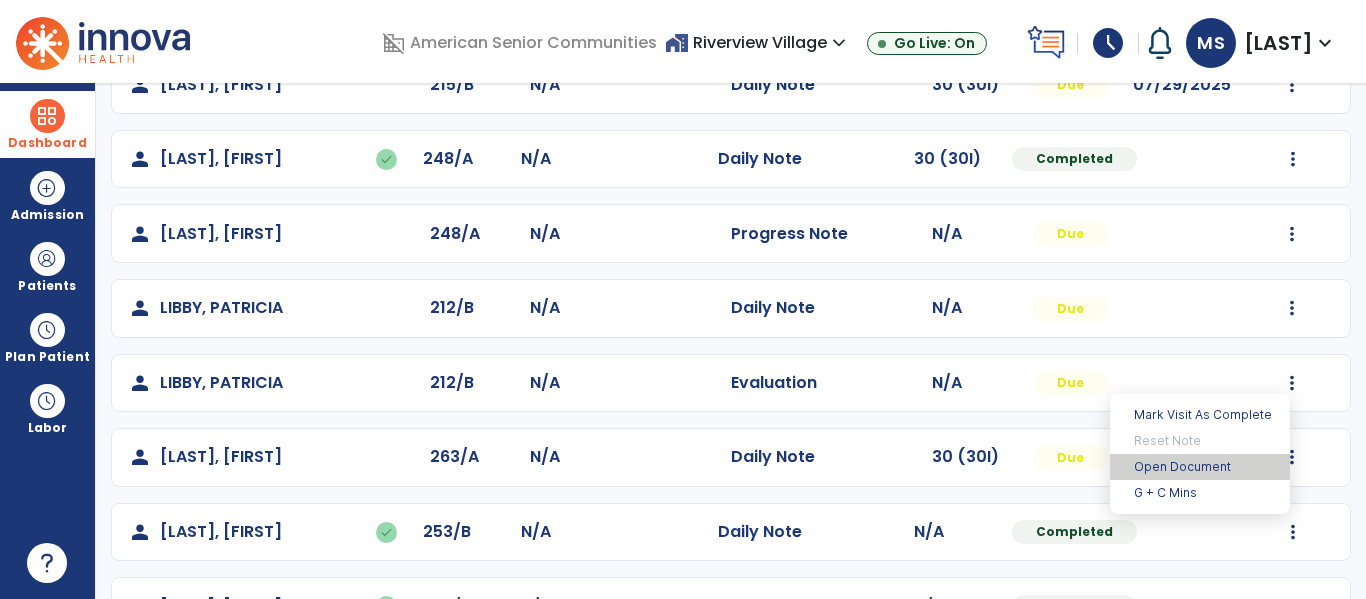 drag, startPoint x: 1187, startPoint y: 468, endPoint x: 1179, endPoint y: 475, distance: 10.630146 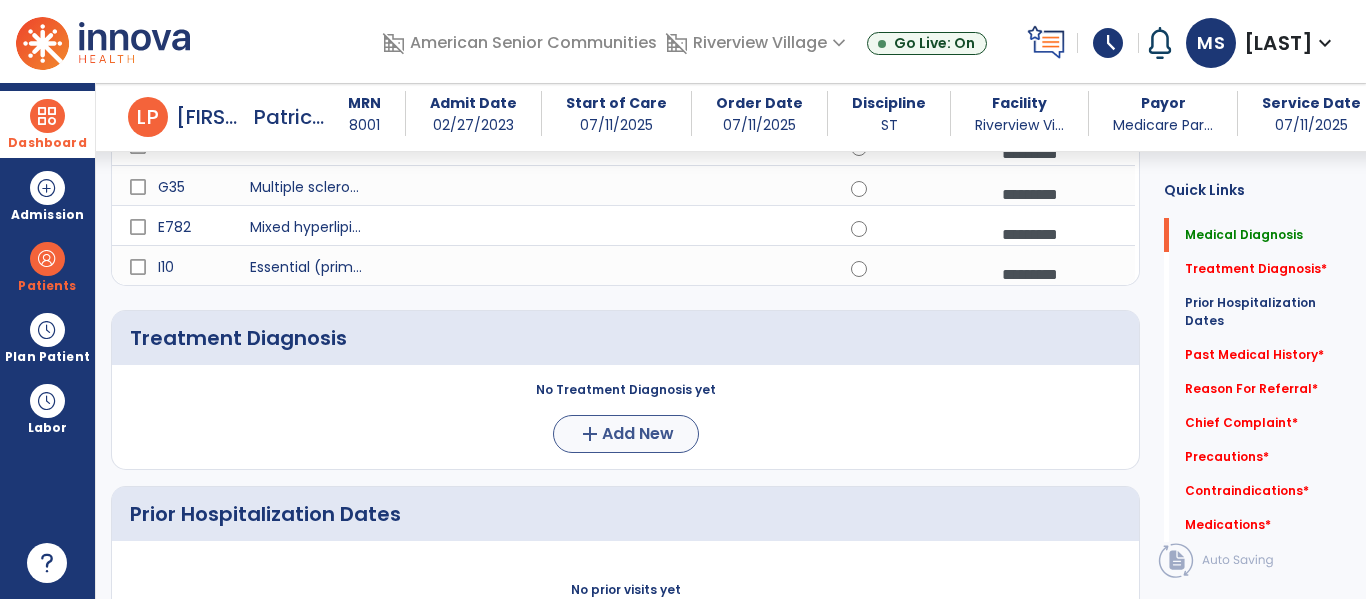 scroll, scrollTop: 324, scrollLeft: 0, axis: vertical 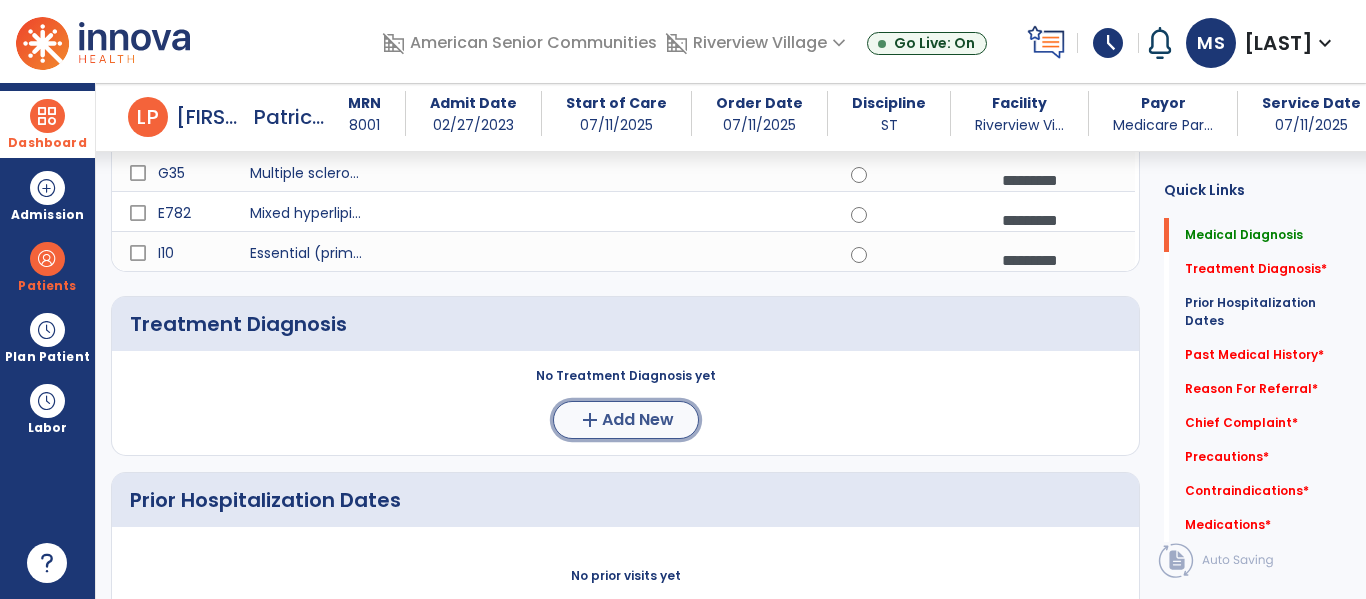 click on "add  Add New" 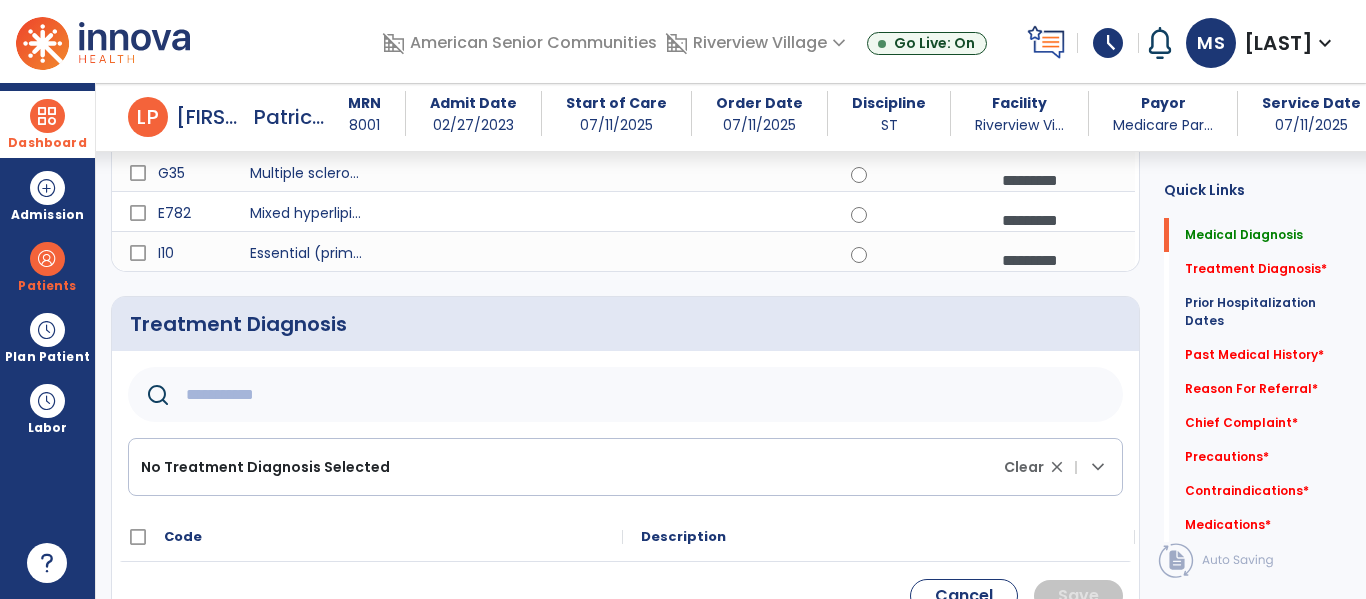 click 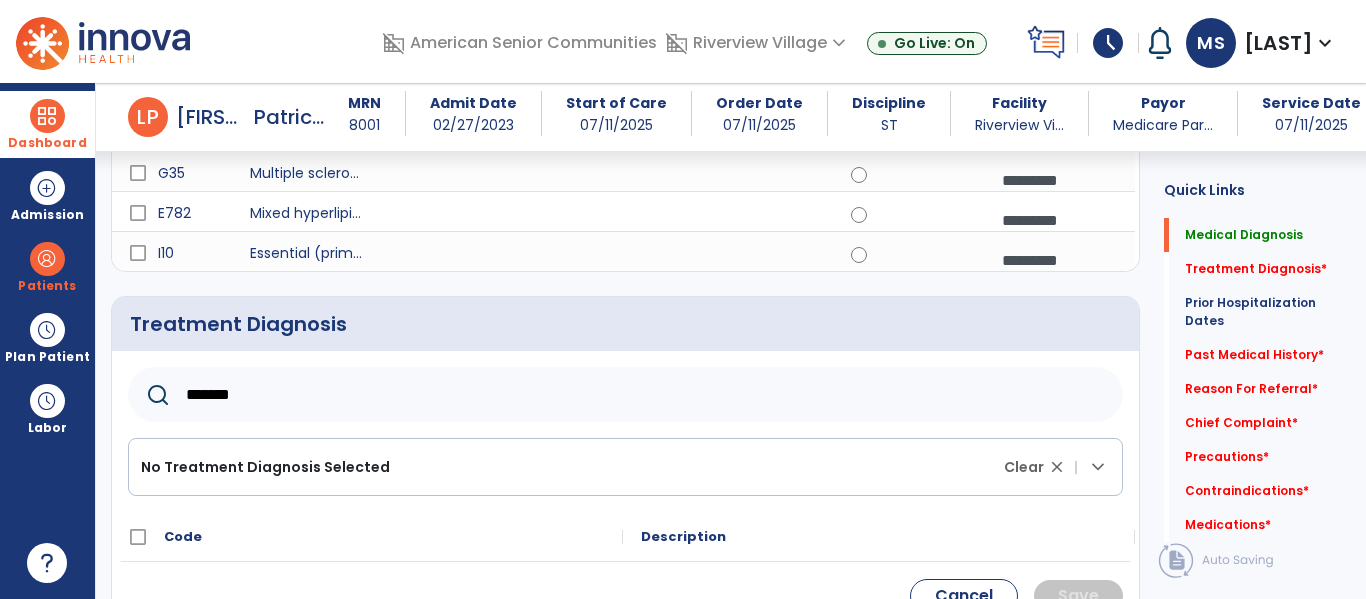 type on "*******" 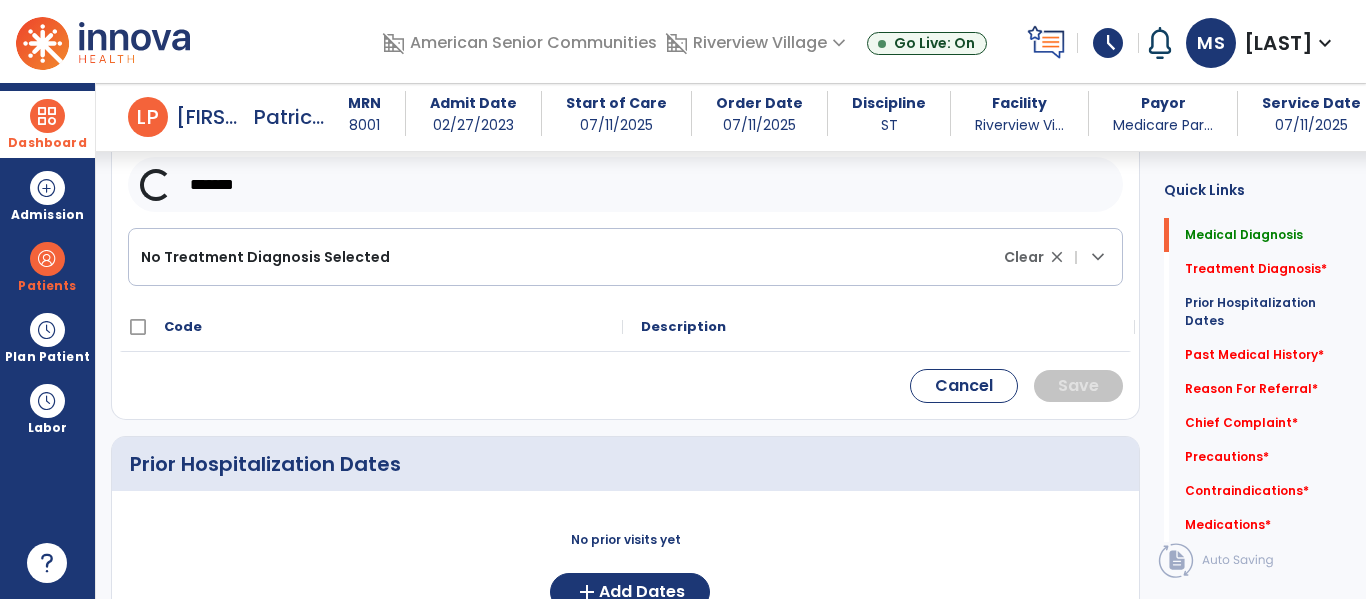 scroll, scrollTop: 538, scrollLeft: 0, axis: vertical 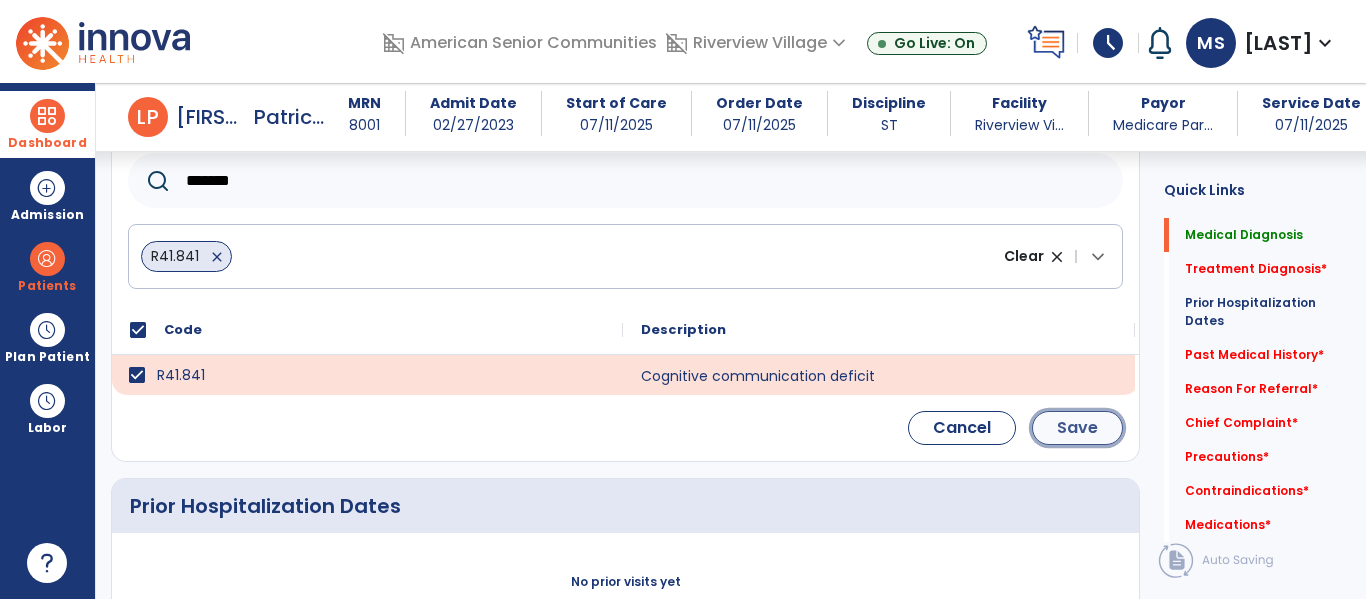 click on "Save" 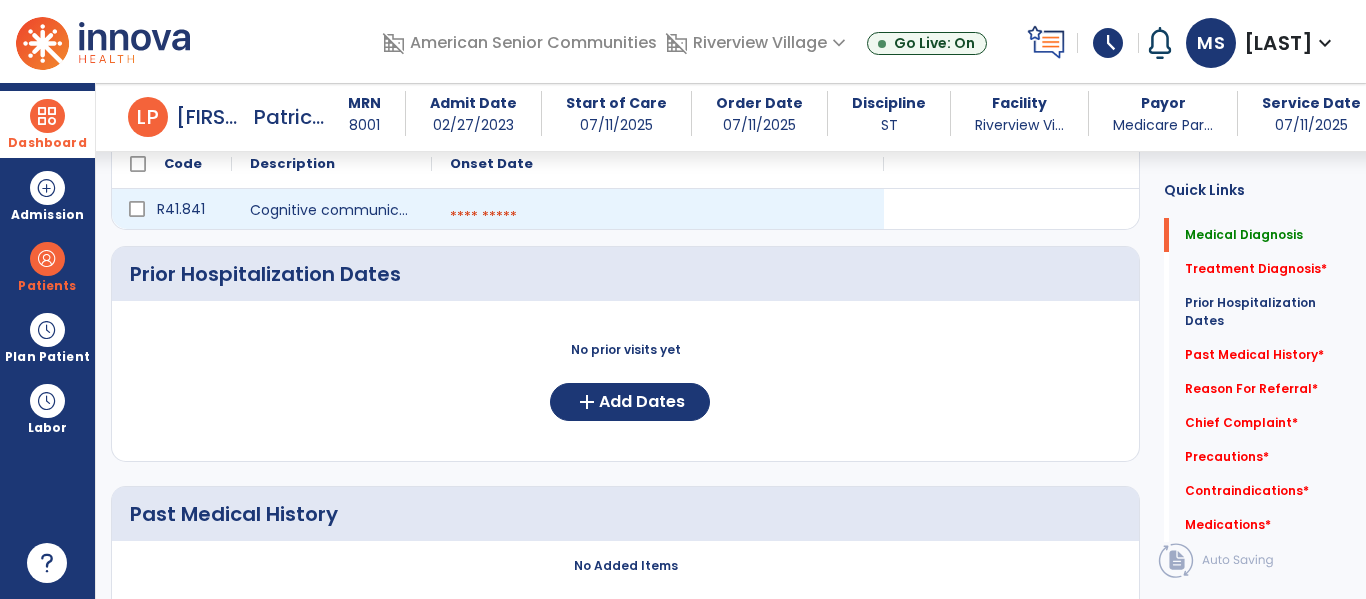 click at bounding box center (658, 217) 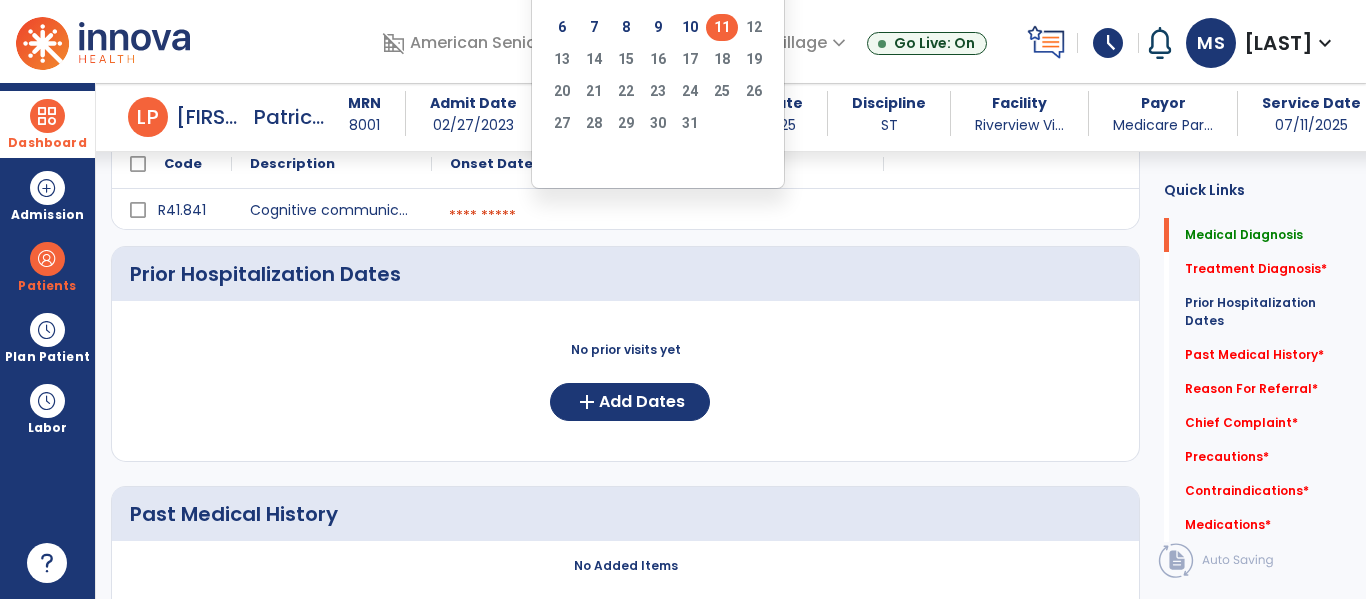 click on "11" 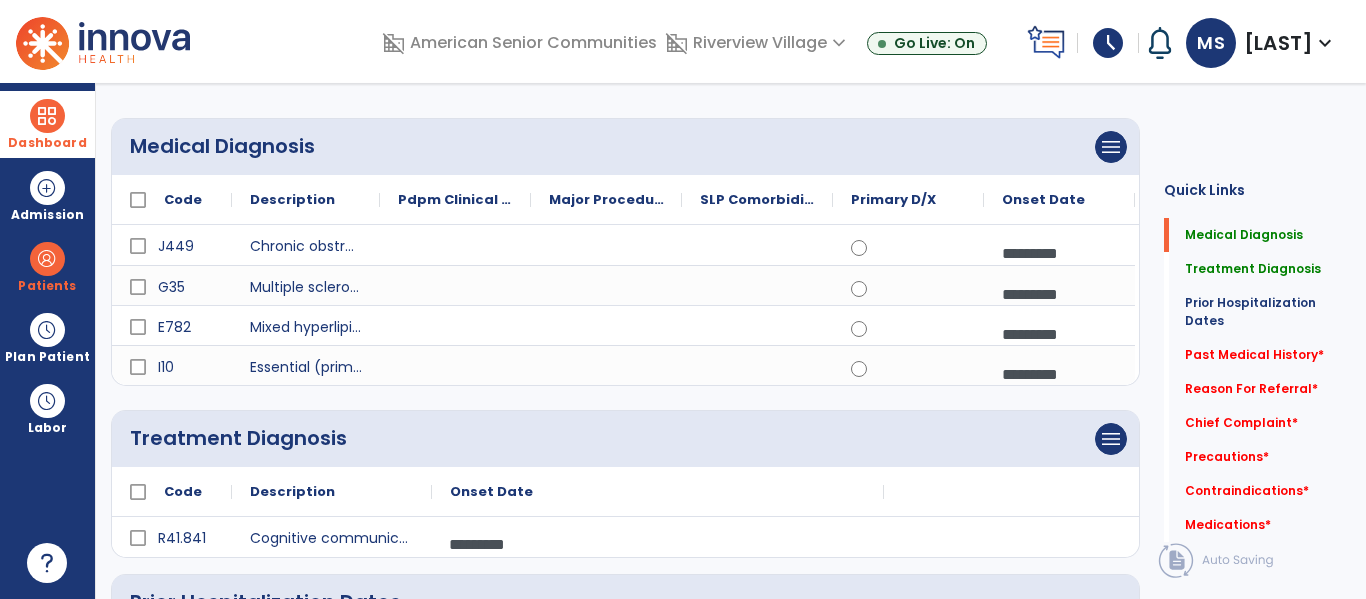 scroll, scrollTop: 0, scrollLeft: 0, axis: both 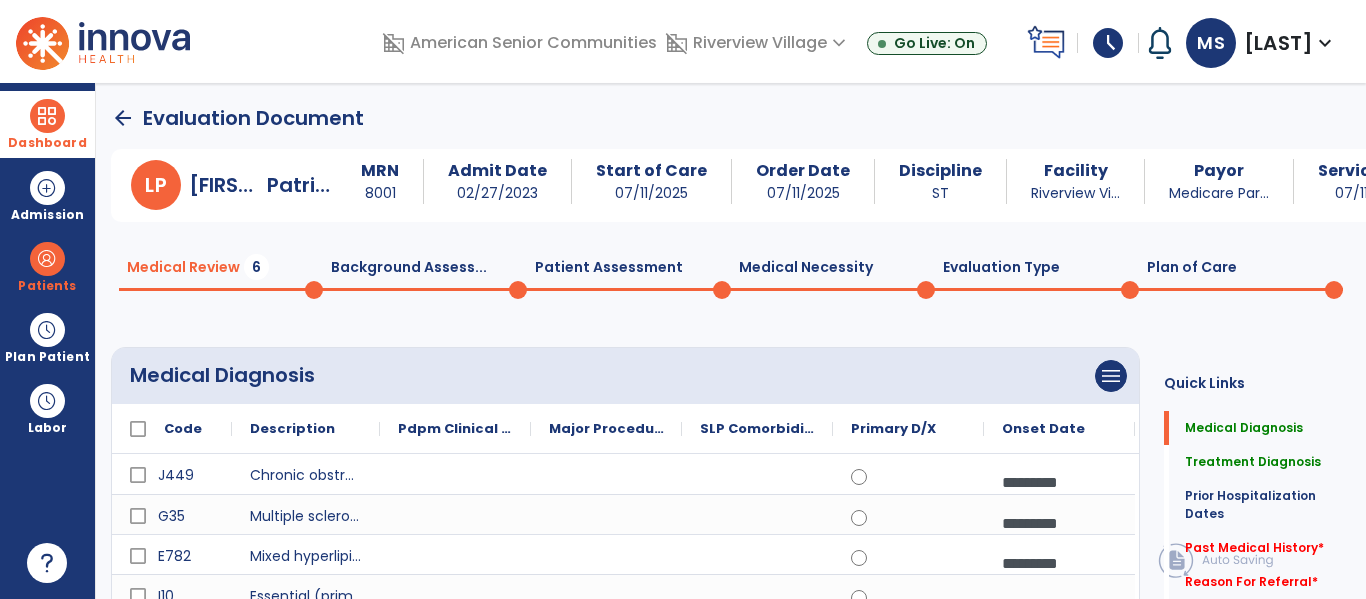 click on "Evaluation Type  0" 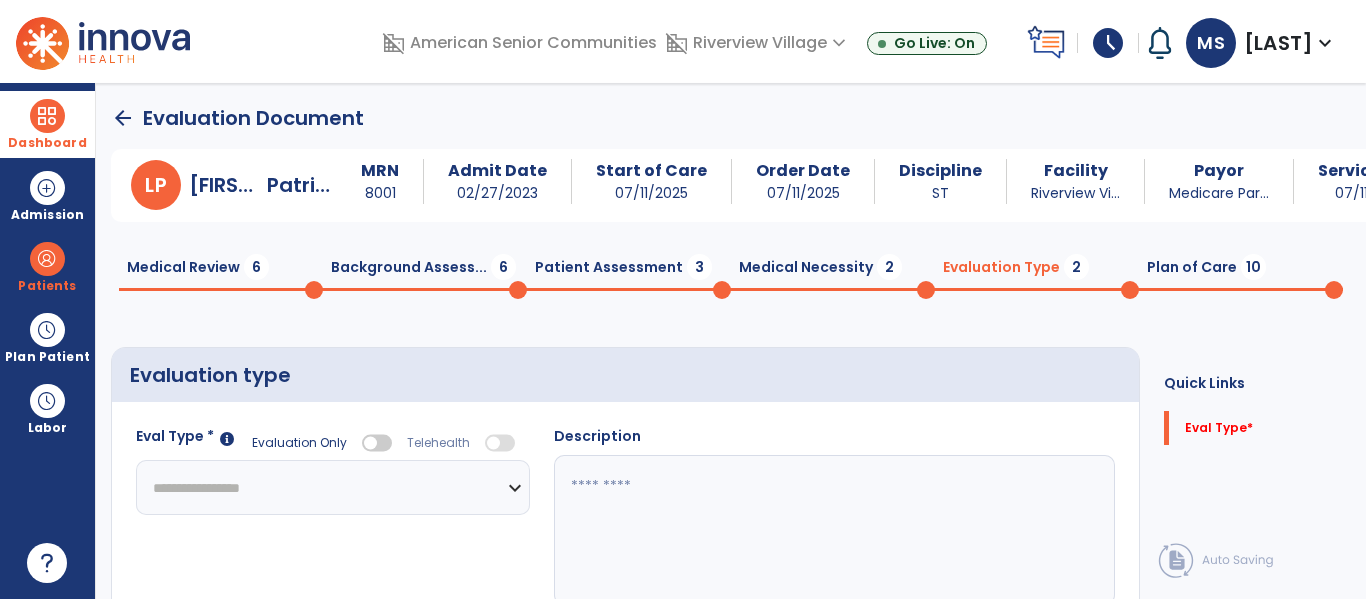 click 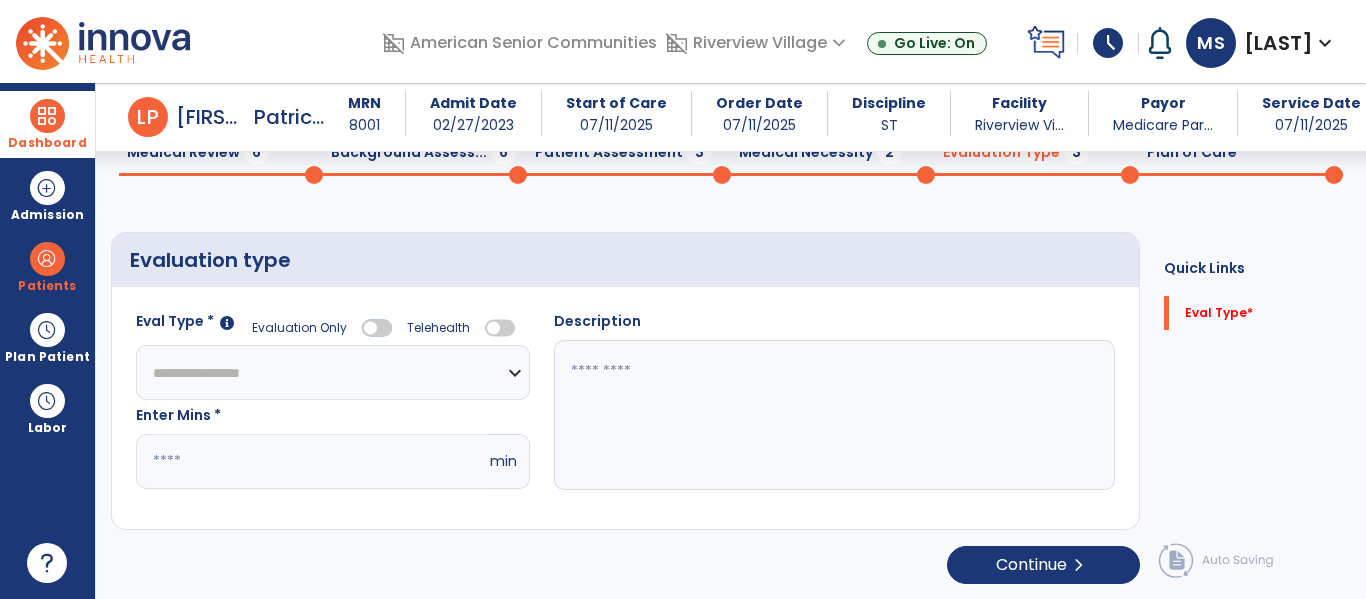 scroll, scrollTop: 88, scrollLeft: 0, axis: vertical 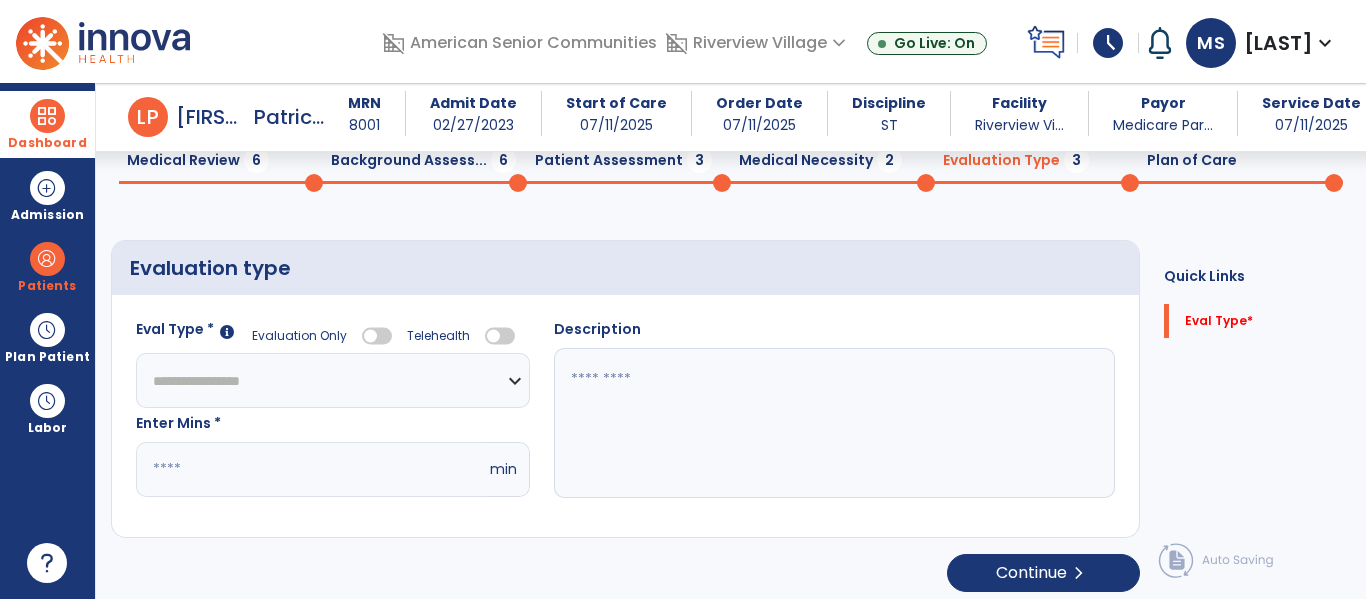 click on "*" 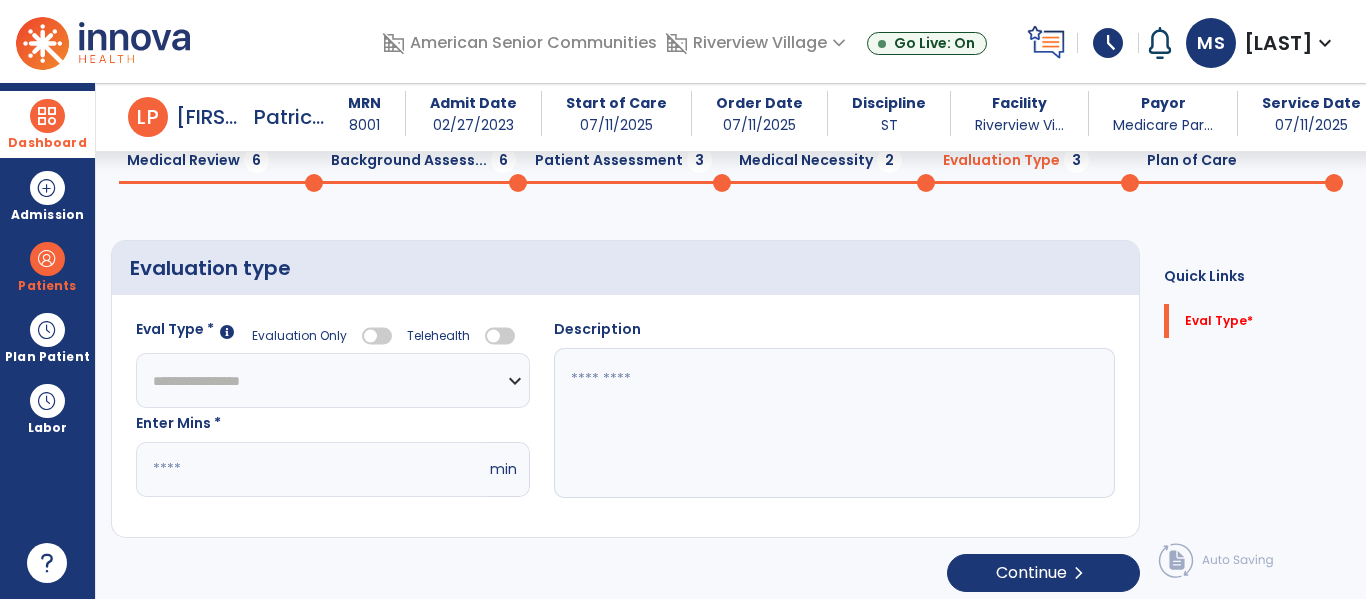 type on "**" 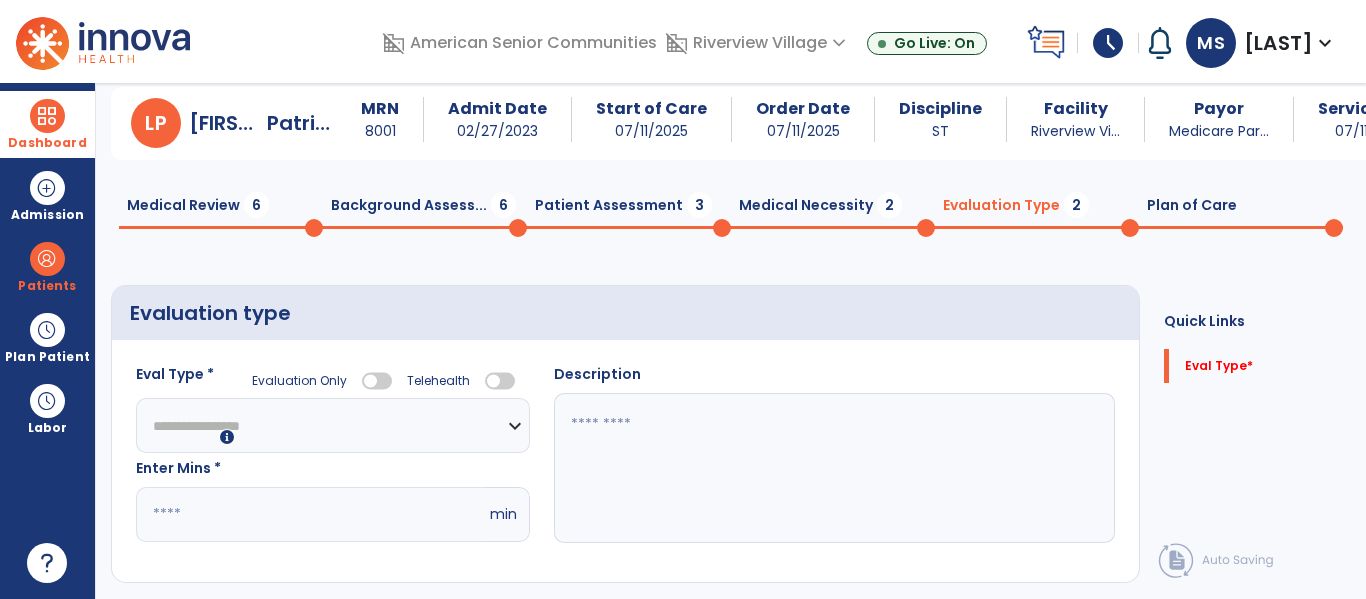 scroll, scrollTop: 0, scrollLeft: 0, axis: both 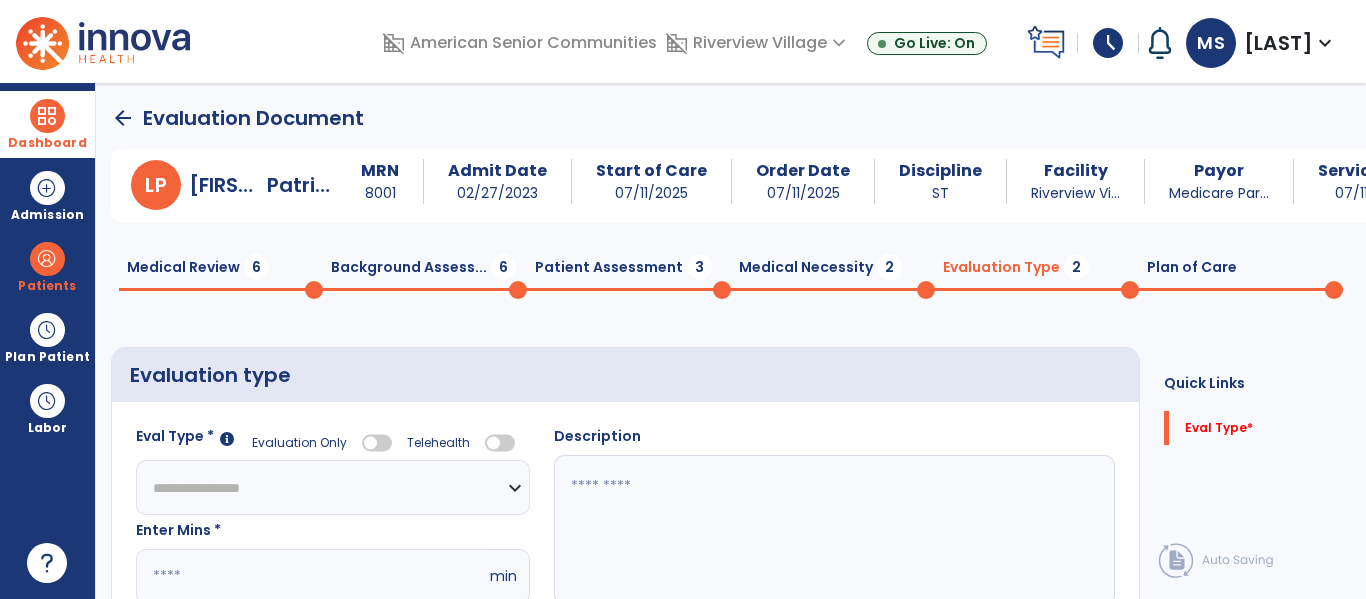 click on "Medical Review  6" 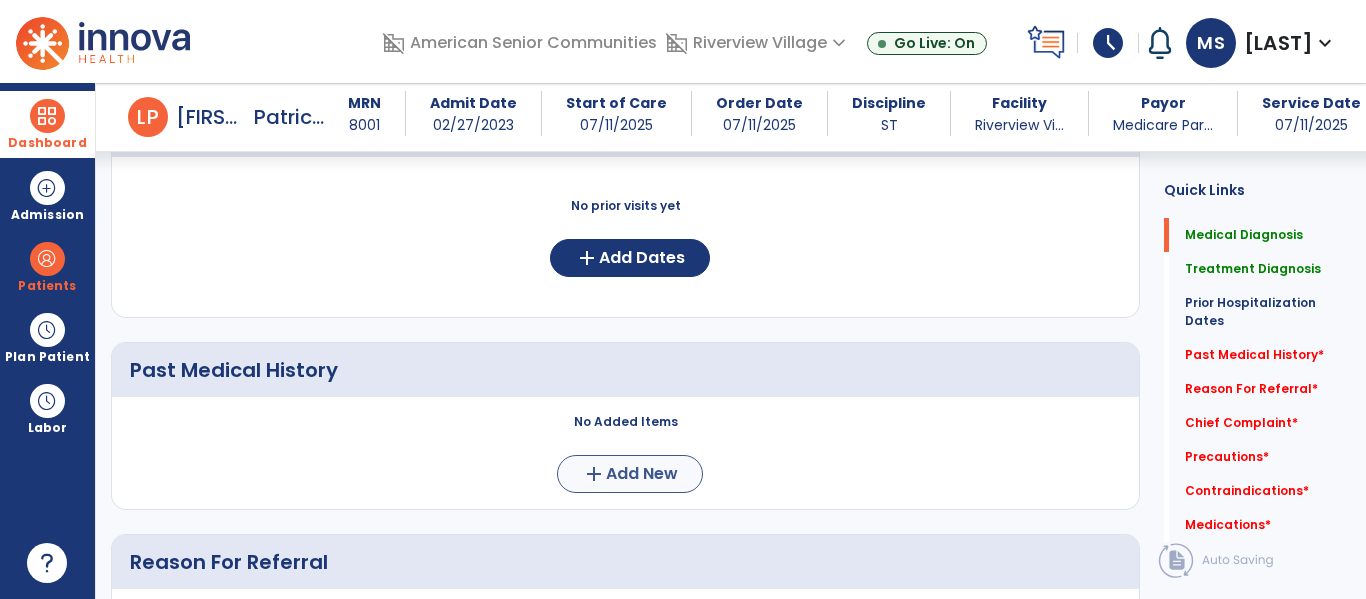 scroll, scrollTop: 752, scrollLeft: 0, axis: vertical 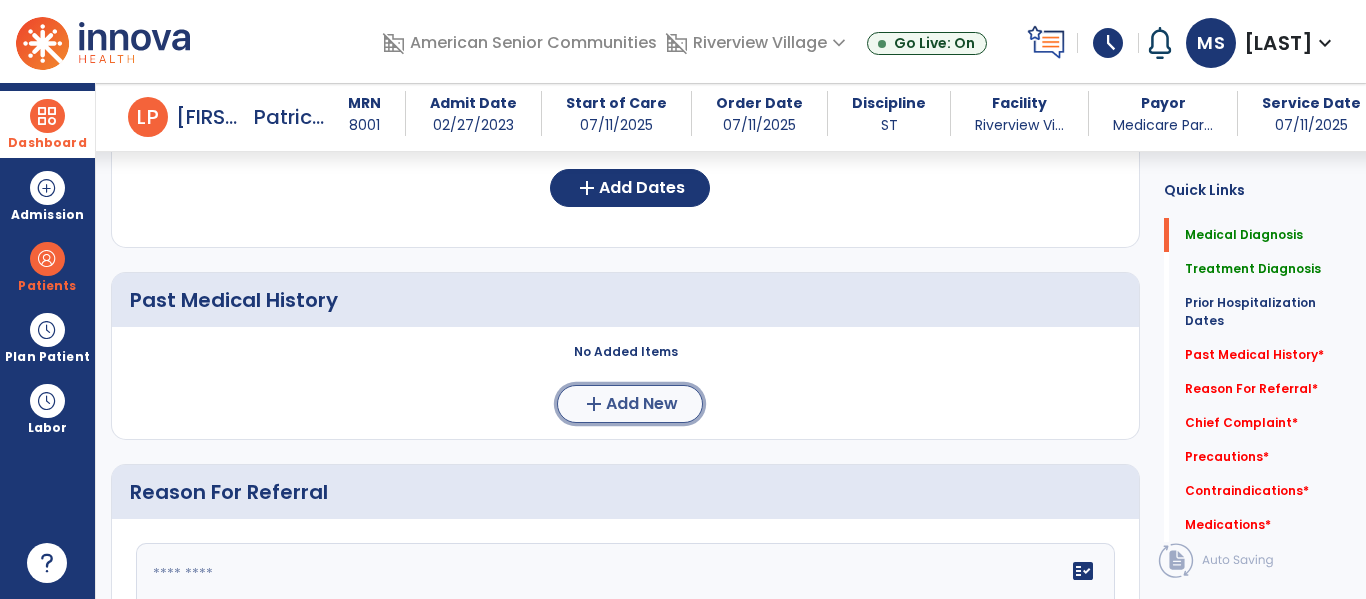 click on "Add New" 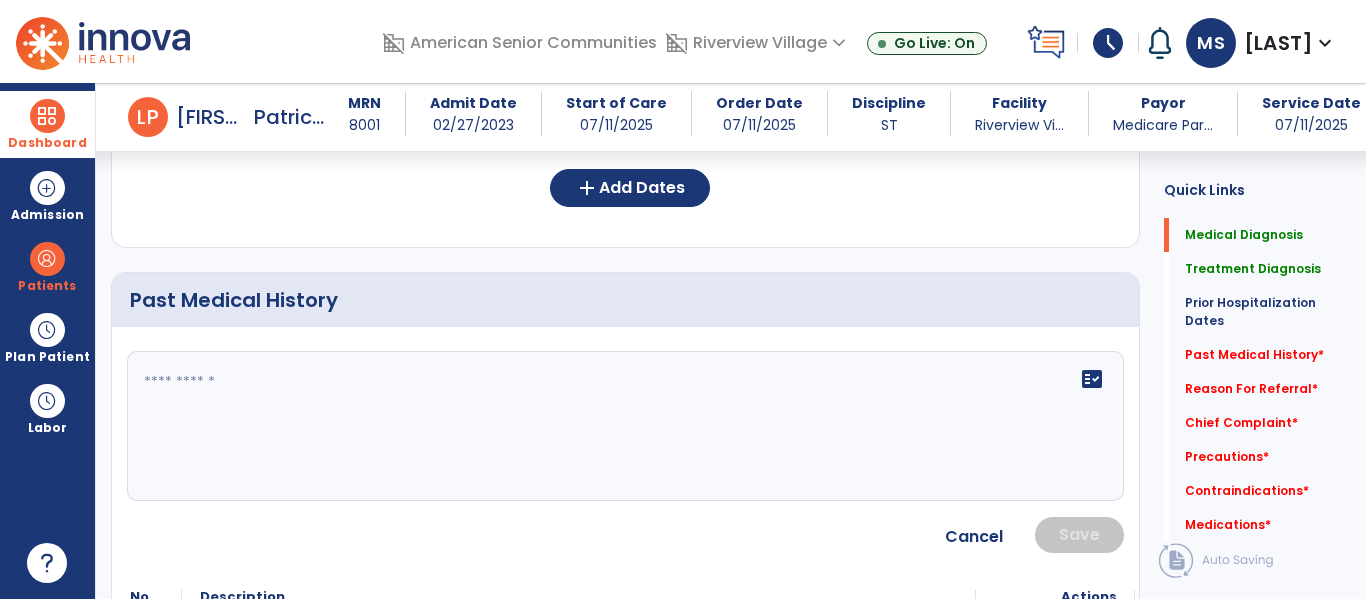click on "fact_check" 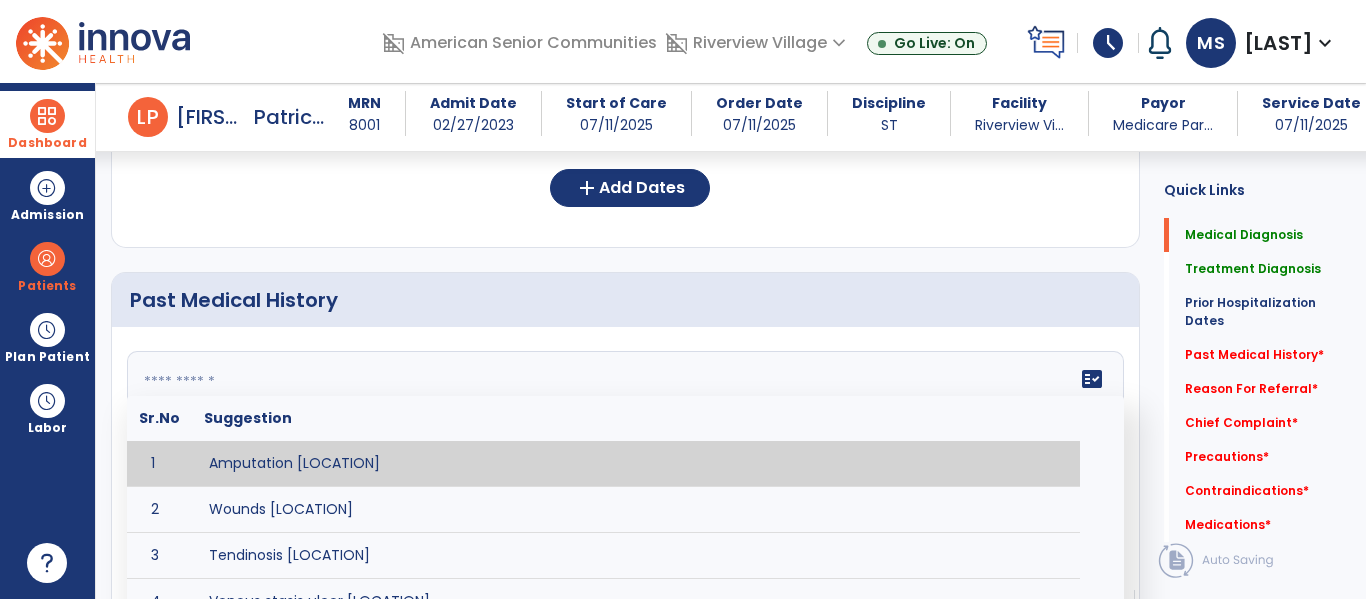 paste on "**********" 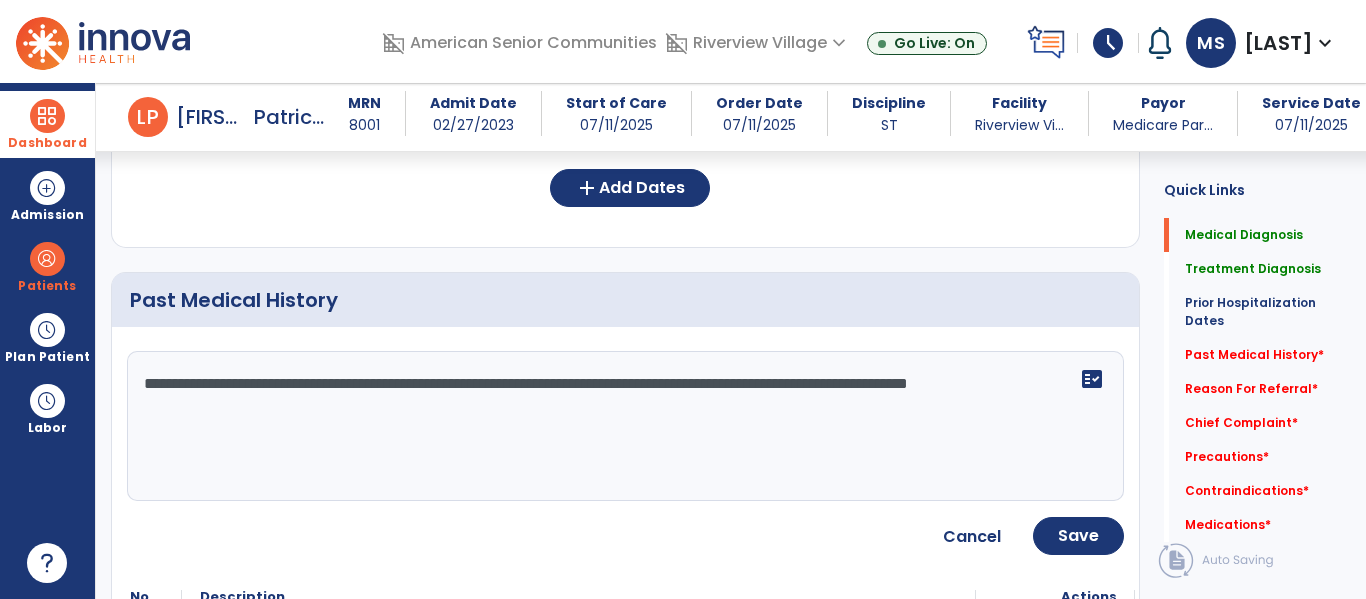 type on "**********" 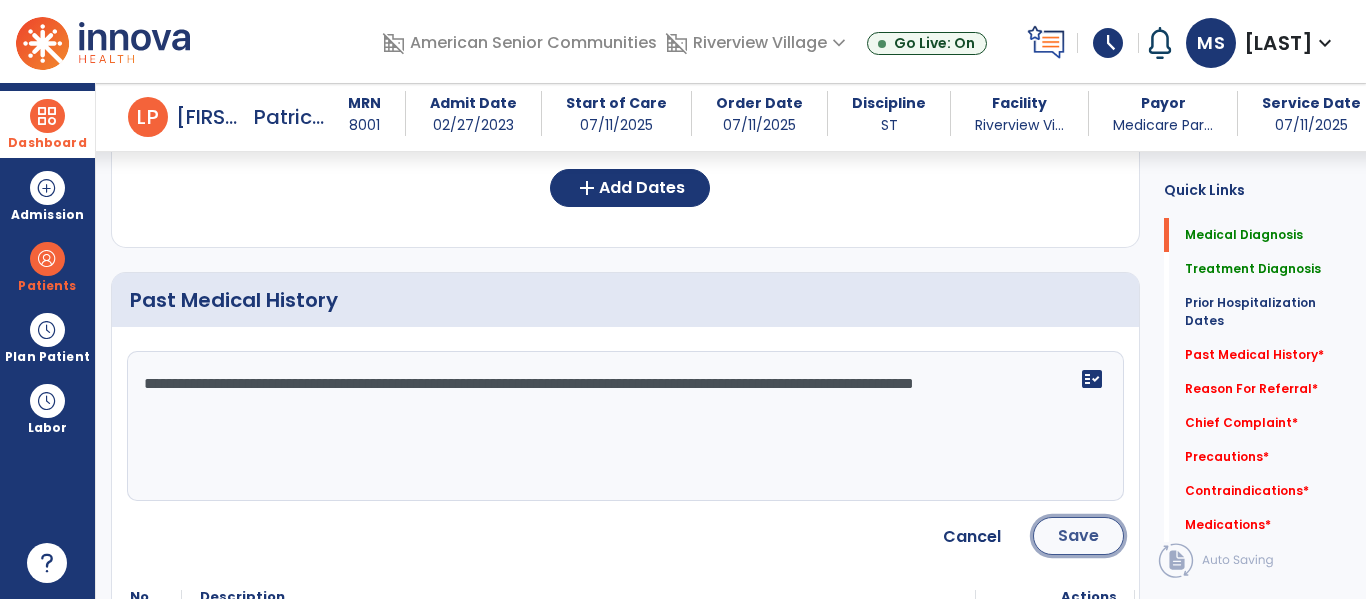 click on "Save" 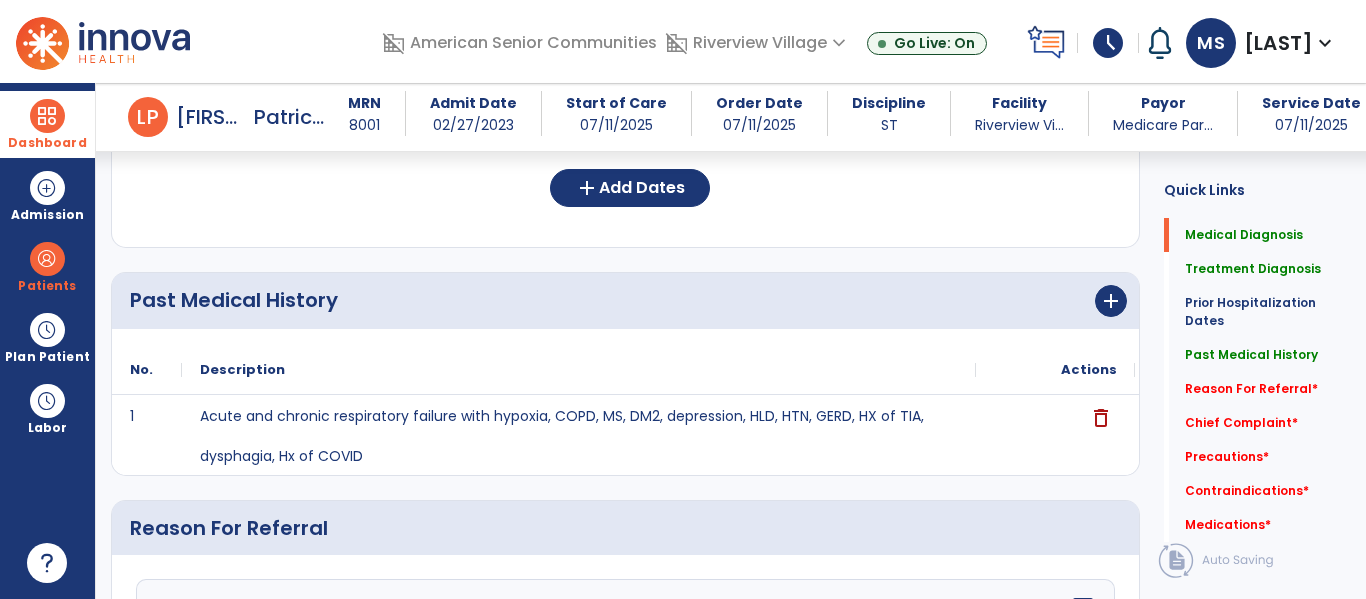 scroll, scrollTop: 1033, scrollLeft: 0, axis: vertical 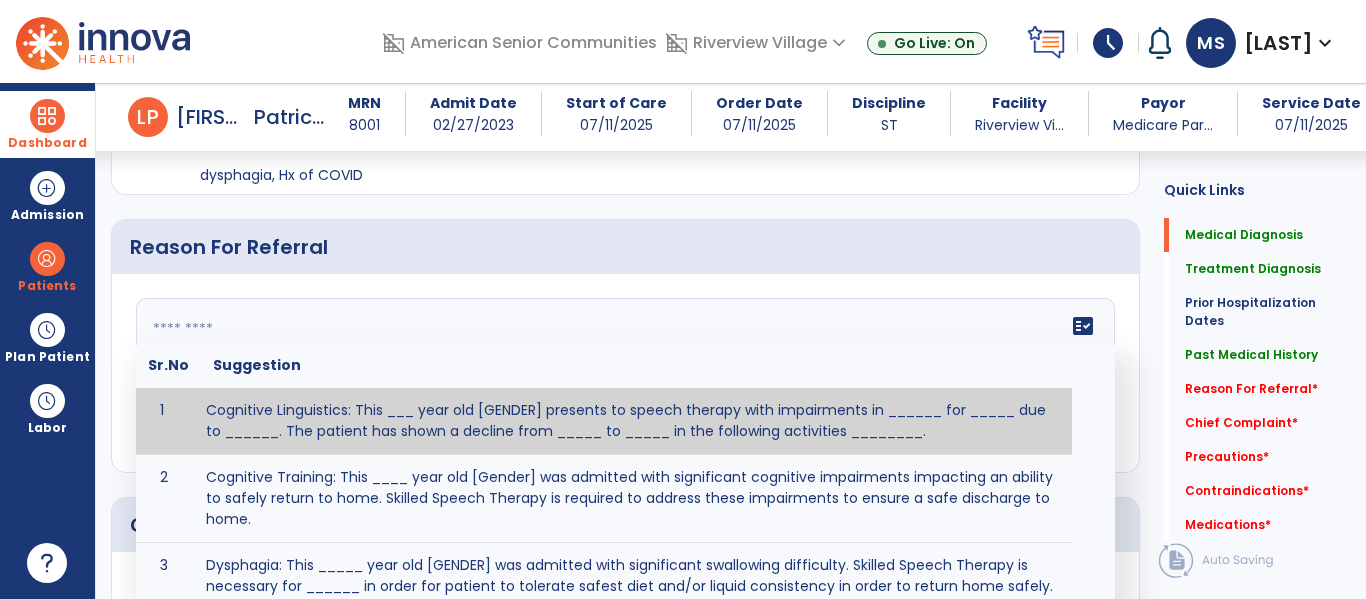 click 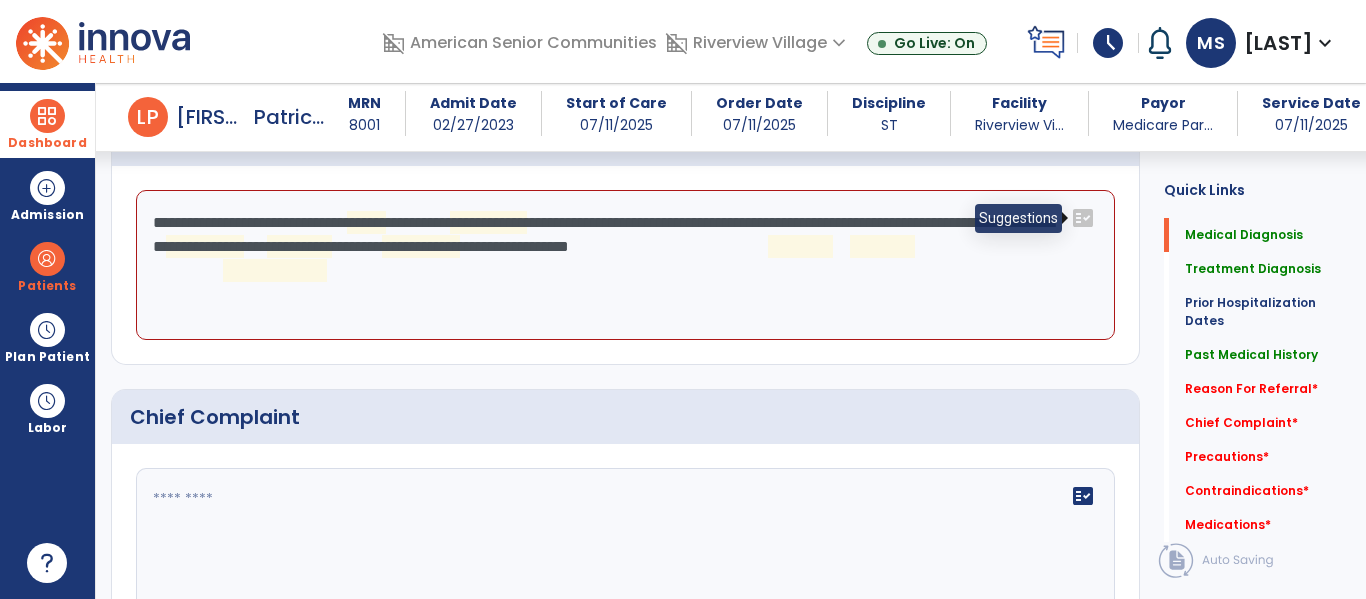 click on "fact_check" 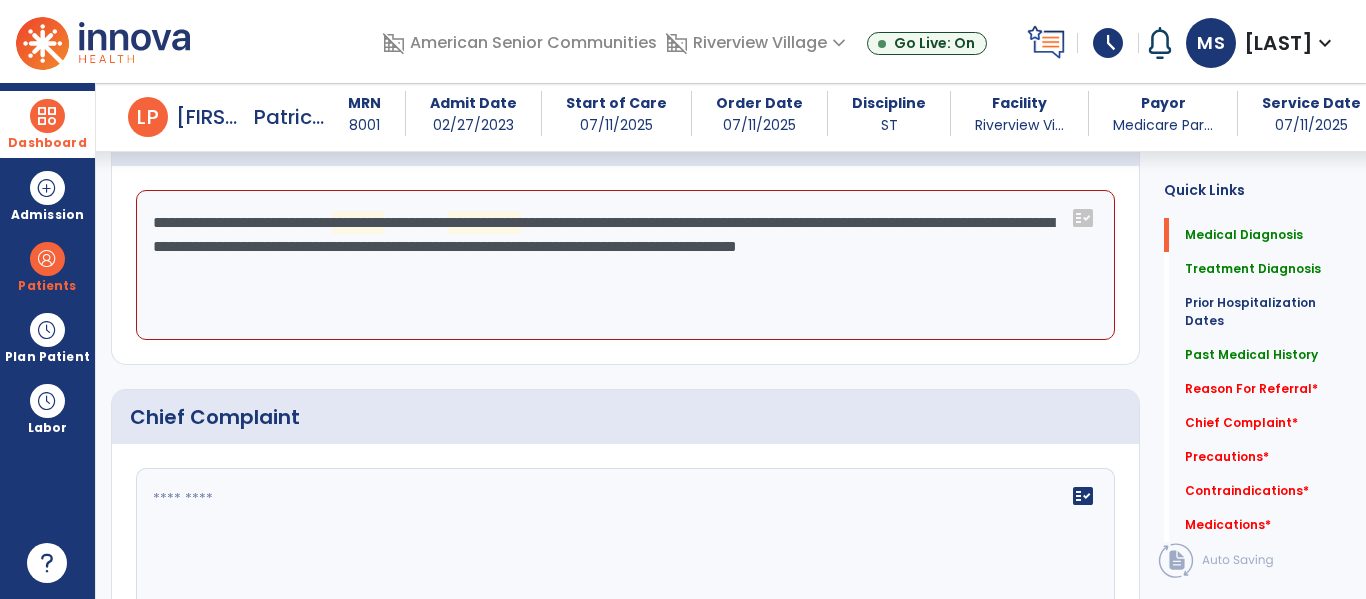 click on "**********" 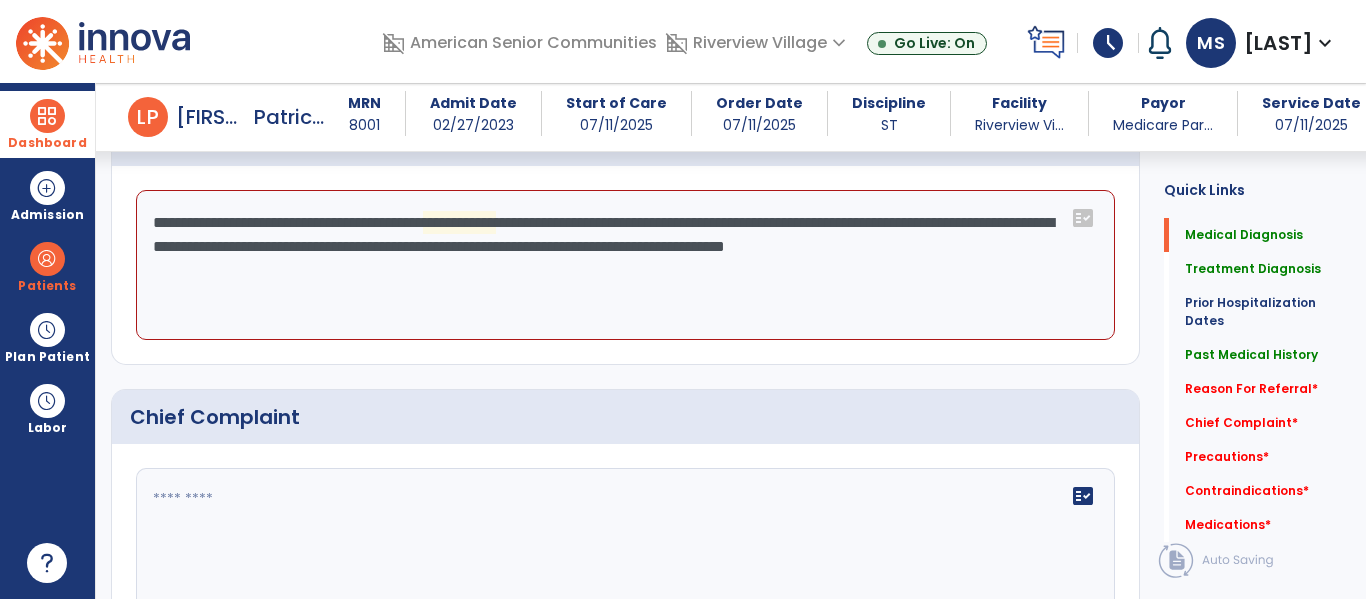 click on "**********" 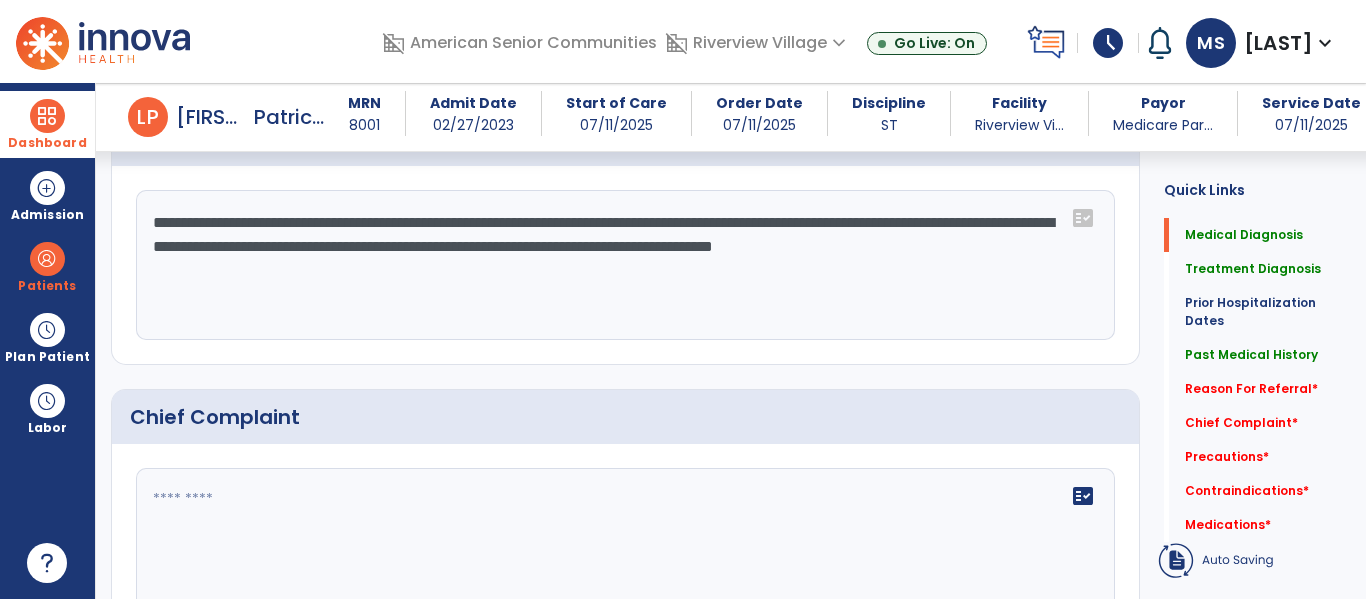 drag, startPoint x: 449, startPoint y: 269, endPoint x: 261, endPoint y: 284, distance: 188.59746 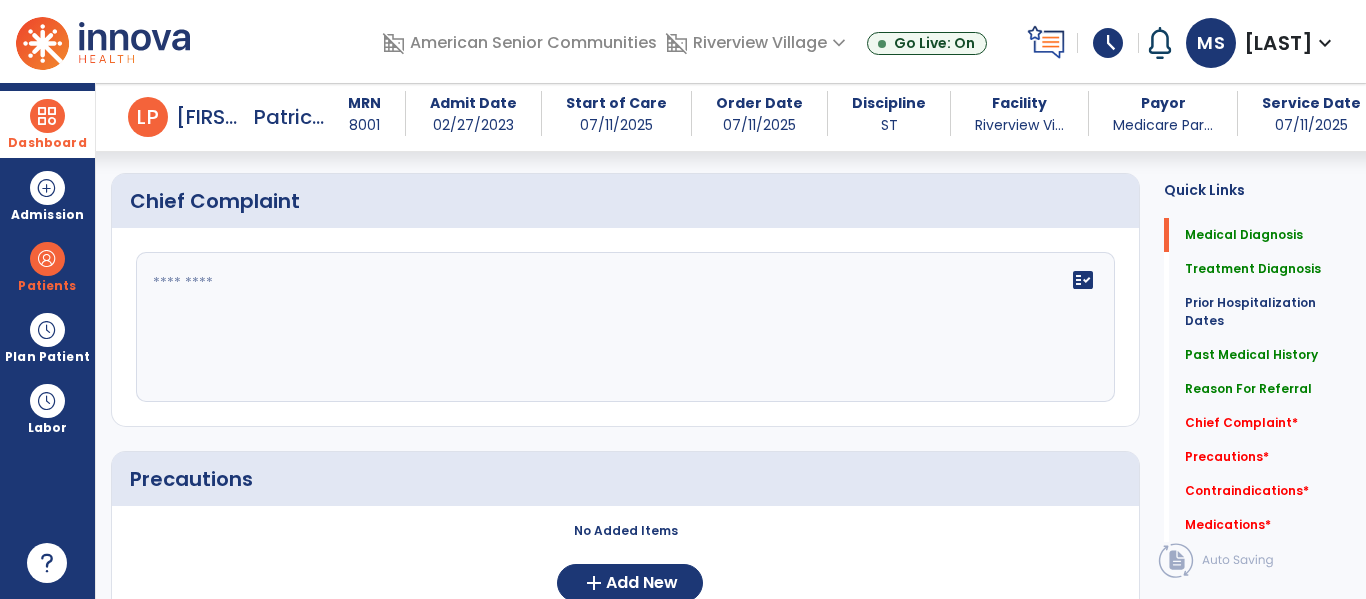 scroll, scrollTop: 1367, scrollLeft: 0, axis: vertical 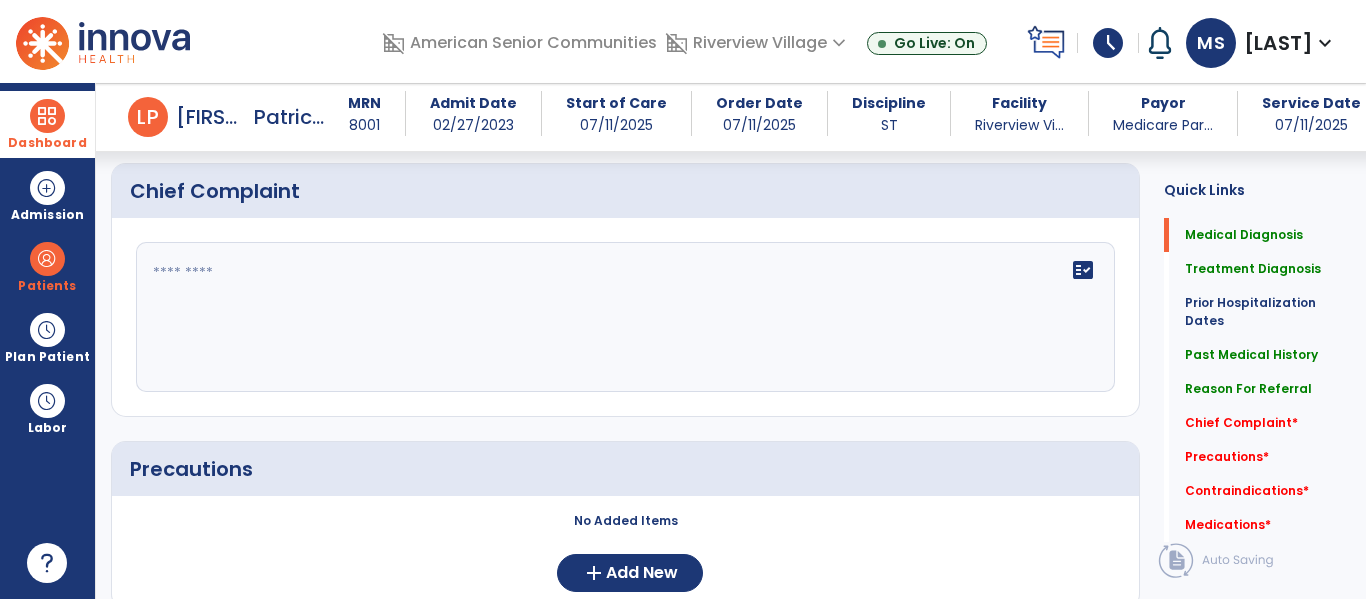 type on "**********" 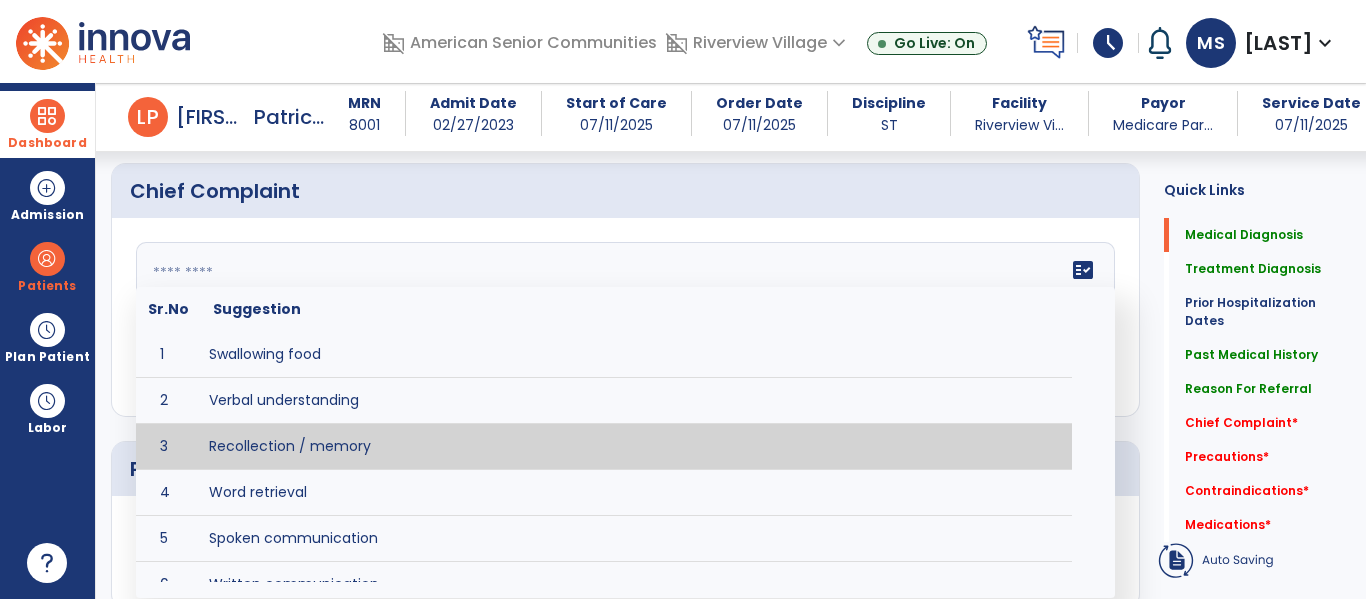 type on "**********" 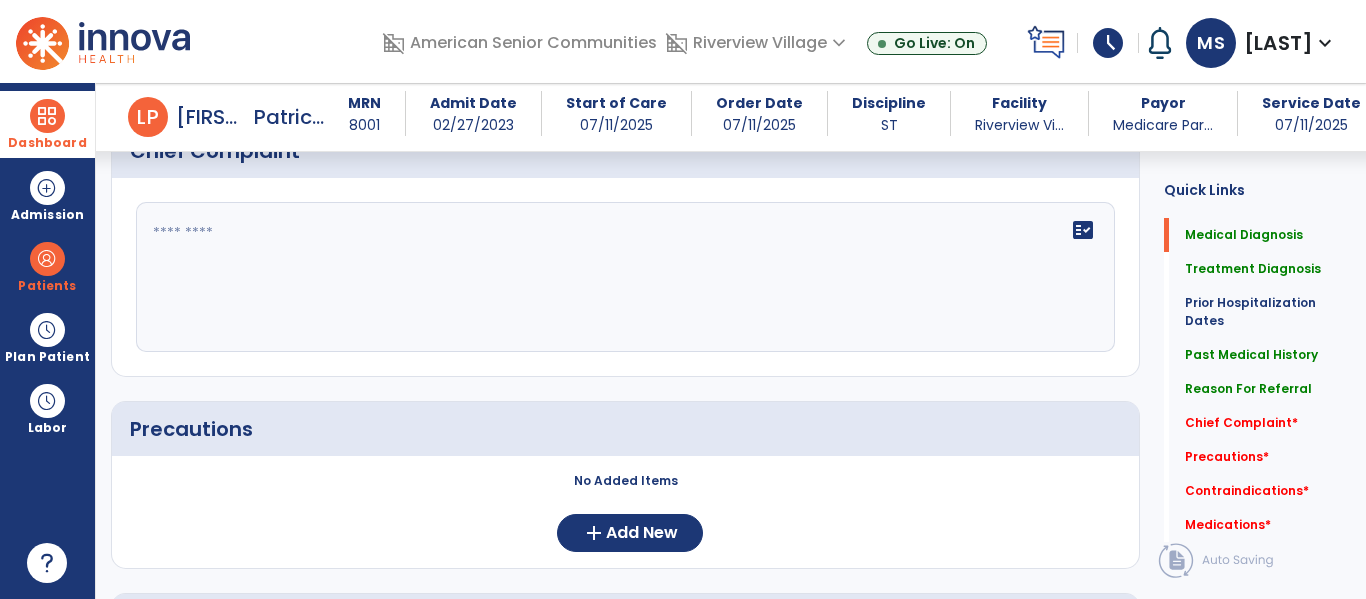 click on "Precautions     No Added Items  add  Add New" 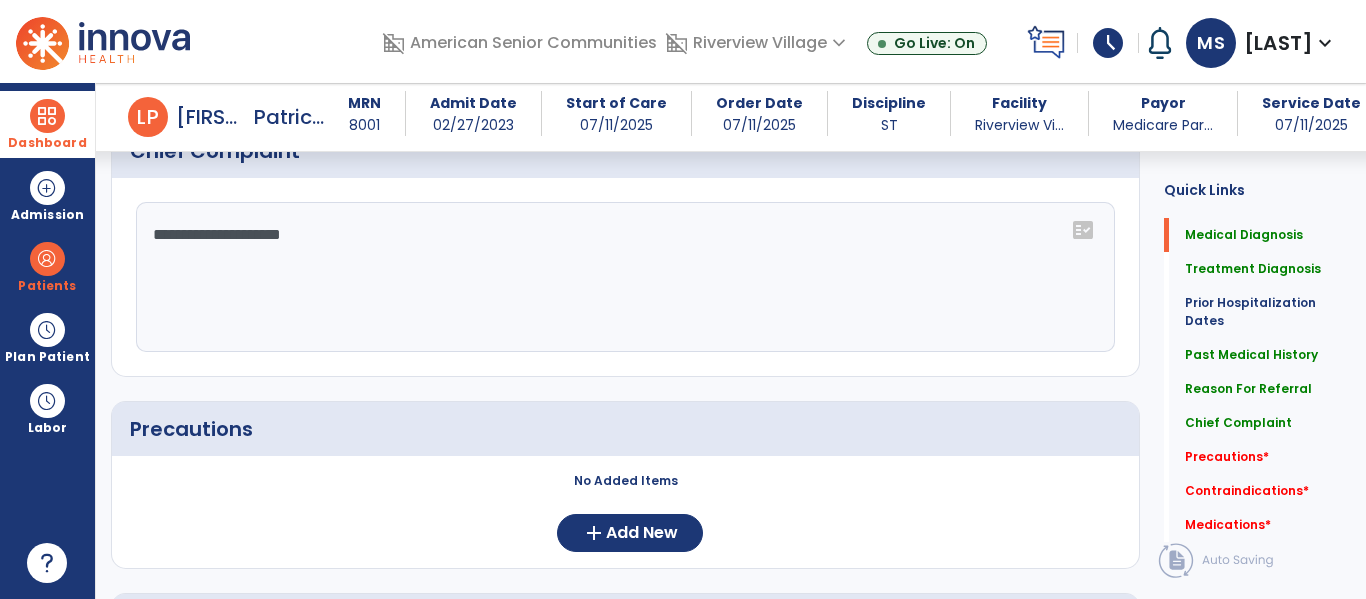 scroll, scrollTop: 1527, scrollLeft: 0, axis: vertical 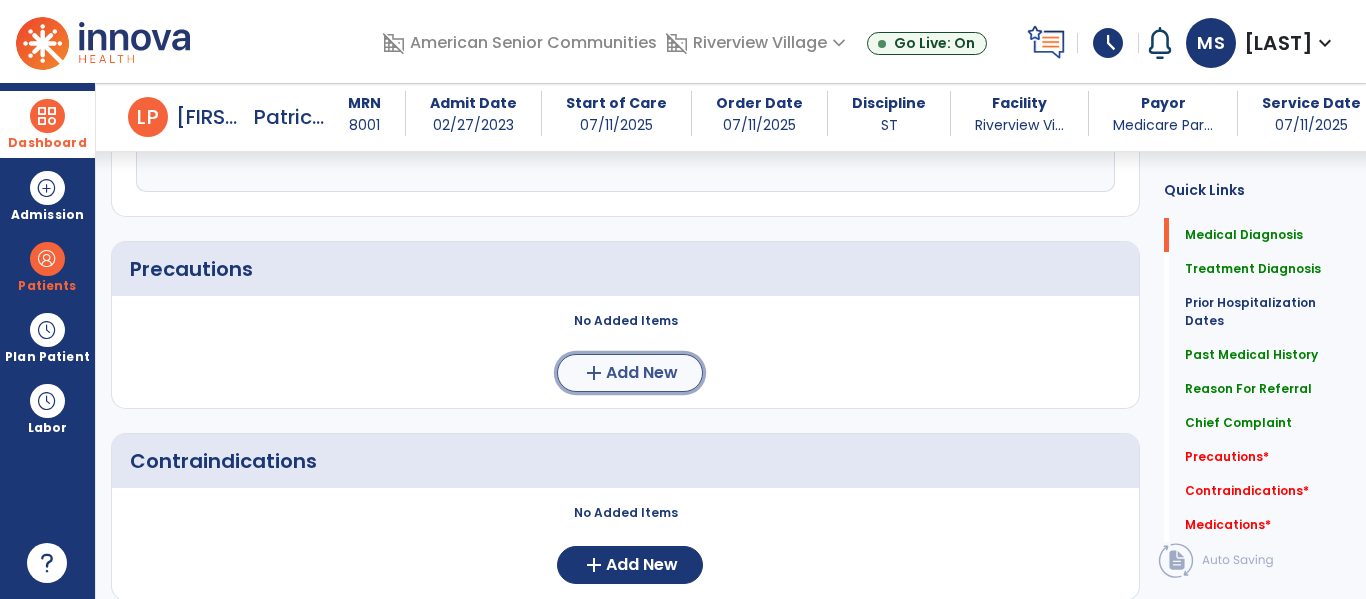 click on "add" 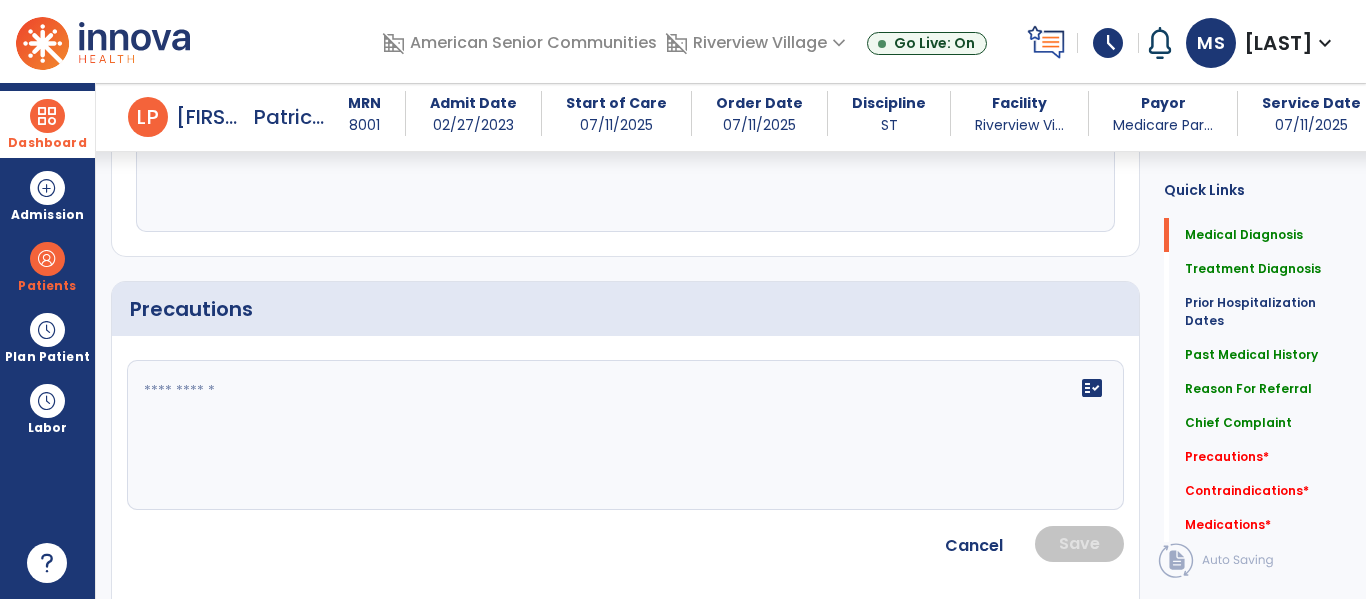 scroll, scrollTop: 1567, scrollLeft: 0, axis: vertical 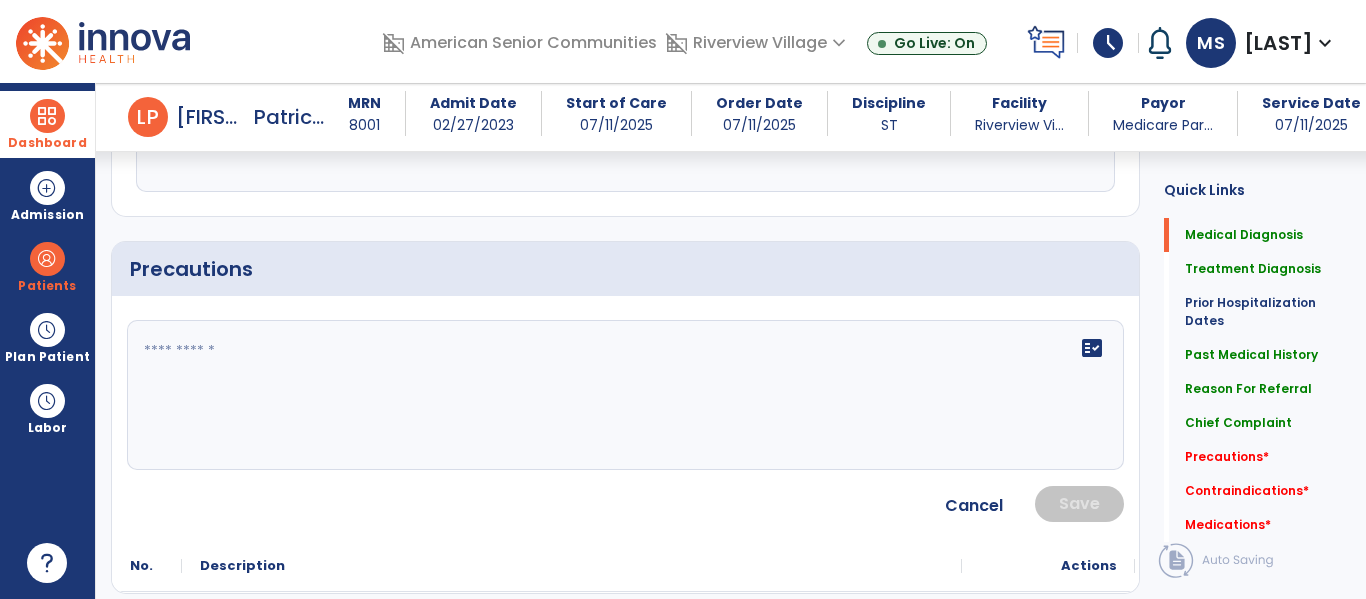 click on "fact_check" 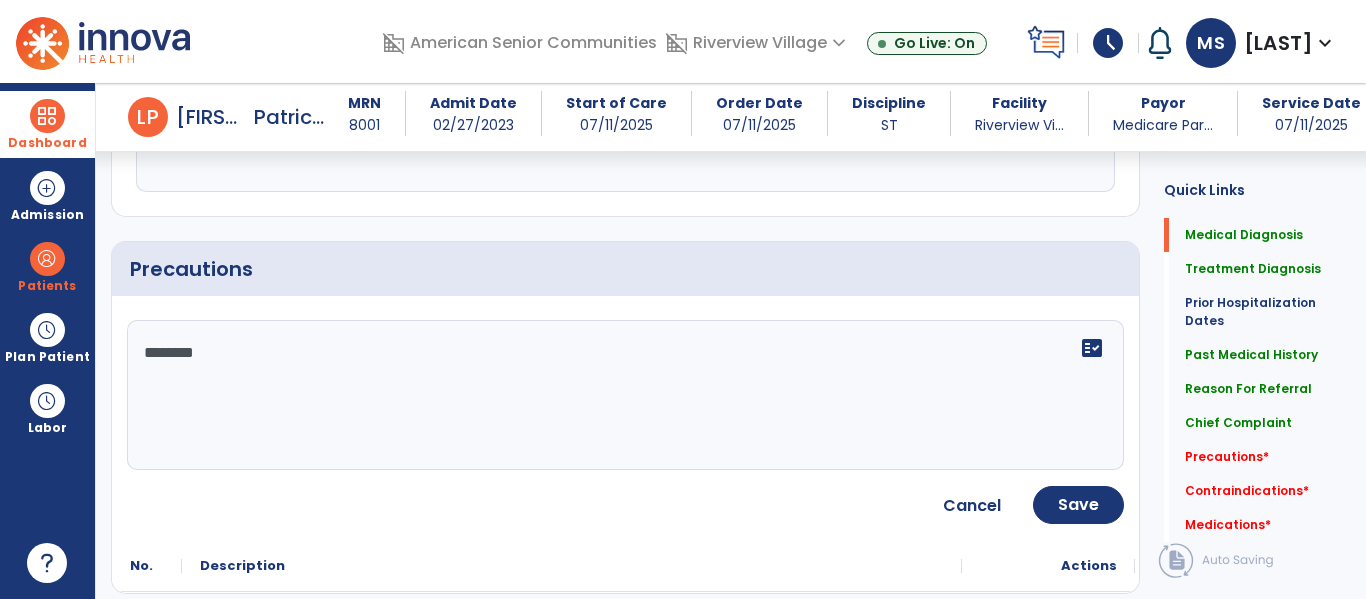 type on "********" 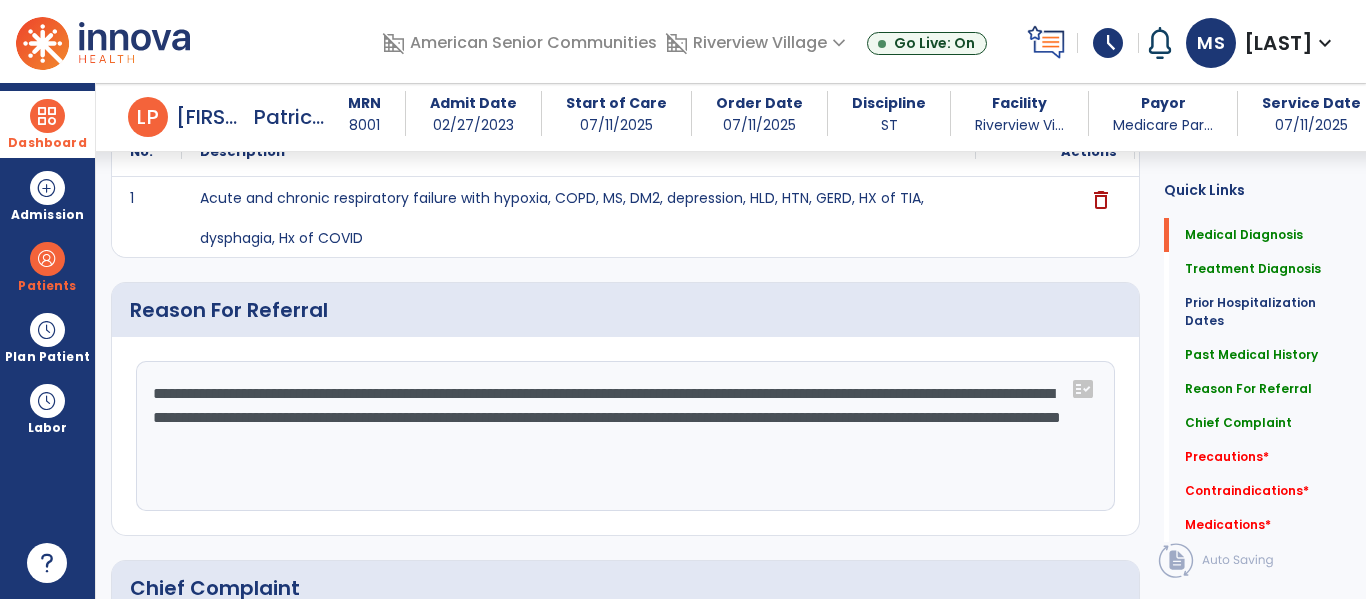 scroll, scrollTop: 971, scrollLeft: 0, axis: vertical 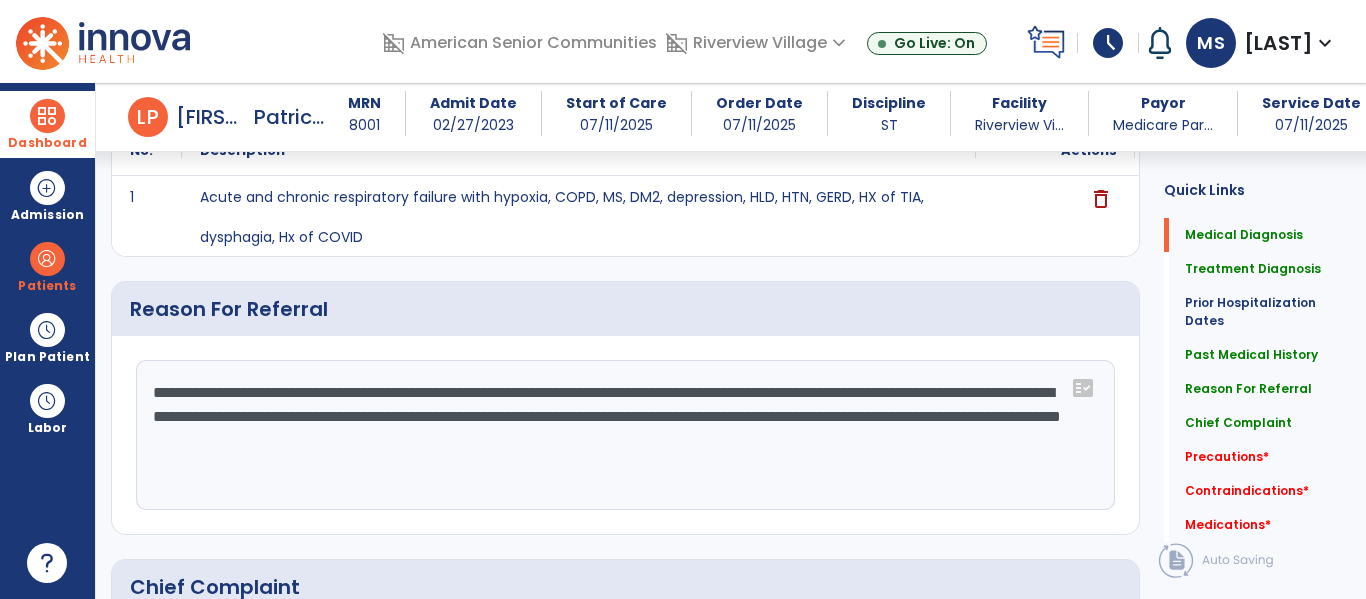 drag, startPoint x: 663, startPoint y: 471, endPoint x: 316, endPoint y: 469, distance: 347.00577 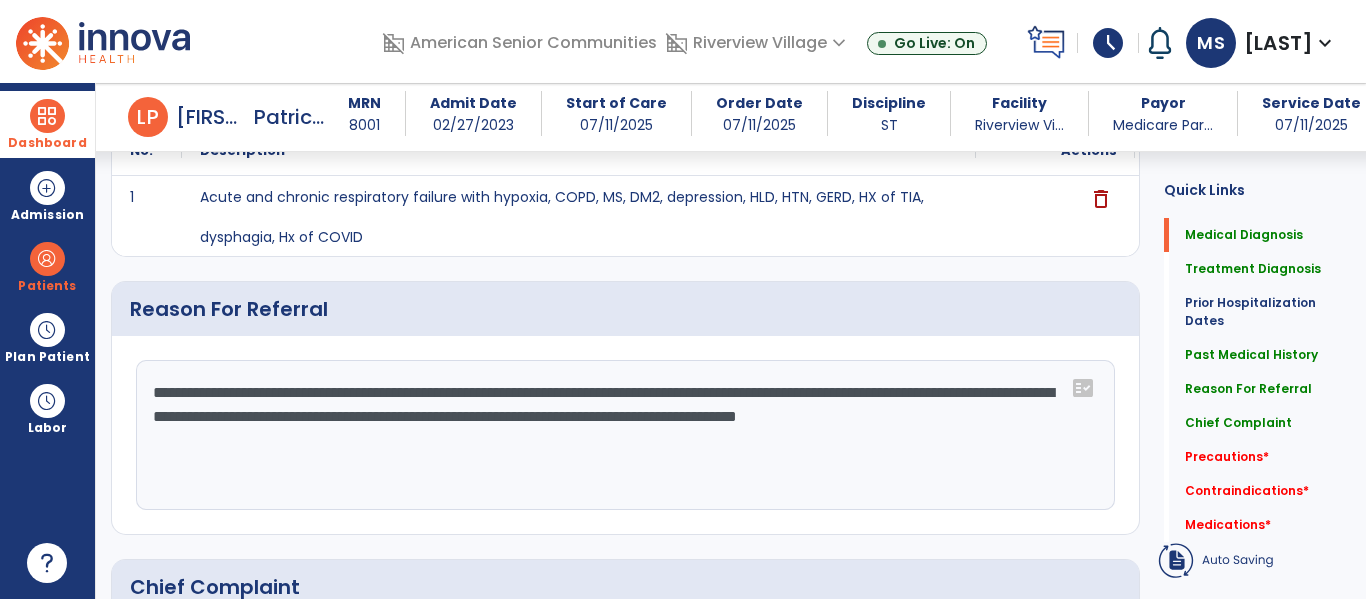 type on "**********" 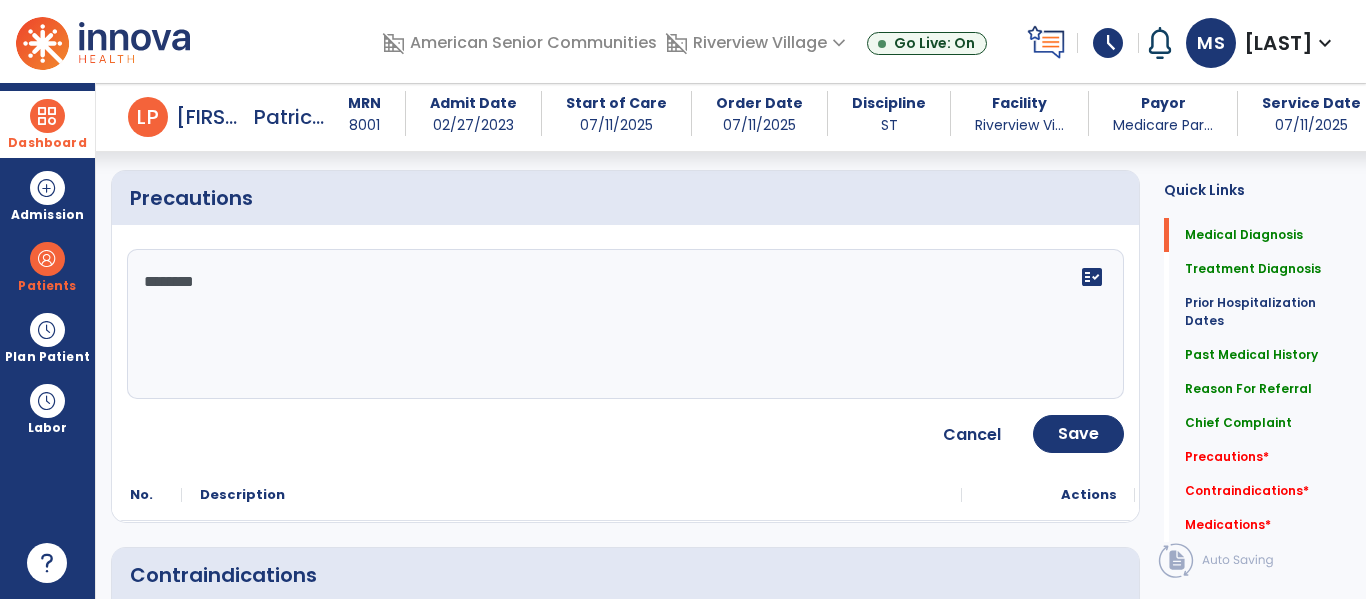 scroll, scrollTop: 1630, scrollLeft: 0, axis: vertical 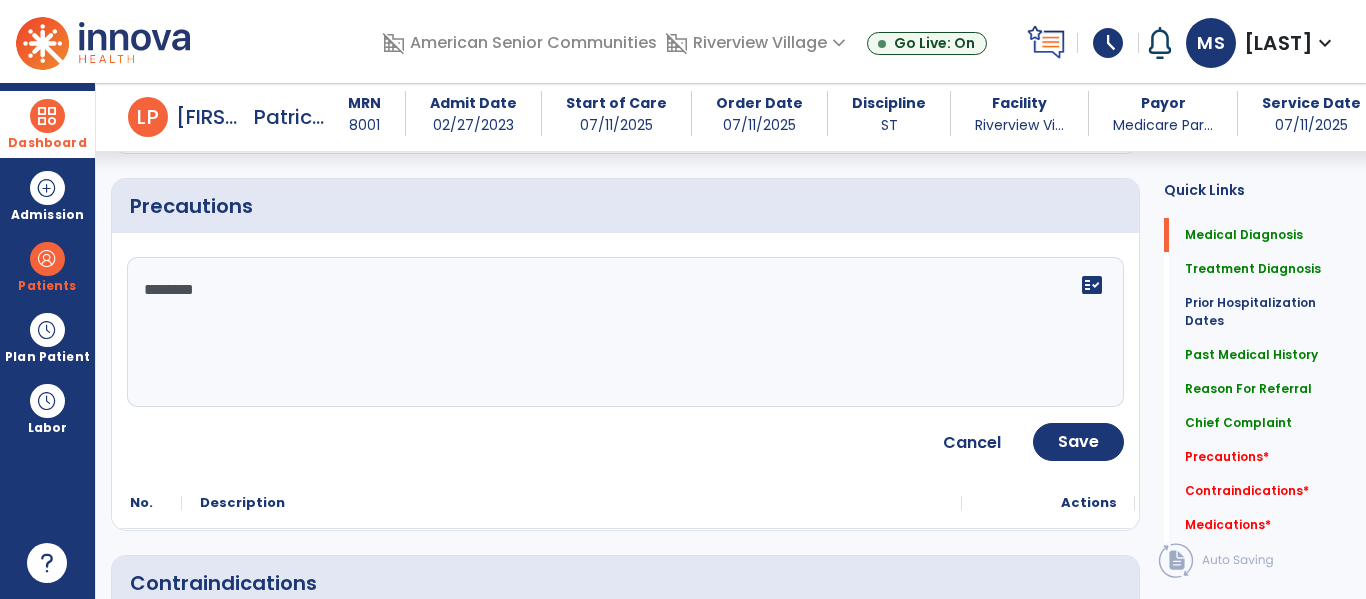 click on "********" 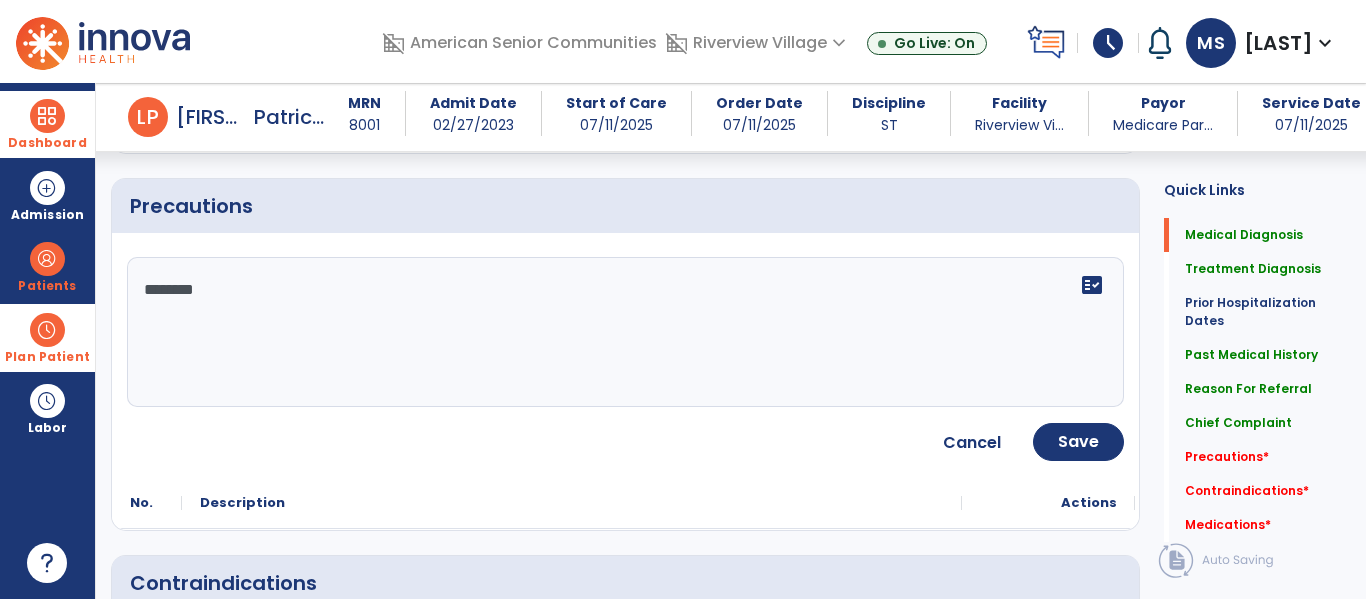drag, startPoint x: 557, startPoint y: 366, endPoint x: 58, endPoint y: 331, distance: 500.22595 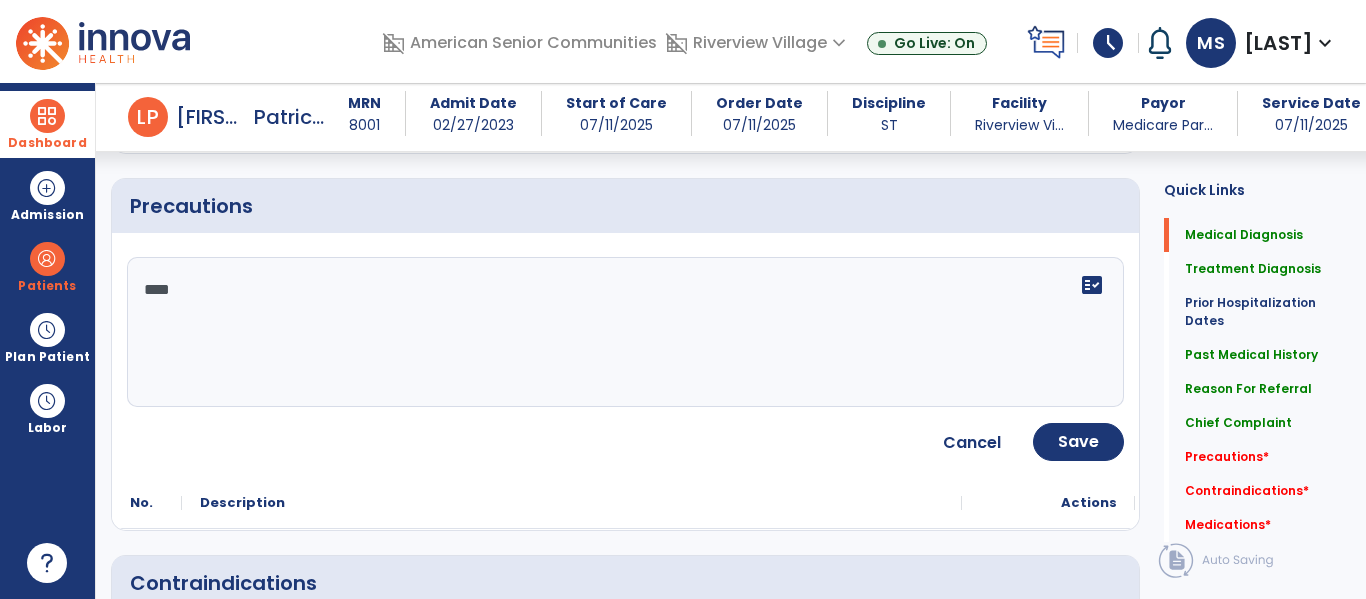 type on "*****" 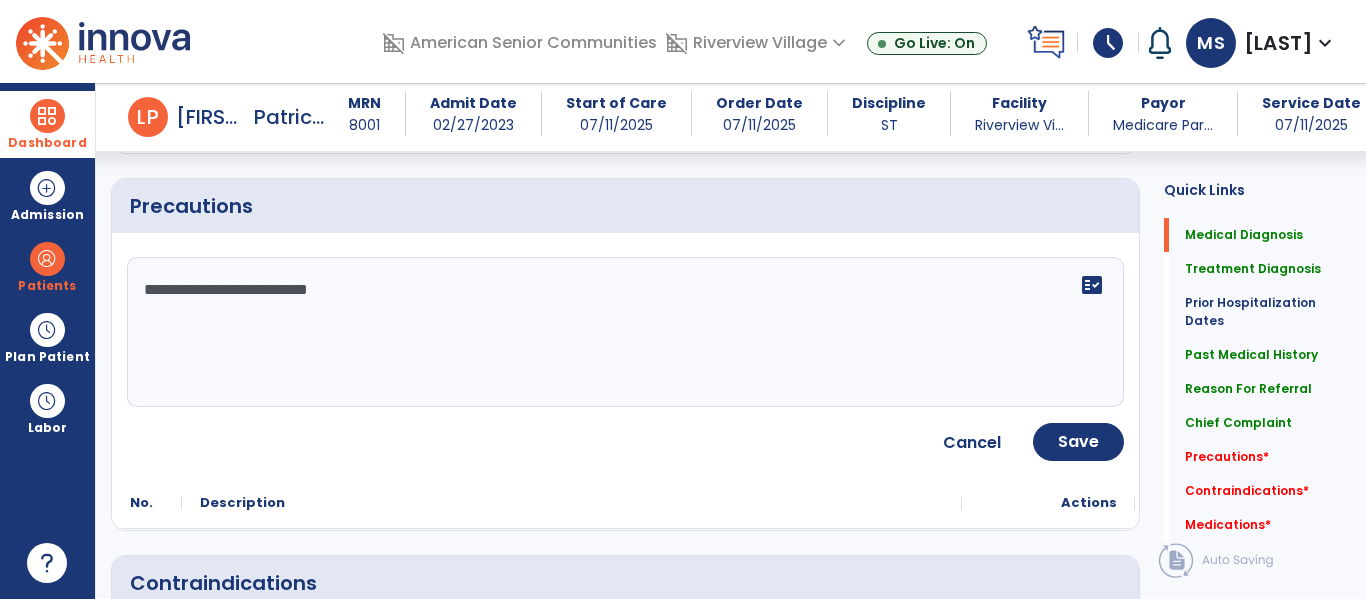 type on "**********" 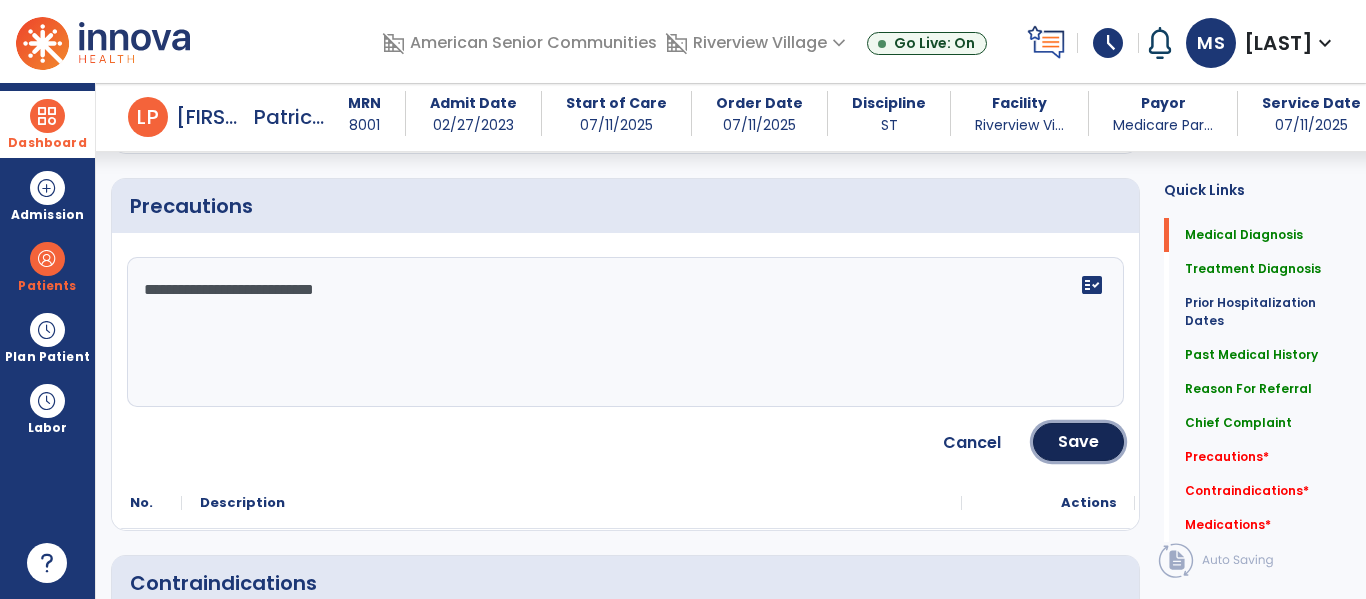 click on "Save" 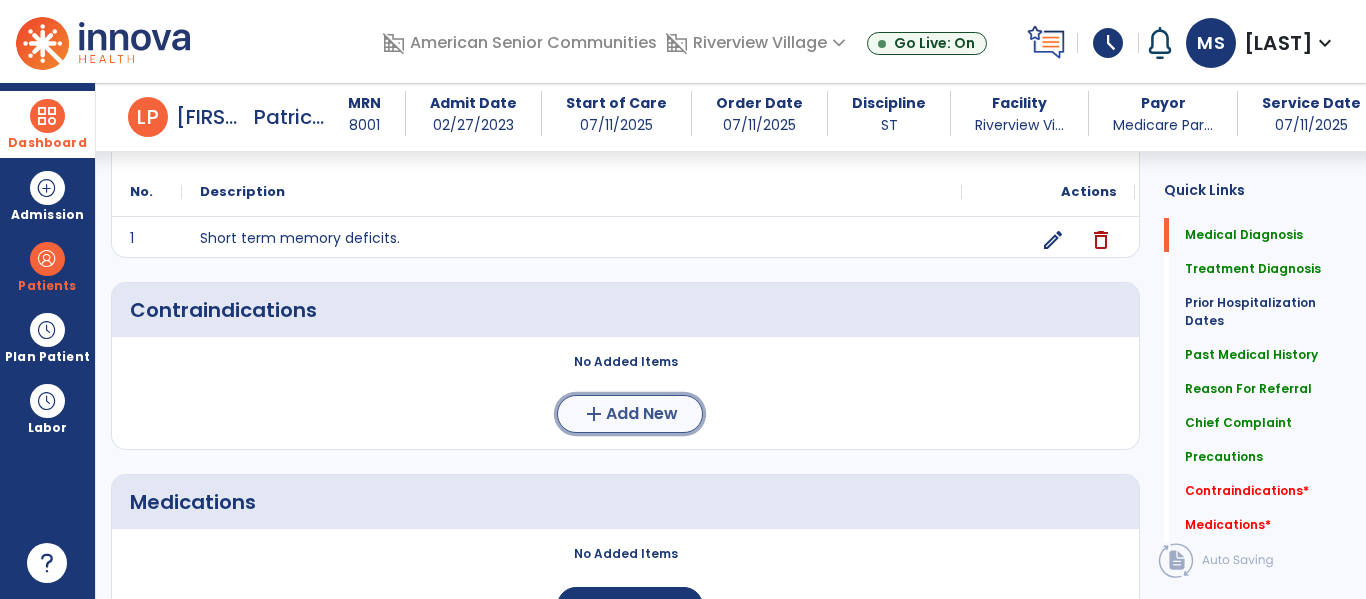 scroll, scrollTop: 1754, scrollLeft: 0, axis: vertical 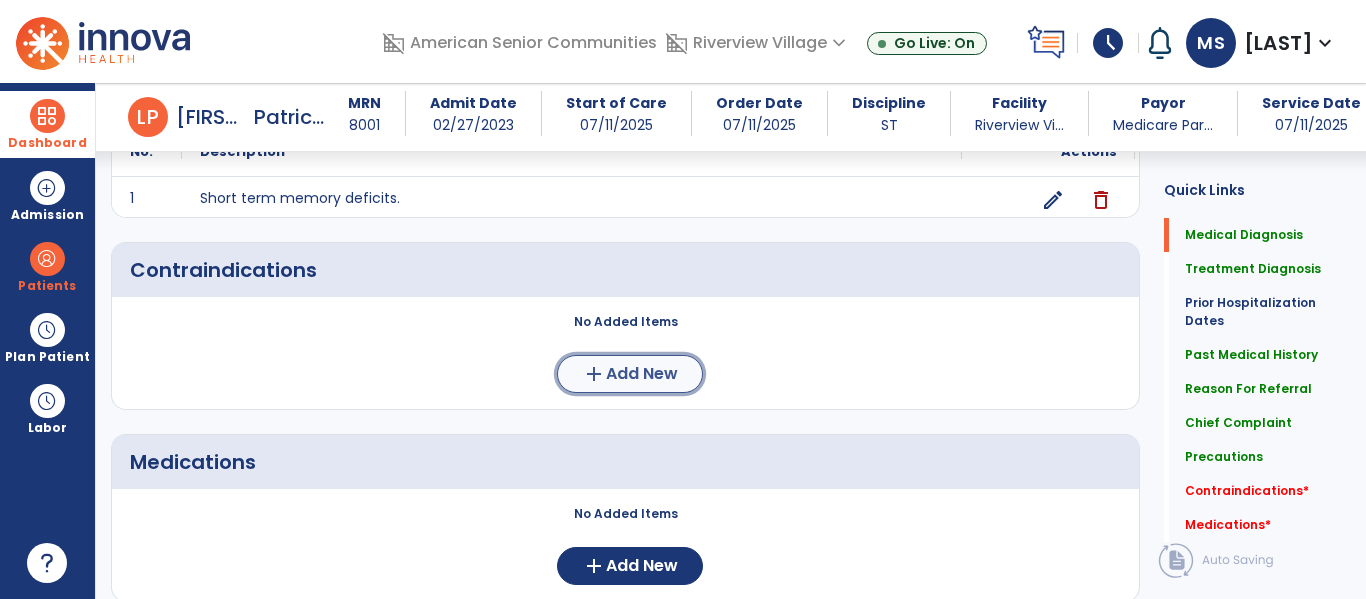 click on "Add New" 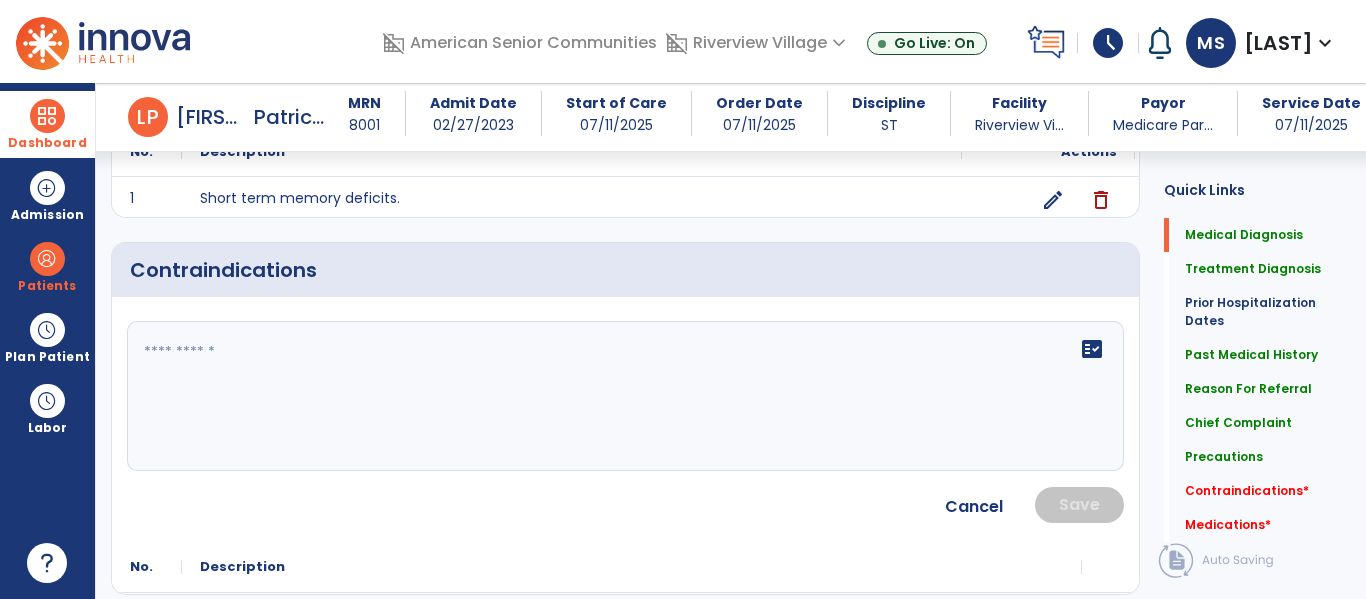 click on "fact_check" 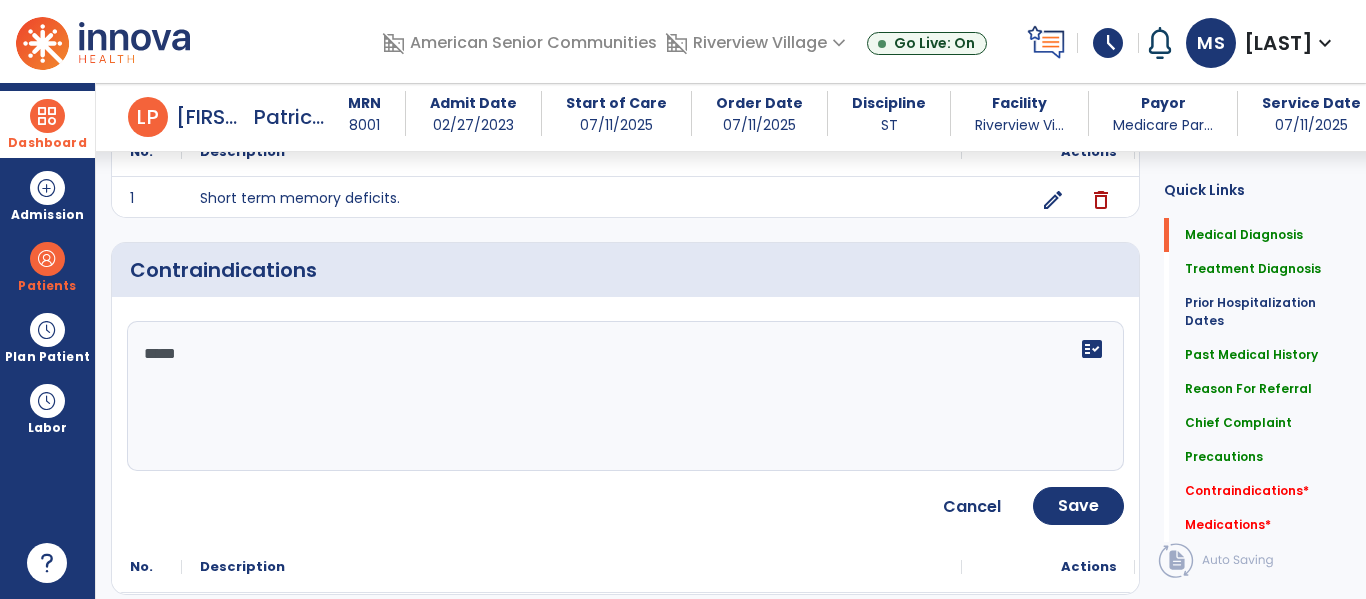 type on "*****" 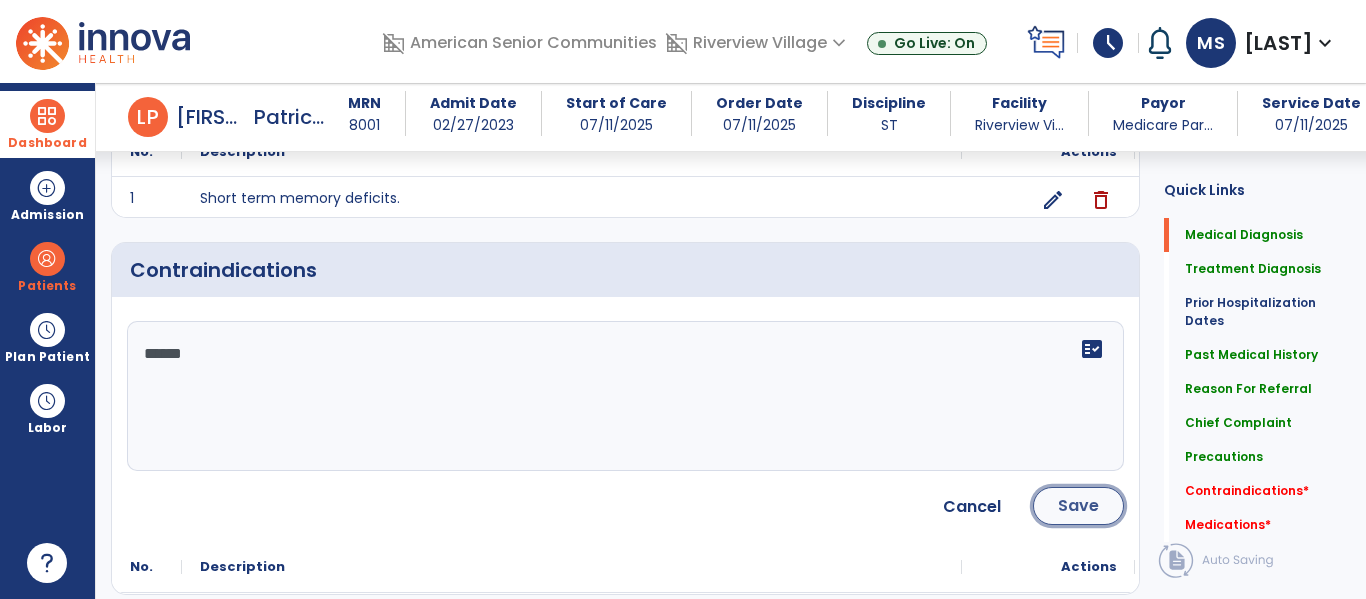 click on "Save" 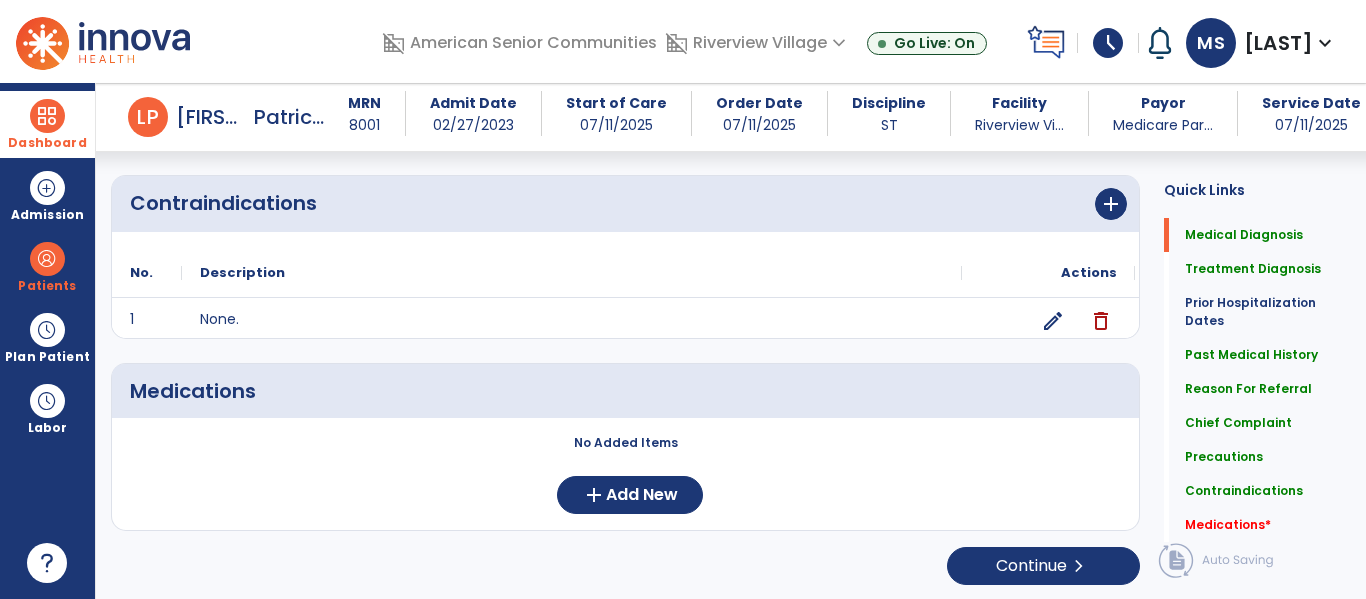 scroll, scrollTop: 1814, scrollLeft: 0, axis: vertical 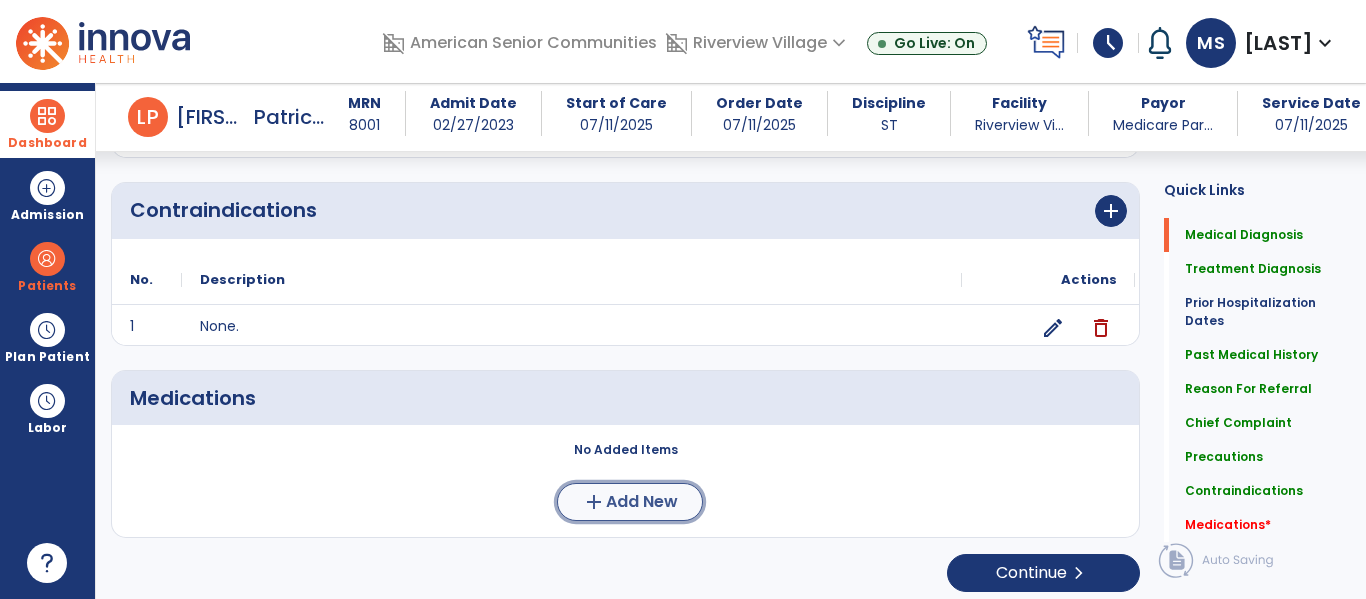 click on "add  Add New" 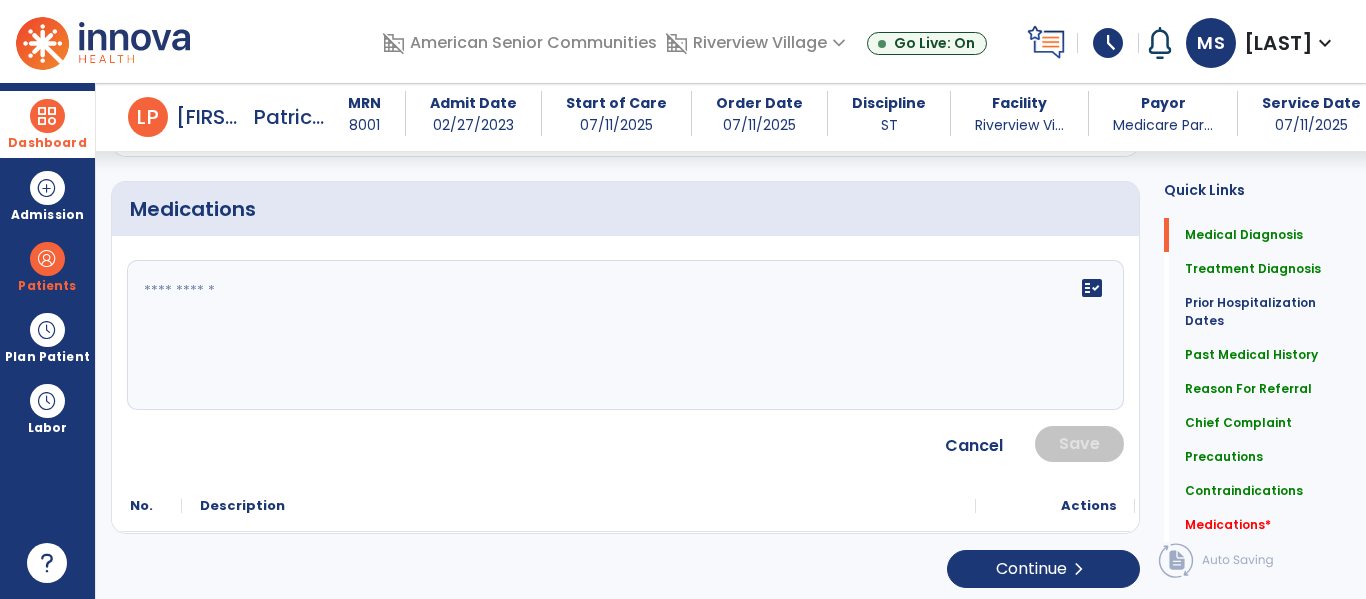 click on "fact_check" 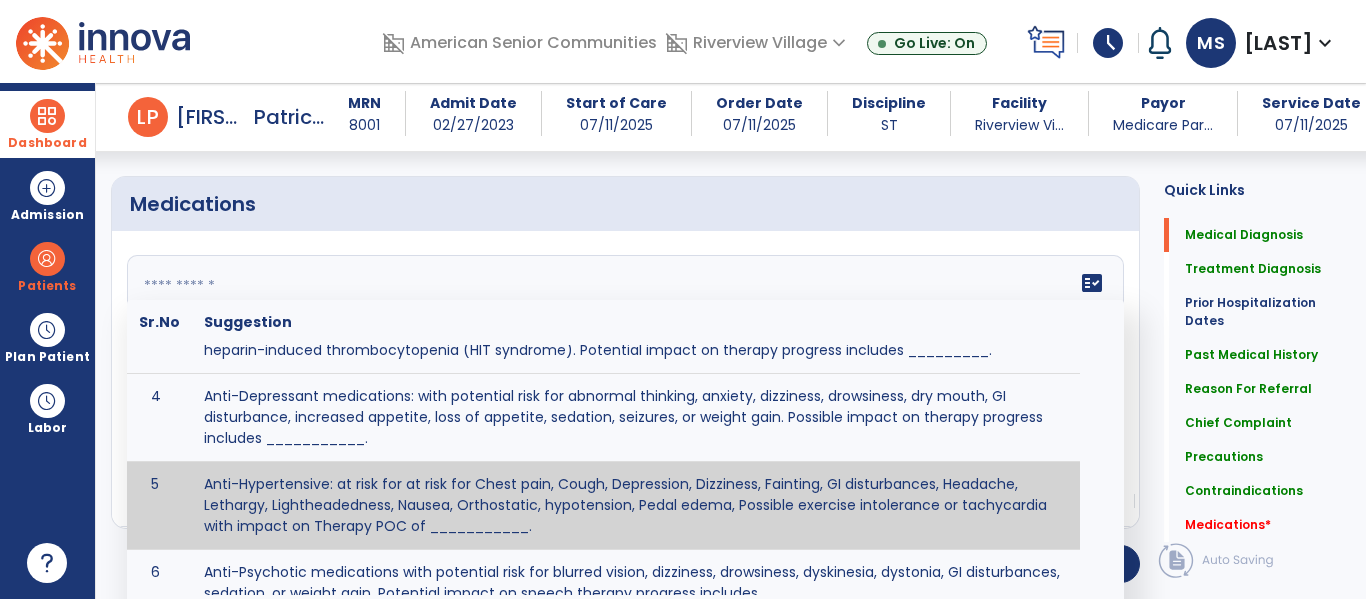 scroll, scrollTop: 200, scrollLeft: 0, axis: vertical 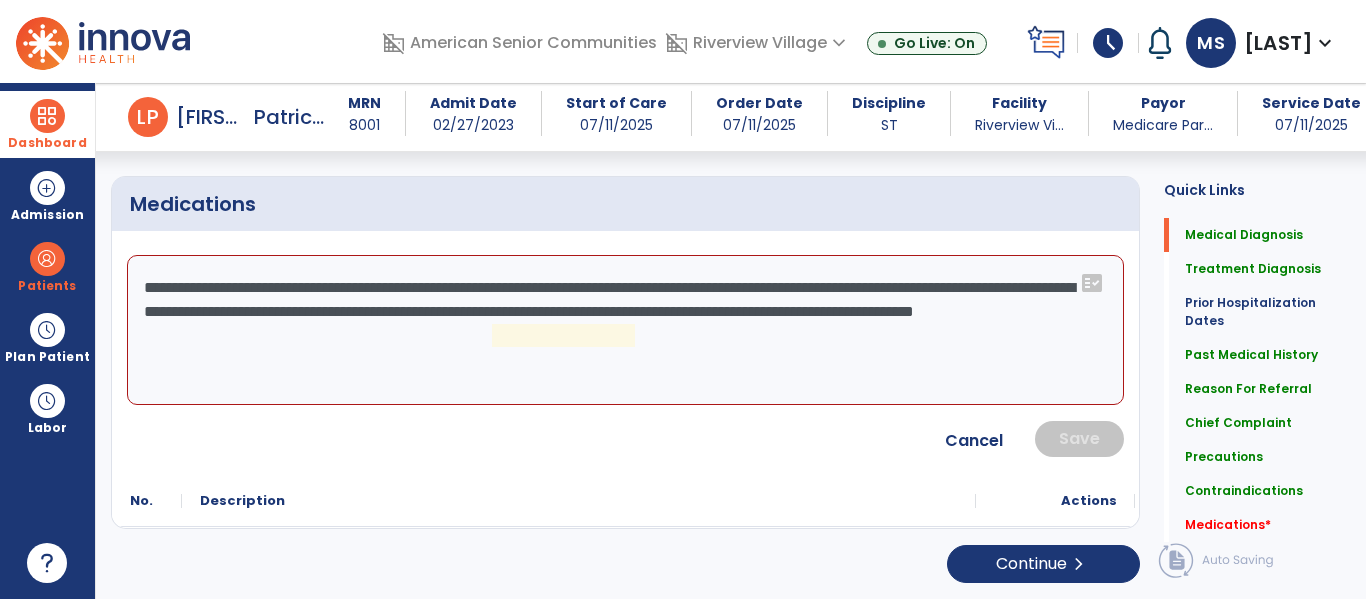 click on "**********" 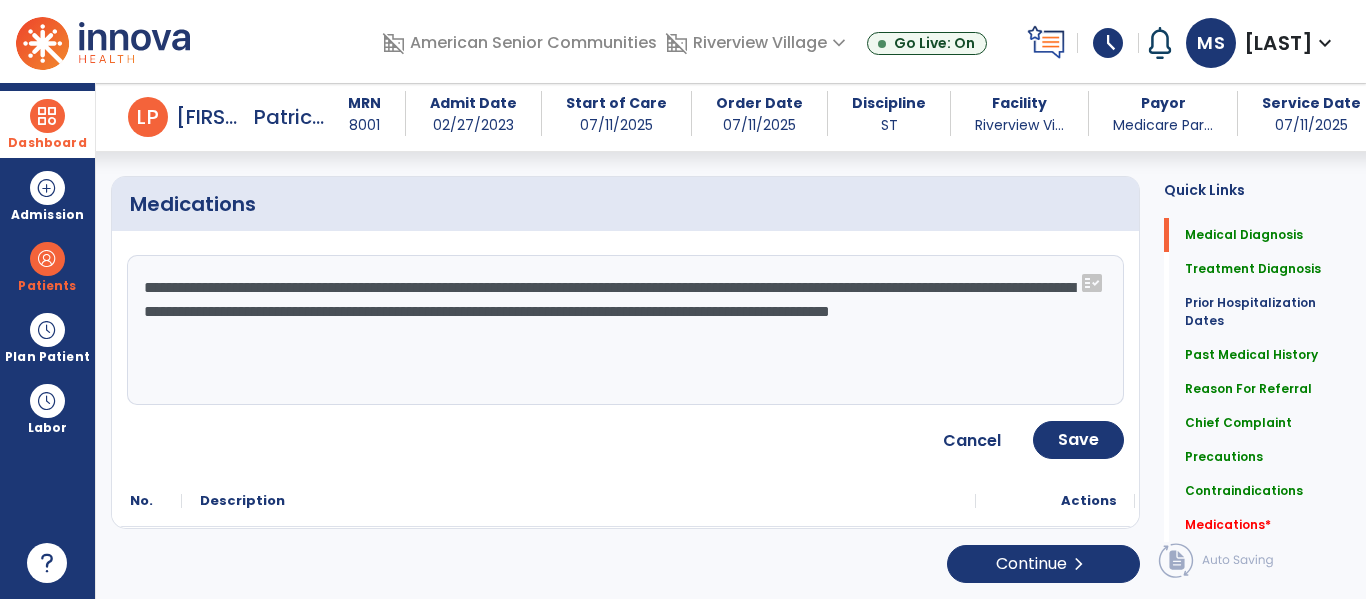 type on "**********" 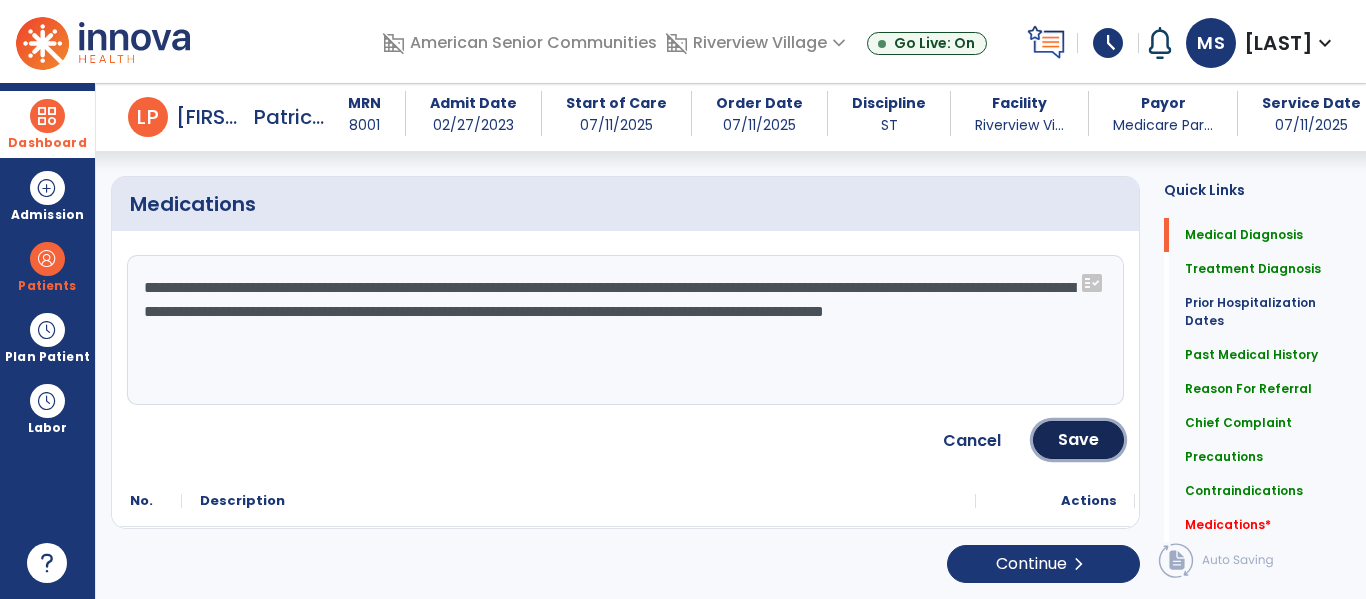 click on "Save" 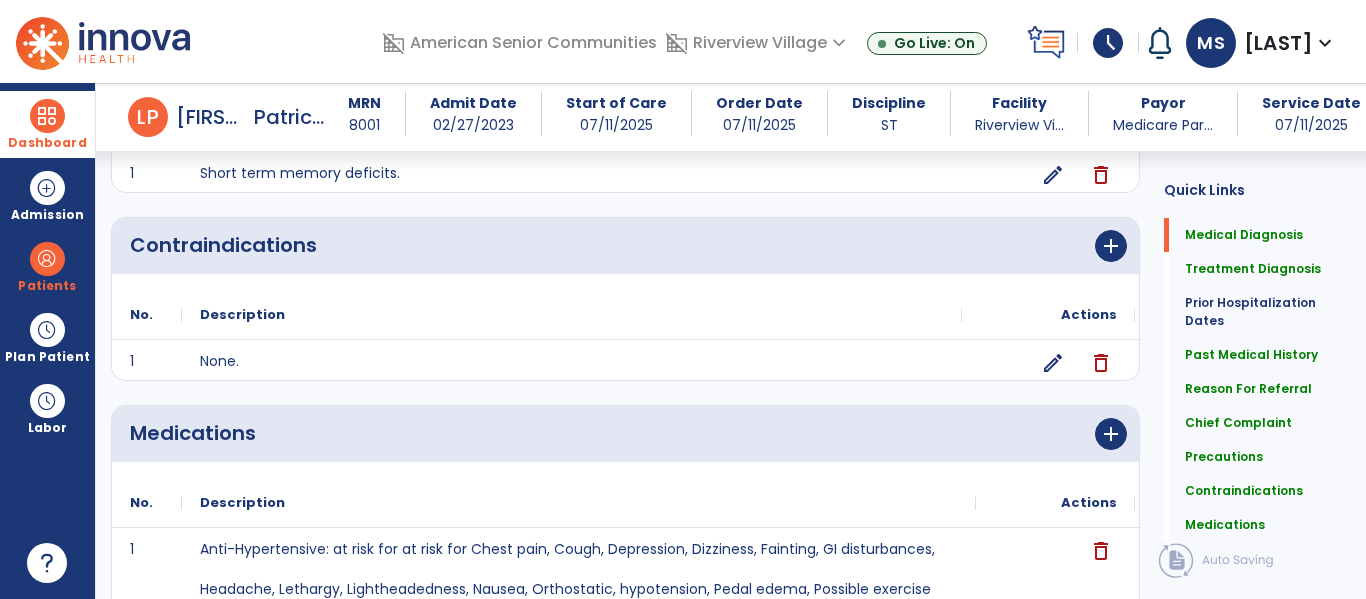 scroll, scrollTop: 1819, scrollLeft: 0, axis: vertical 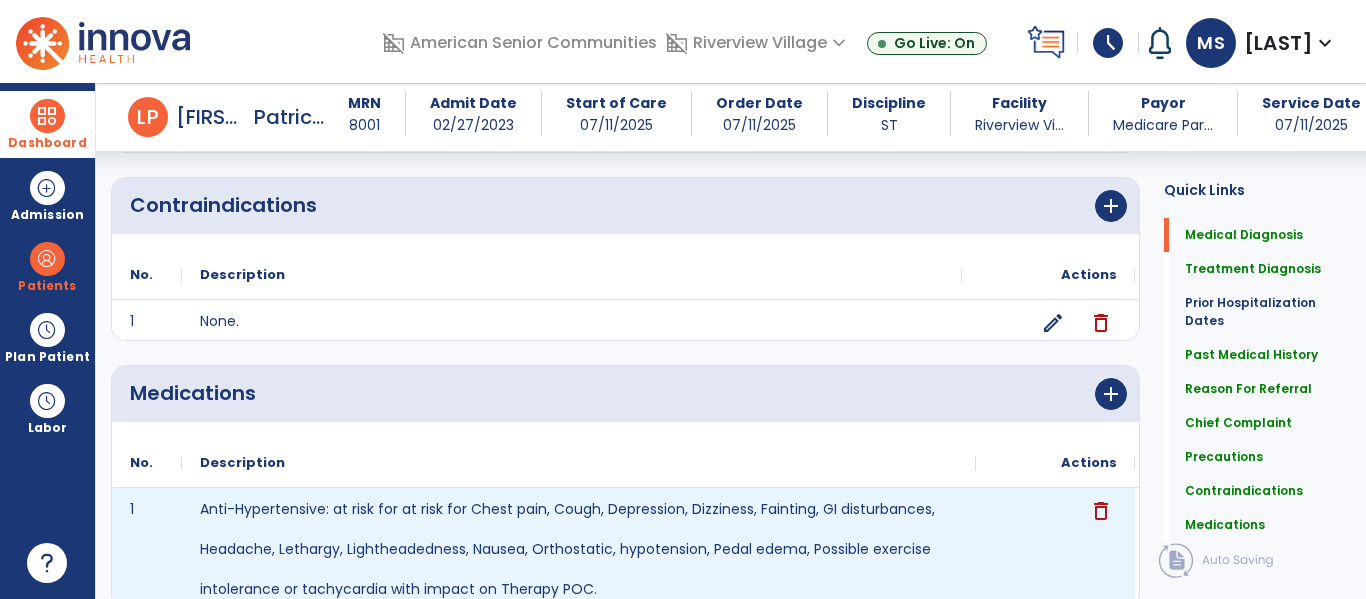 click on "Continue  chevron_right" 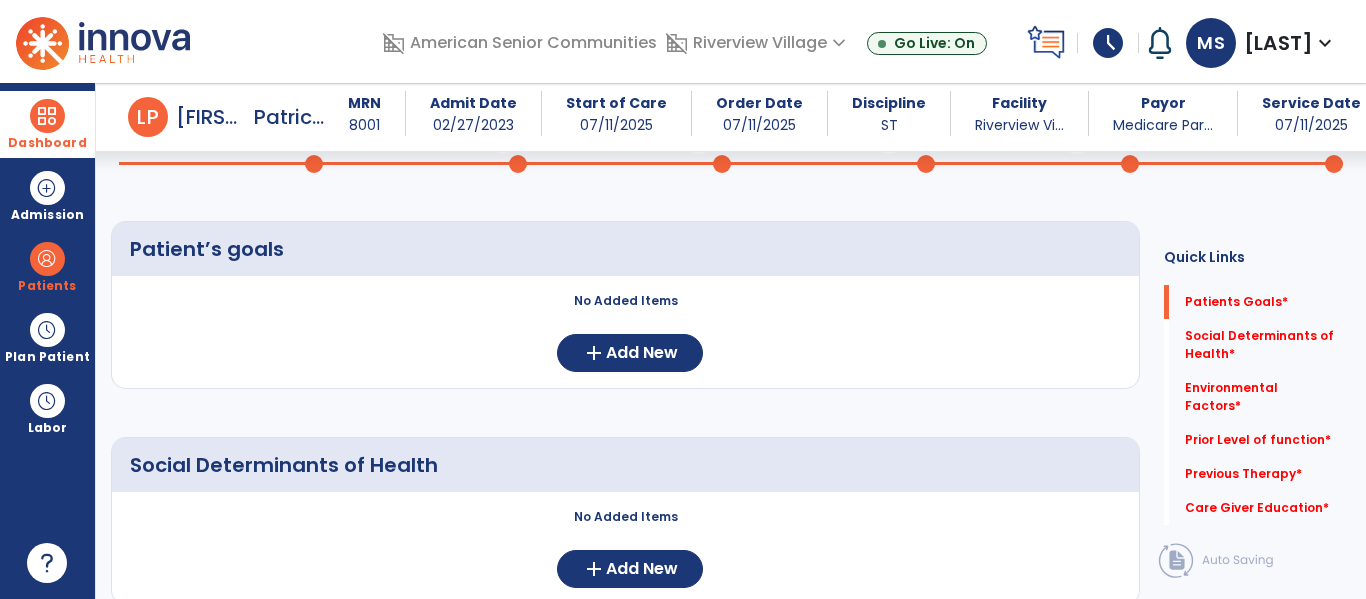 scroll, scrollTop: 170, scrollLeft: 0, axis: vertical 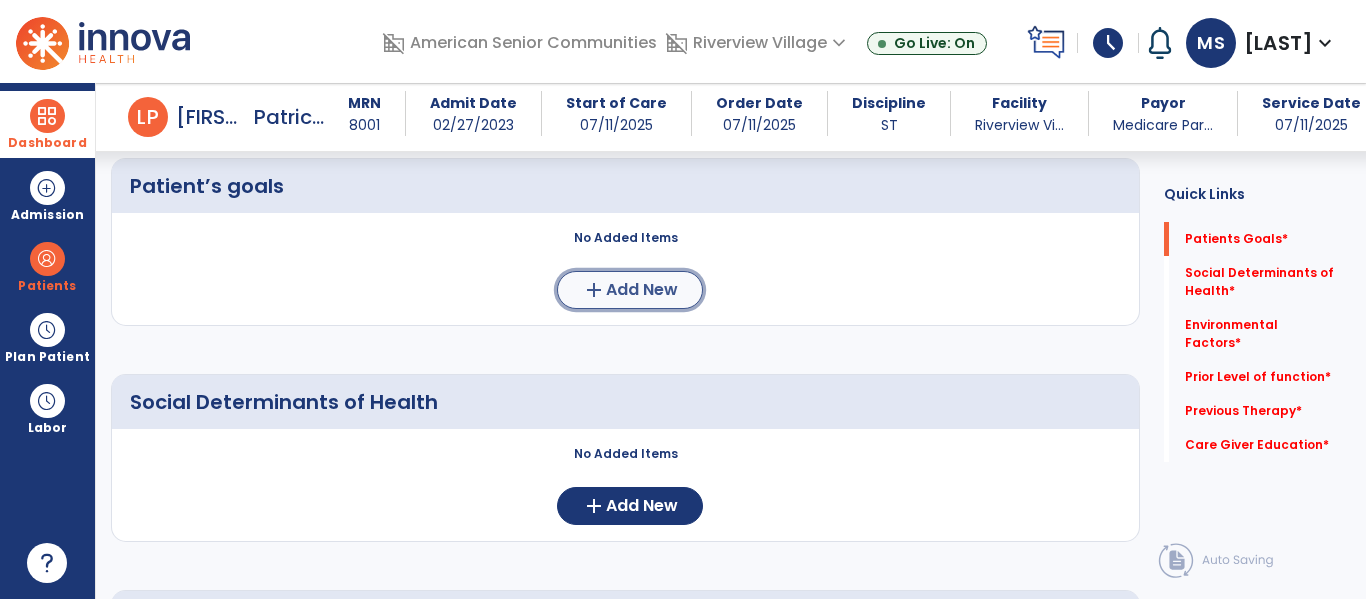 click on "Add New" 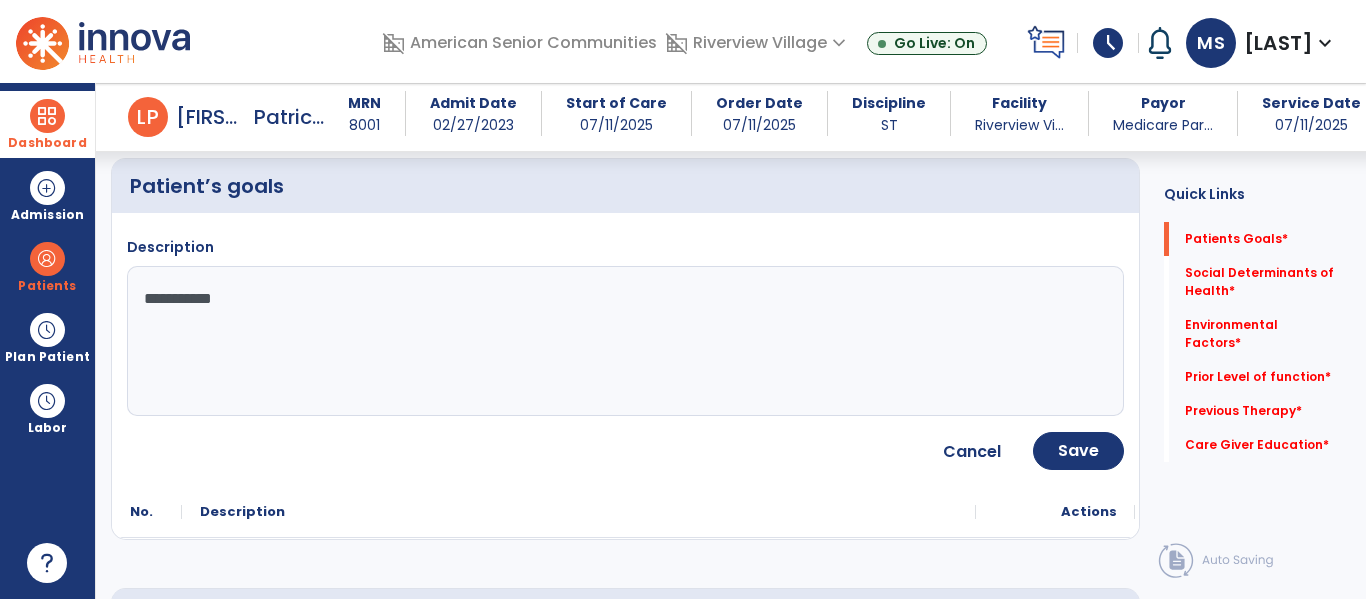 type on "**********" 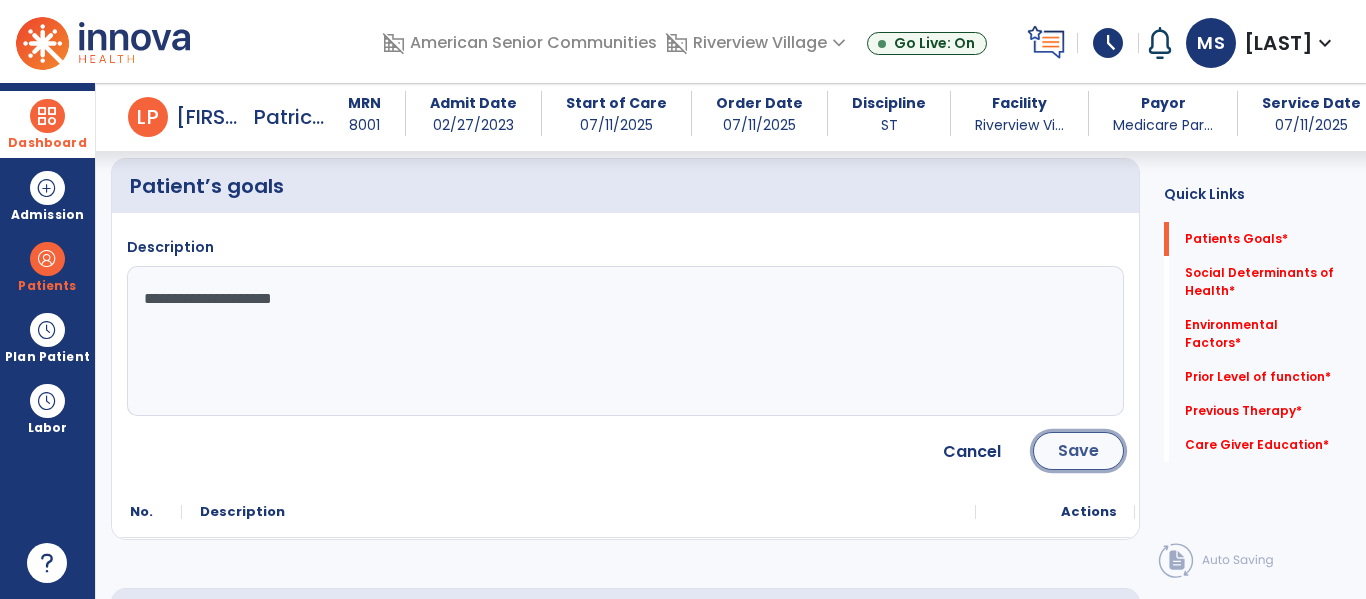 click on "Save" 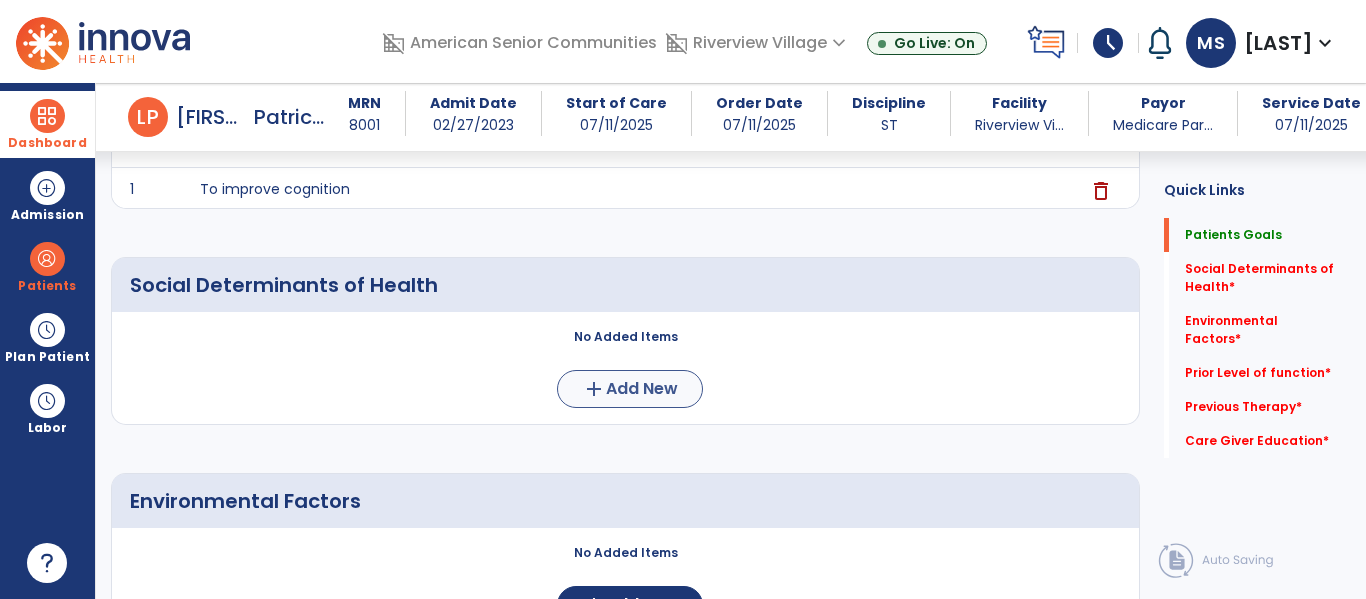 scroll, scrollTop: 286, scrollLeft: 0, axis: vertical 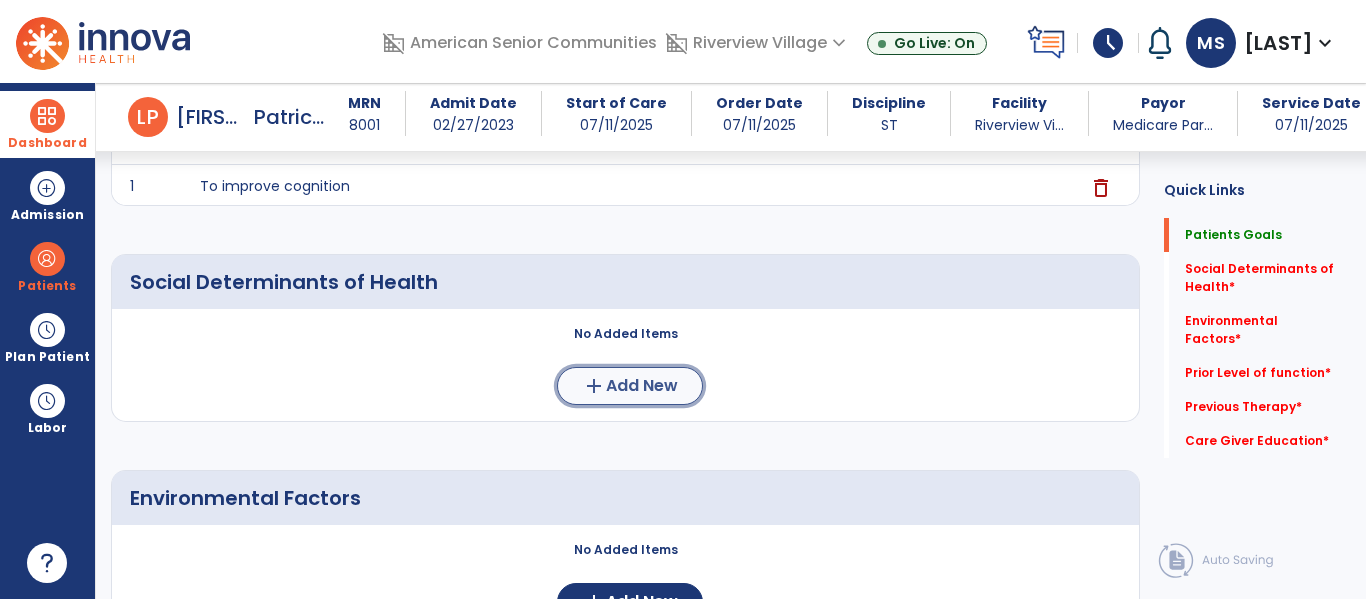 click on "Add New" 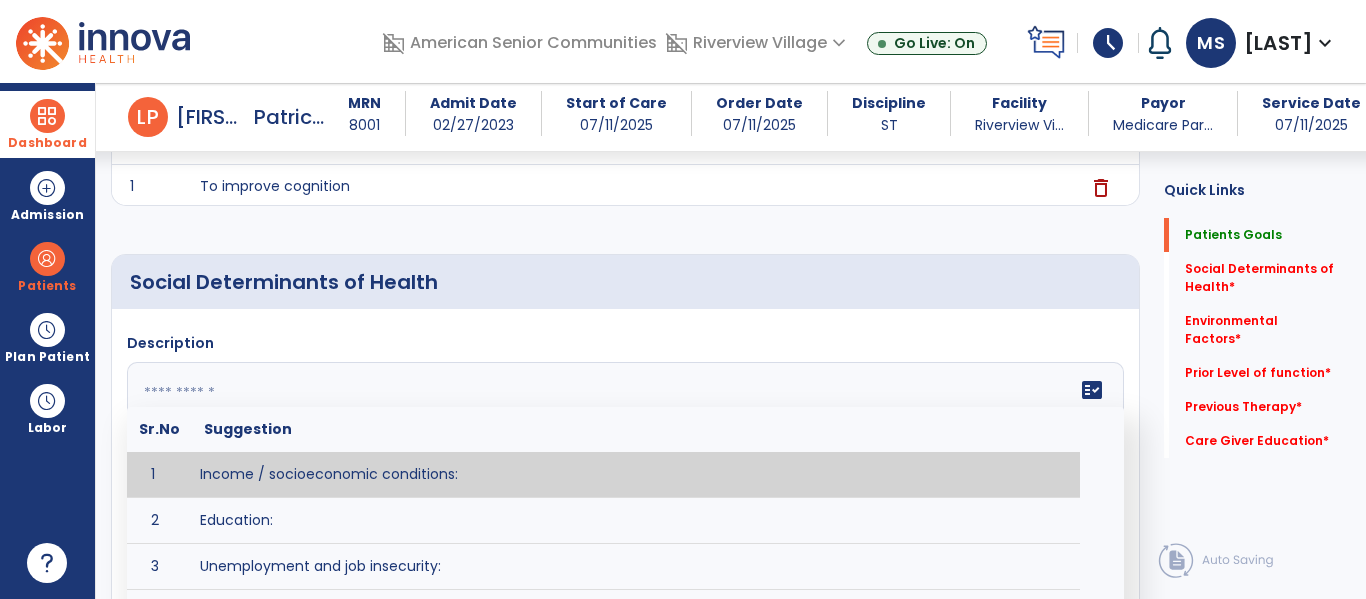 click on "fact_check  Sr.No Suggestion 1 Income / socioeconomic conditions:  2 Education:  3 Unemployment and job insecurity:  4 Working life conditions:  5 Food insecurity:  6 Housing, basic amenities and the environment:  7 Early childhood development:  8 Social inclusion and non-discrimination: 9 Structural conflict: 10 Access to affordable health services of decent quality:" 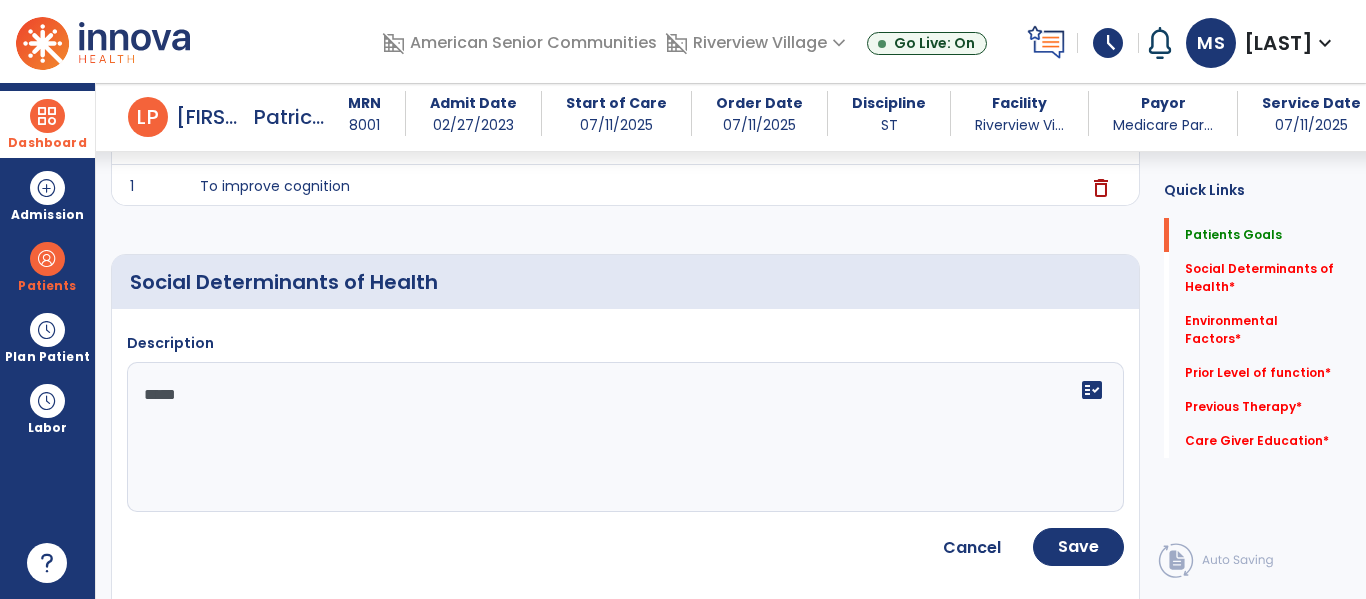 type on "*****" 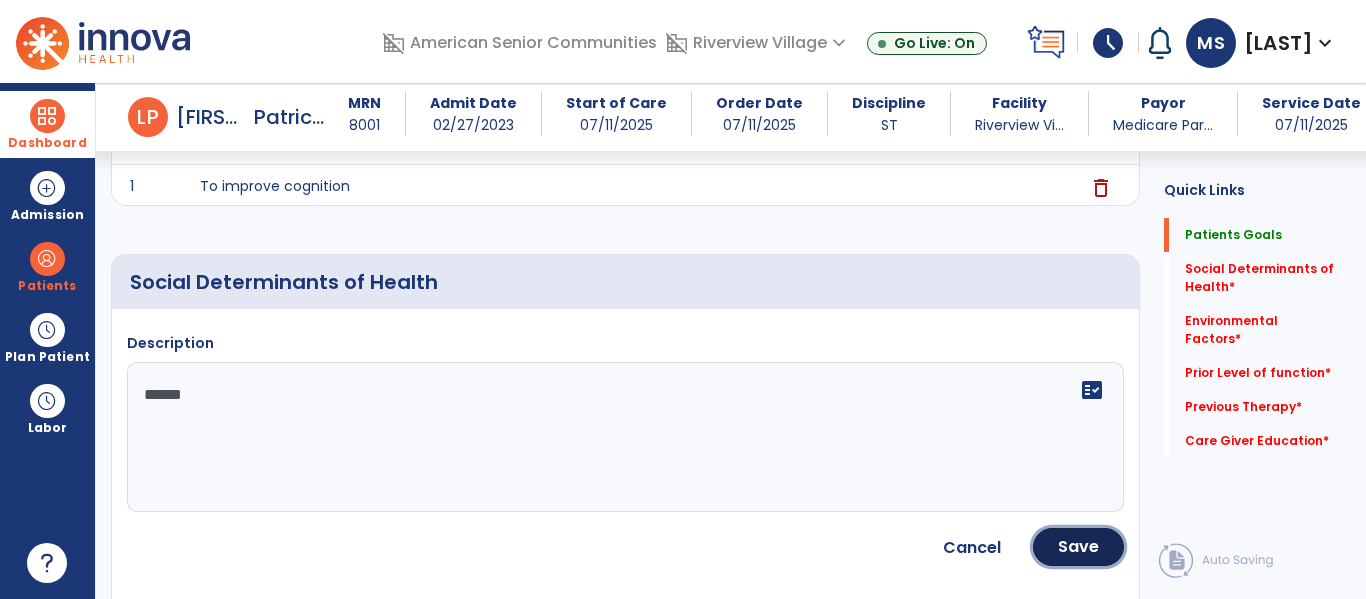 click on "Save" 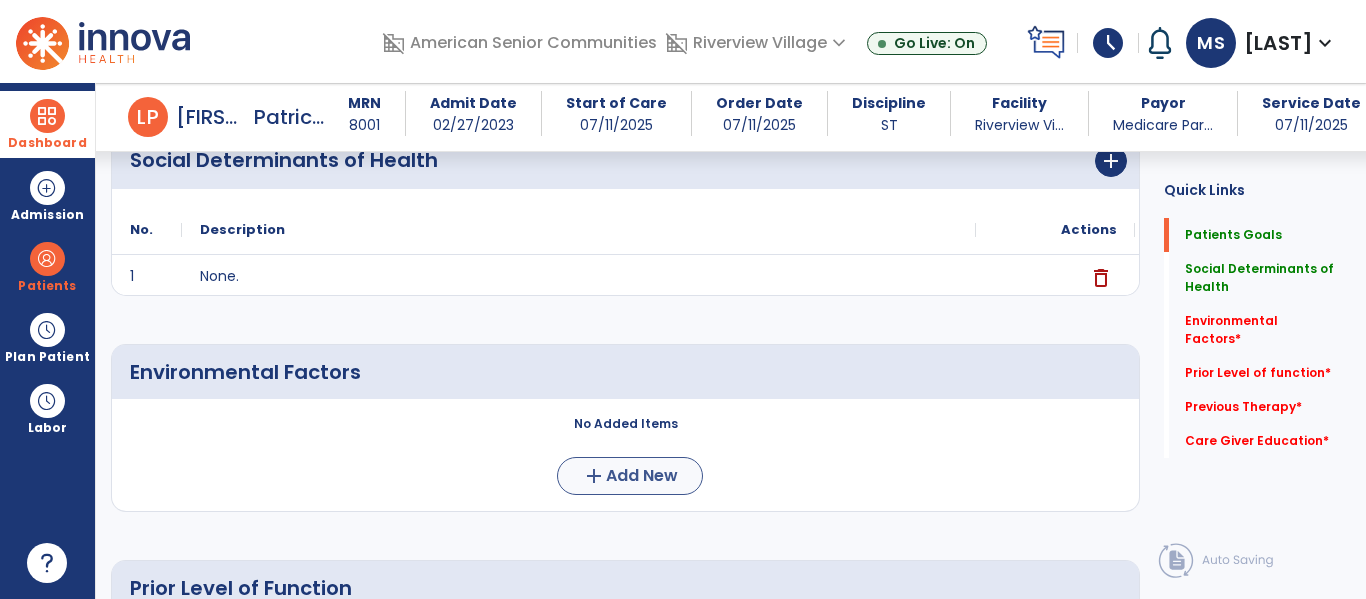 scroll, scrollTop: 459, scrollLeft: 0, axis: vertical 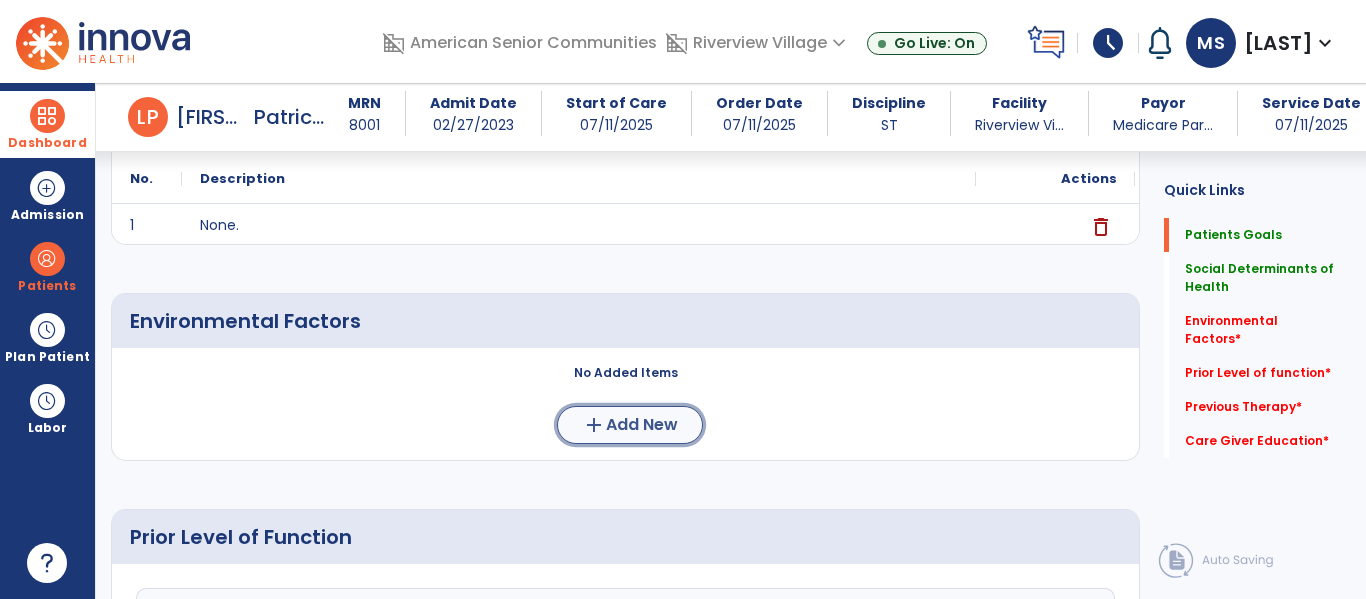 click on "add" 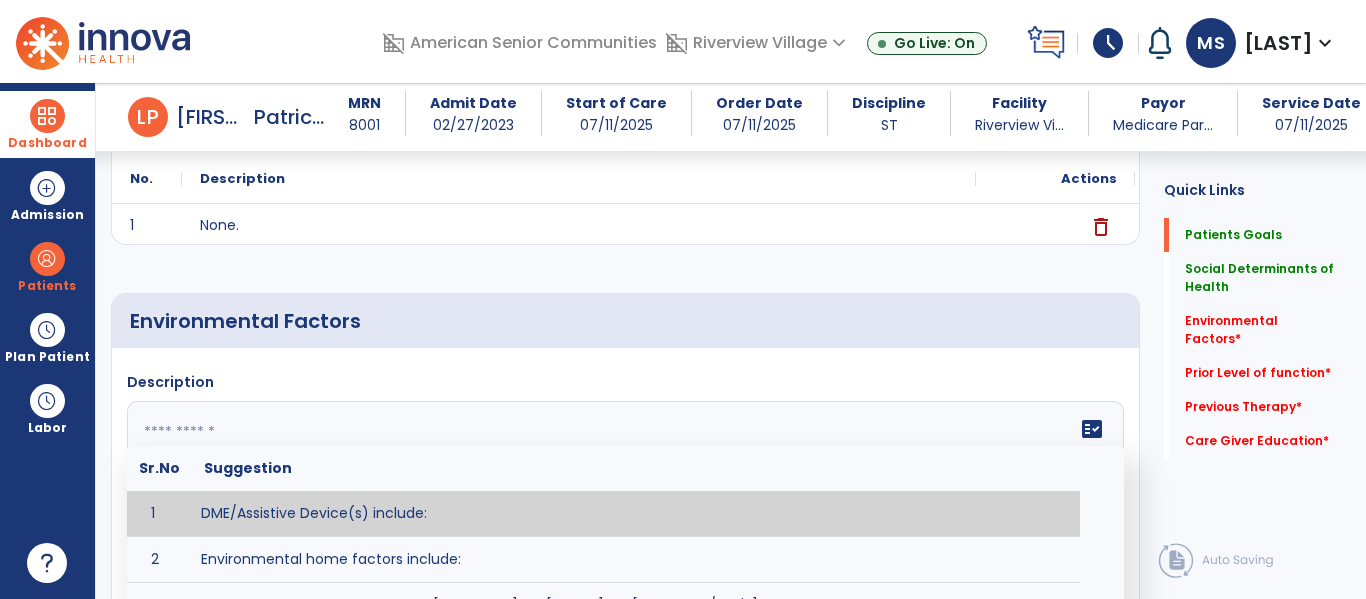 click 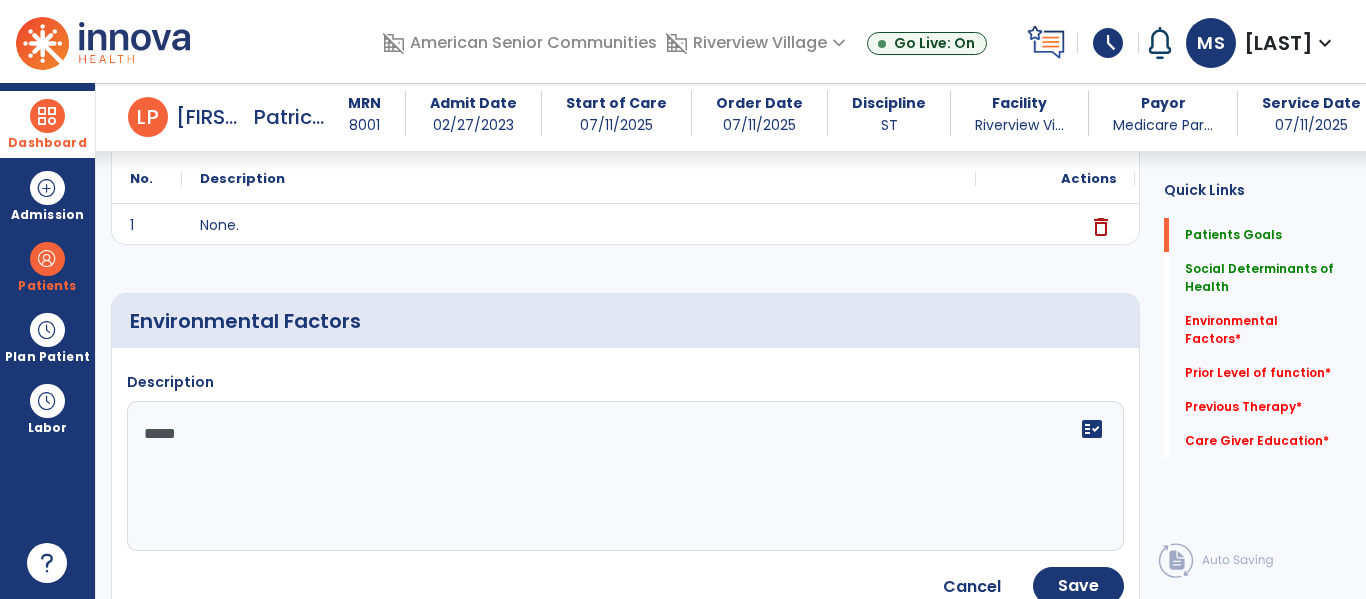 type on "*****" 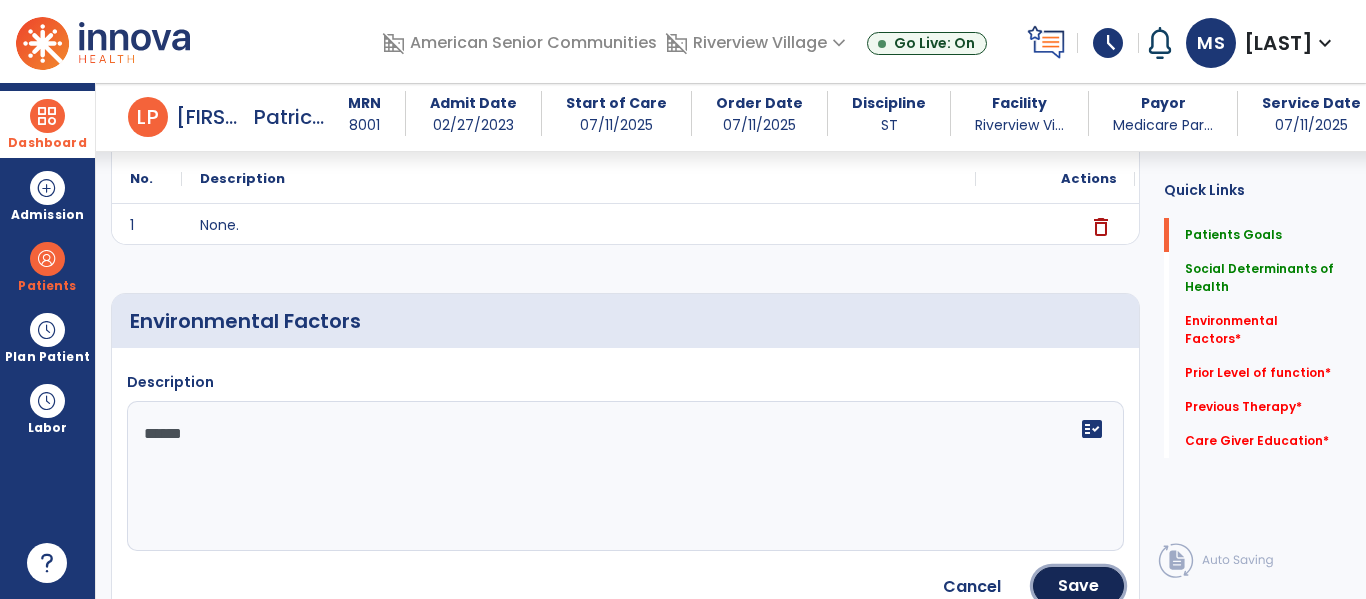 click on "Save" 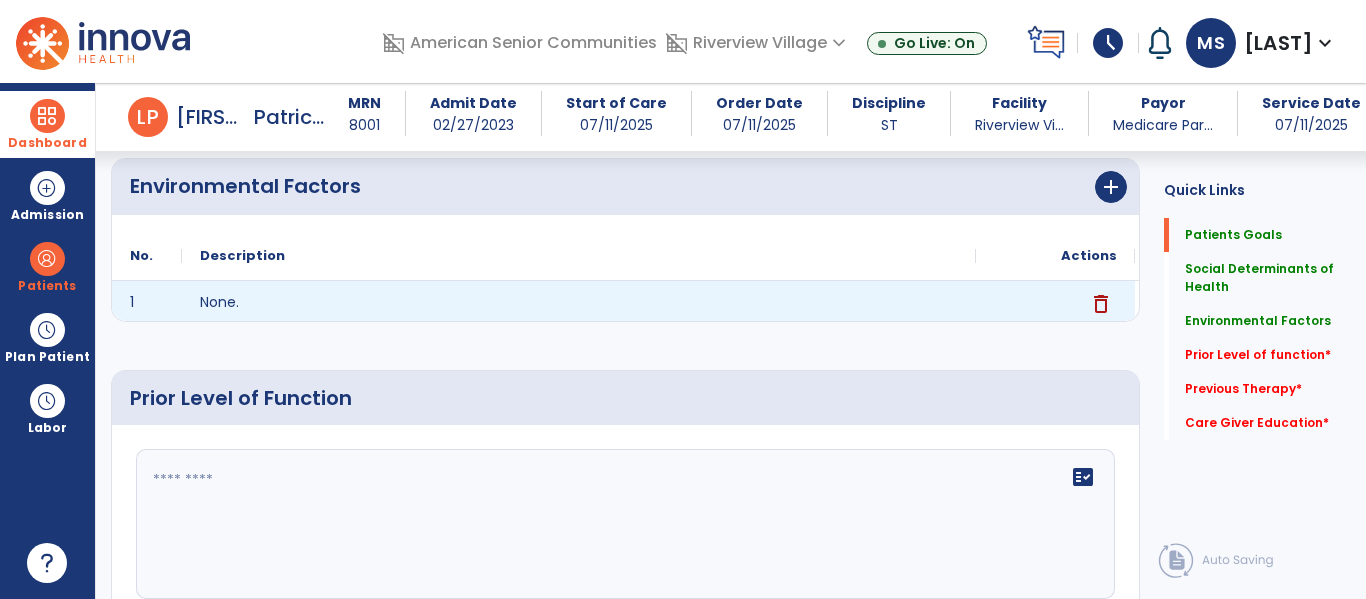 scroll, scrollTop: 682, scrollLeft: 0, axis: vertical 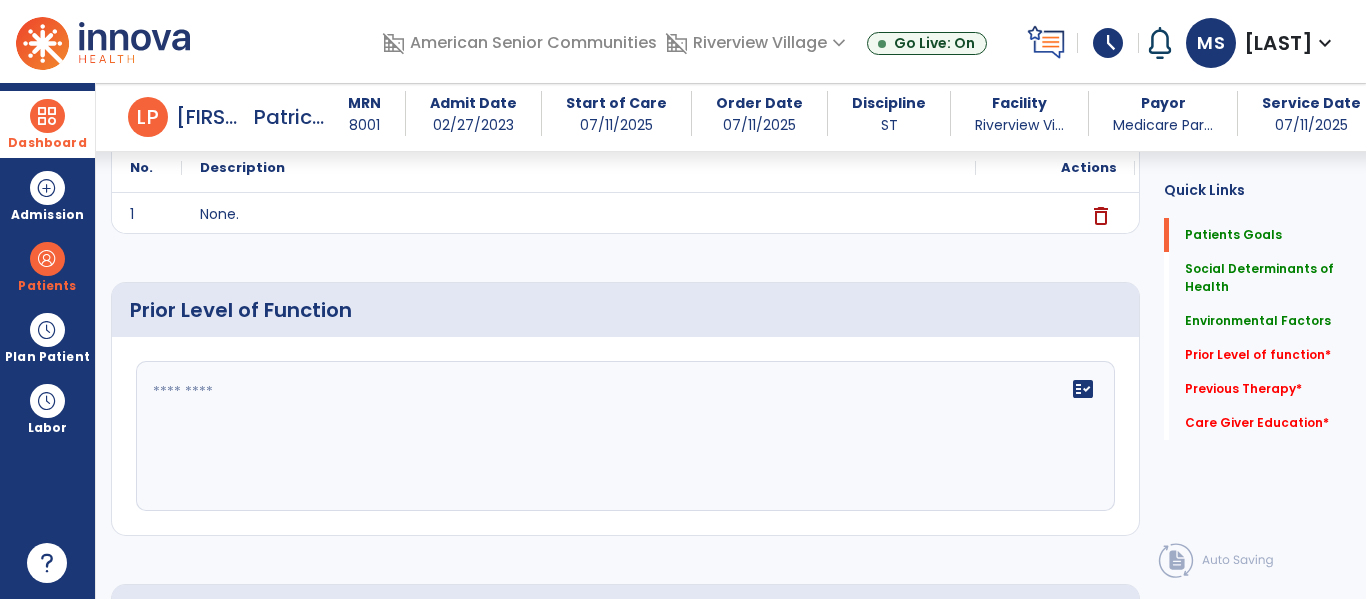 click on "fact_check" 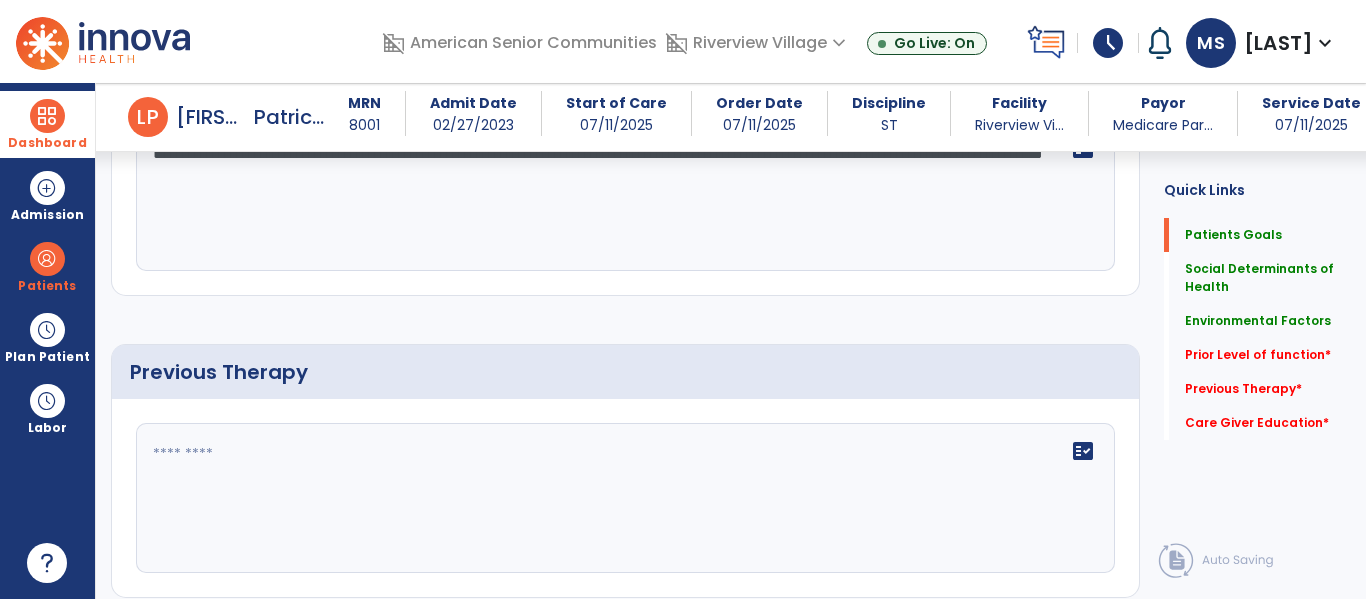 scroll, scrollTop: 1014, scrollLeft: 0, axis: vertical 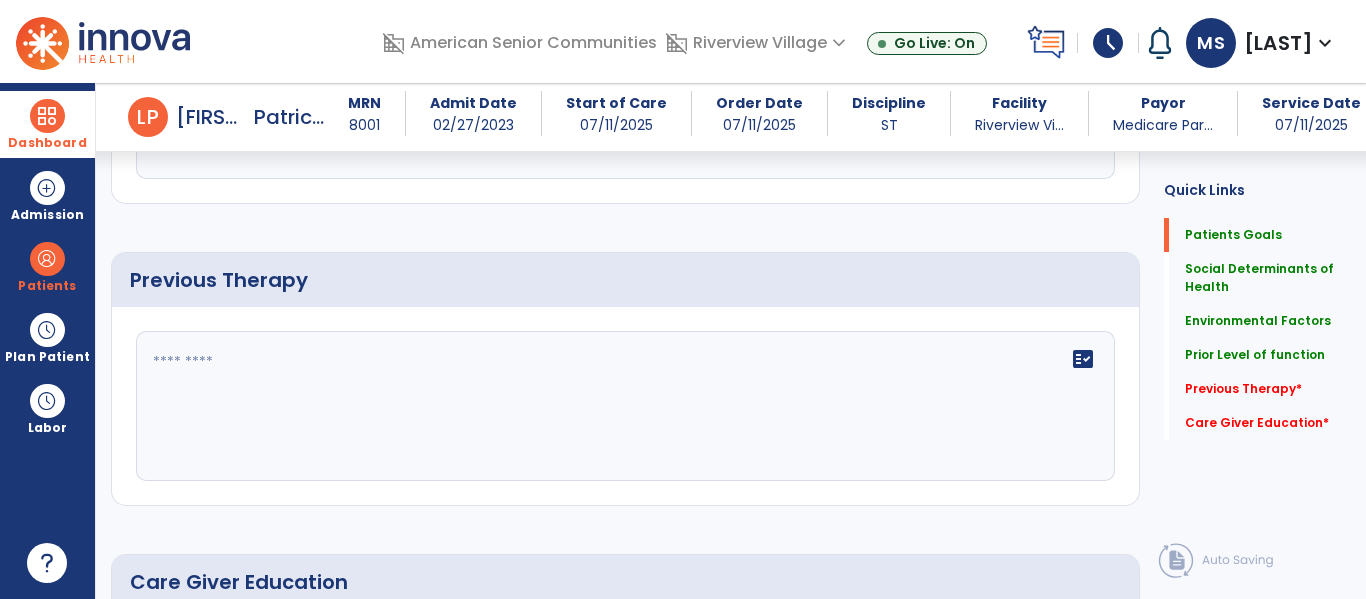 type on "**********" 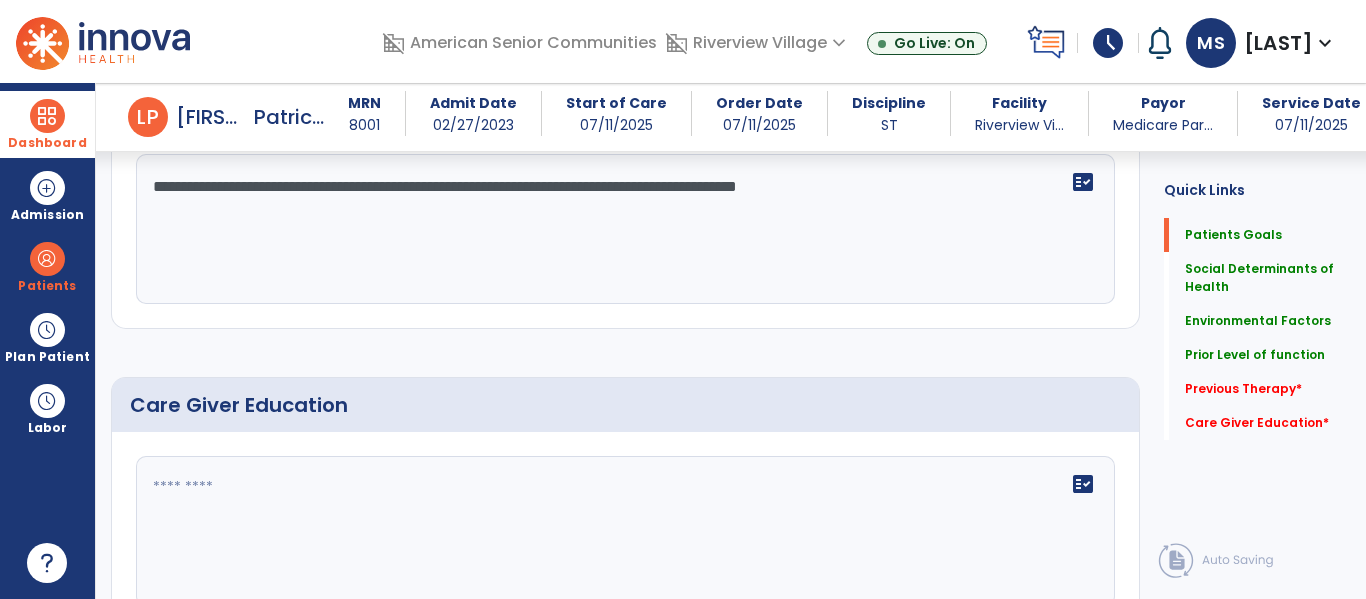 scroll, scrollTop: 1209, scrollLeft: 0, axis: vertical 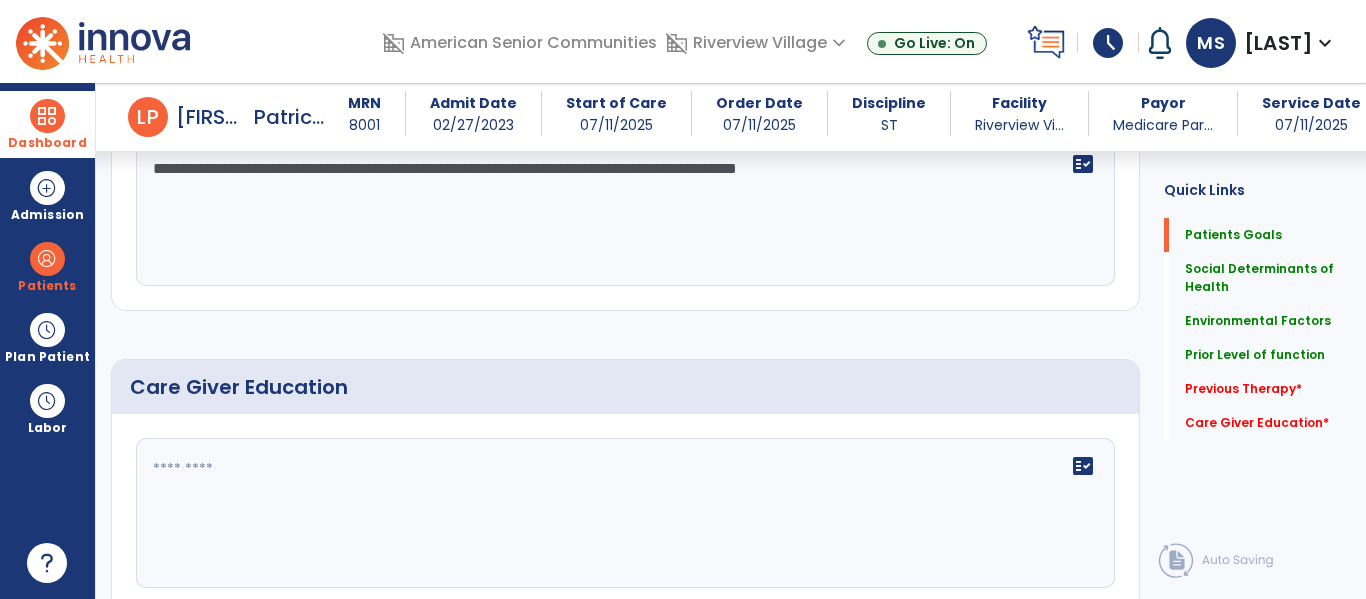 type on "**********" 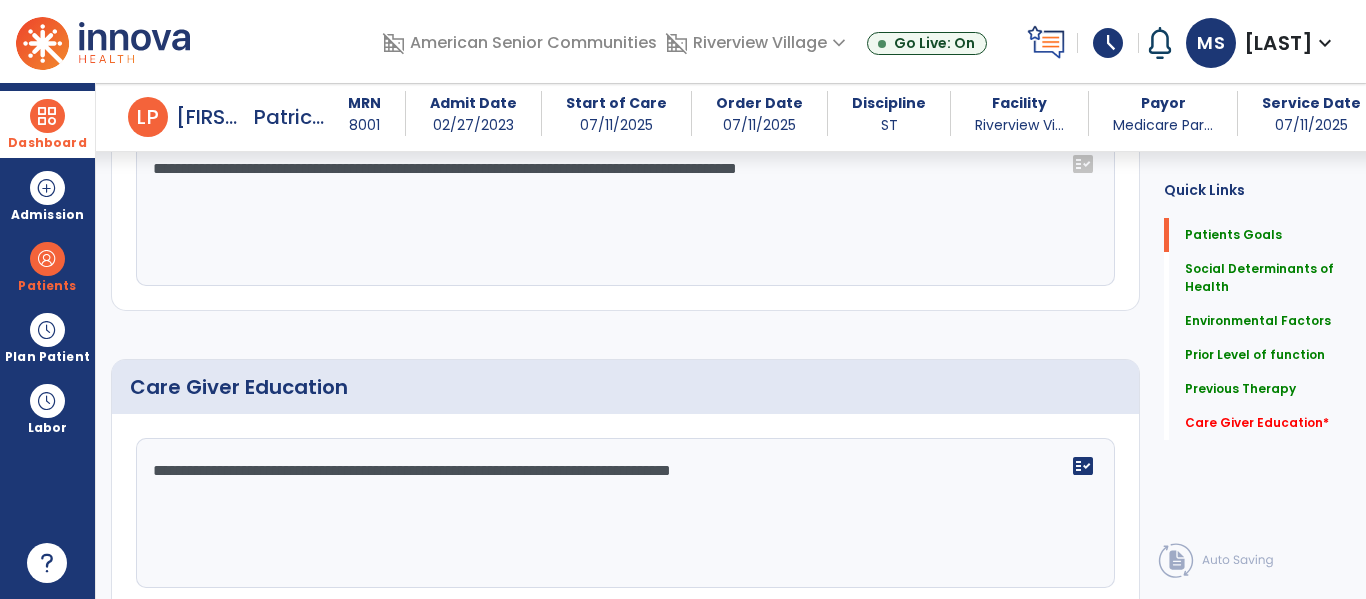 type on "**********" 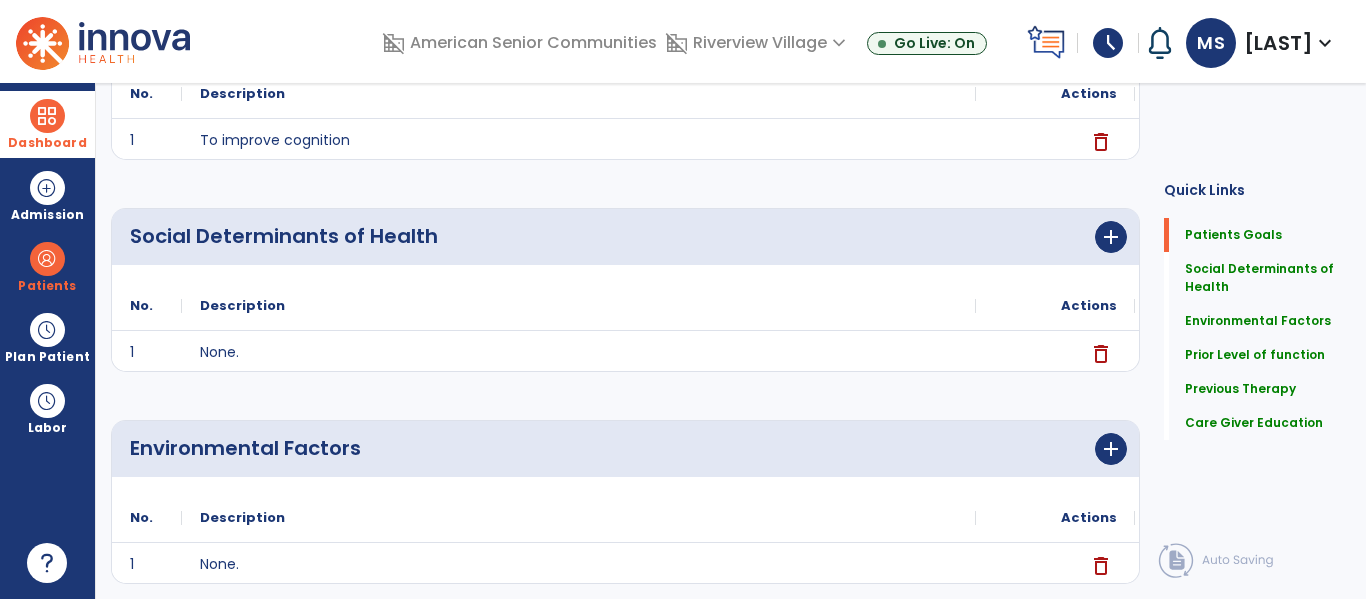 scroll, scrollTop: 0, scrollLeft: 0, axis: both 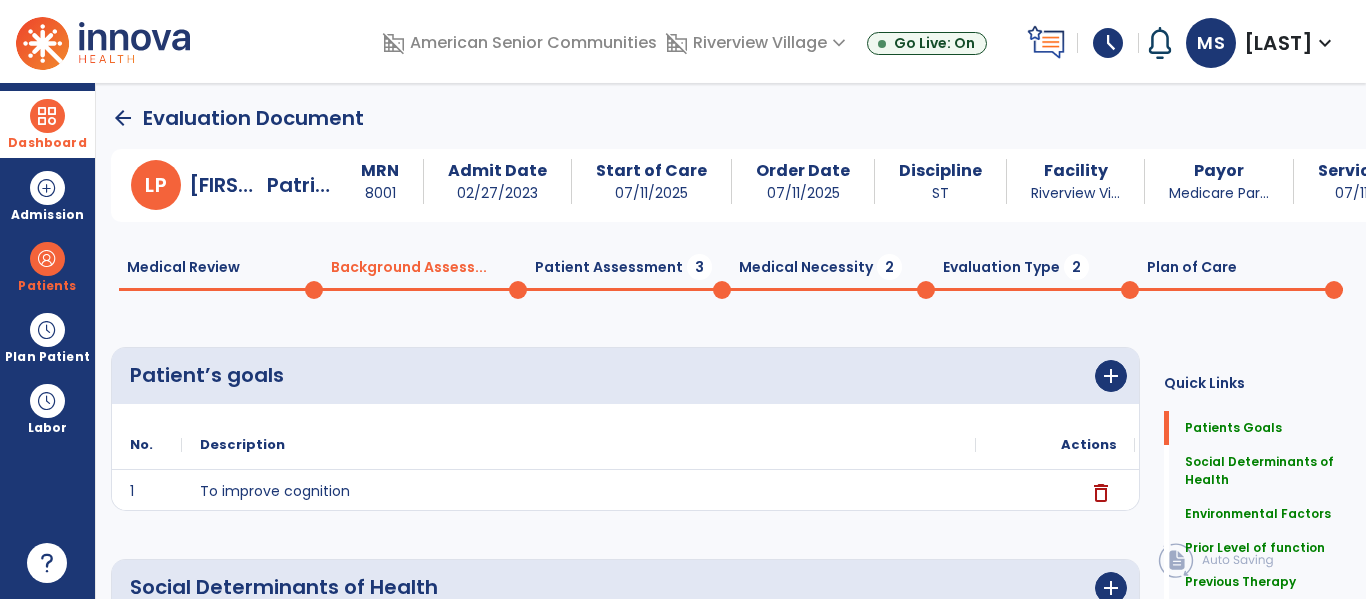 click on "Patient Assessment  3" 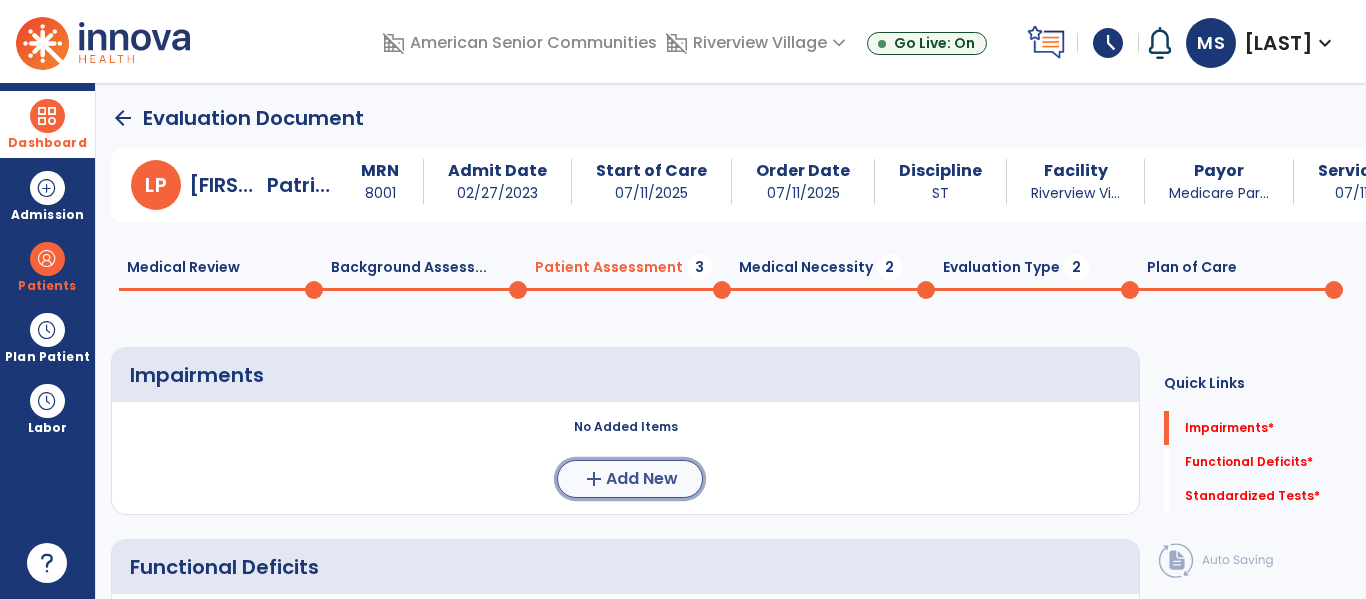 click on "Add New" 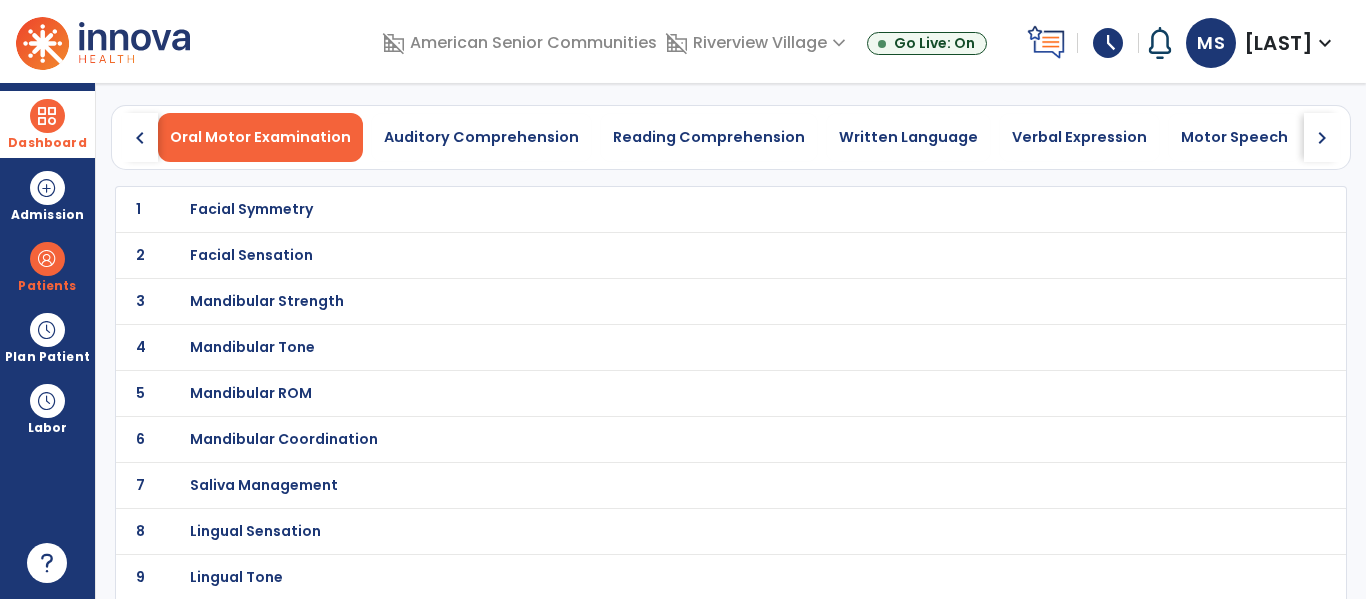 scroll, scrollTop: 53, scrollLeft: 0, axis: vertical 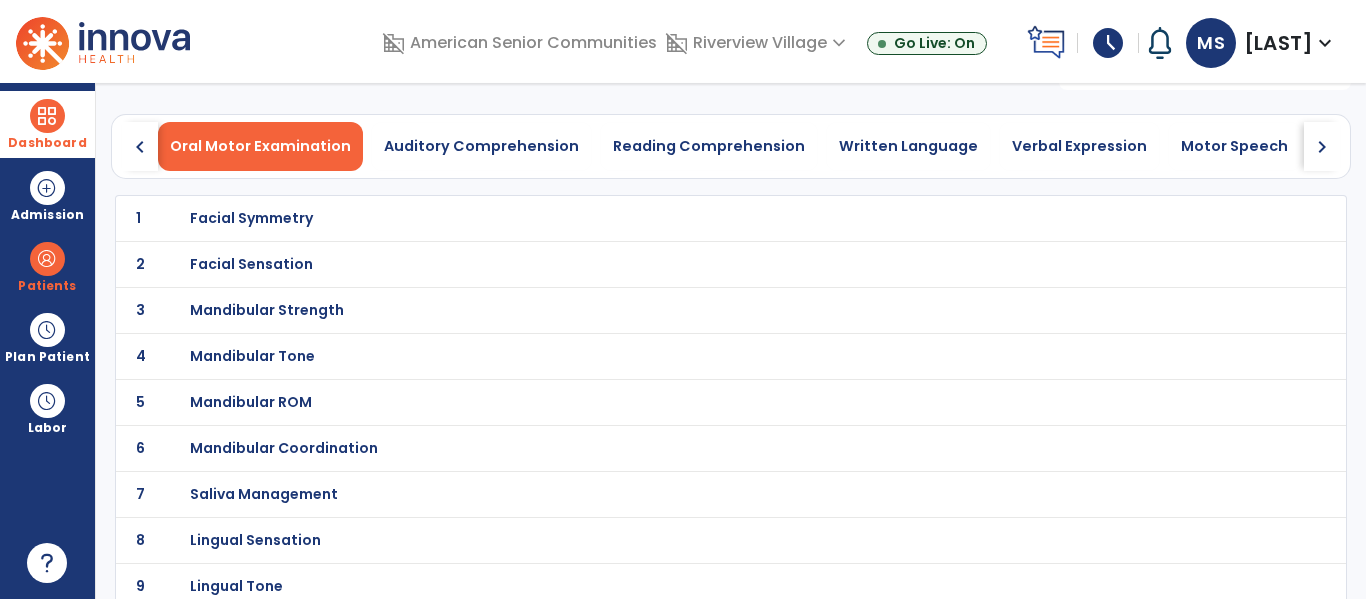 click on "chevron_right" 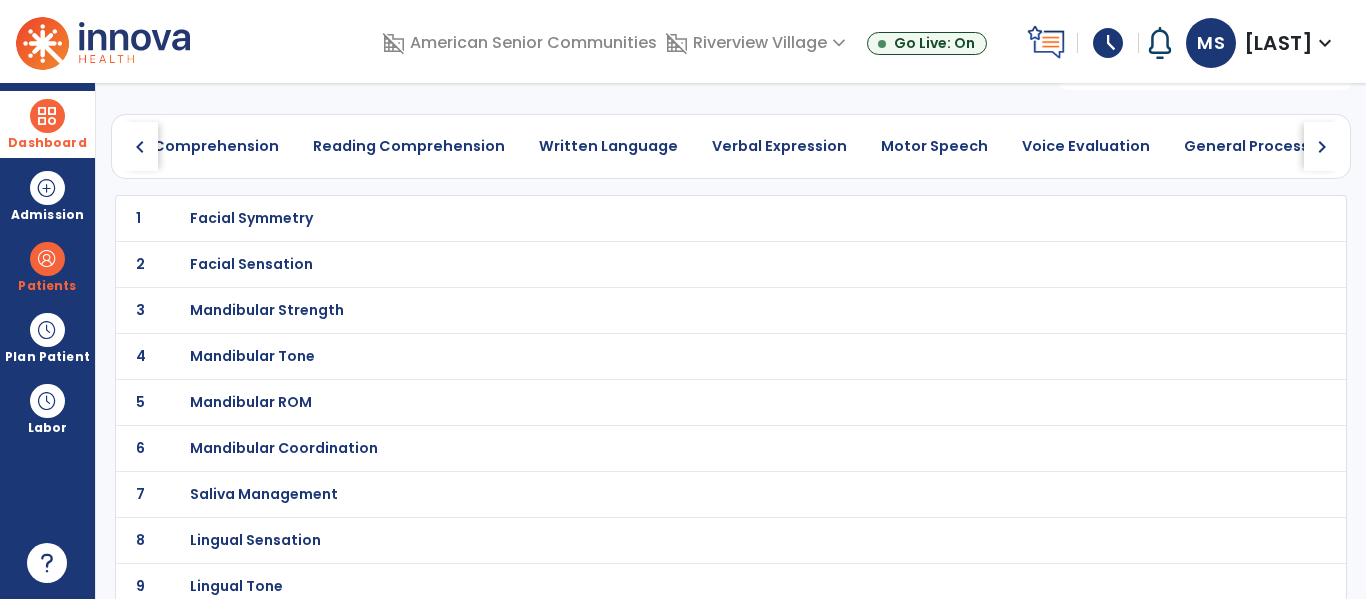 click on "chevron_right" 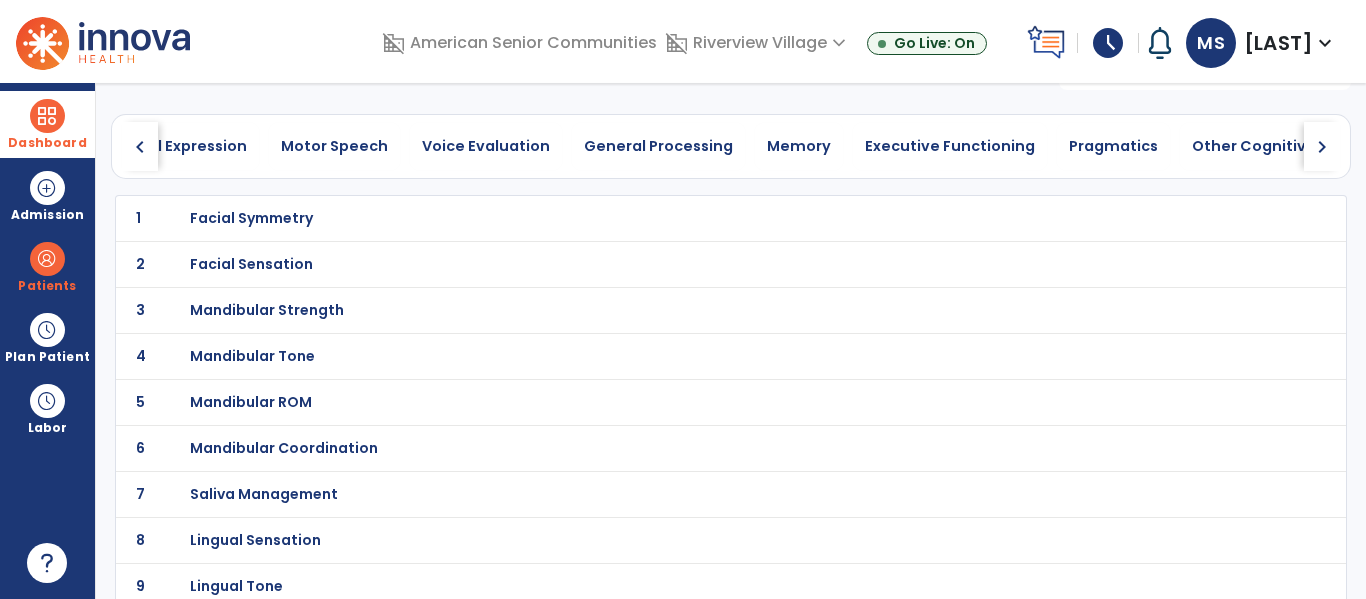 click on "chevron_right" 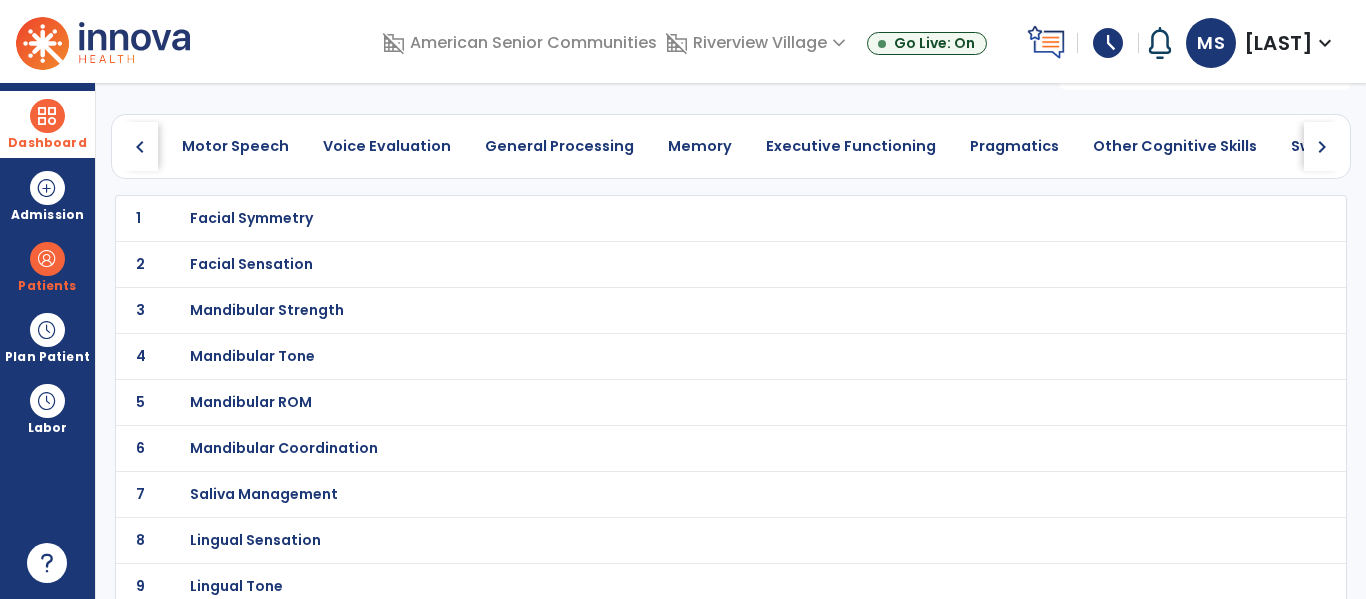 click on "chevron_right" 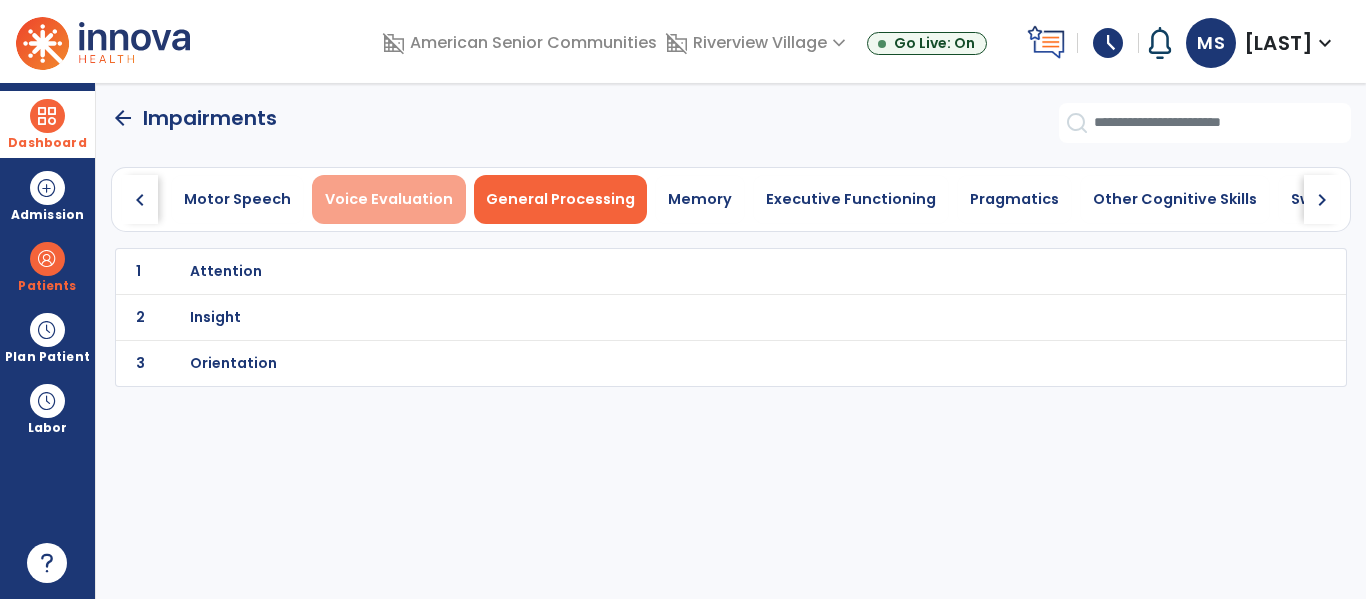 scroll, scrollTop: 0, scrollLeft: 992, axis: horizontal 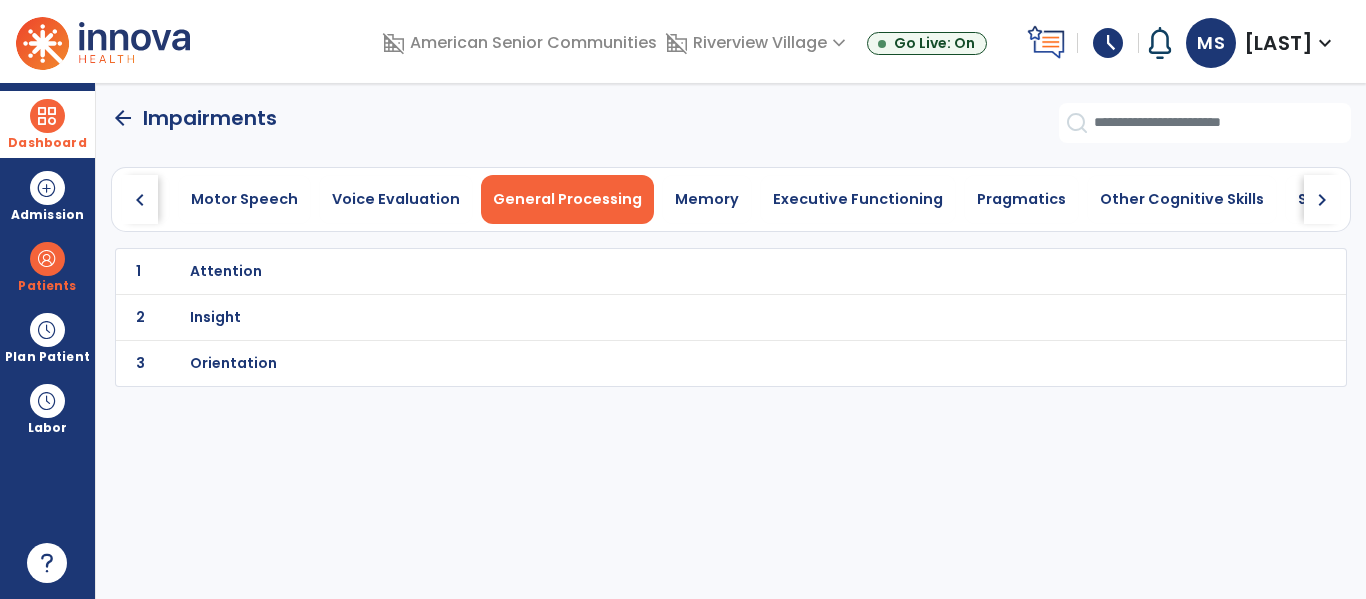 click on "Attention" at bounding box center [687, 271] 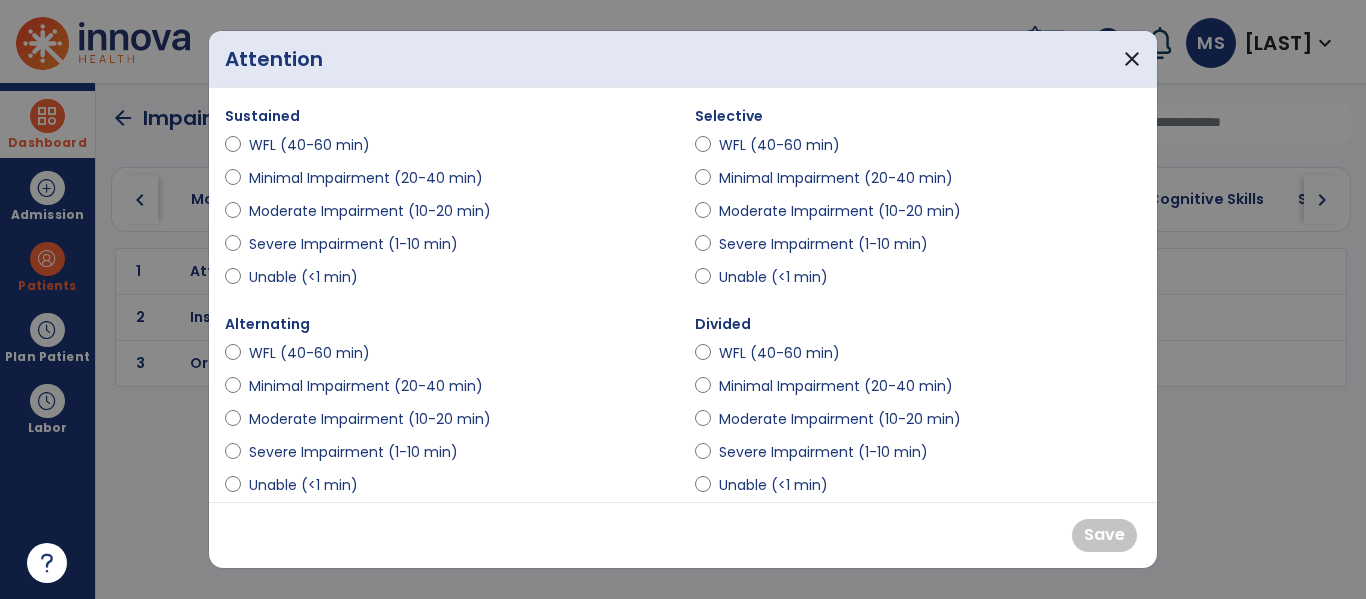 click on "Moderate Impairment (10-20 min)" at bounding box center [370, 211] 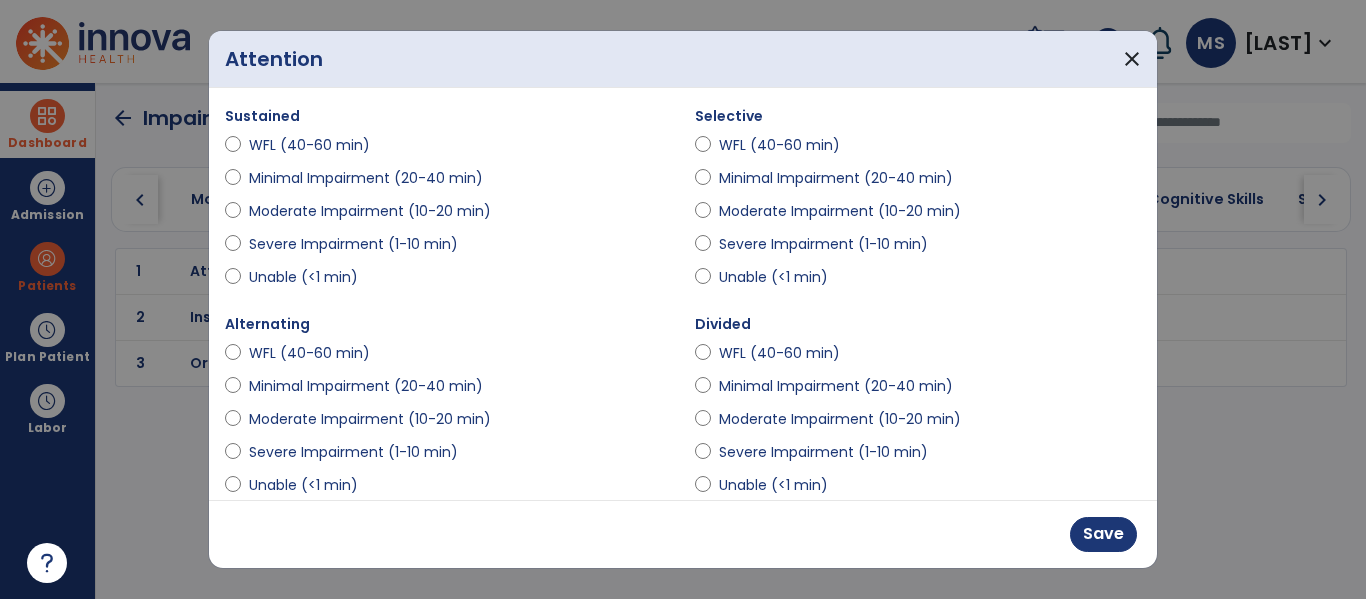 click on "Moderate Impairment (10-20 min)" at bounding box center (840, 211) 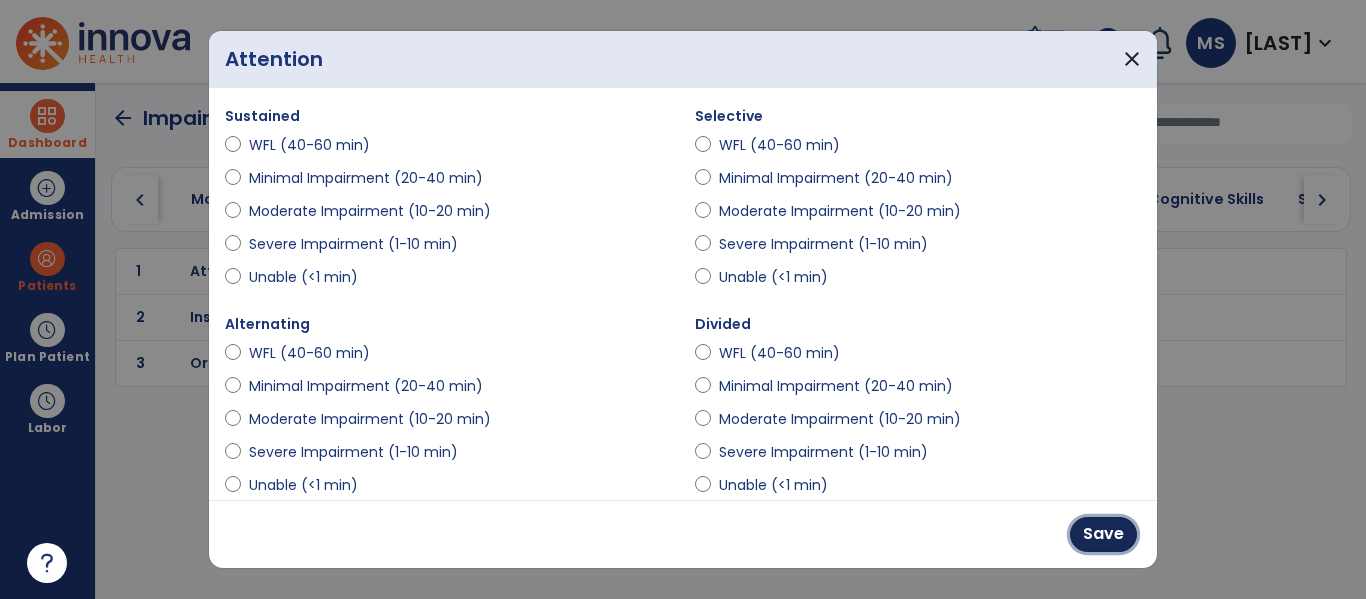 click on "Save" at bounding box center (1103, 534) 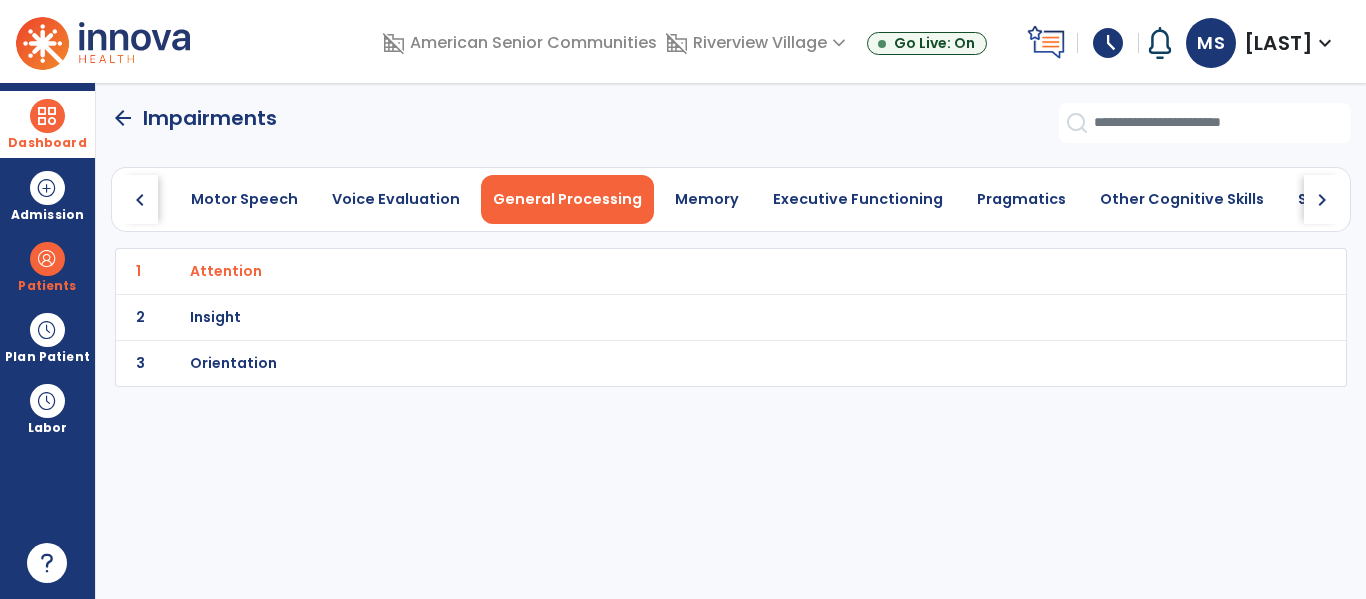 click on "2" 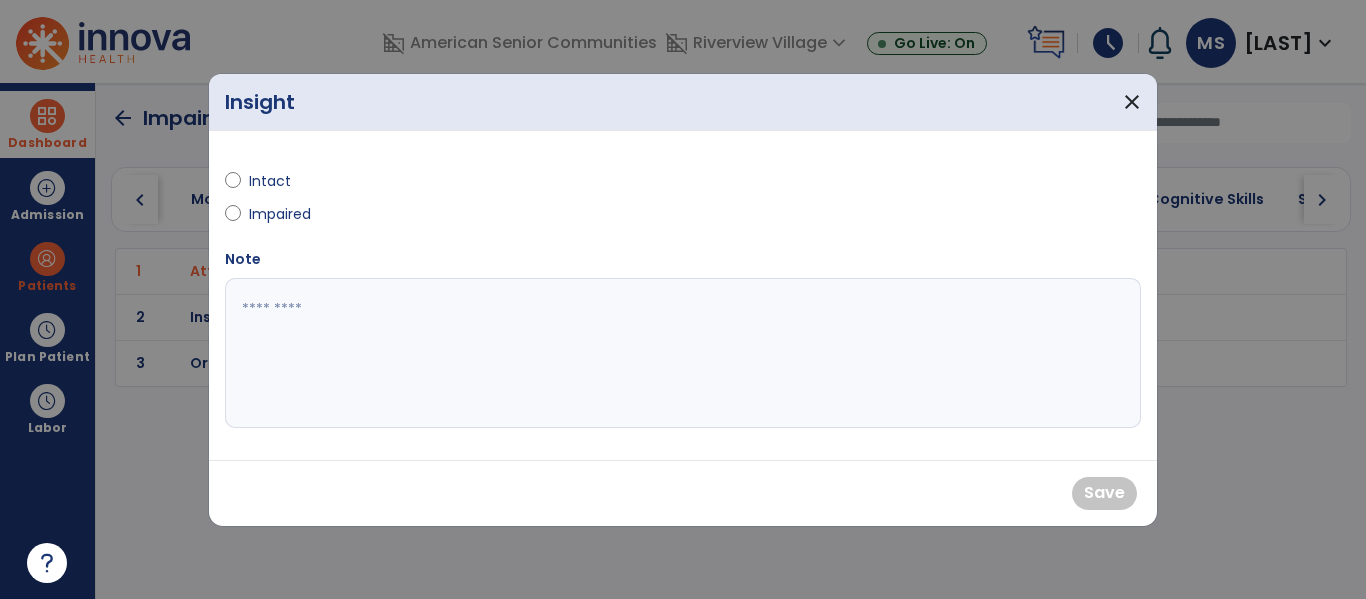 click on "Impaired" at bounding box center (284, 214) 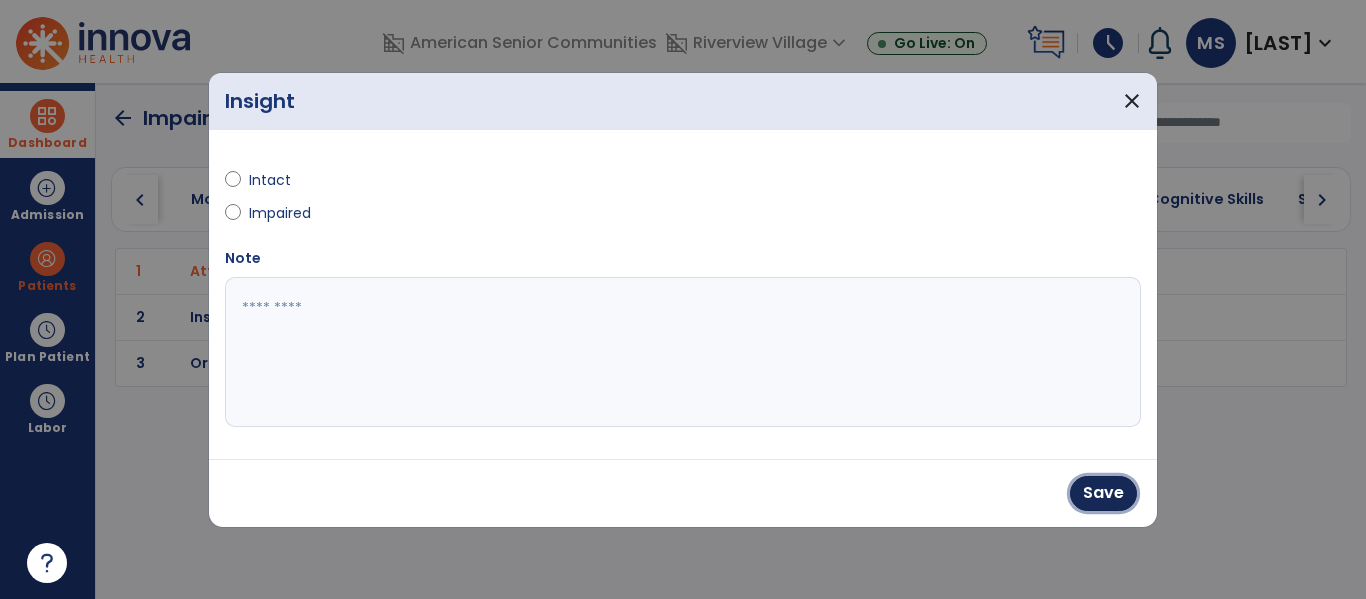 drag, startPoint x: 1097, startPoint y: 494, endPoint x: 1005, endPoint y: 479, distance: 93.214806 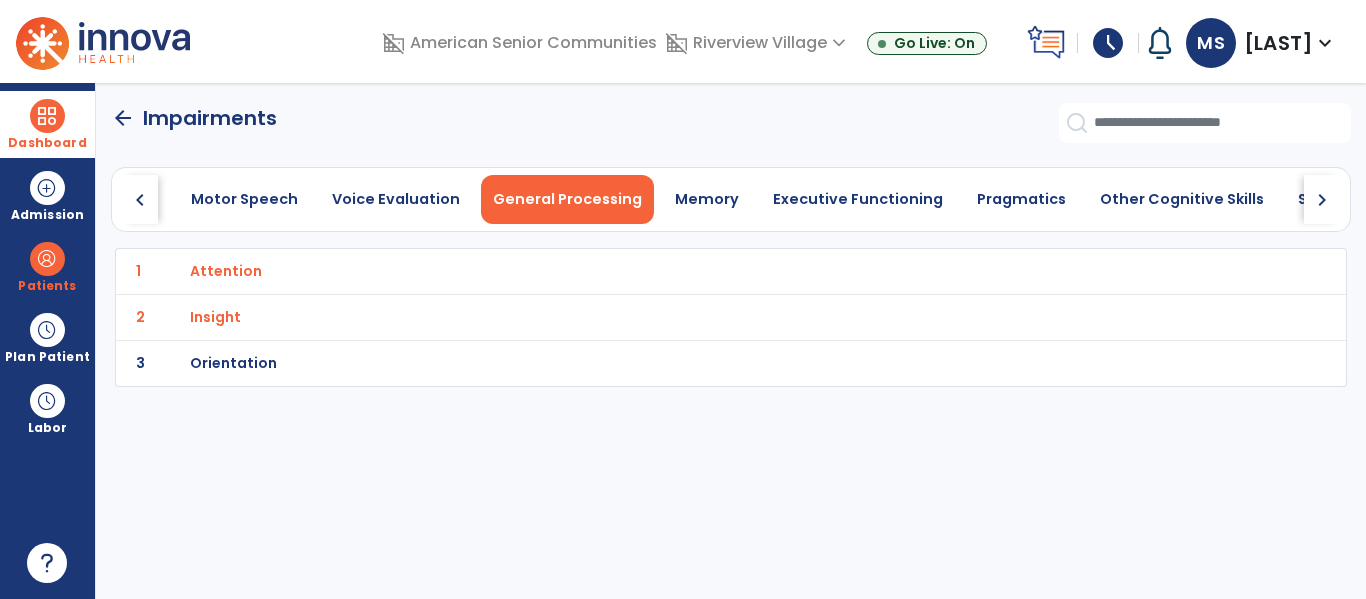 click on "Orientation" at bounding box center [226, 271] 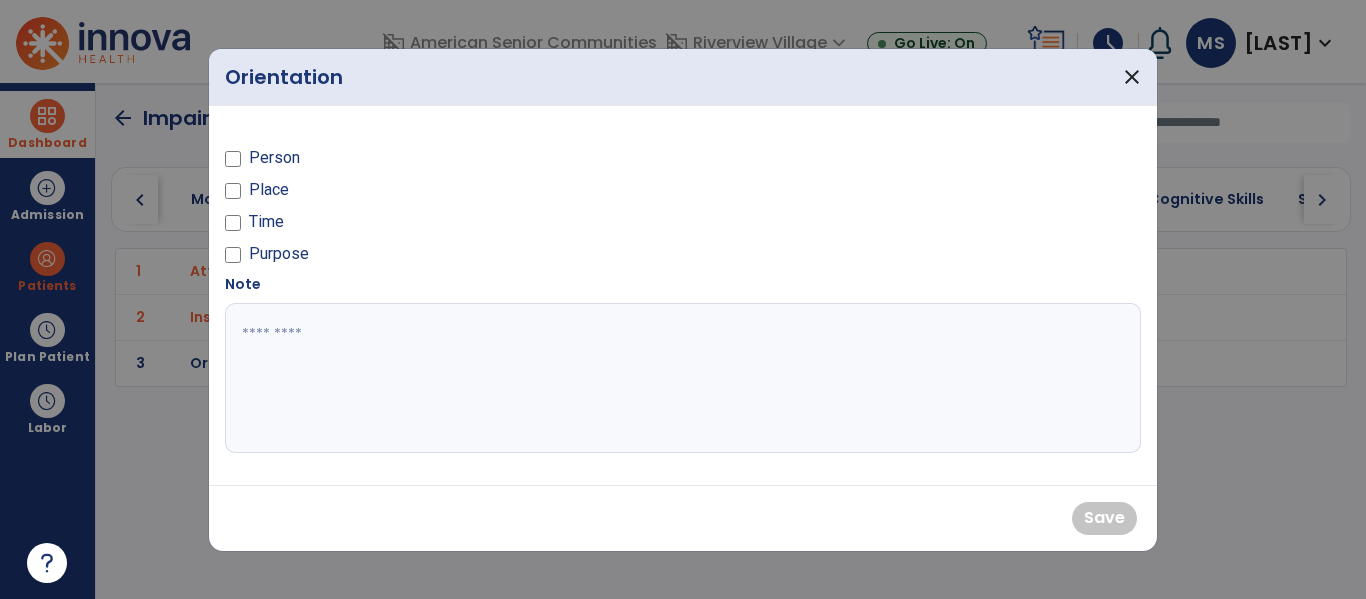 click on "Person" at bounding box center (274, 158) 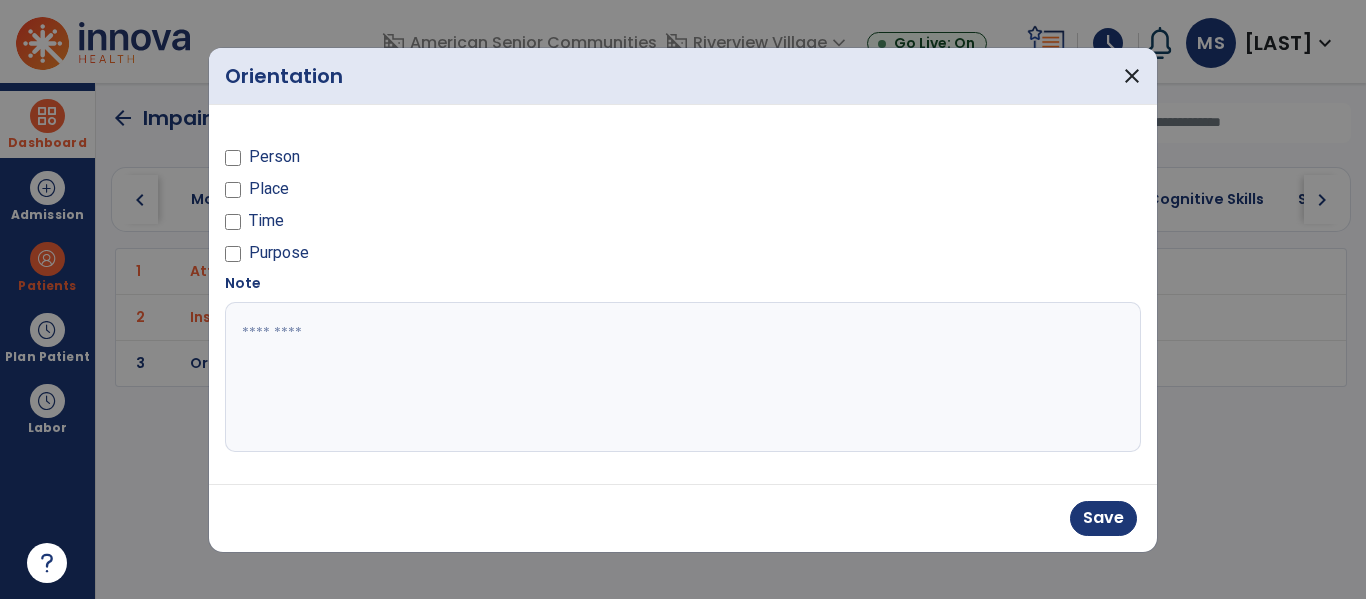 click on "Place" at bounding box center [269, 189] 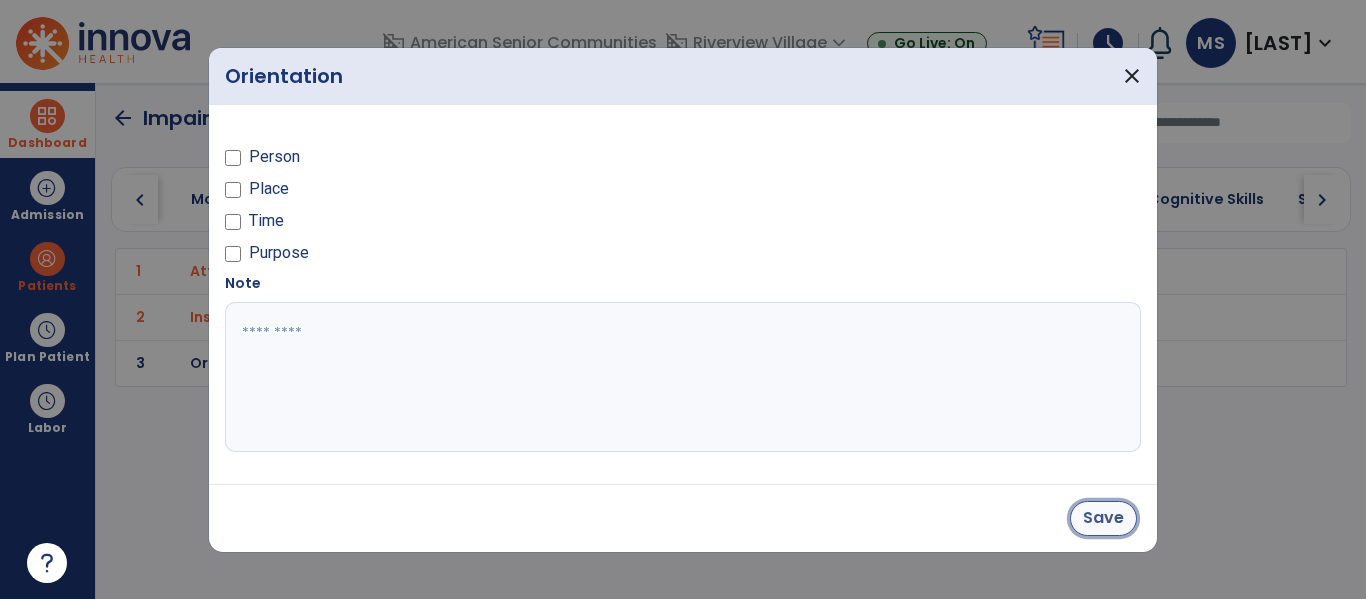 click on "Save" at bounding box center [1103, 518] 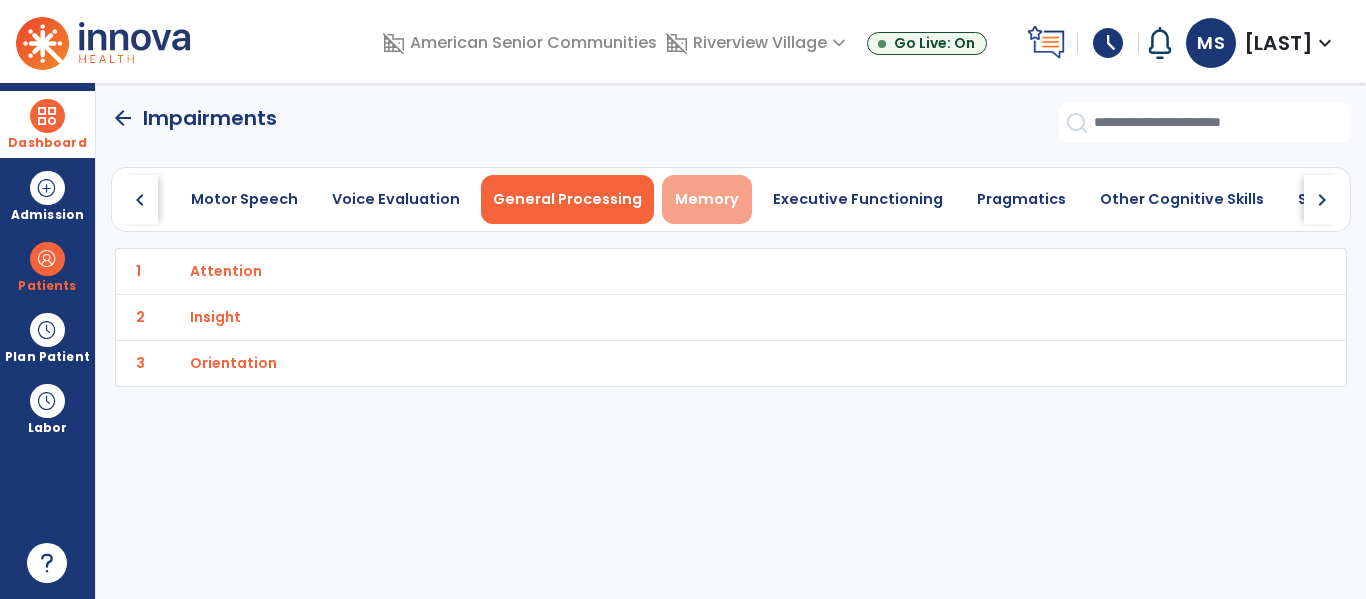 click on "Memory" at bounding box center (707, 199) 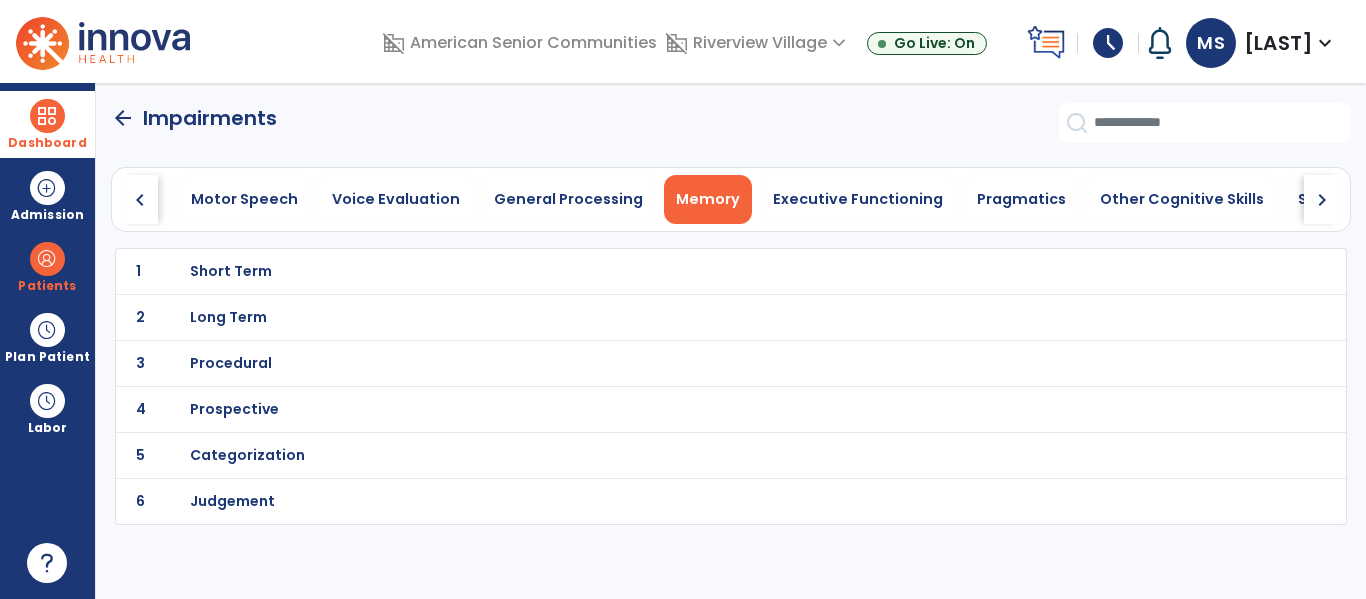 click on "Short Term" at bounding box center [231, 271] 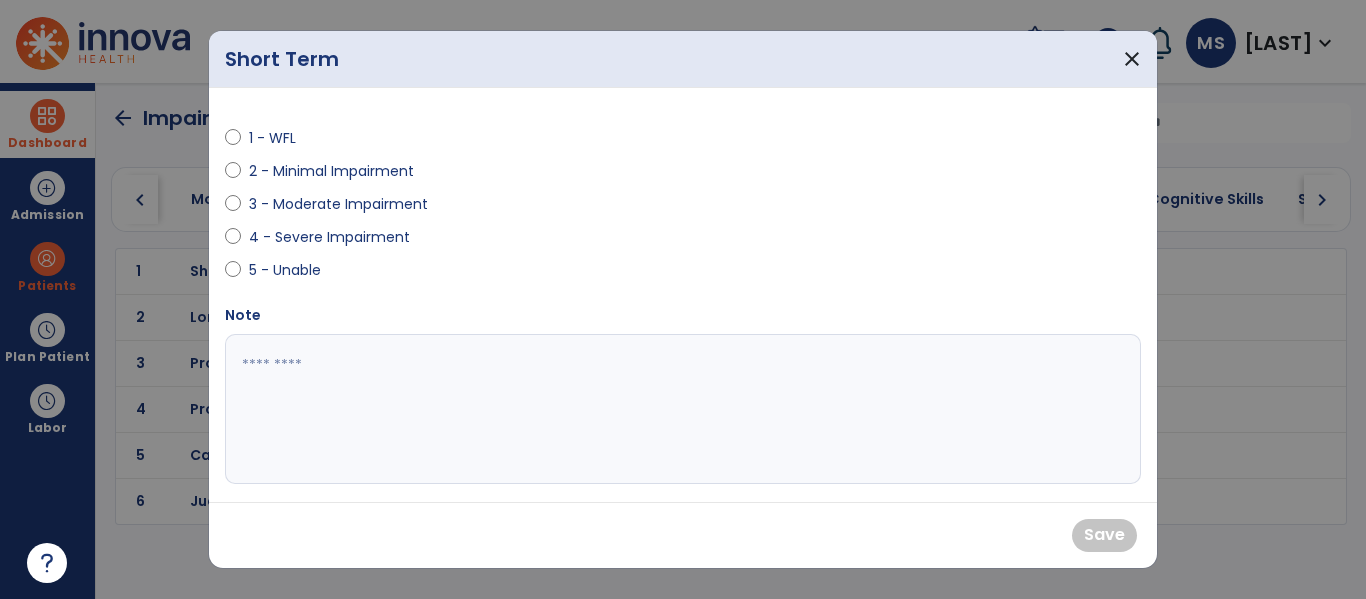 click on "4 - Severe Impairment" at bounding box center [329, 237] 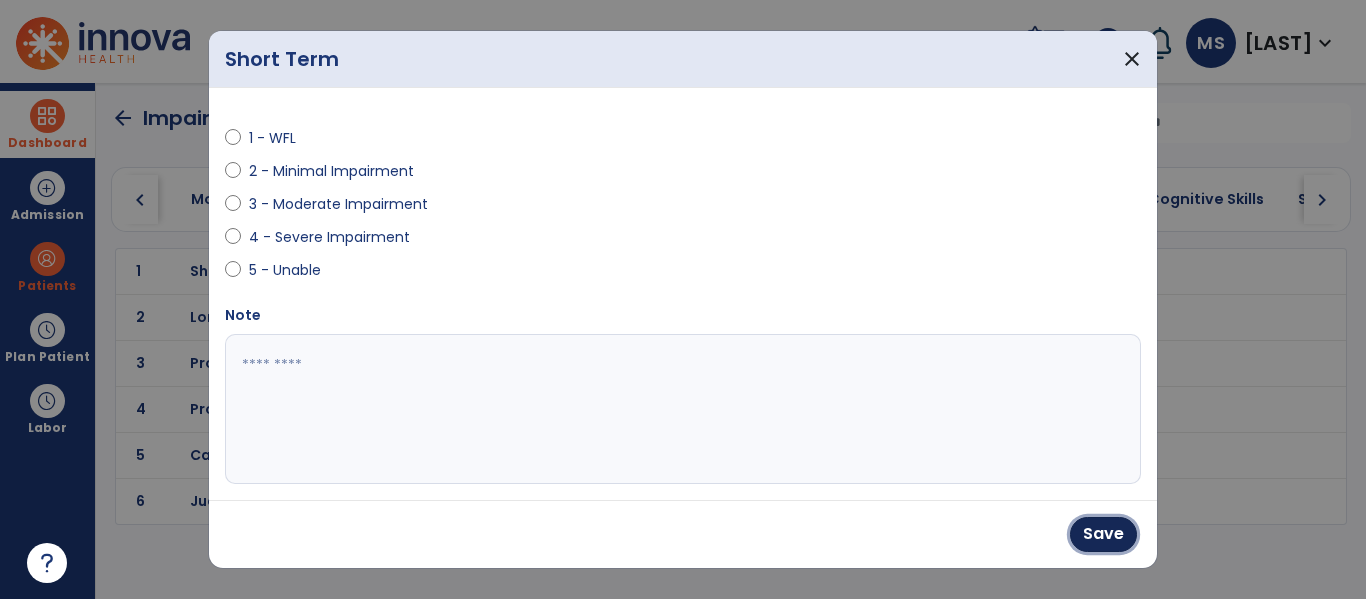 click on "Save" at bounding box center [1103, 534] 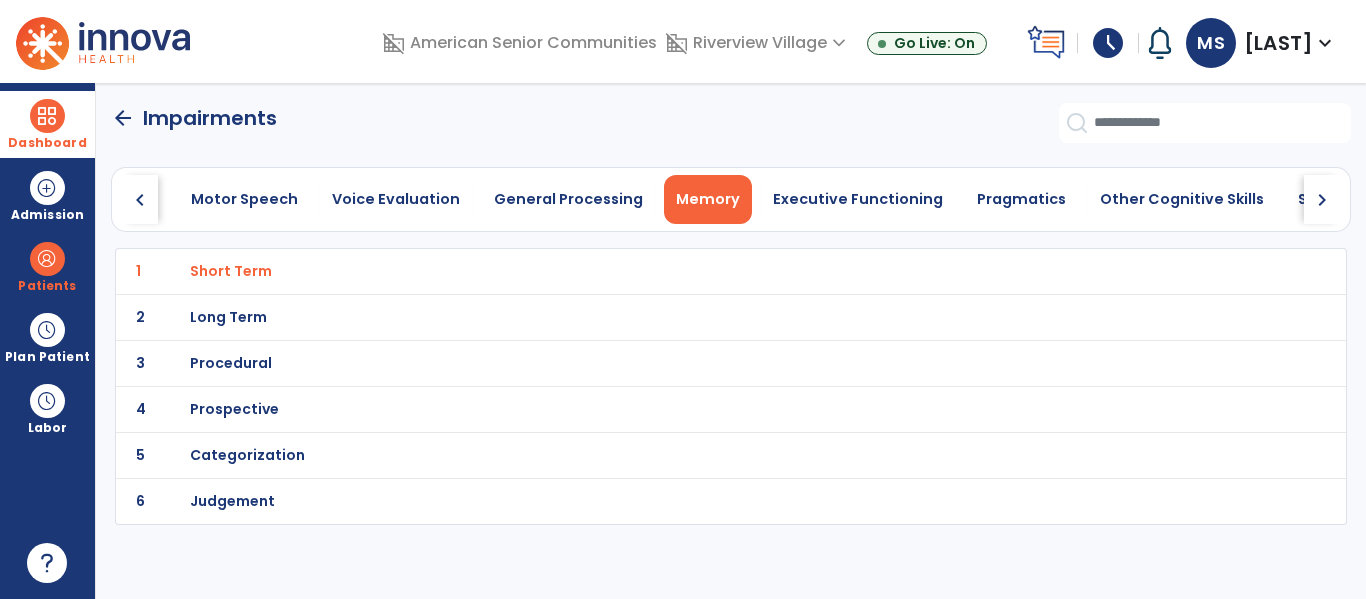 click on "Long Term" at bounding box center (231, 271) 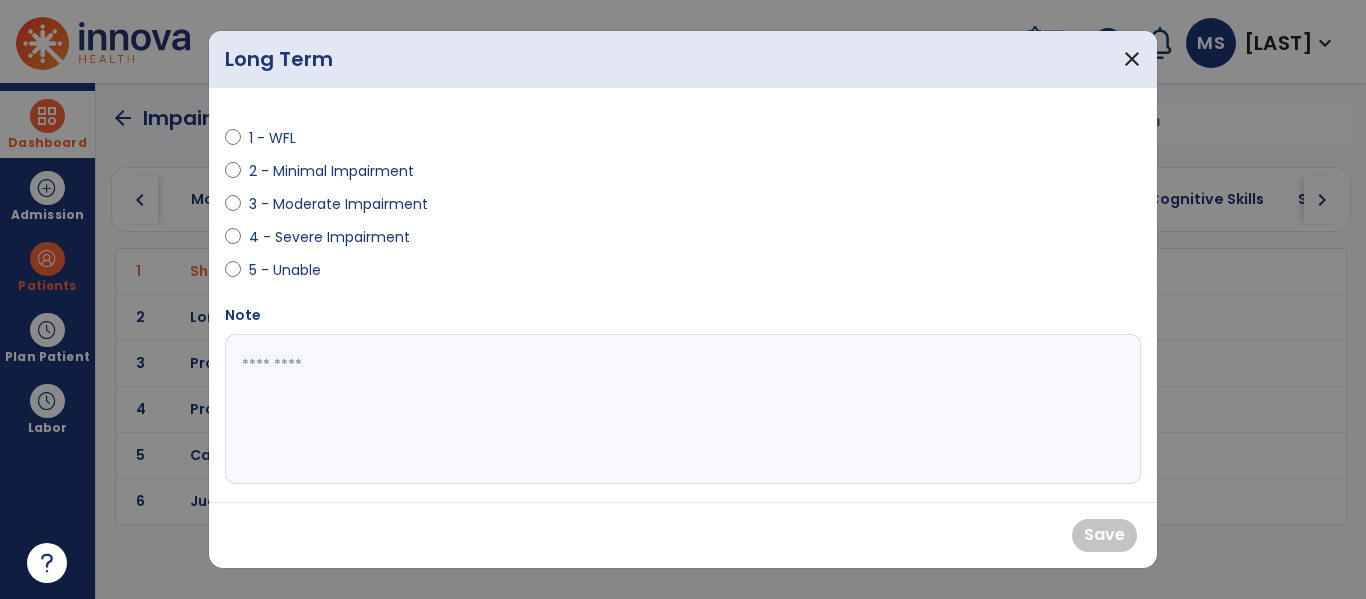 click on "1 - WFL" at bounding box center [284, 138] 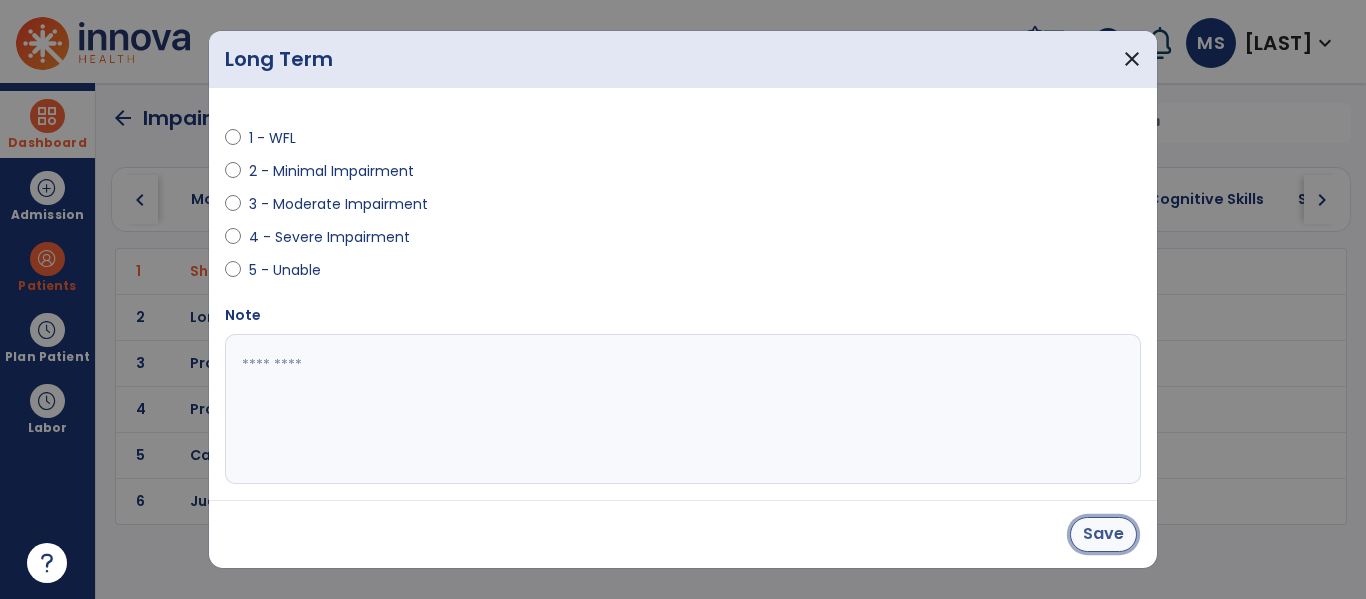 click on "Save" at bounding box center [1103, 534] 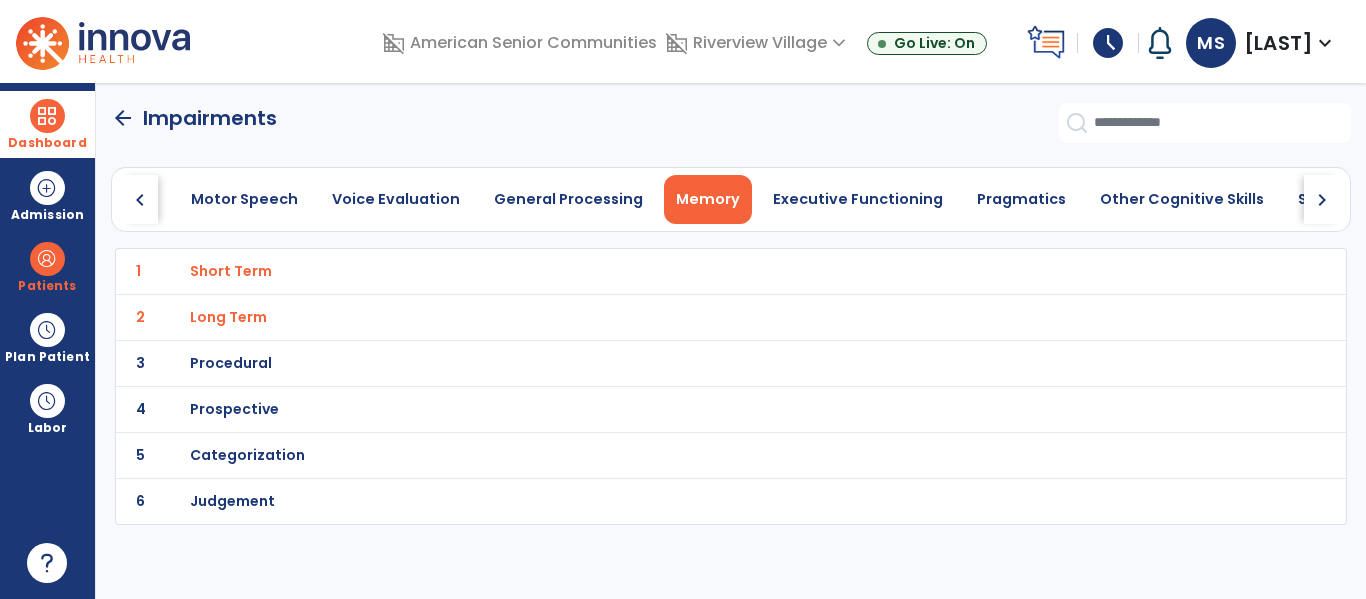 click on "Procedural" at bounding box center [231, 271] 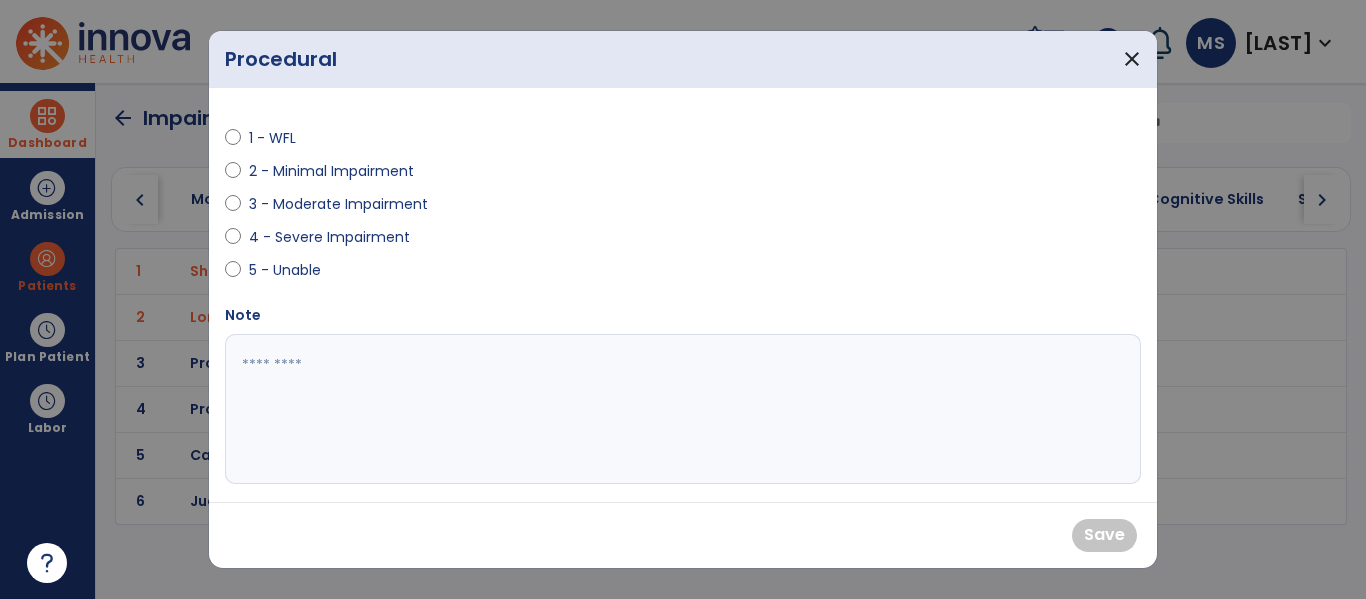 click on "3 - Moderate Impairment" at bounding box center [338, 204] 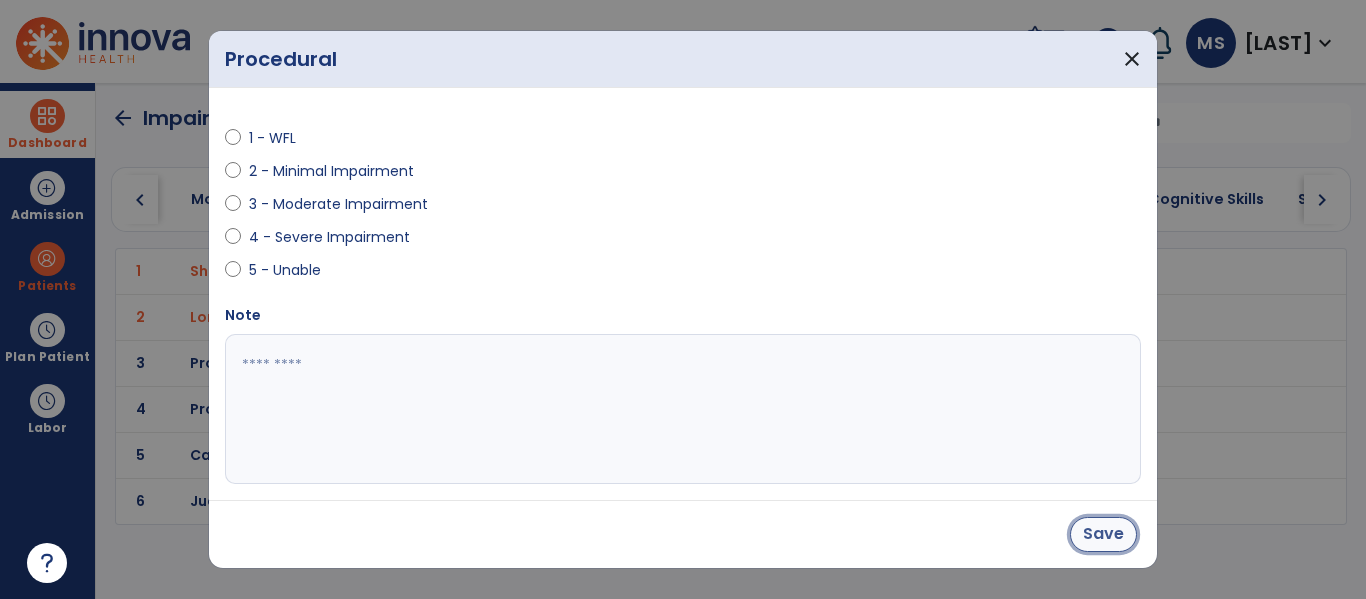click on "Save" at bounding box center [1103, 534] 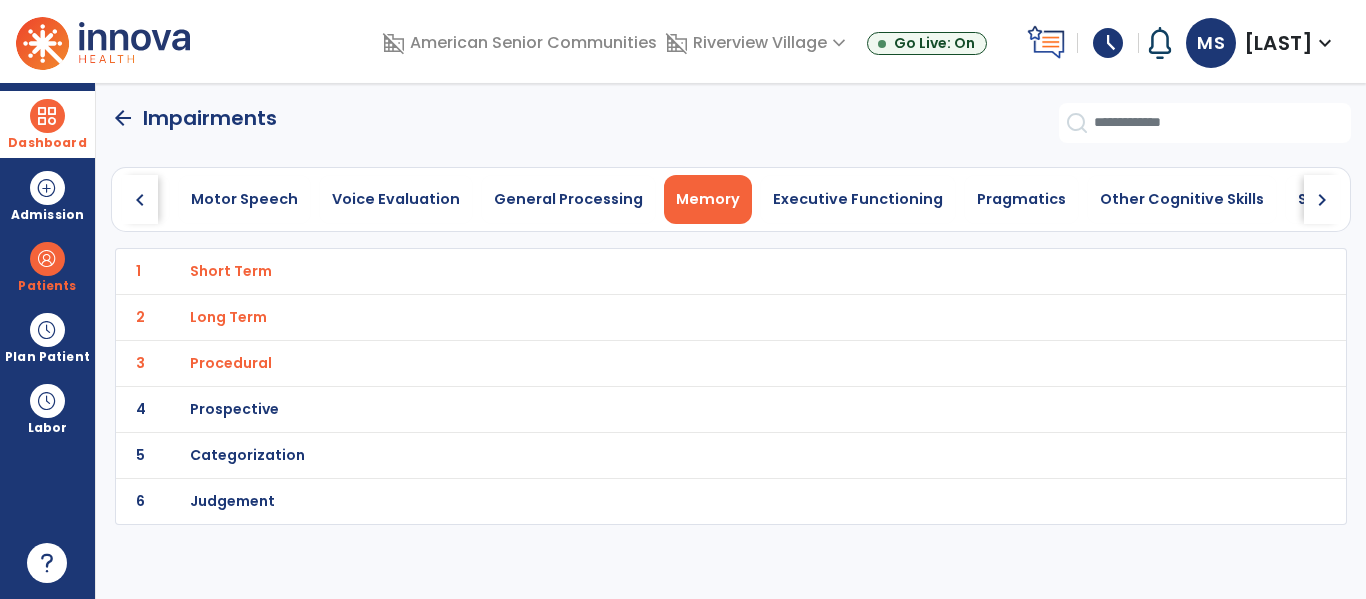 click on "4 Prospective" 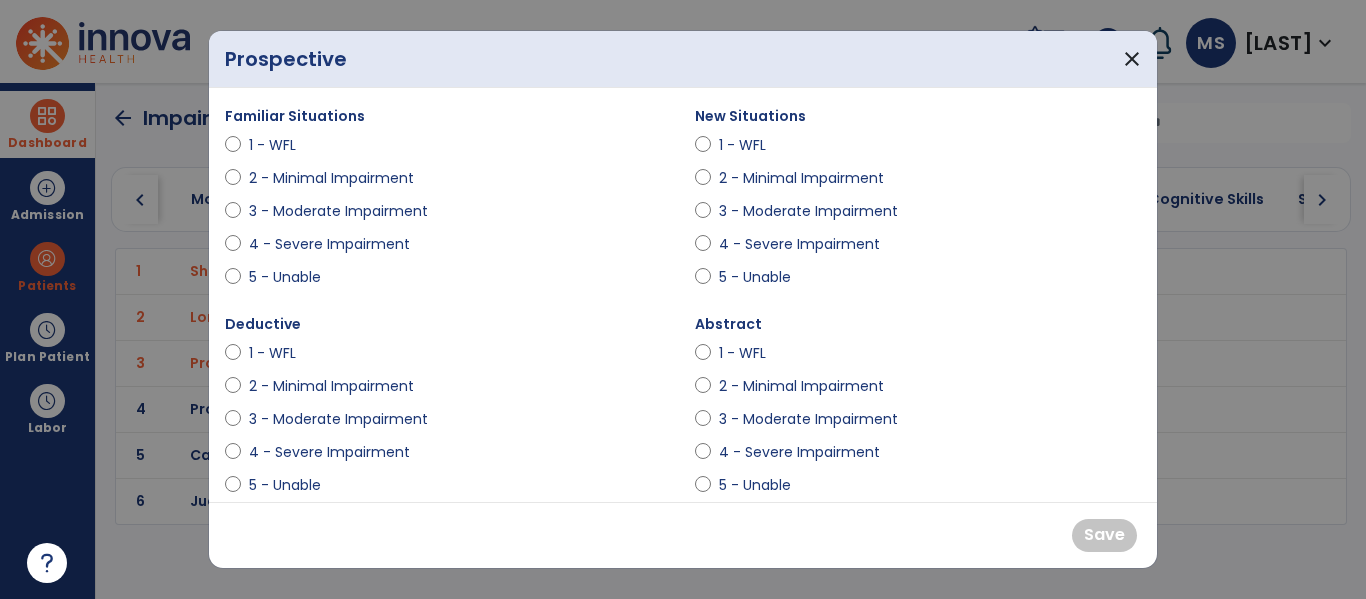 click on "1 - WFL" at bounding box center [284, 145] 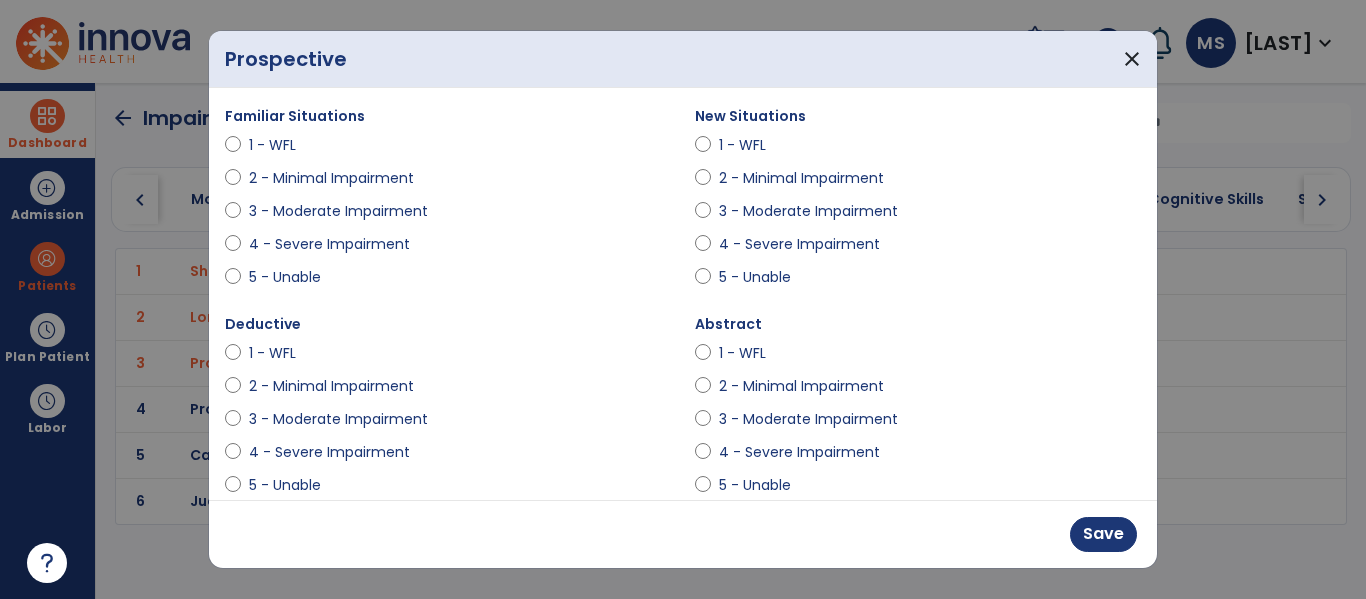 click on "3 - Moderate Impairment" at bounding box center [808, 211] 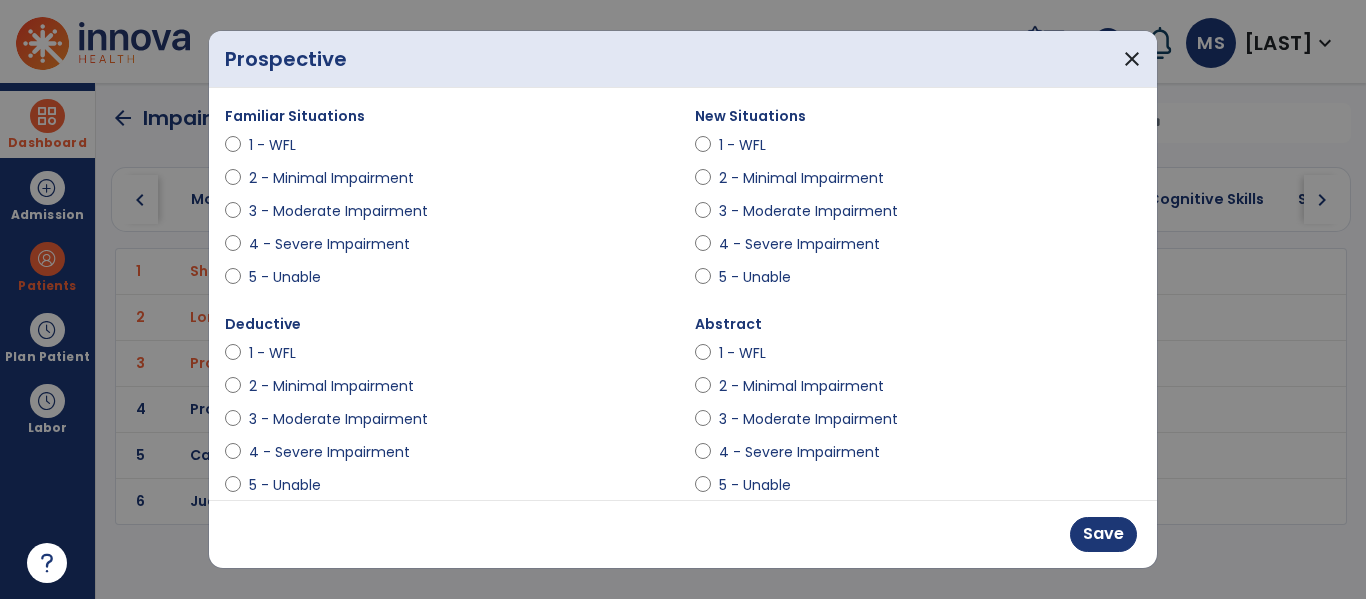 click on "2 - Minimal Impairment" at bounding box center (801, 178) 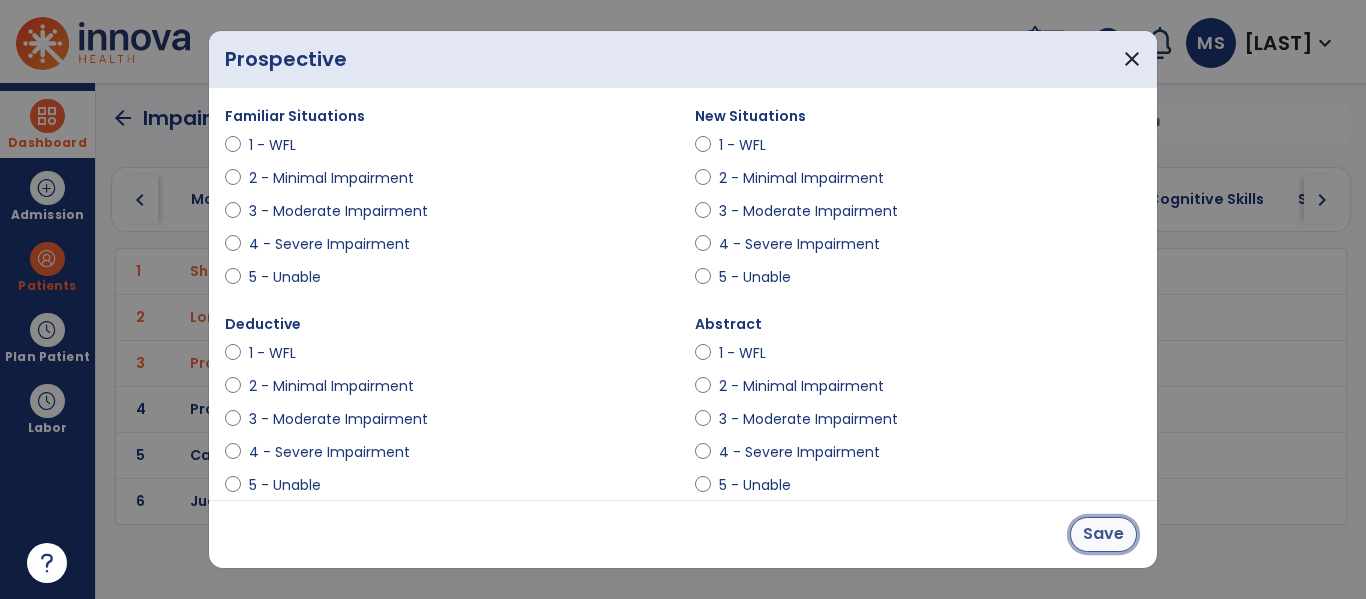 click on "Save" at bounding box center [1103, 534] 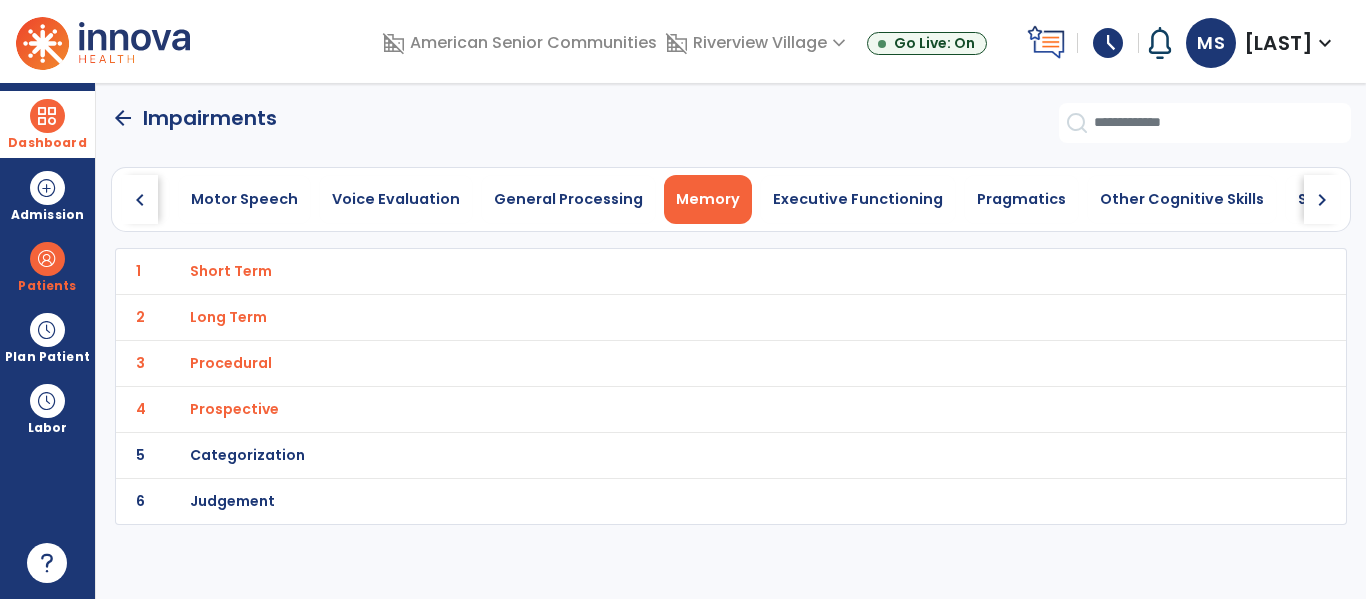 click on "Categorization" at bounding box center [231, 271] 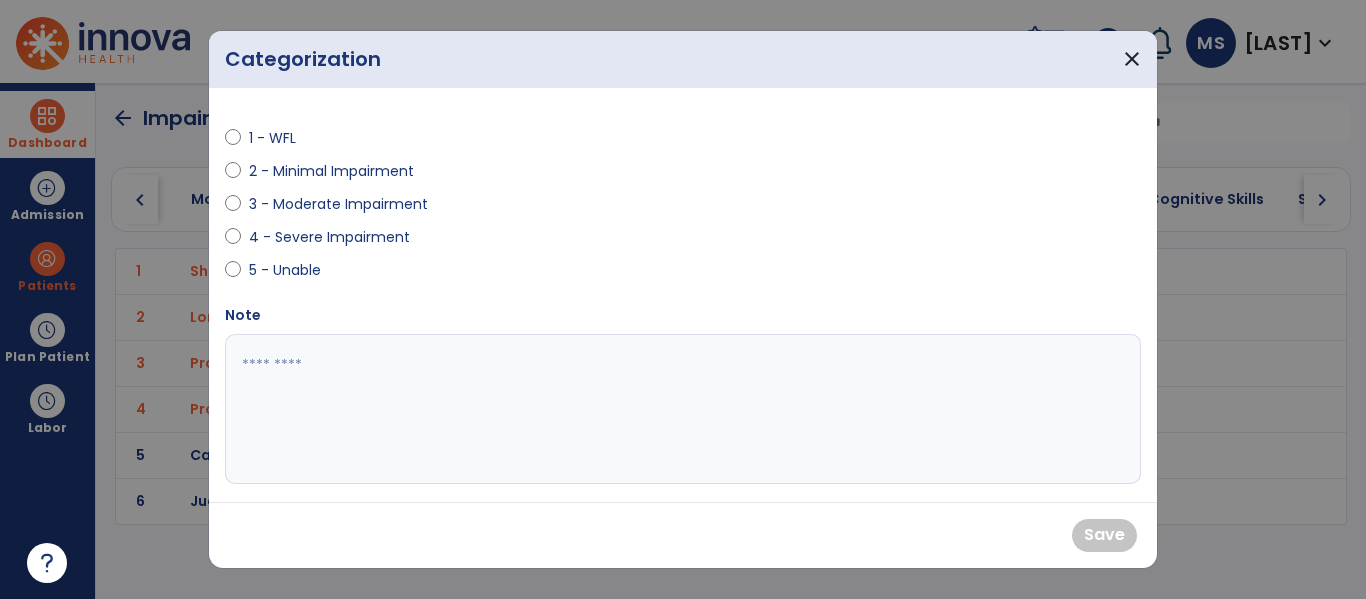click on "2 - Minimal Impairment" at bounding box center (331, 171) 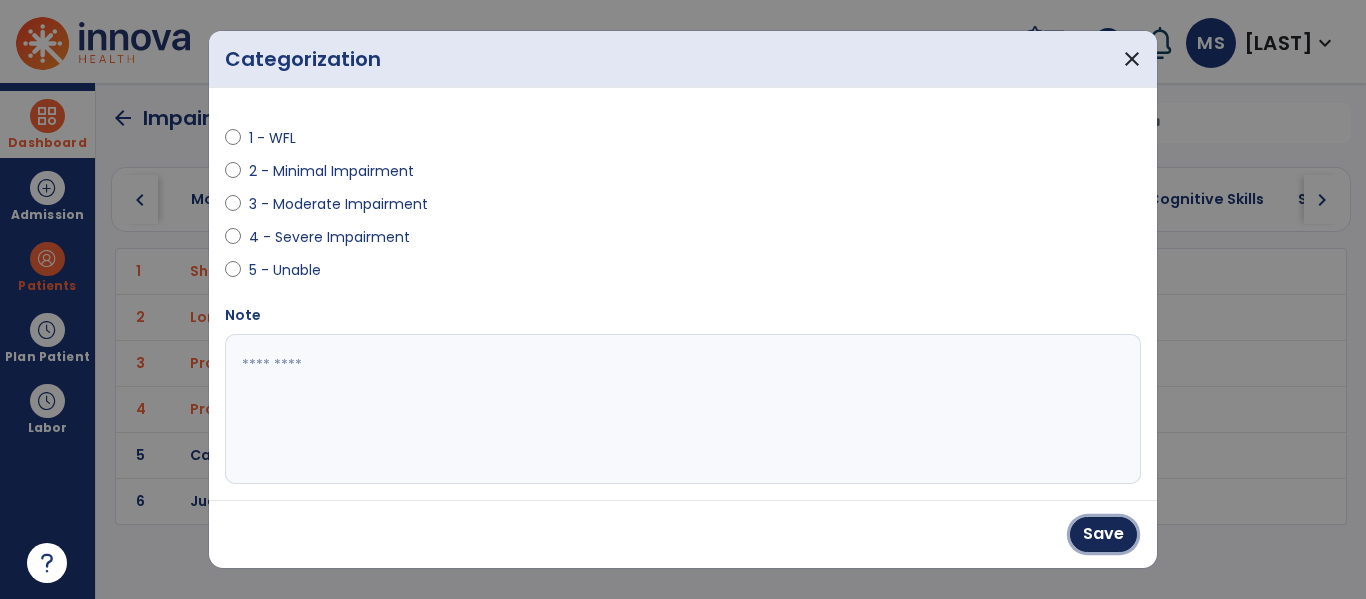 click on "Save" at bounding box center [1103, 534] 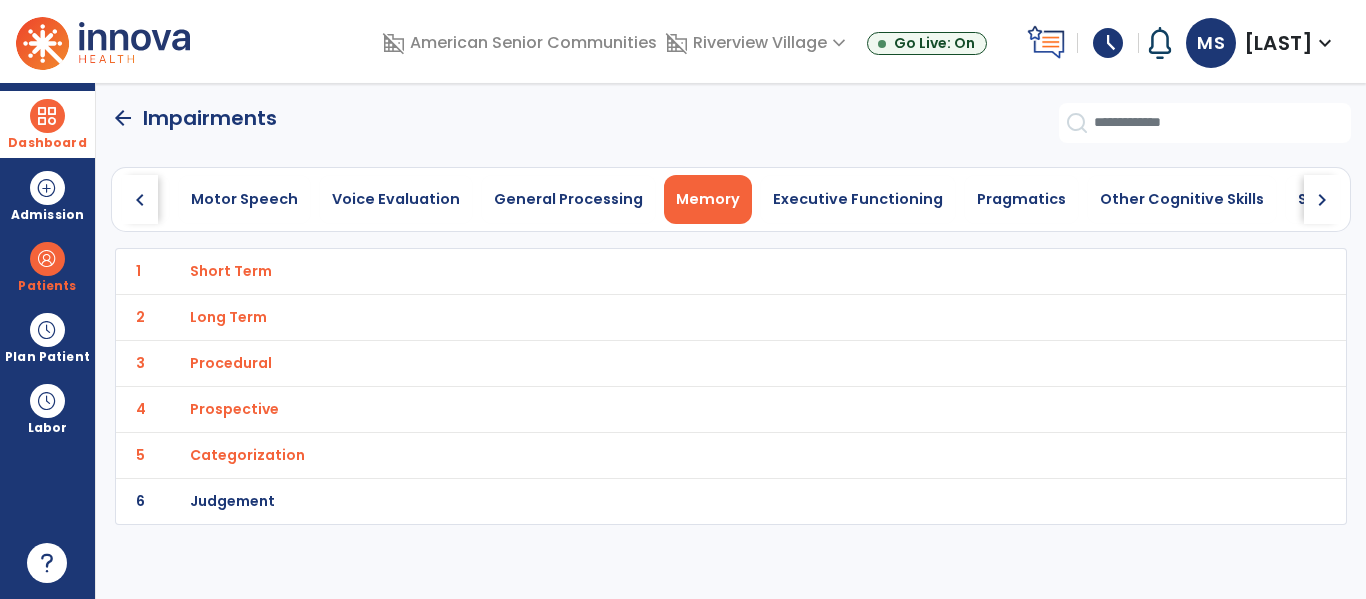 click on "Judgement" at bounding box center (231, 271) 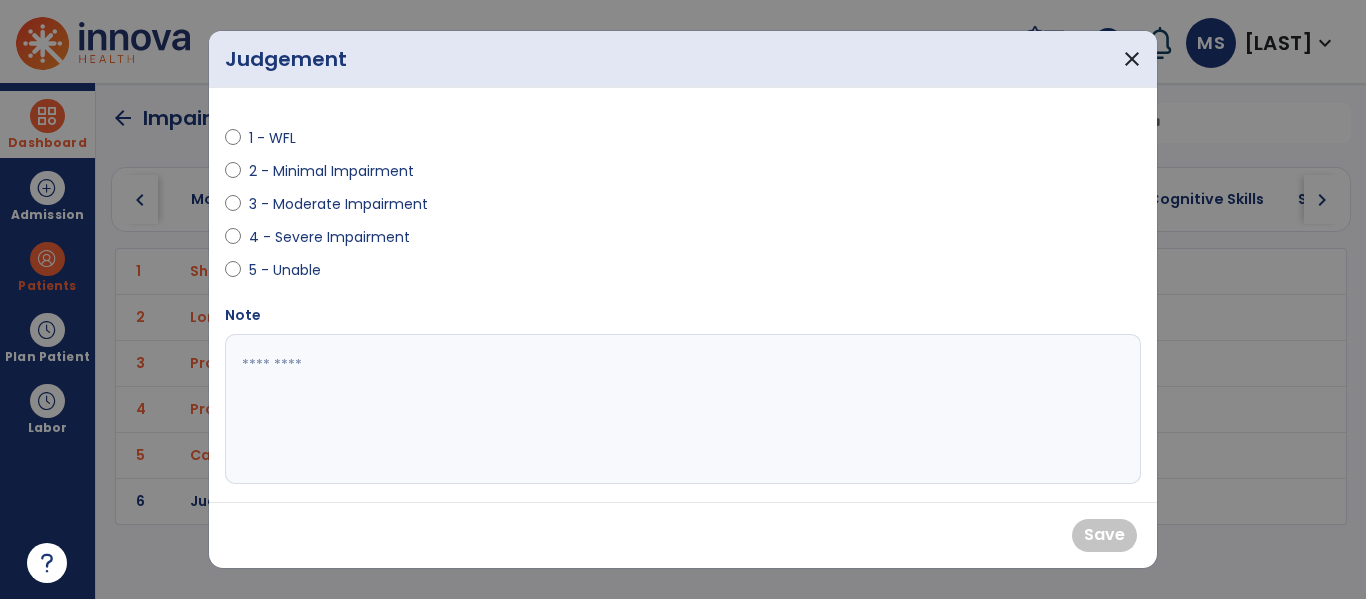 click on "4 - Severe Impairment" at bounding box center [329, 237] 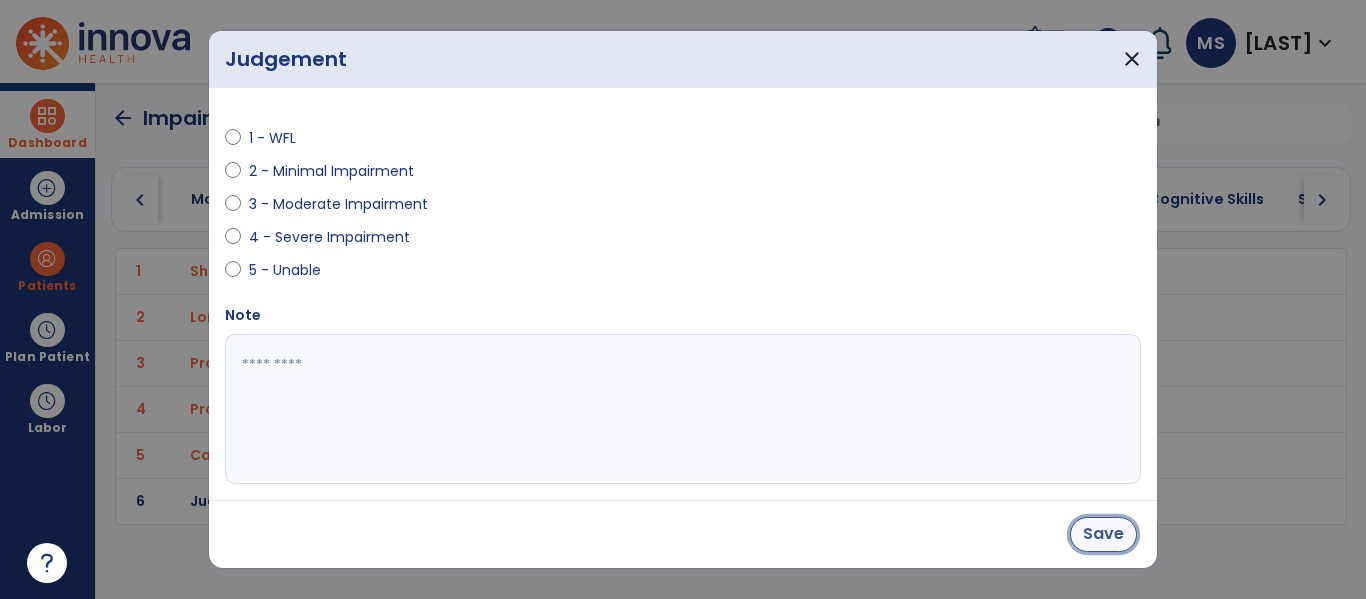 click on "Save" at bounding box center [1103, 534] 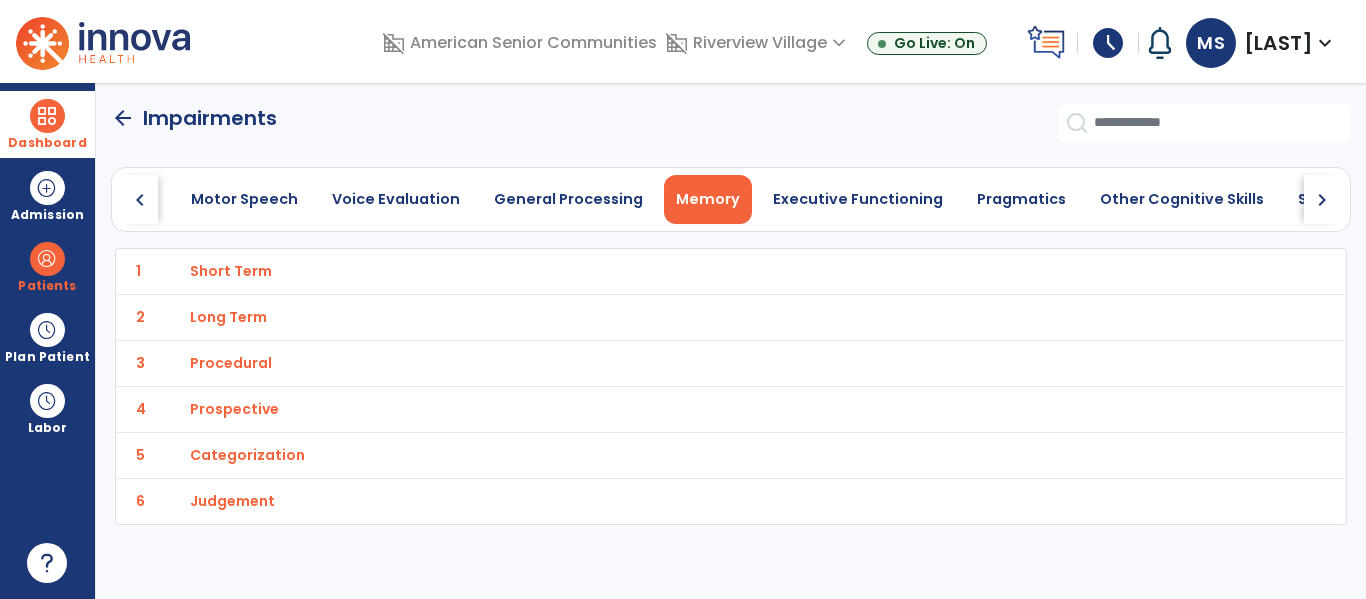 click on "Executive Functioning" at bounding box center (858, 199) 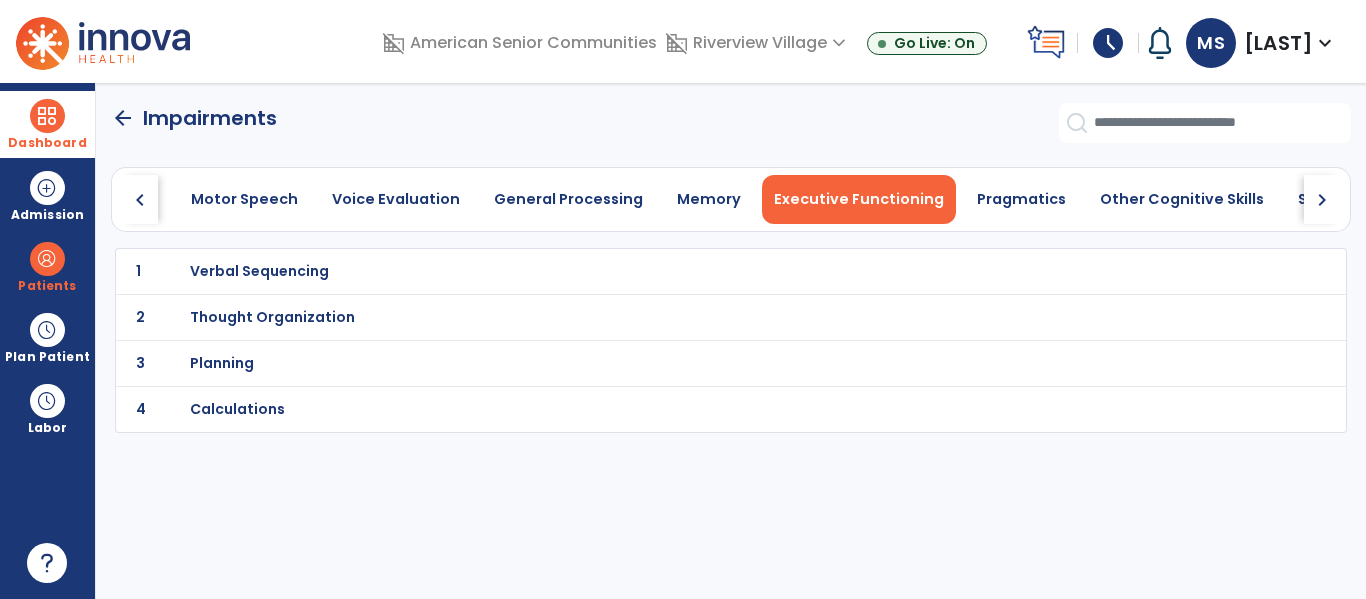 click on "Verbal Sequencing" at bounding box center (259, 271) 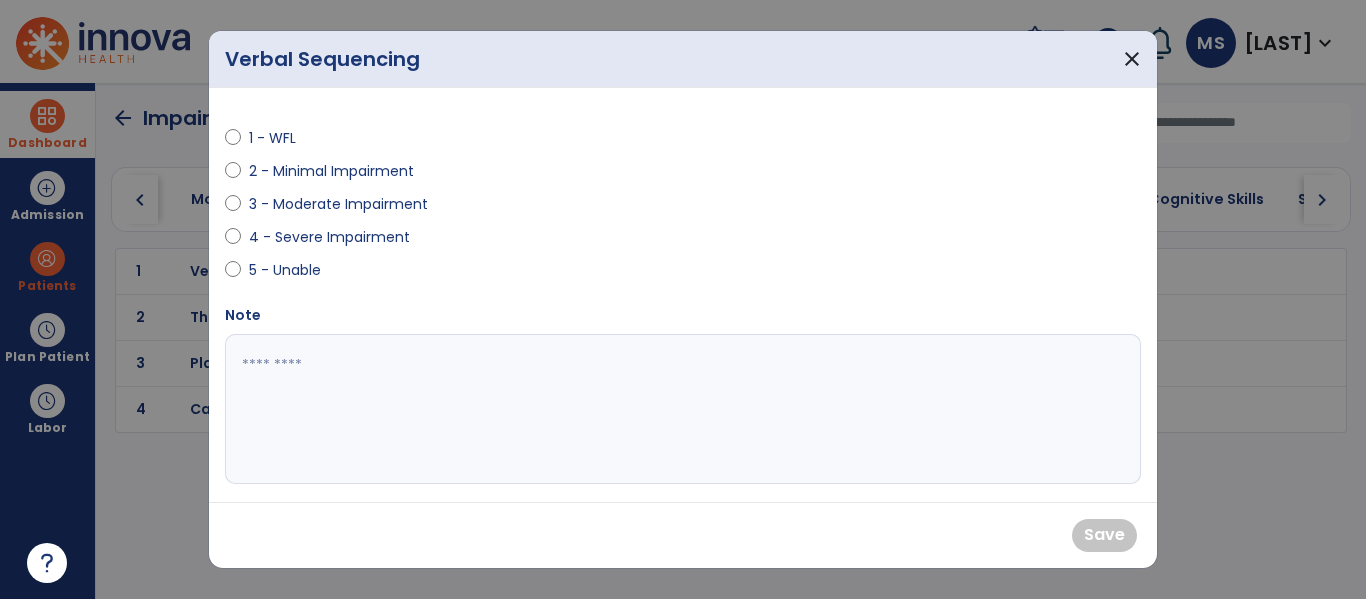 click on "3 - Moderate Impairment" at bounding box center [338, 204] 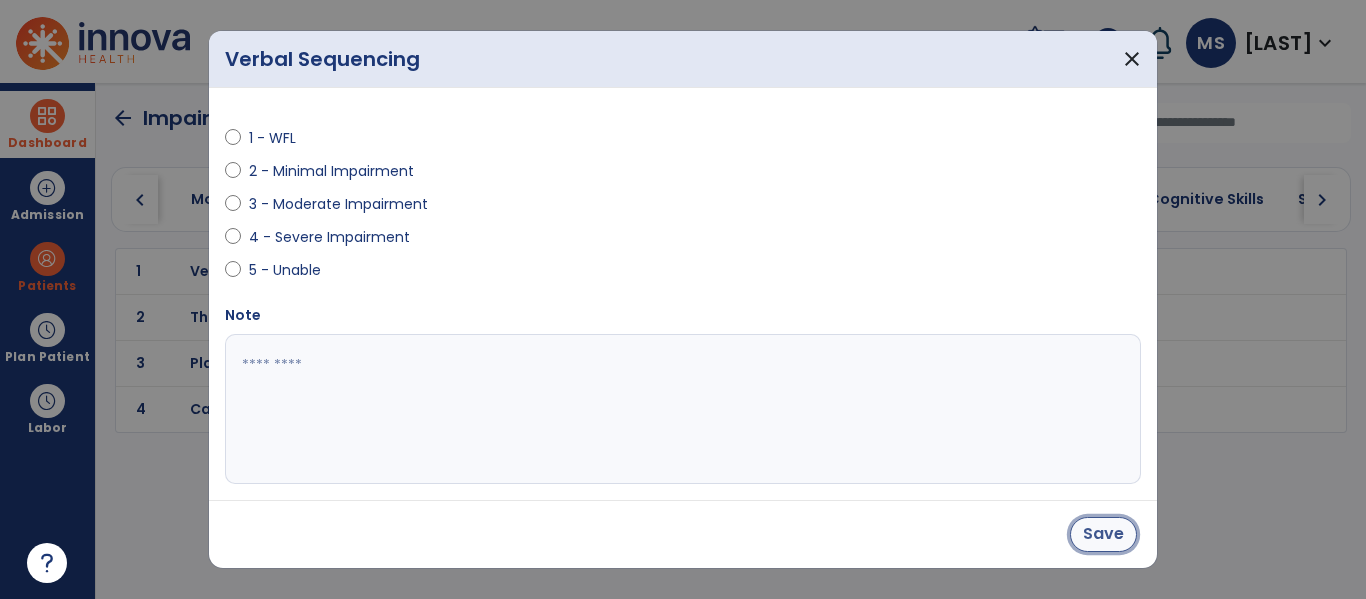 click on "Save" at bounding box center (1103, 534) 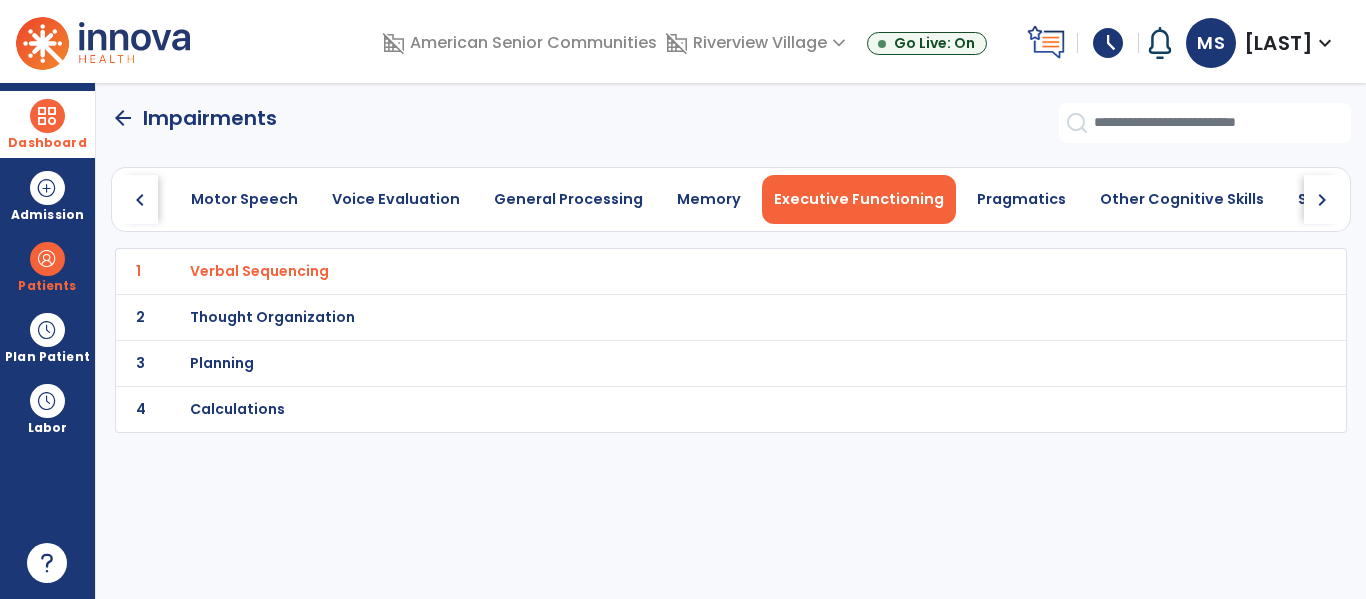 click on "Thought Organization" at bounding box center [259, 271] 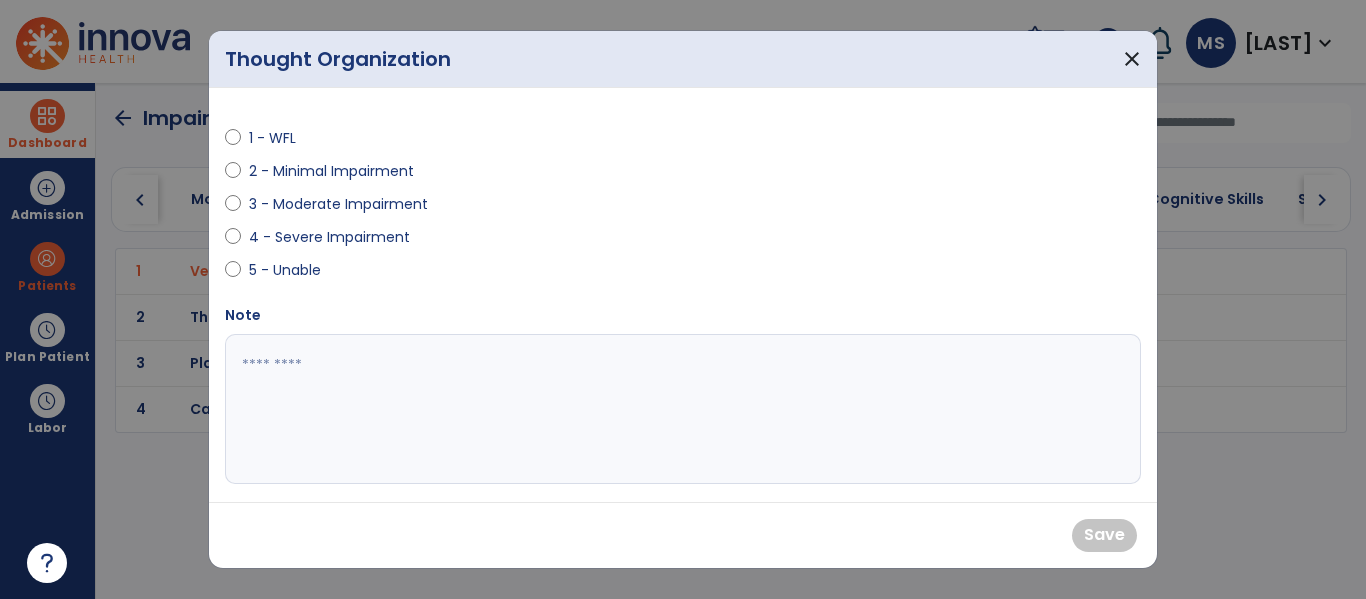 click on "3 - Moderate Impairment" at bounding box center [338, 204] 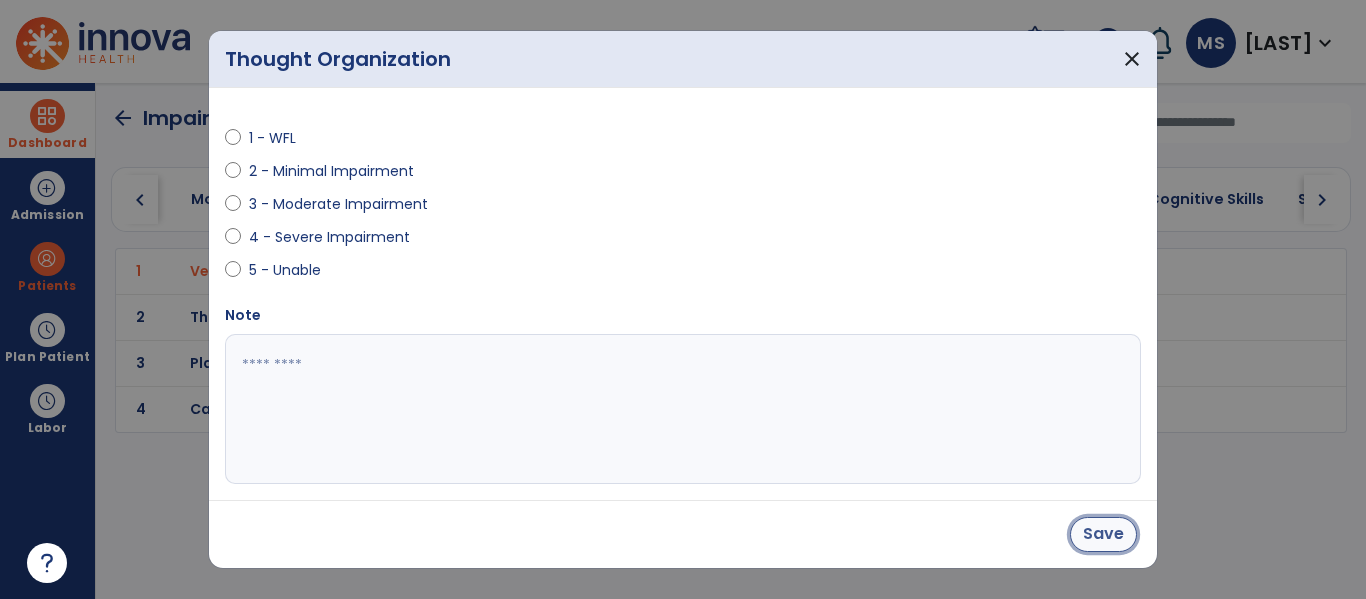 click on "Save" at bounding box center [1103, 534] 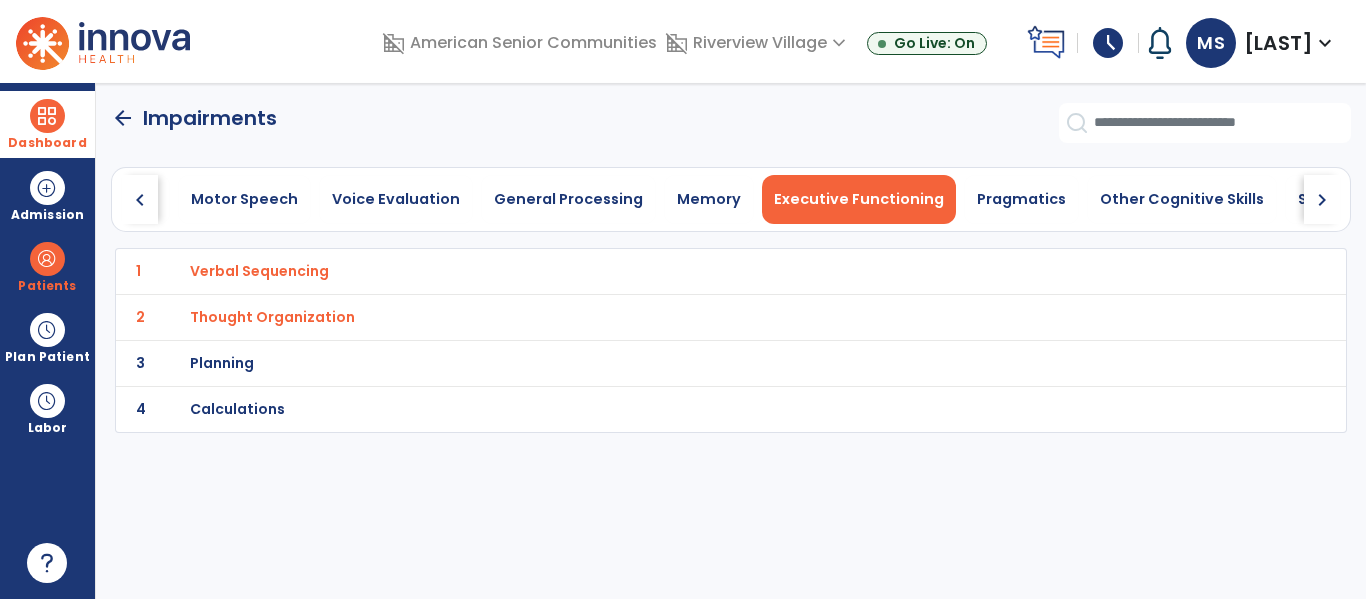 click on "Planning" at bounding box center [259, 271] 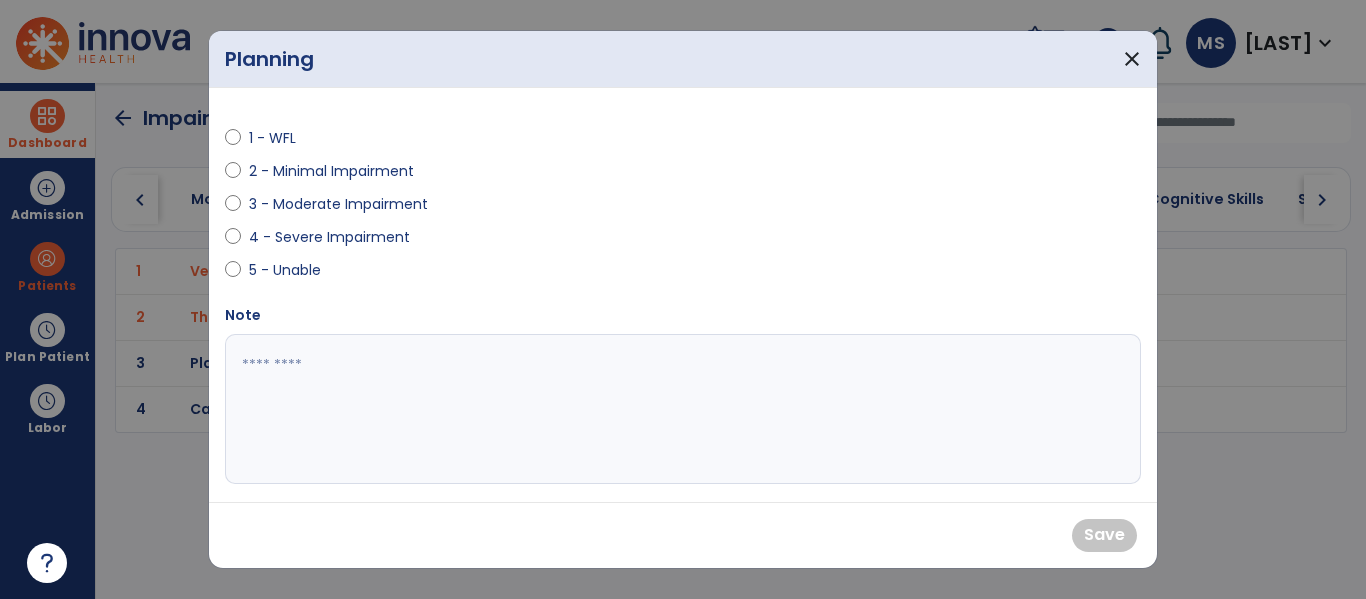 click on "3 - Moderate Impairment" at bounding box center [338, 204] 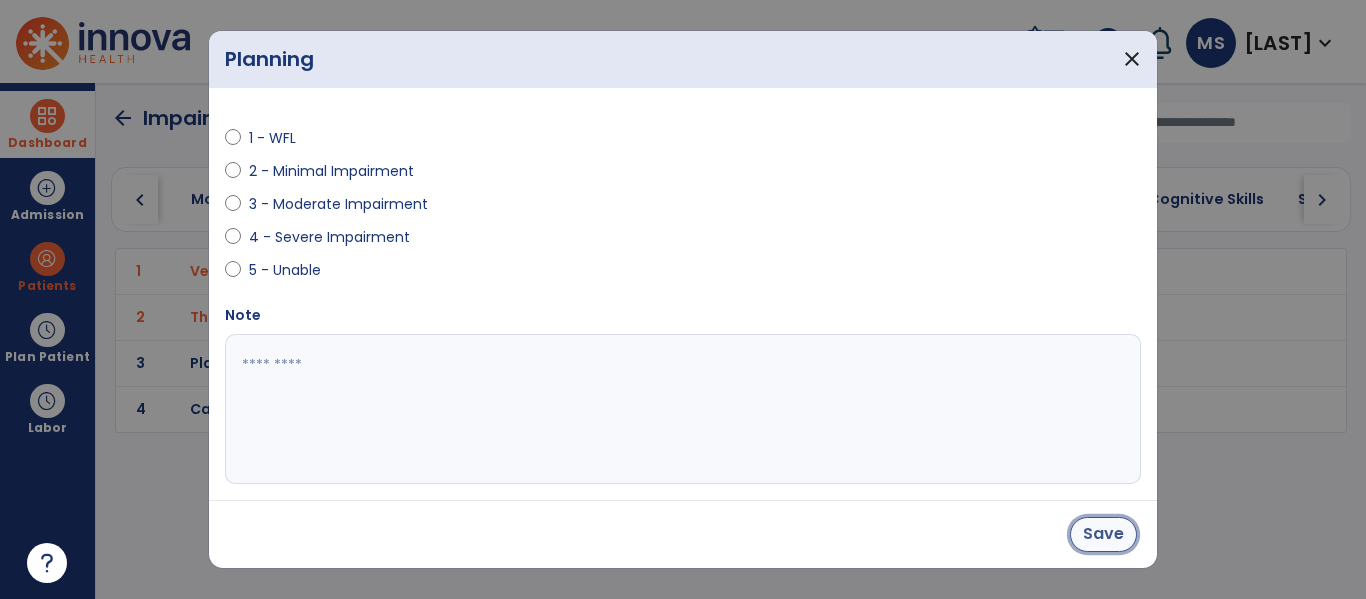 click on "Save" at bounding box center [1103, 534] 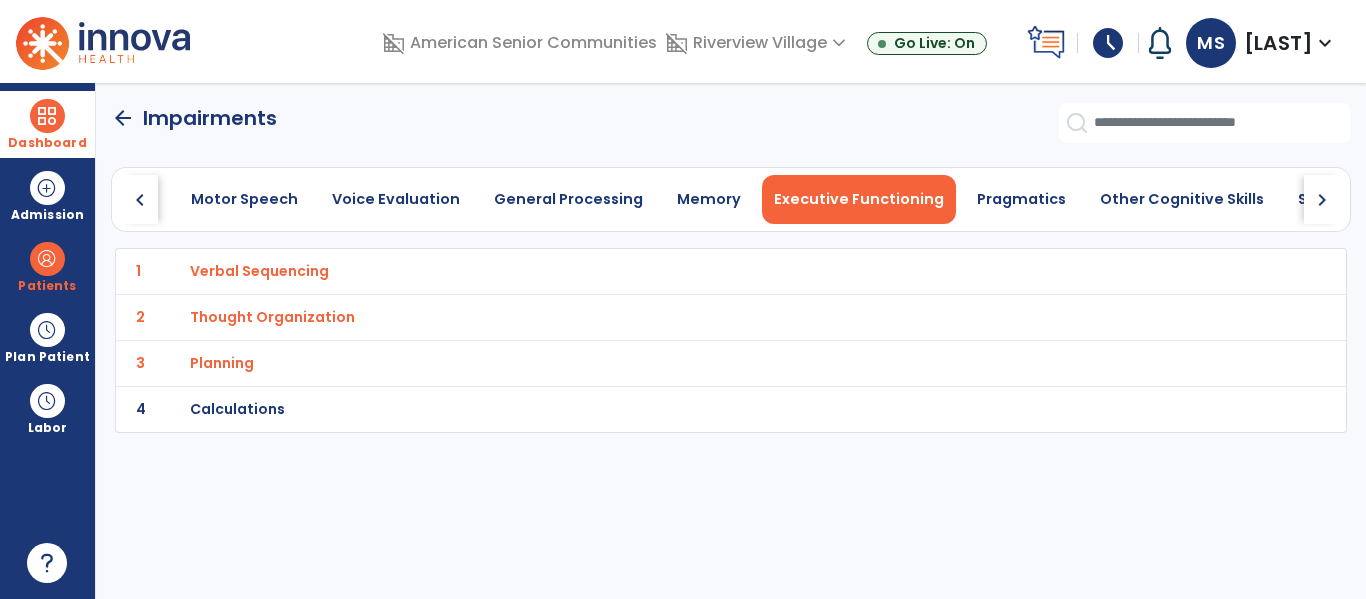 click on "Calculations" at bounding box center [259, 271] 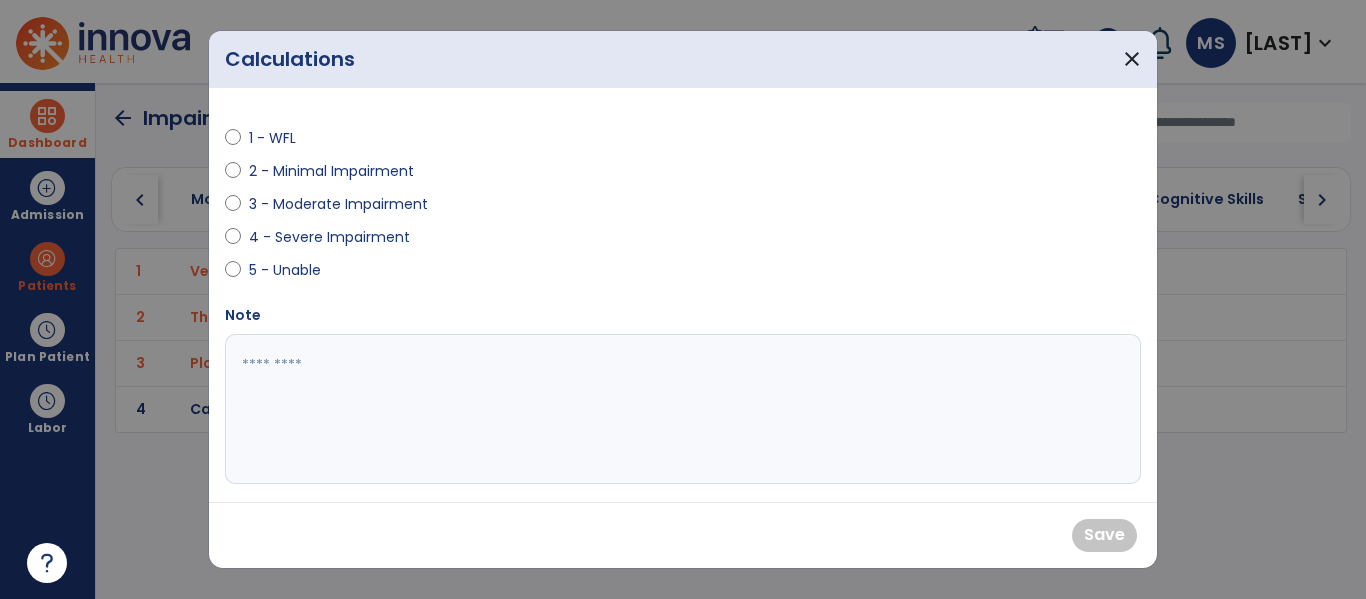 click on "3 - Moderate Impairment" at bounding box center [338, 204] 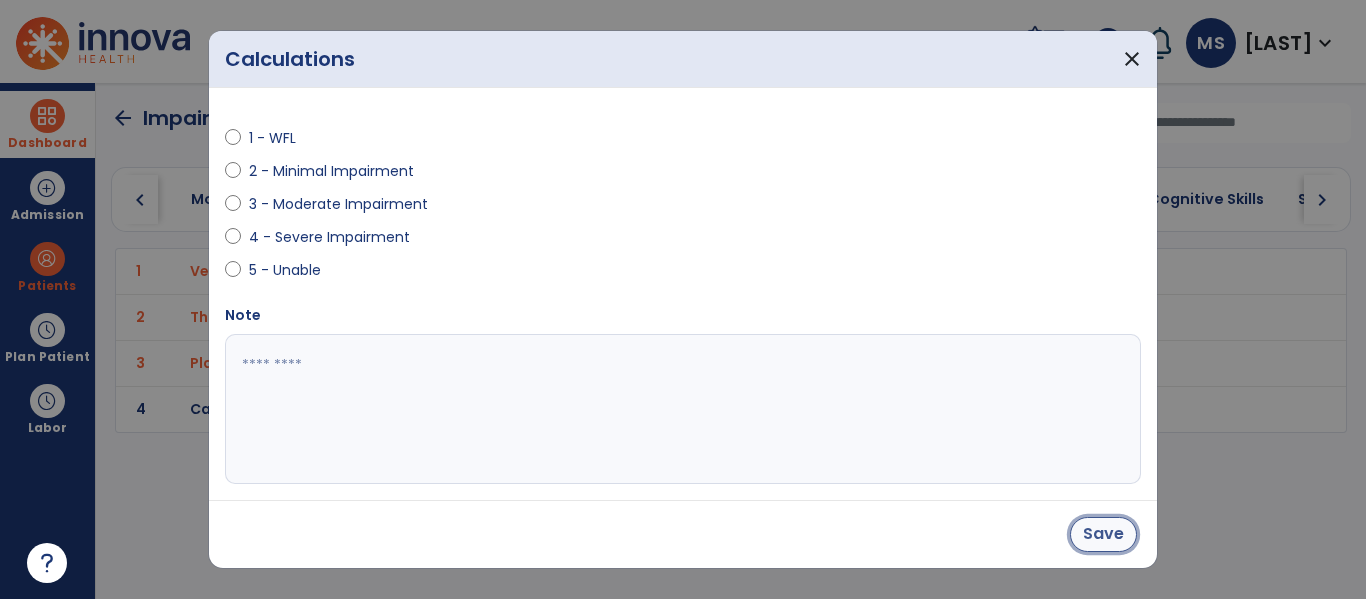 click on "Save" at bounding box center (1103, 534) 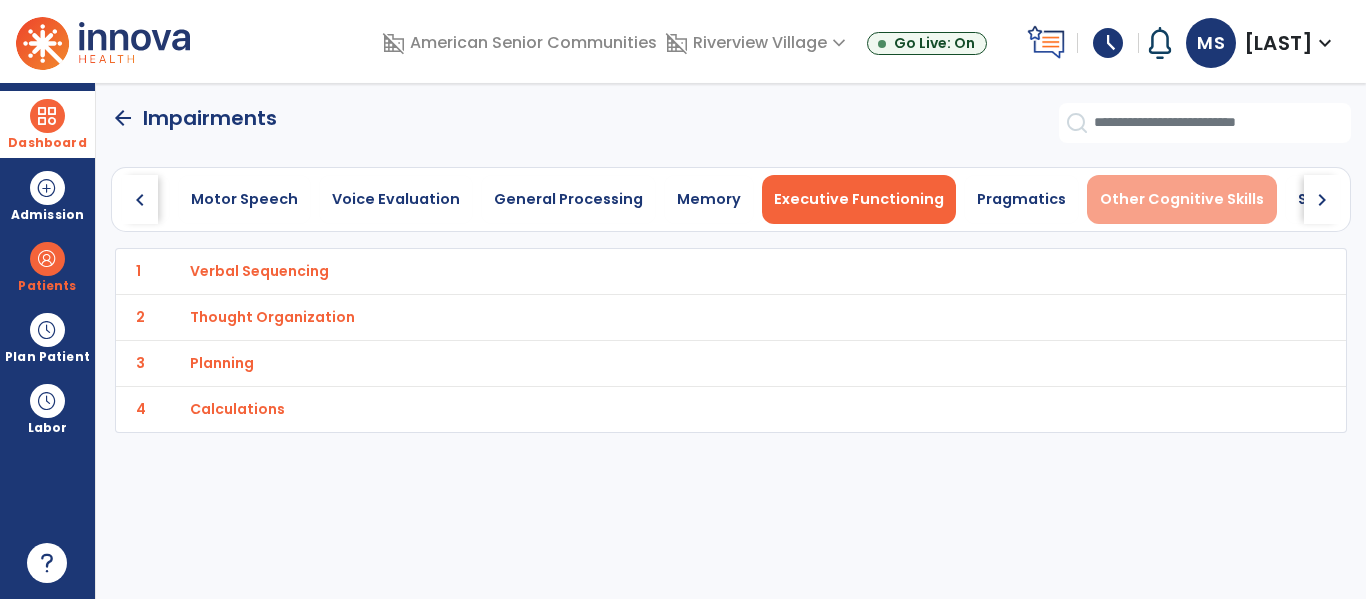 click on "Other Cognitive Skills" at bounding box center [1182, 199] 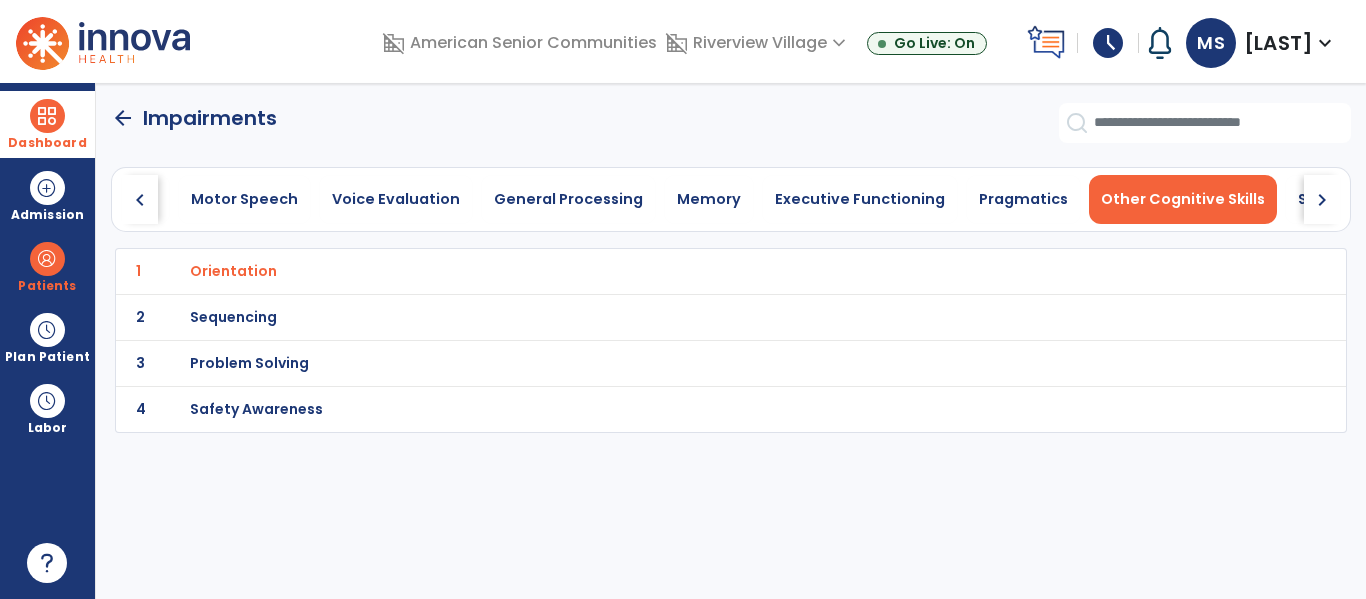 click on "2 Sequencing" 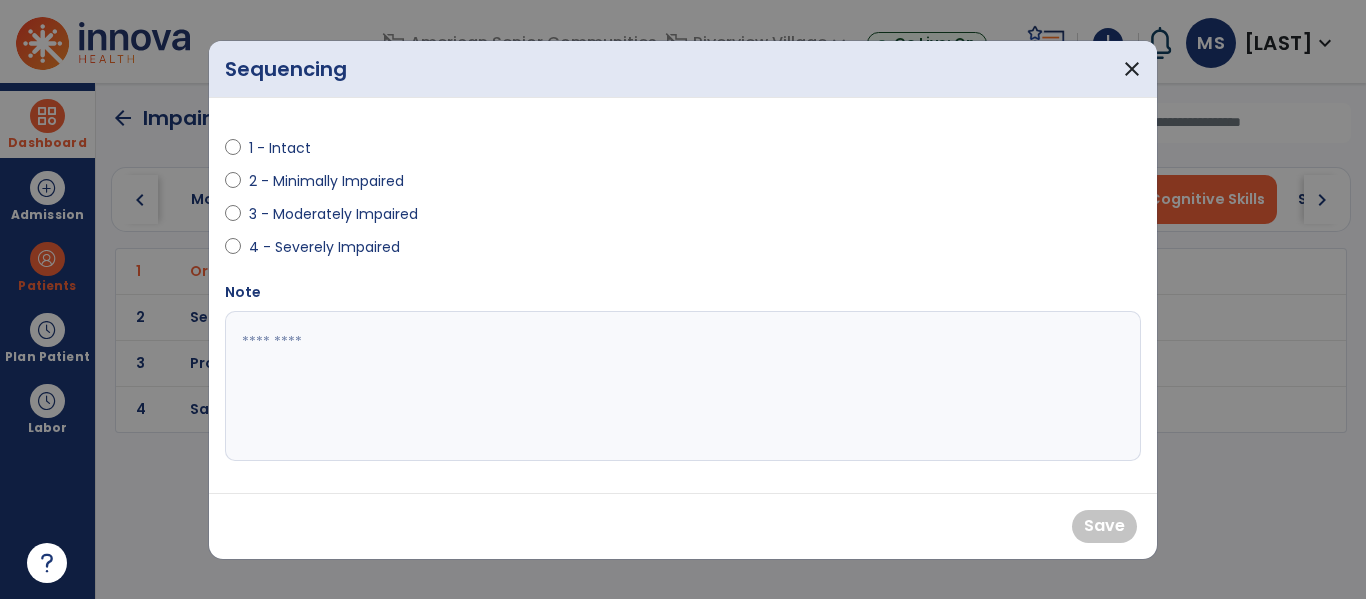 click on "3 - Moderately Impaired" at bounding box center [333, 214] 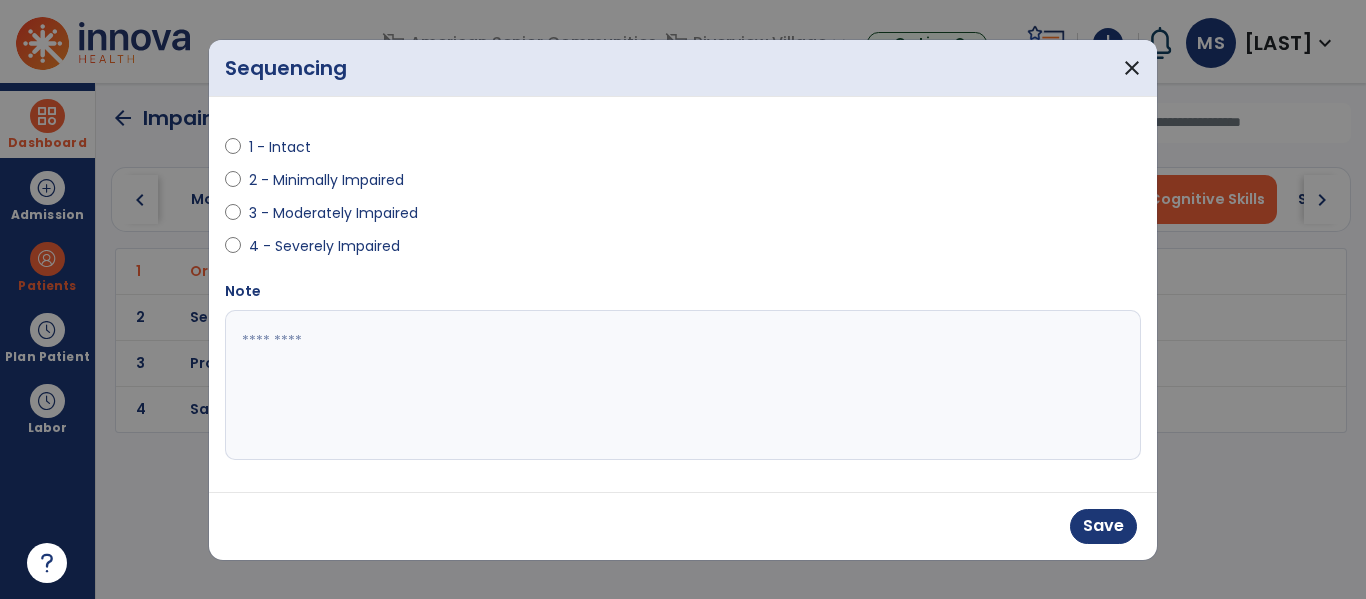 click on "Save" at bounding box center [683, 526] 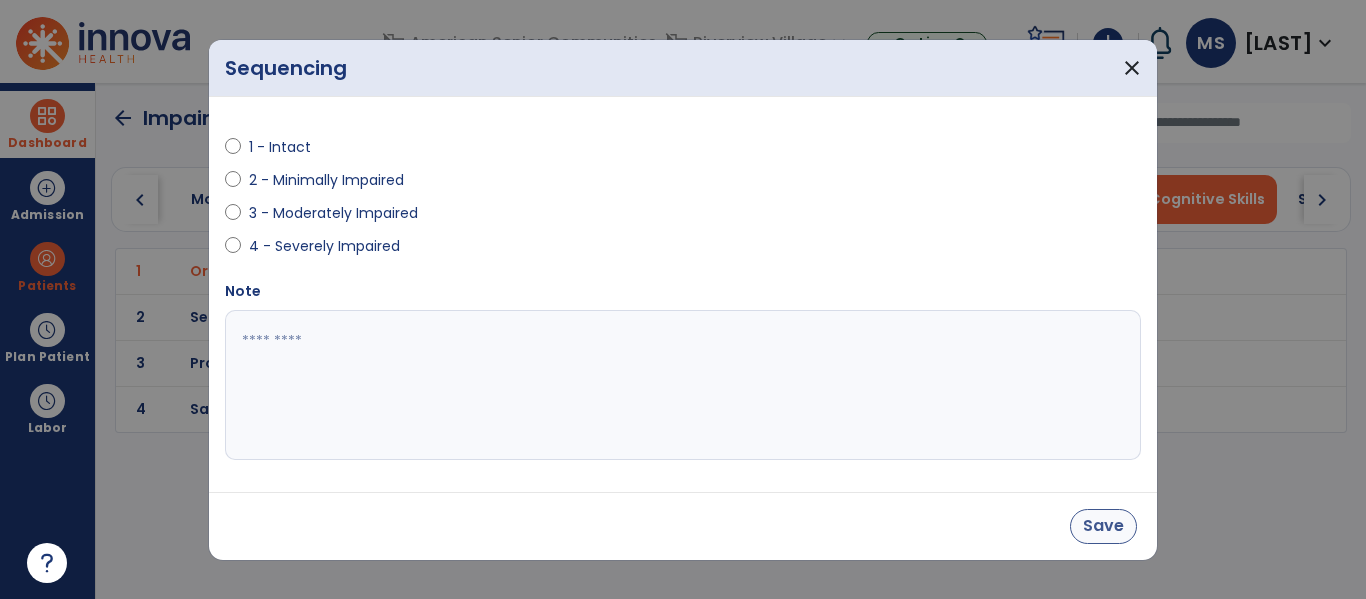 click on "Save" at bounding box center (683, 526) 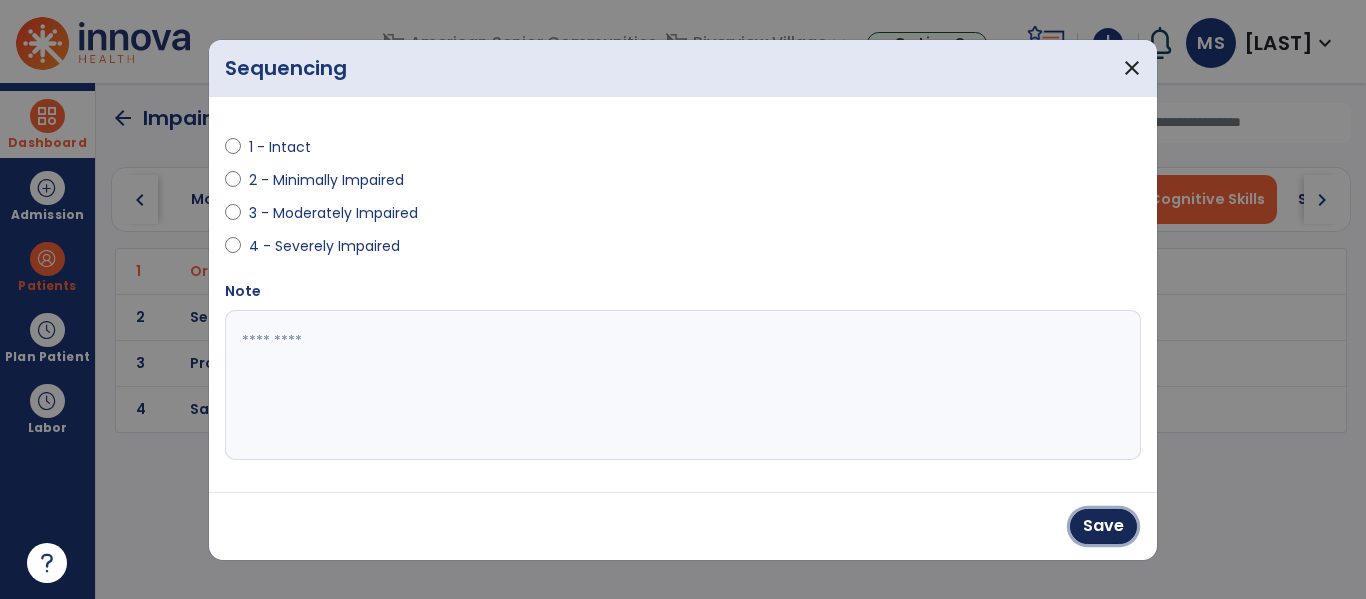click on "Save" at bounding box center (1103, 526) 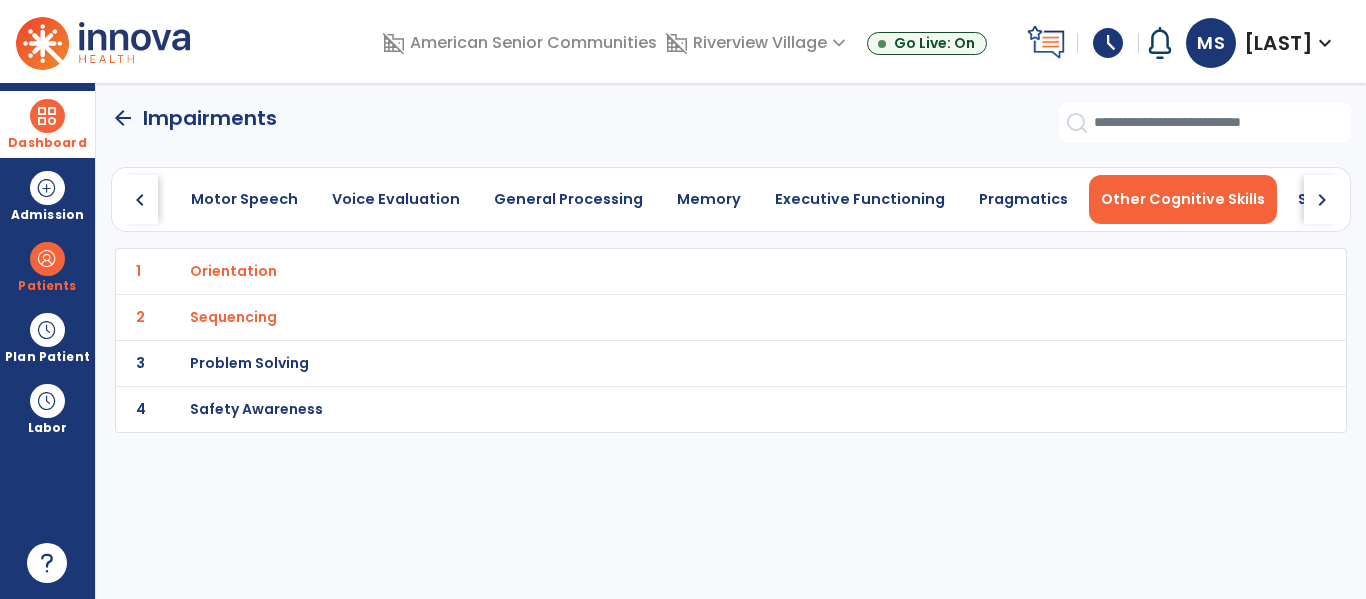 click on "Problem Solving" at bounding box center (233, 271) 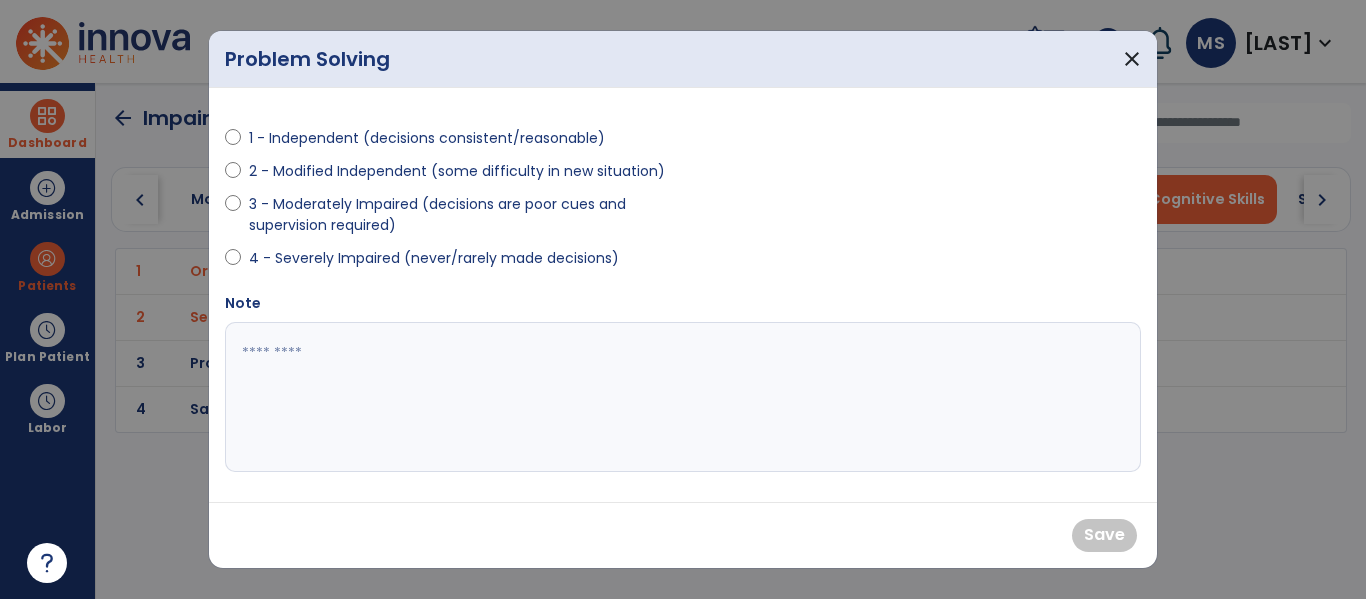 click on "3 - Moderately Impaired (decisions are poor cues and supervision required)" at bounding box center (460, 215) 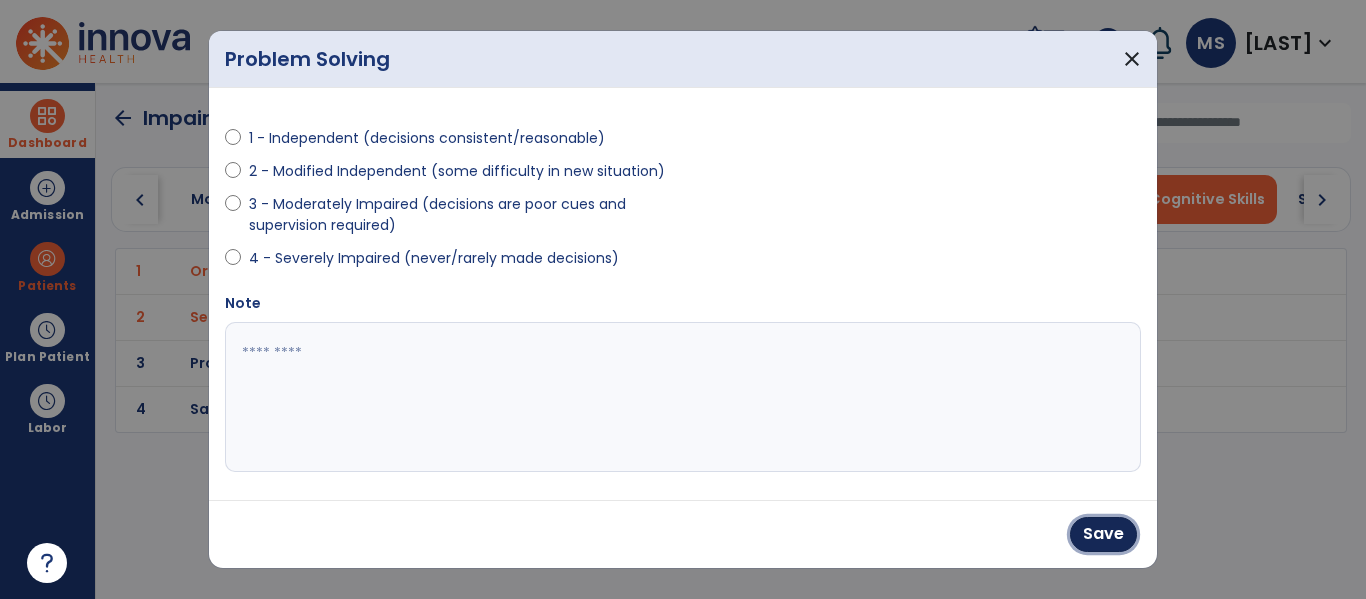 drag, startPoint x: 1111, startPoint y: 529, endPoint x: 724, endPoint y: 496, distance: 388.40442 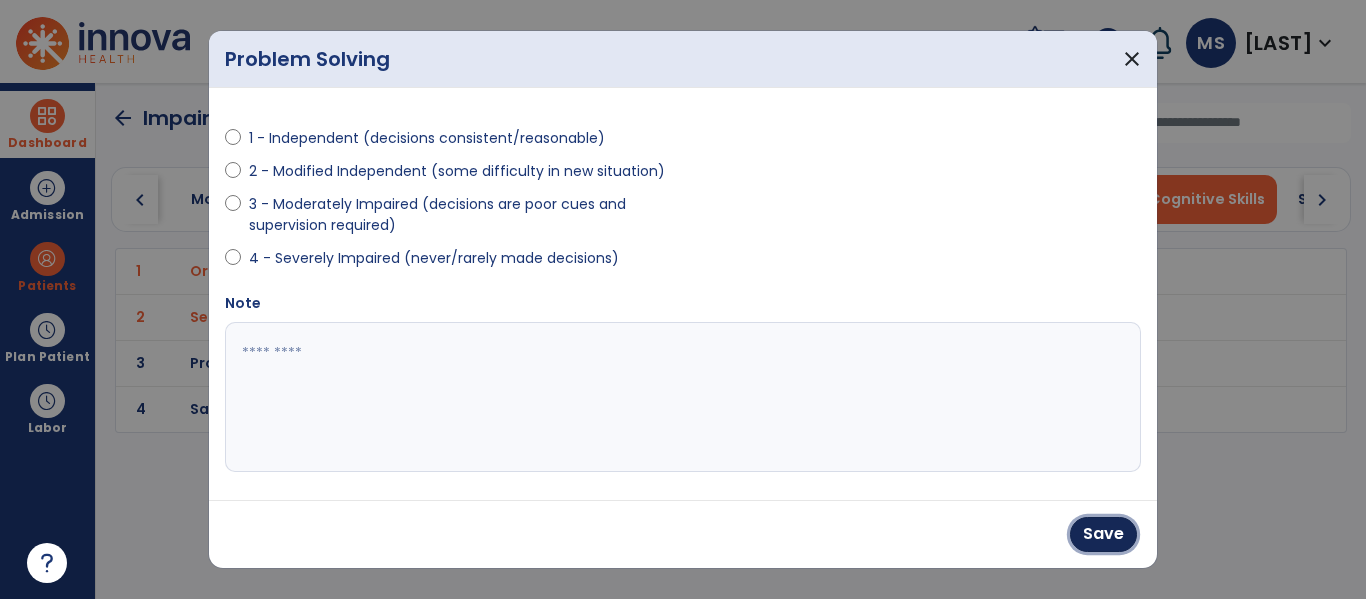 click on "Save" at bounding box center [1103, 534] 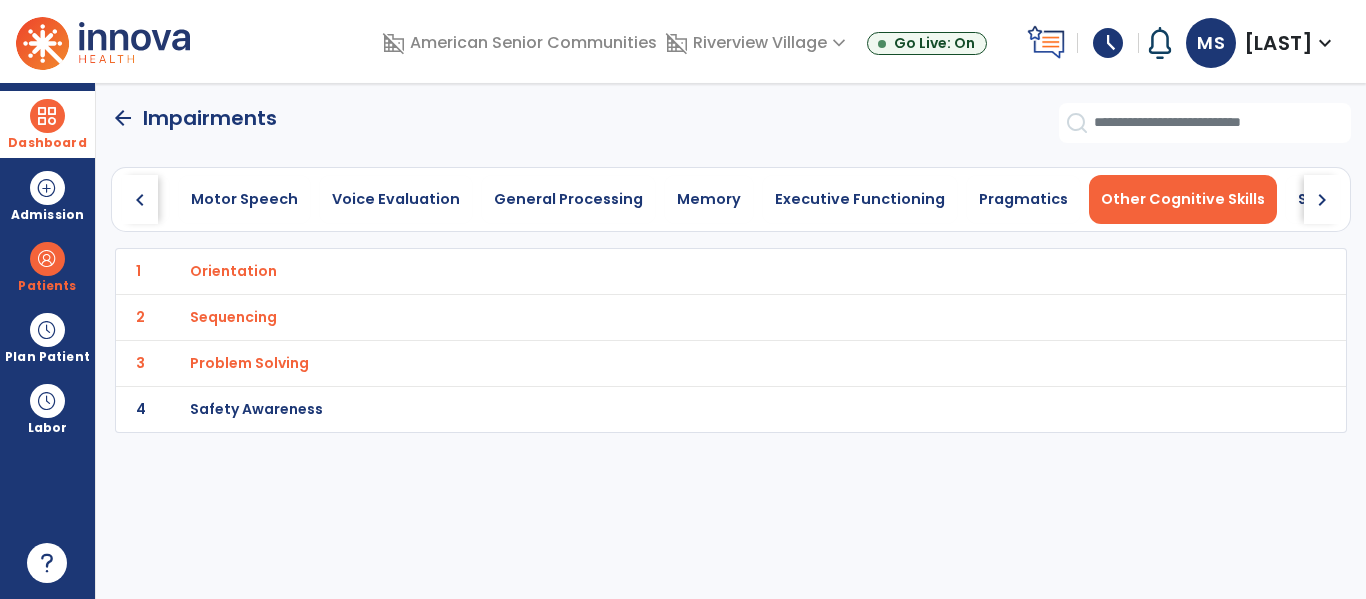 click on "Safety Awareness" at bounding box center (233, 271) 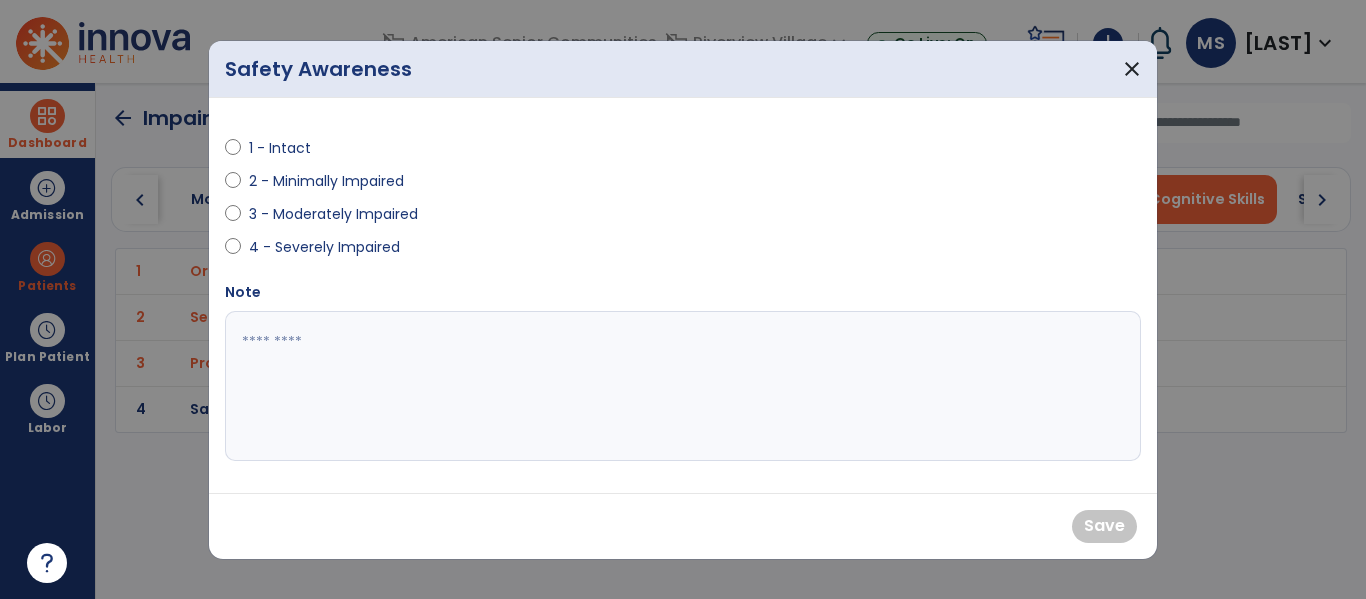 click on "3 - Moderately Impaired" at bounding box center [333, 214] 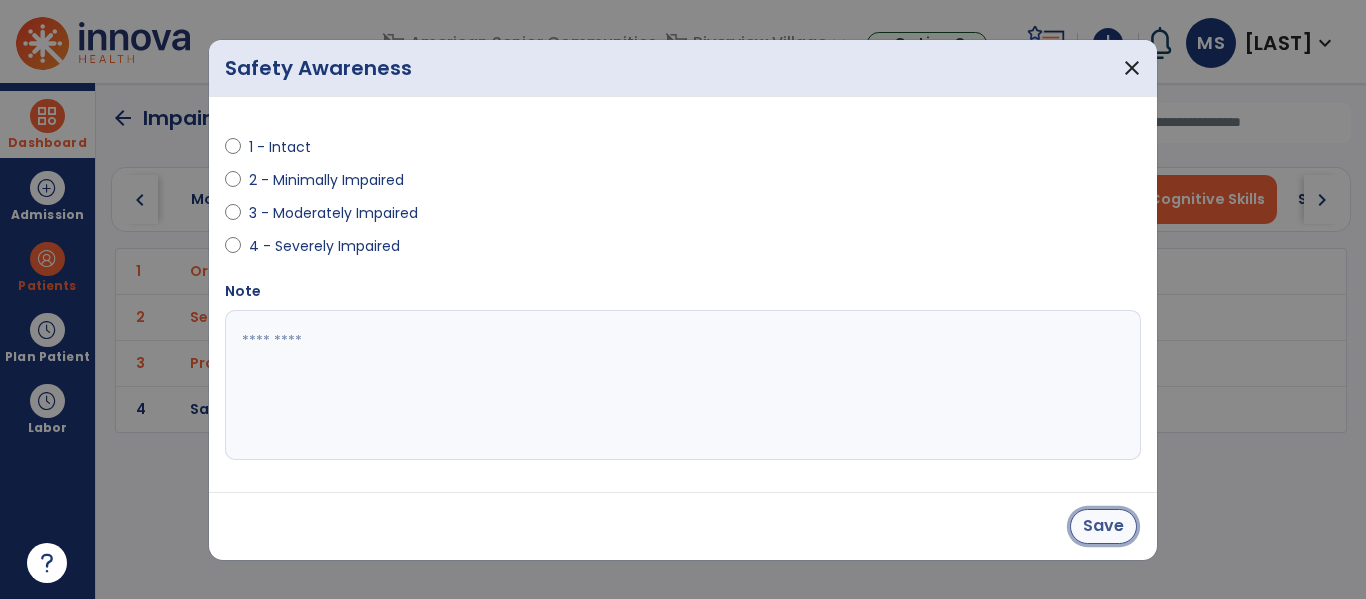 click on "Save" at bounding box center (1103, 526) 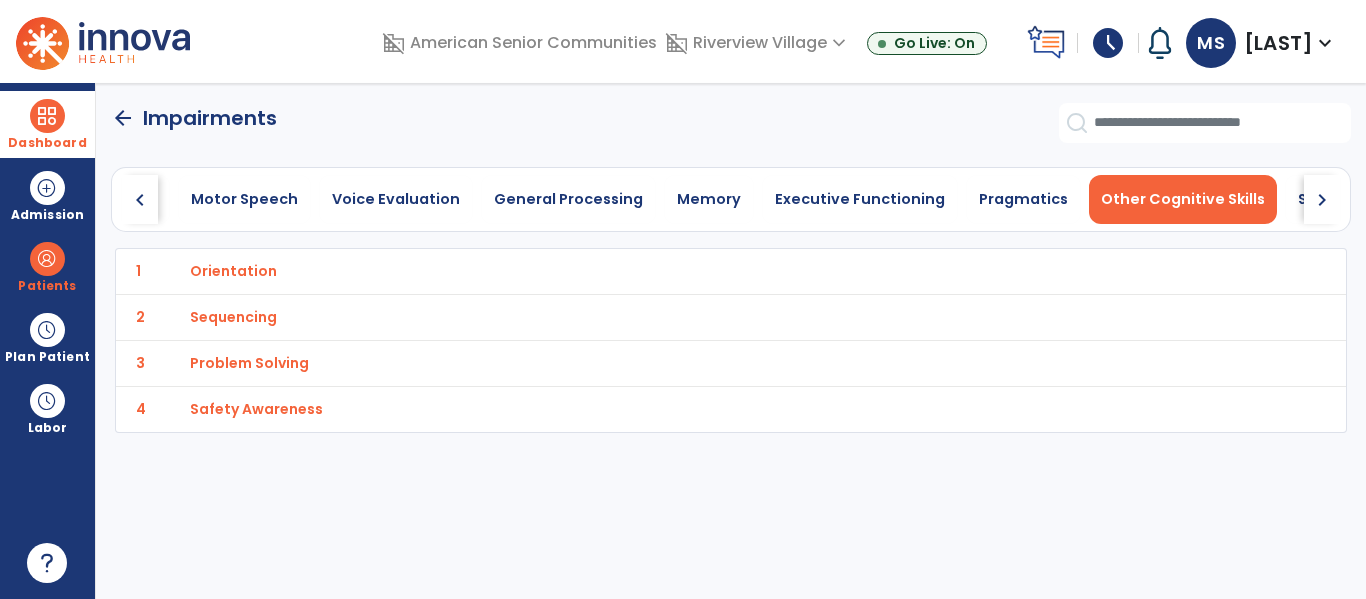 click on "arrow_back" 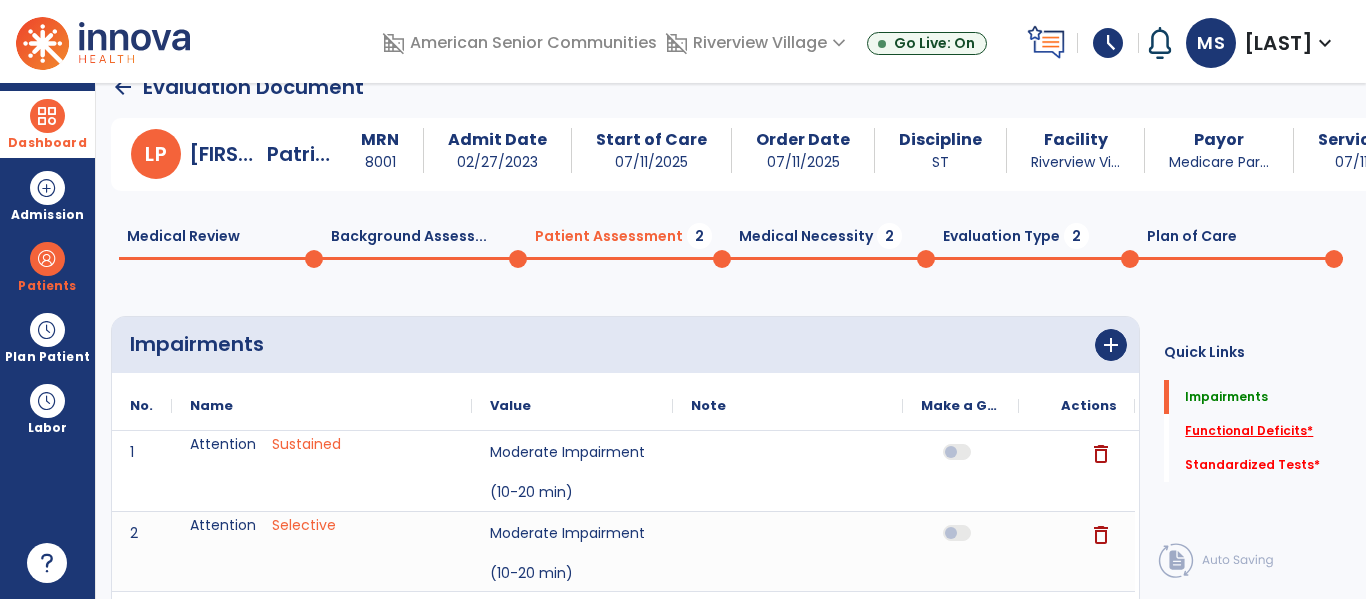 click on "Functional Deficits   *" 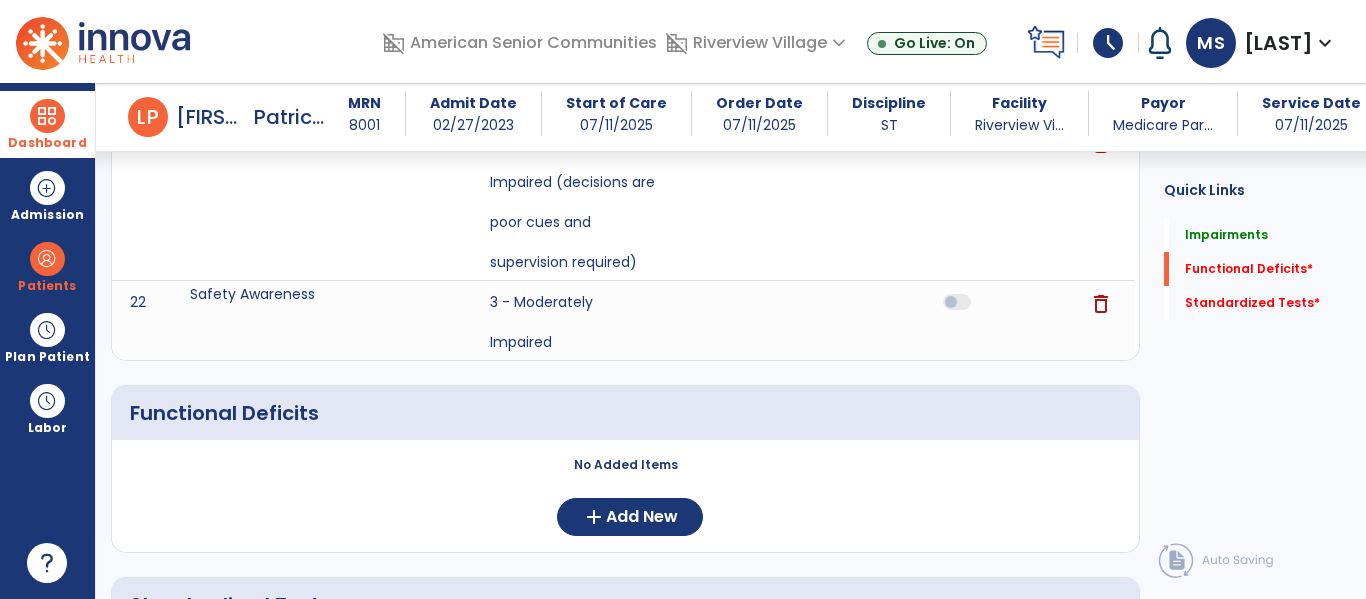 scroll, scrollTop: 1671, scrollLeft: 0, axis: vertical 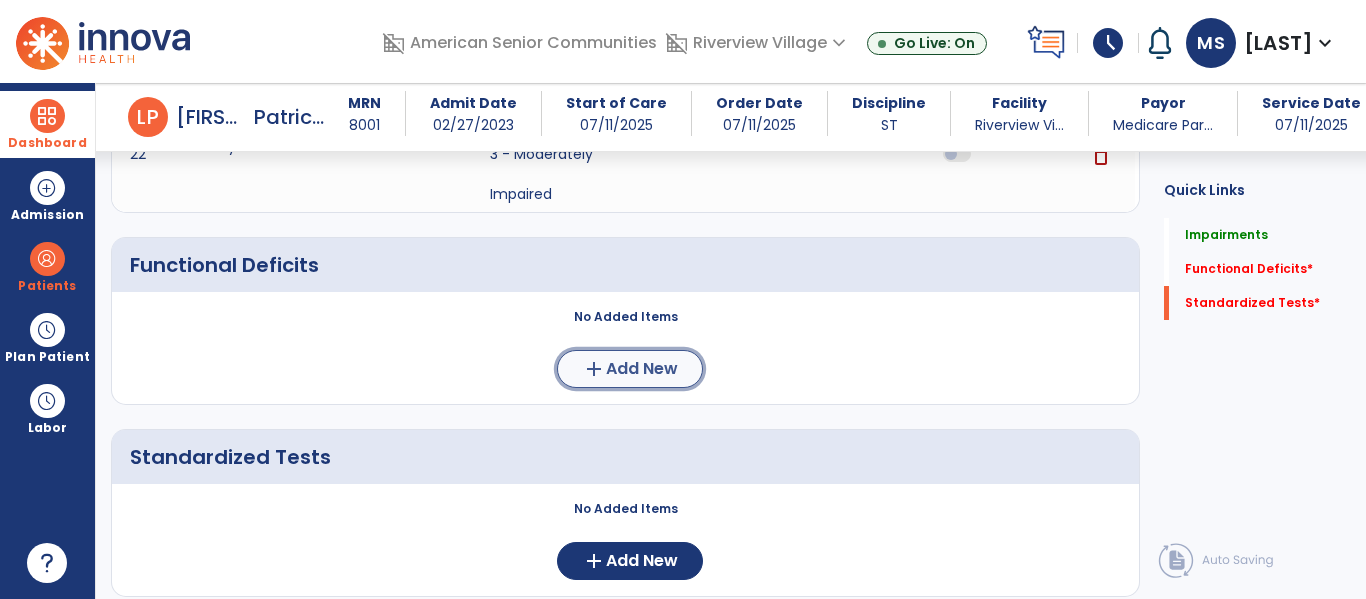 click on "Add New" 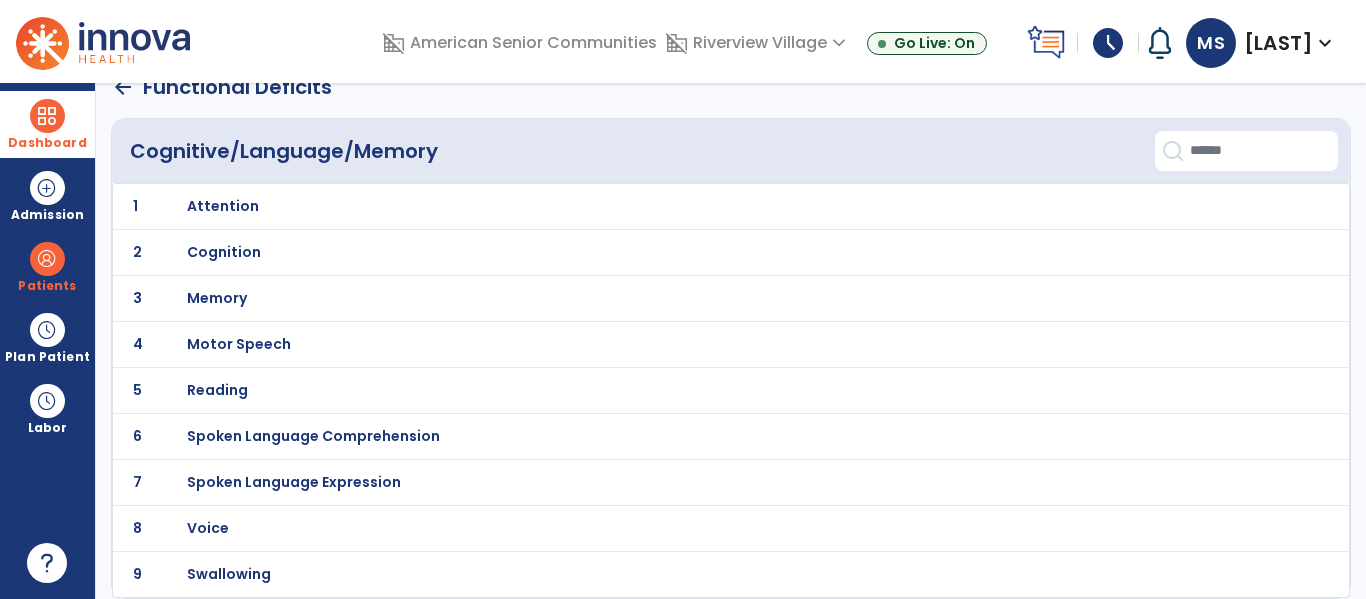 scroll, scrollTop: 0, scrollLeft: 0, axis: both 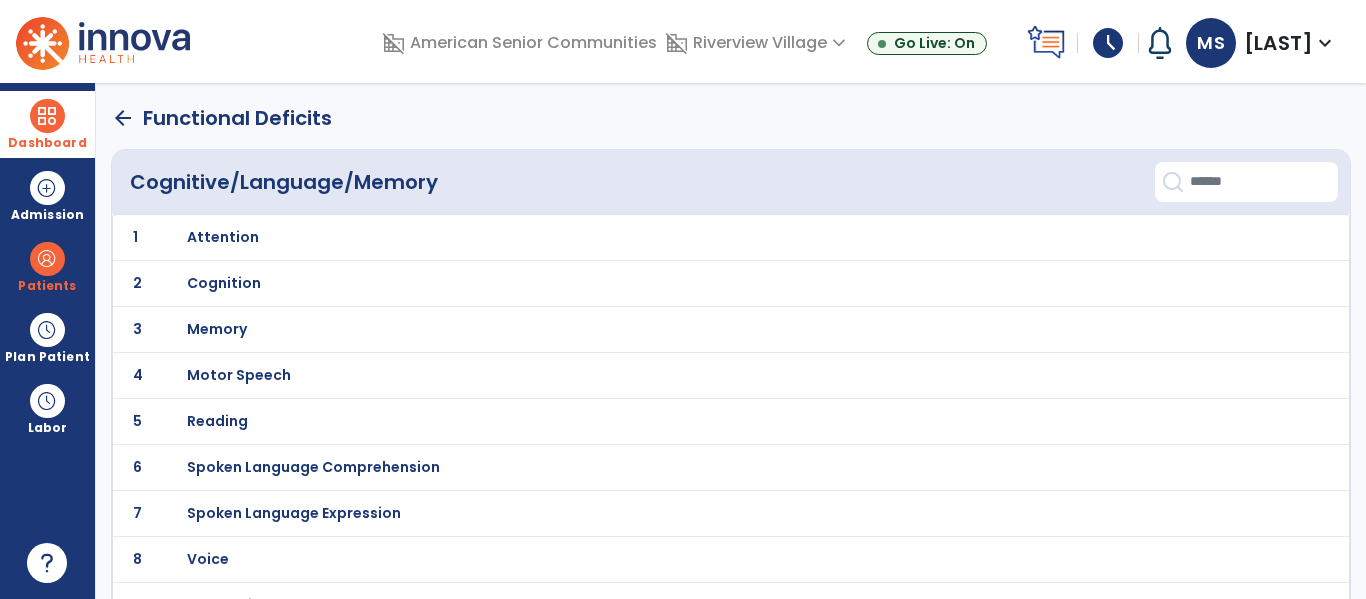 click on "Attention" at bounding box center (686, 237) 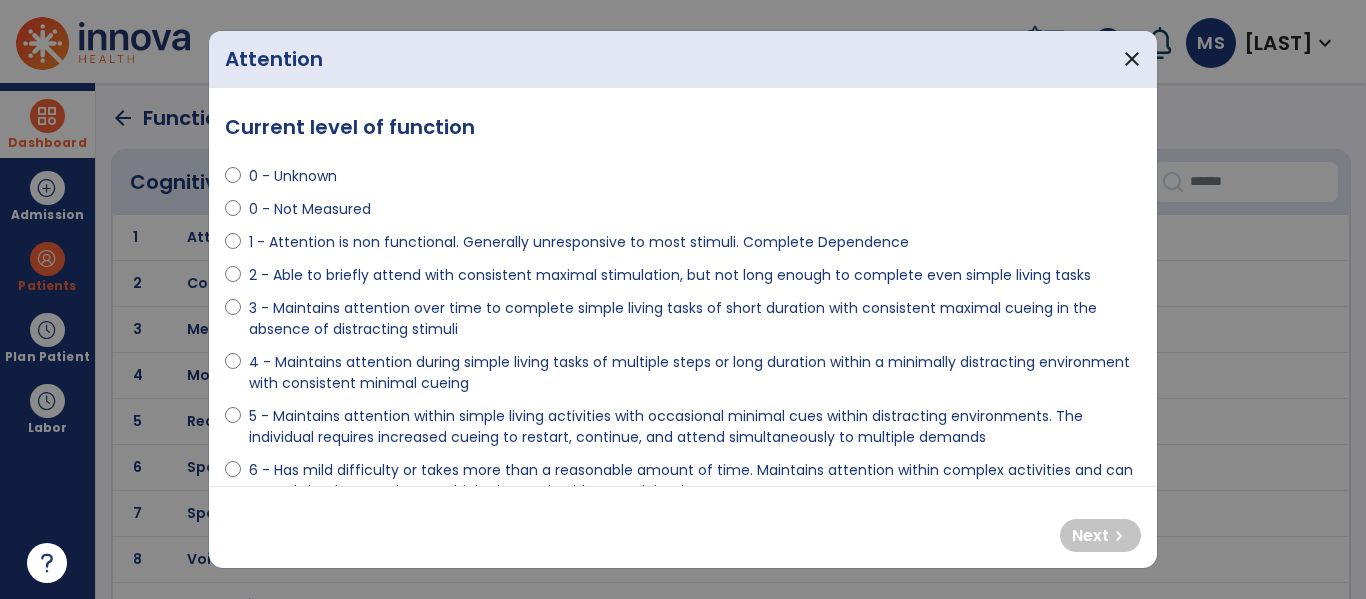 click on "4 - Maintains attention during simple living tasks of multiple steps or long duration within a minimally distracting environment with consistent minimal cueing" at bounding box center [695, 373] 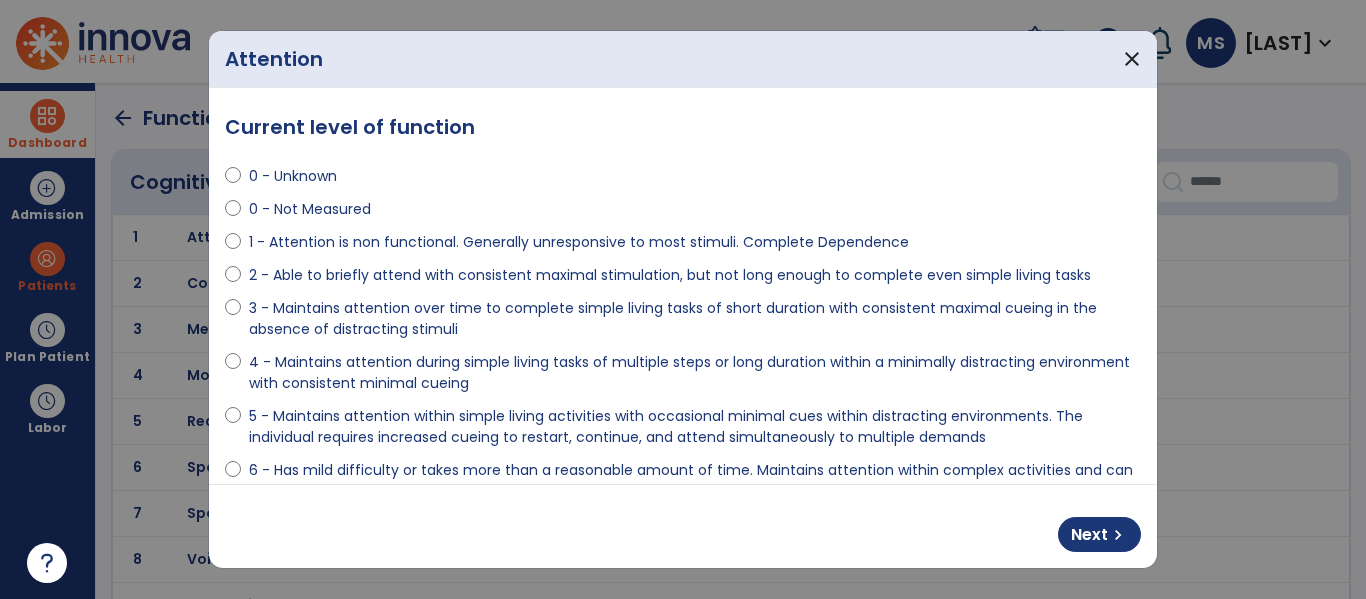 click on "Next  chevron_right" at bounding box center (683, 526) 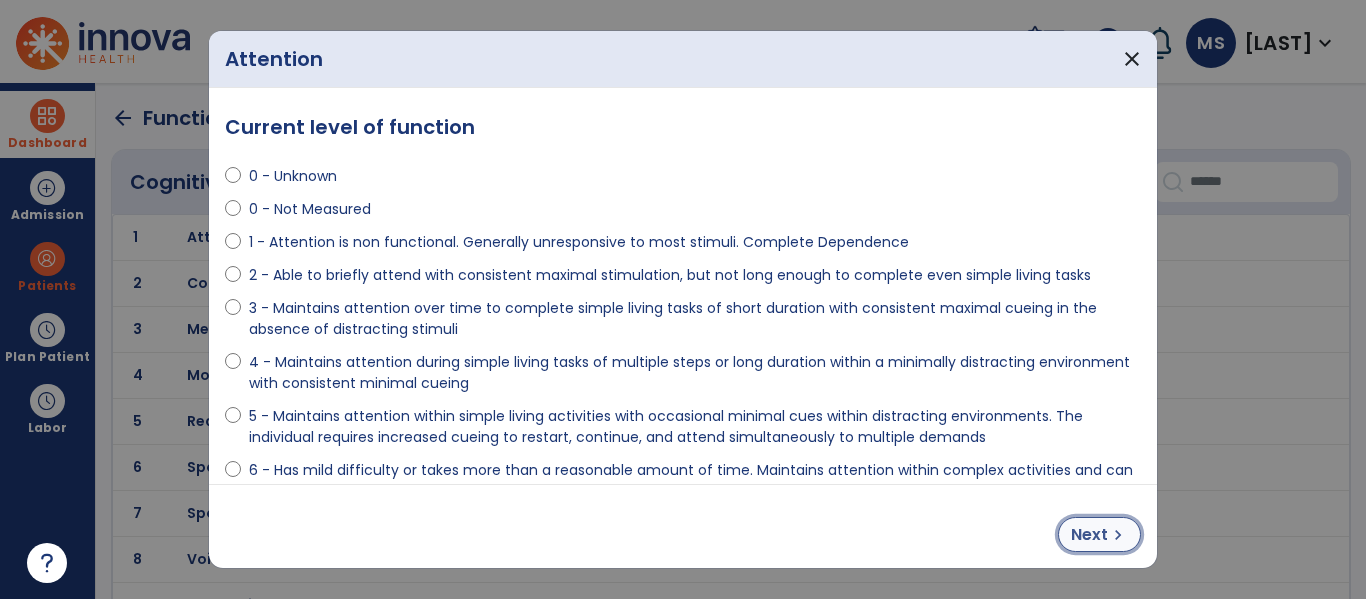click on "Next  chevron_right" at bounding box center [1099, 534] 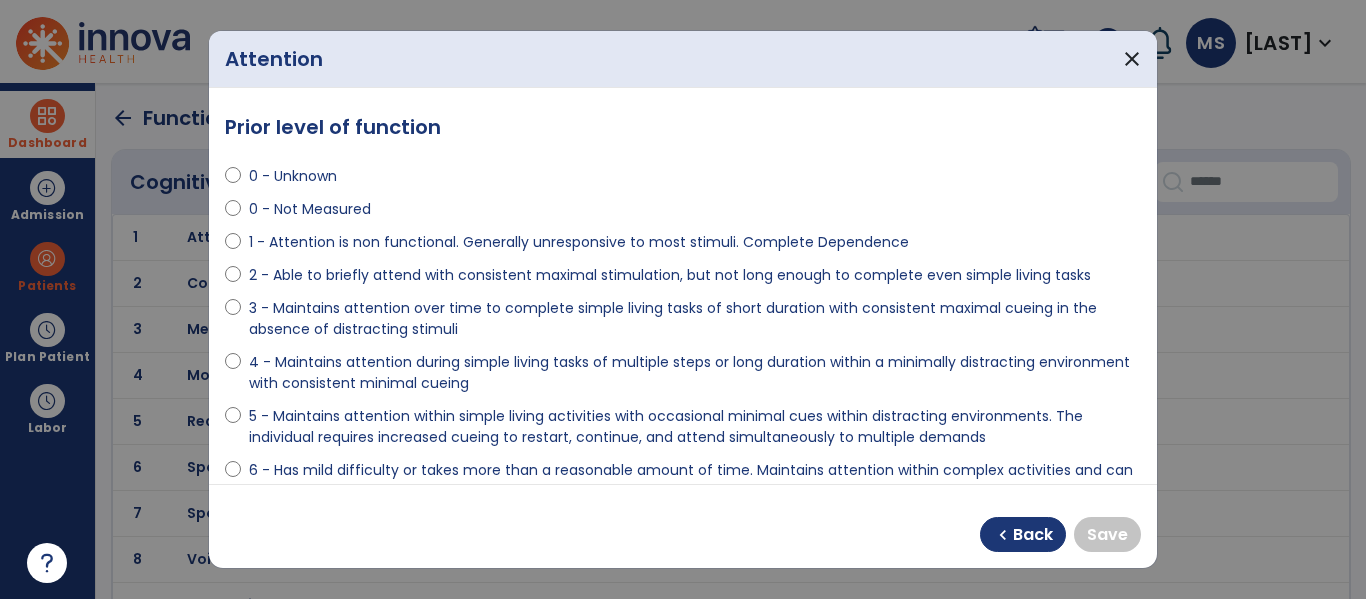 click on "6 - Has mild difficulty or takes more than a reasonable amount of time. Maintains attention within complex activities and can attend simultaneously to multiple demands with rare minimal cues." at bounding box center (695, 481) 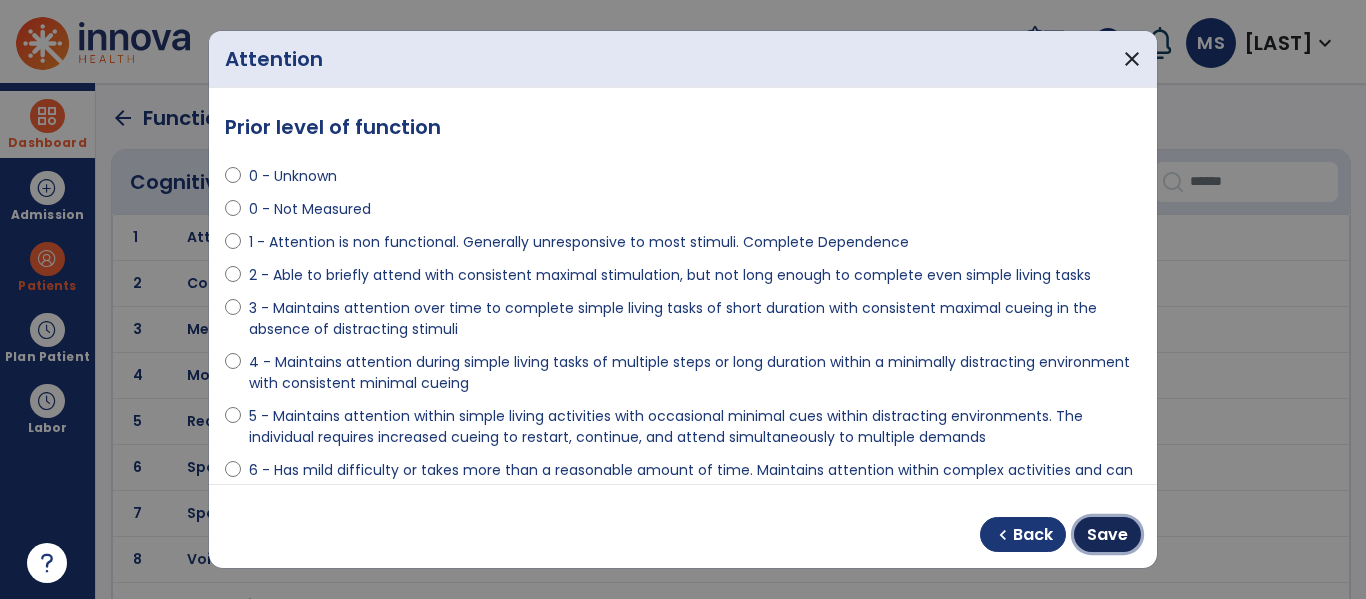 click on "Save" at bounding box center (1107, 535) 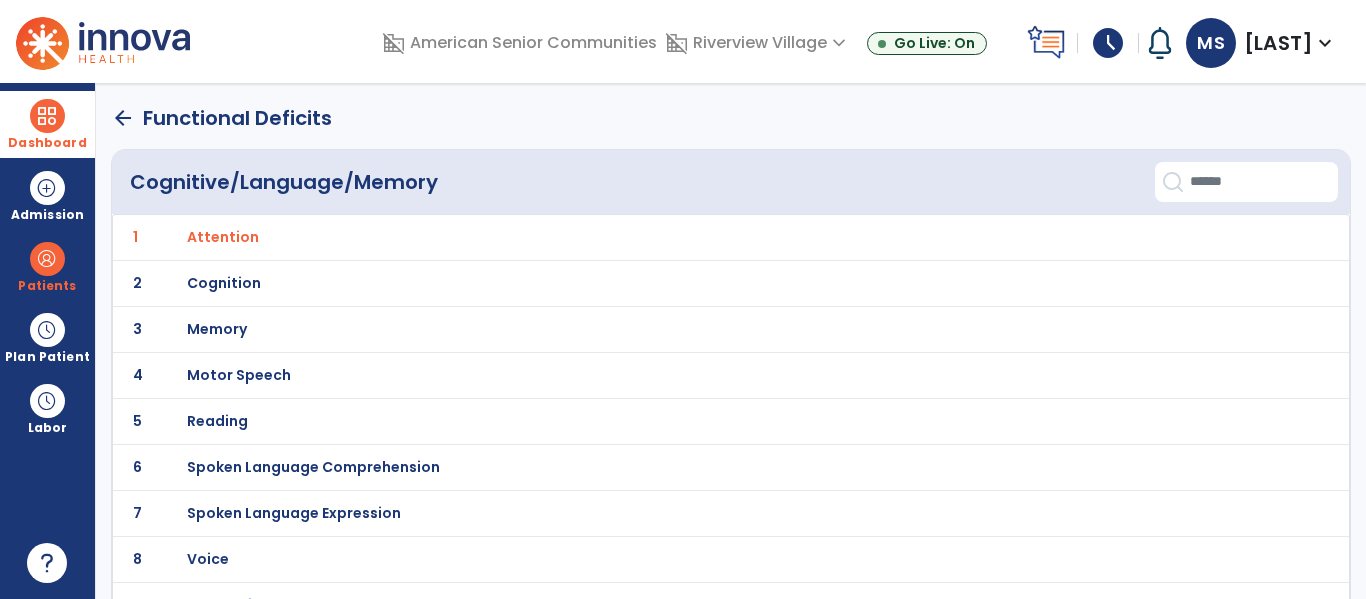 click on "Cognition" at bounding box center [223, 237] 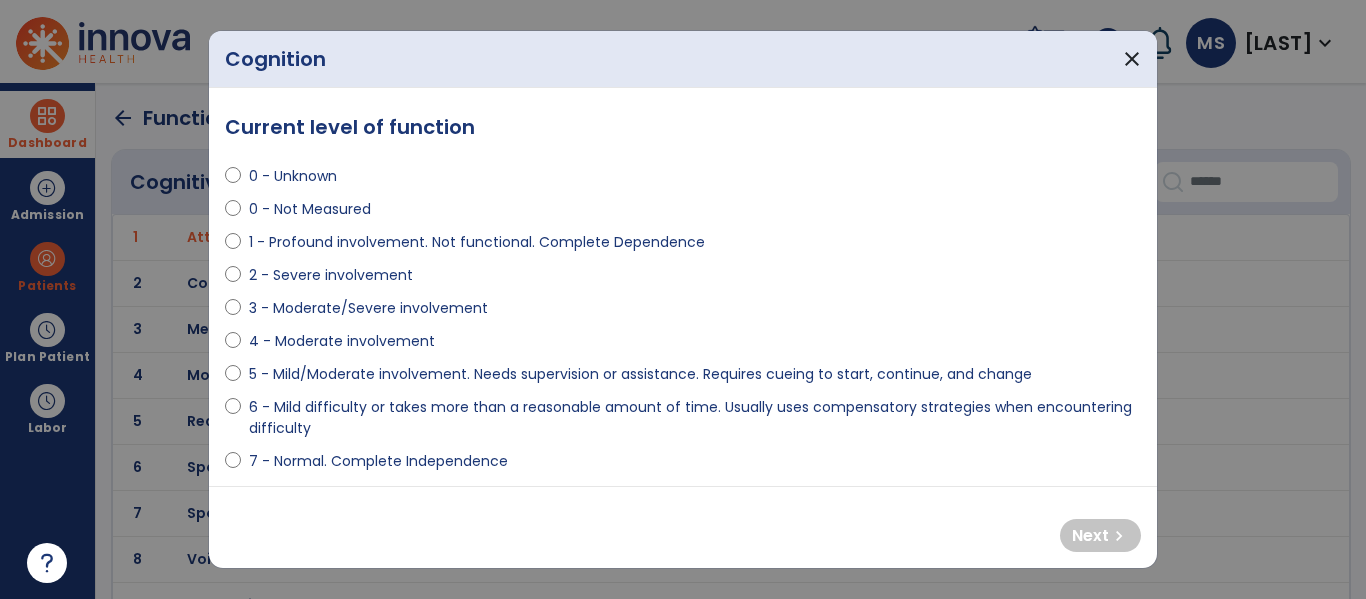 click on "4 - Moderate involvement" at bounding box center (342, 341) 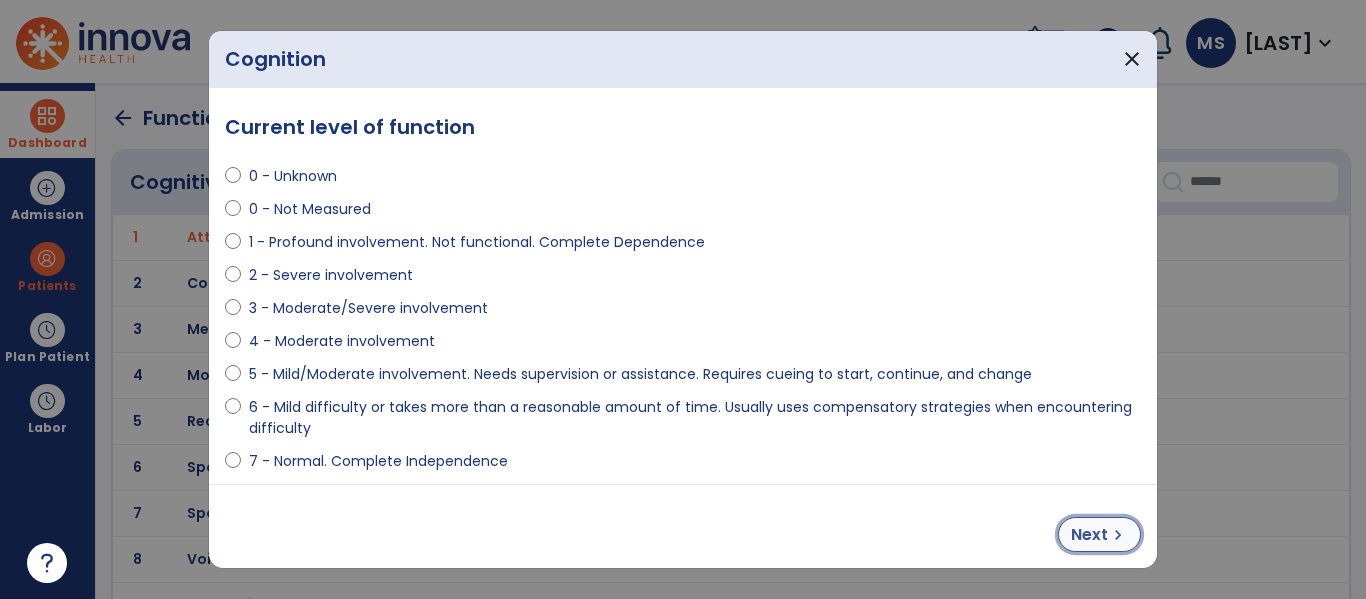 click on "Next" at bounding box center (1089, 535) 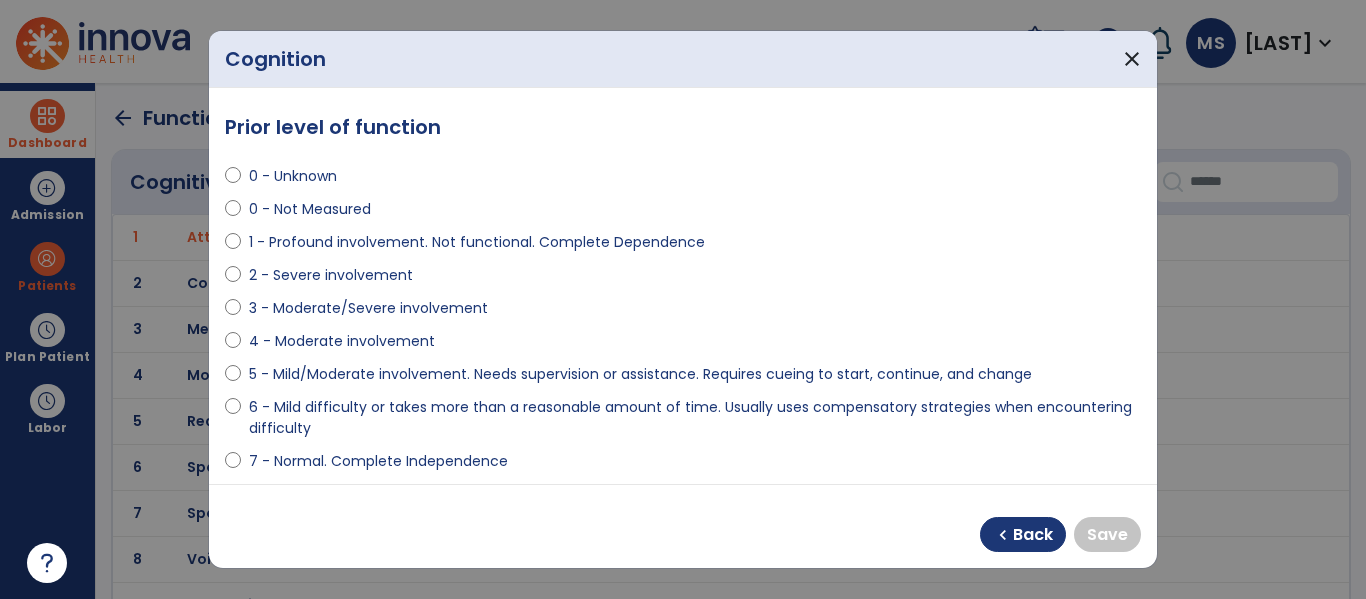 click on "6 - Mild difficulty or takes more than a reasonable amount of time. Usually uses compensatory strategies when encountering difficulty" at bounding box center (695, 418) 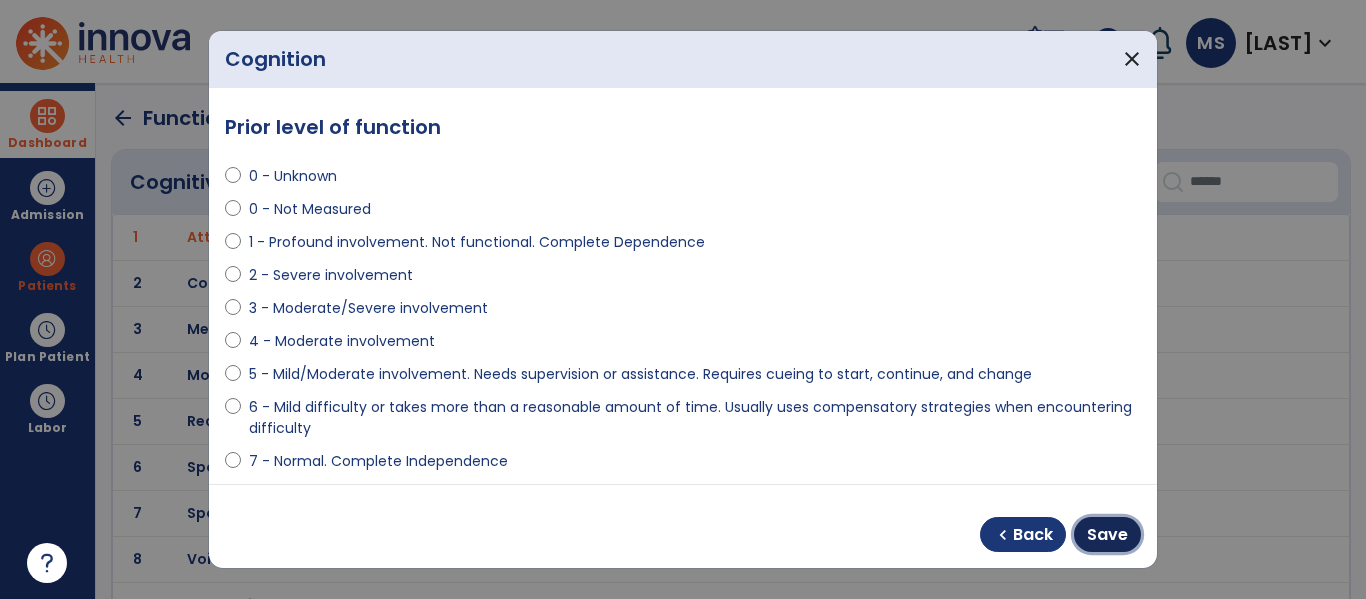 drag, startPoint x: 1136, startPoint y: 534, endPoint x: 1118, endPoint y: 537, distance: 18.248287 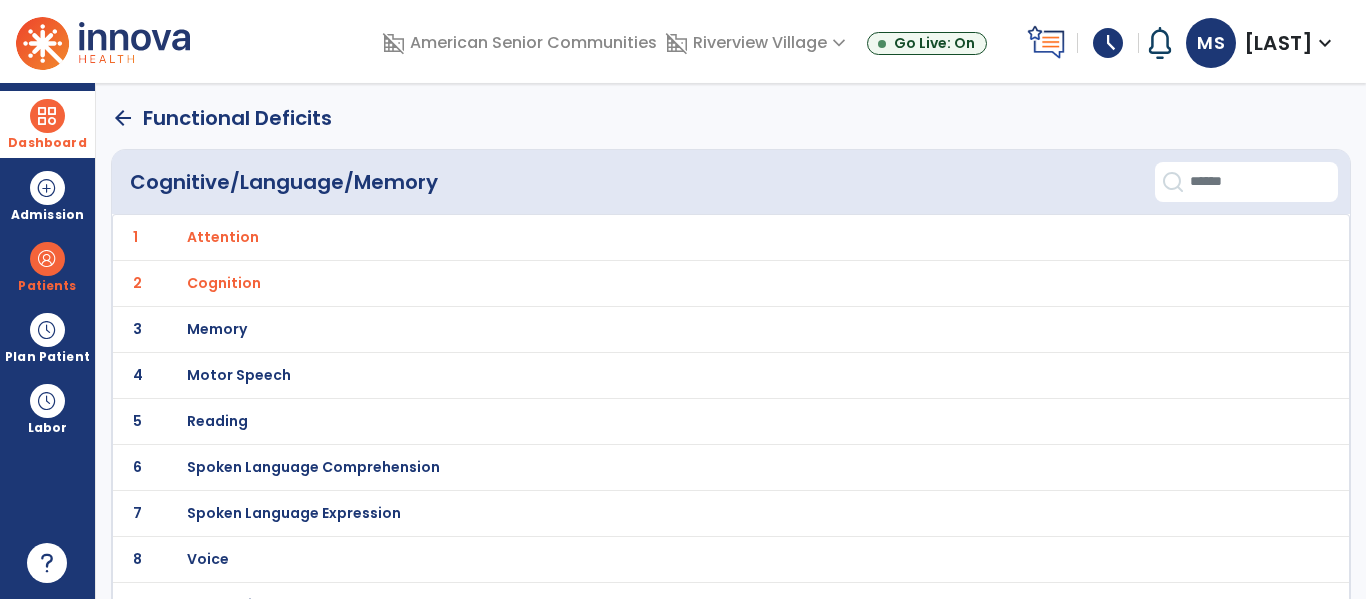 click on "Memory" at bounding box center [223, 237] 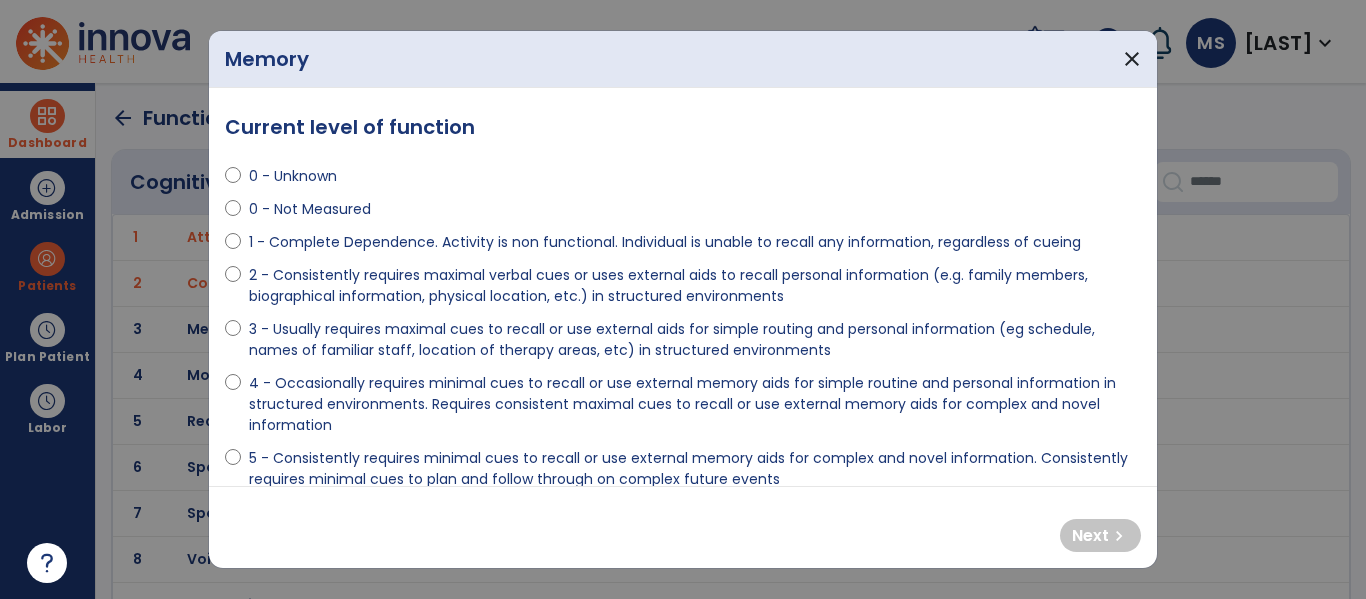 click on "4 - Occasionally requires minimal cues to recall or use external memory aids for simple routine and personal information in structured environments. Requires consistent maximal cues to recall or use external memory aids for complex and novel information" at bounding box center [695, 404] 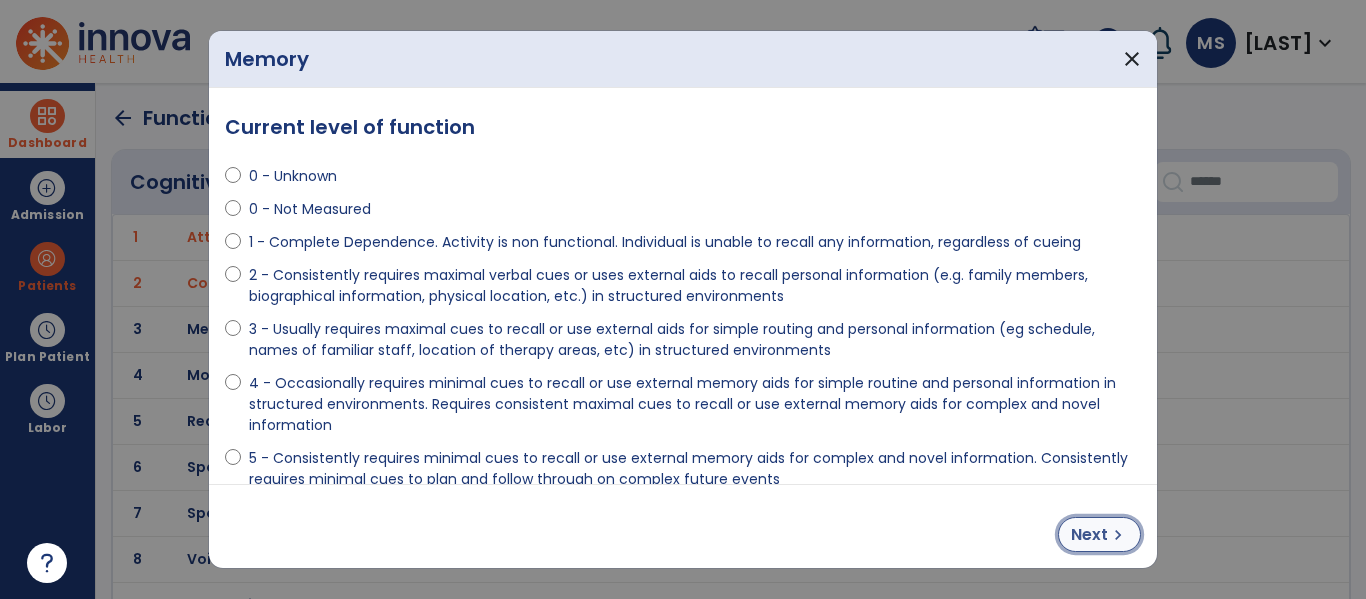 click on "Next" at bounding box center (1089, 535) 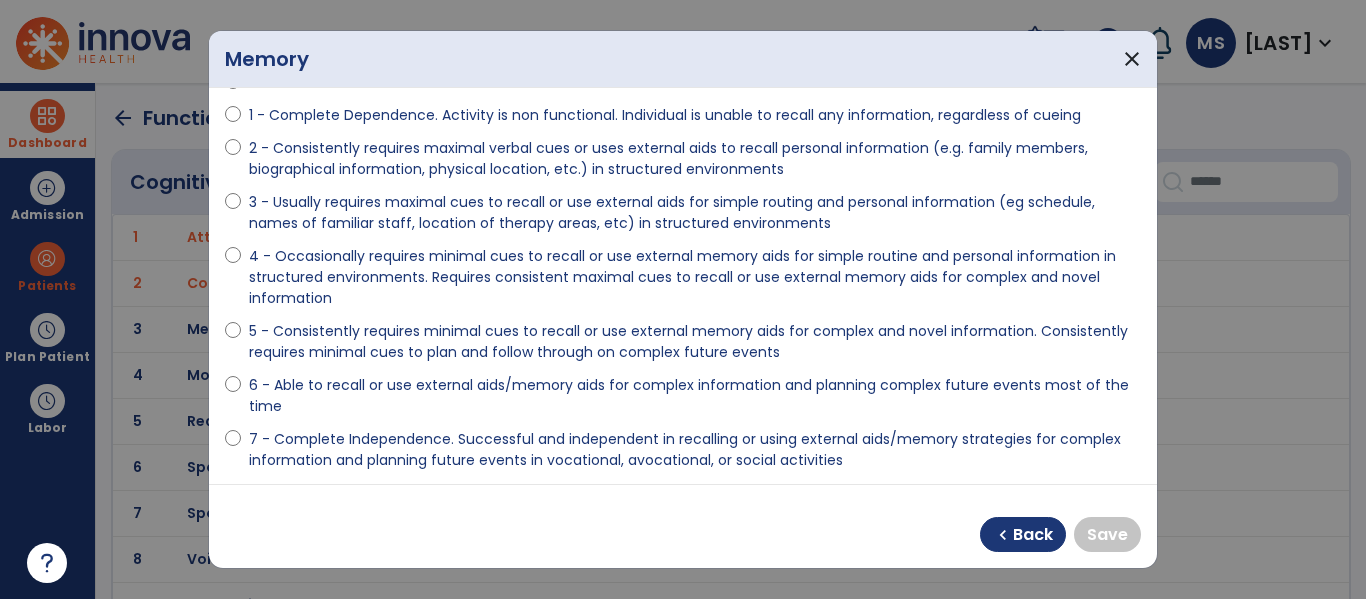 scroll, scrollTop: 129, scrollLeft: 0, axis: vertical 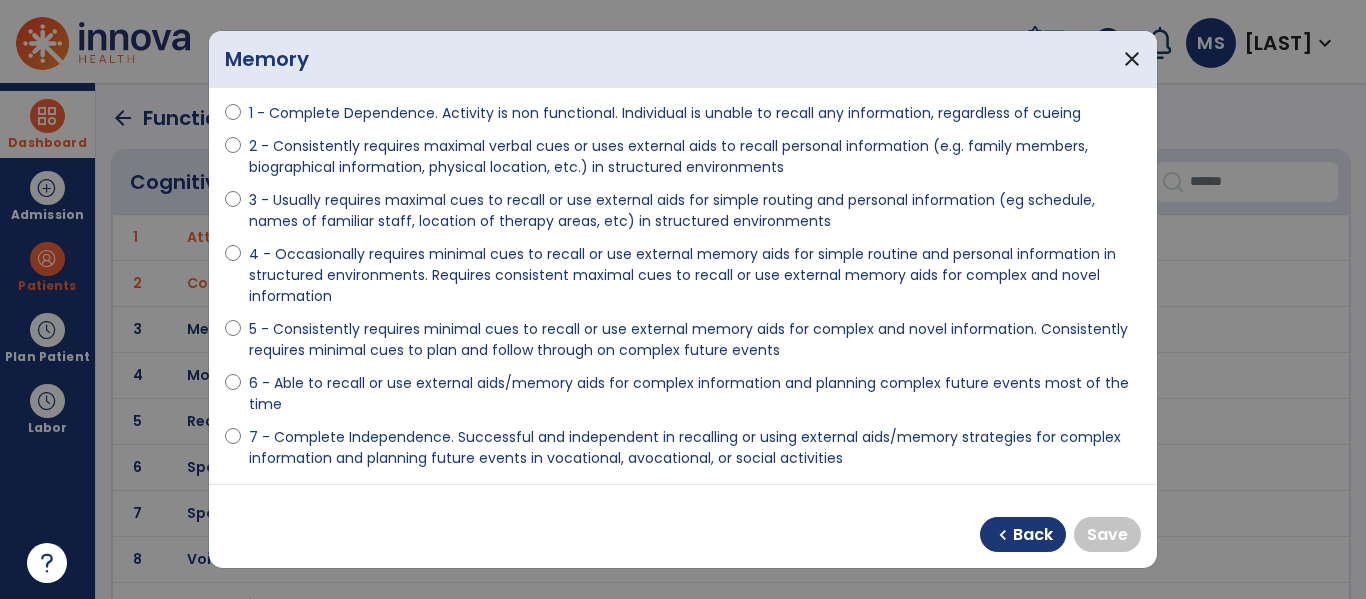 click on "6 - Able to recall or use external aids/memory aids for complex information and planning complex future events most of the time" at bounding box center (695, 394) 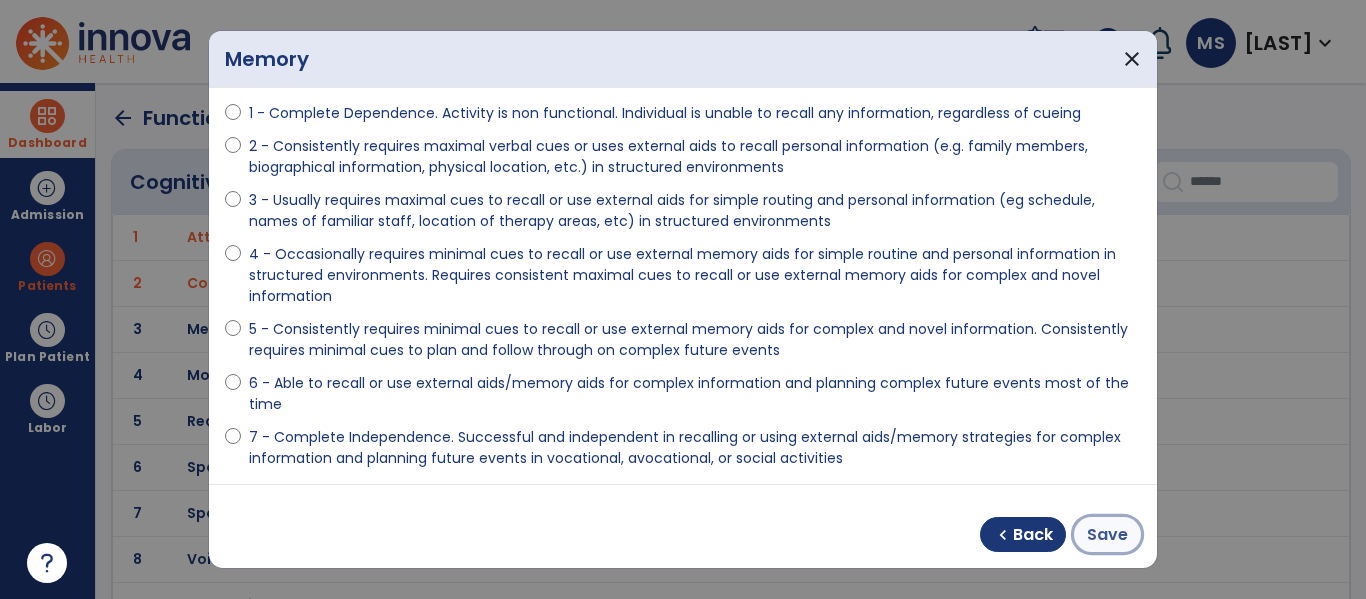 click on "Save" at bounding box center (1107, 535) 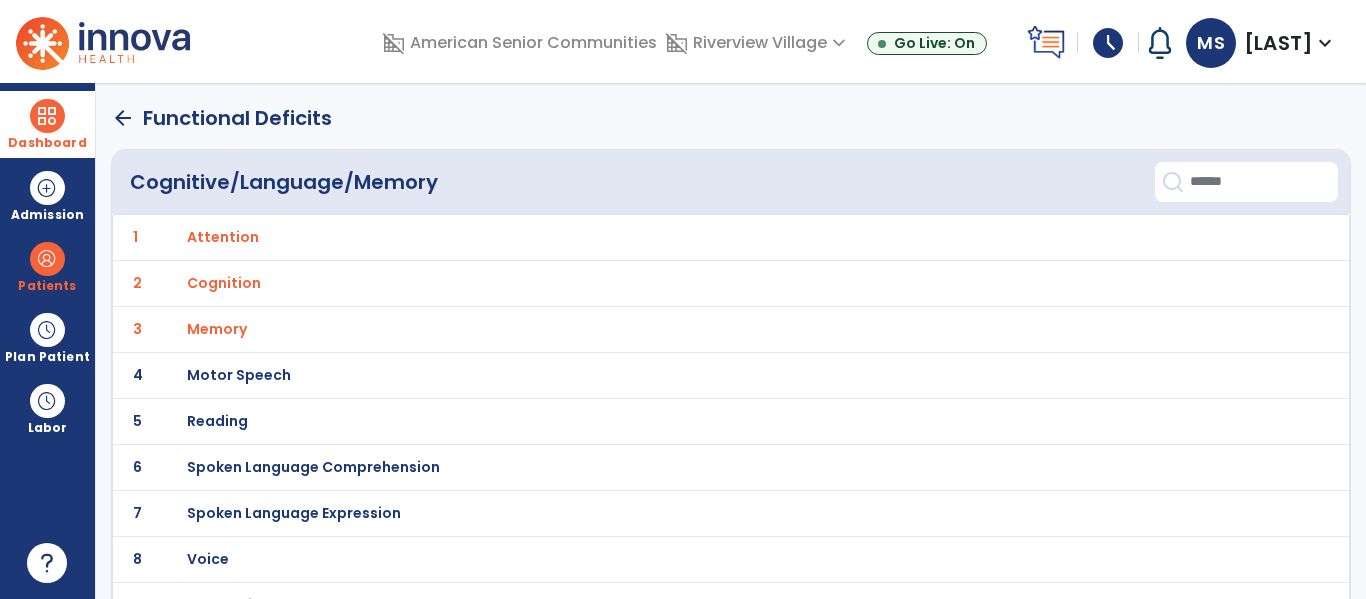 click on "arrow_back" 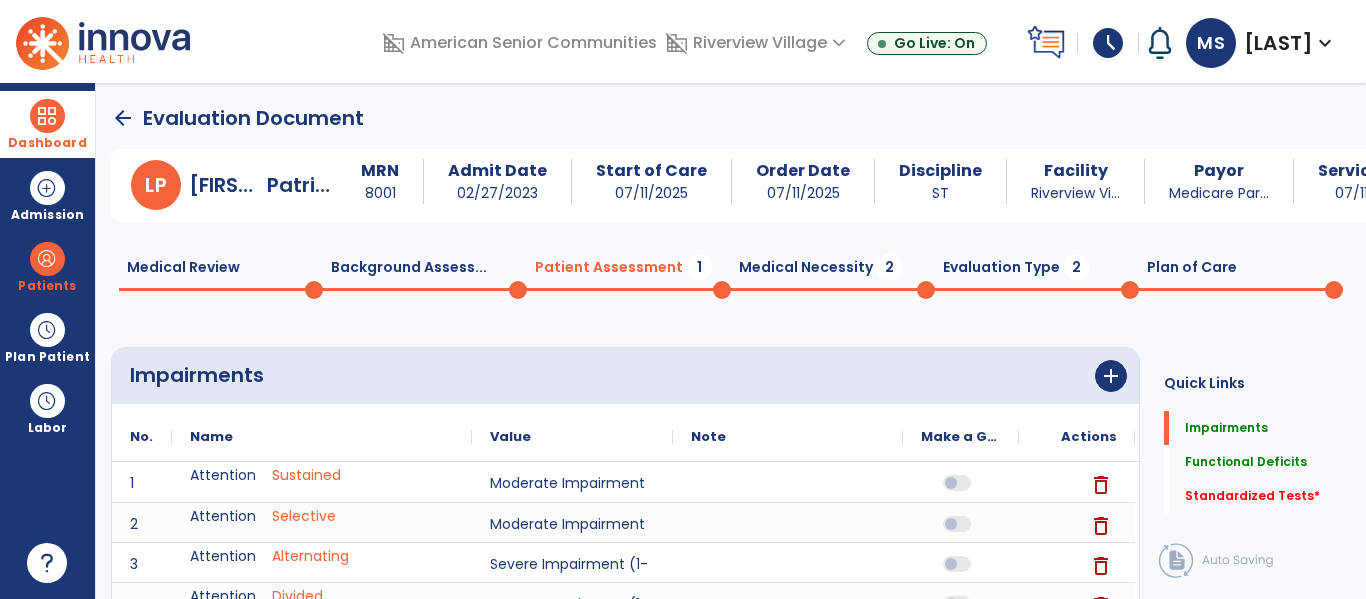 scroll, scrollTop: 20, scrollLeft: 0, axis: vertical 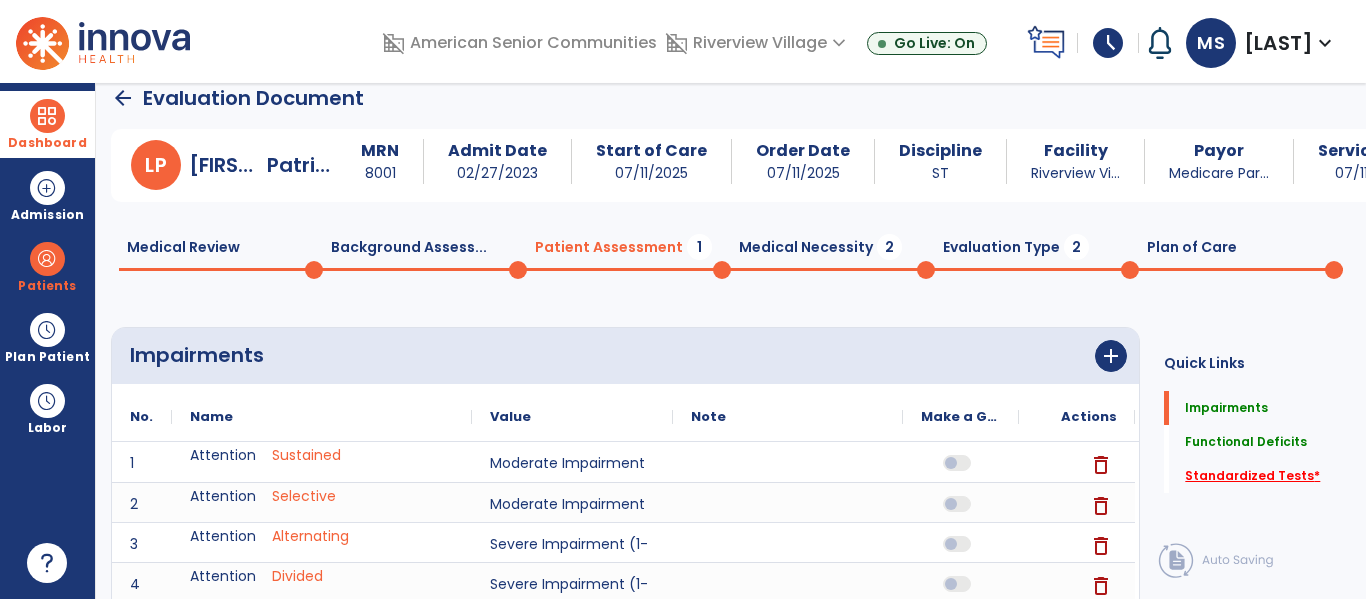 click on "Standardized Tests   *" 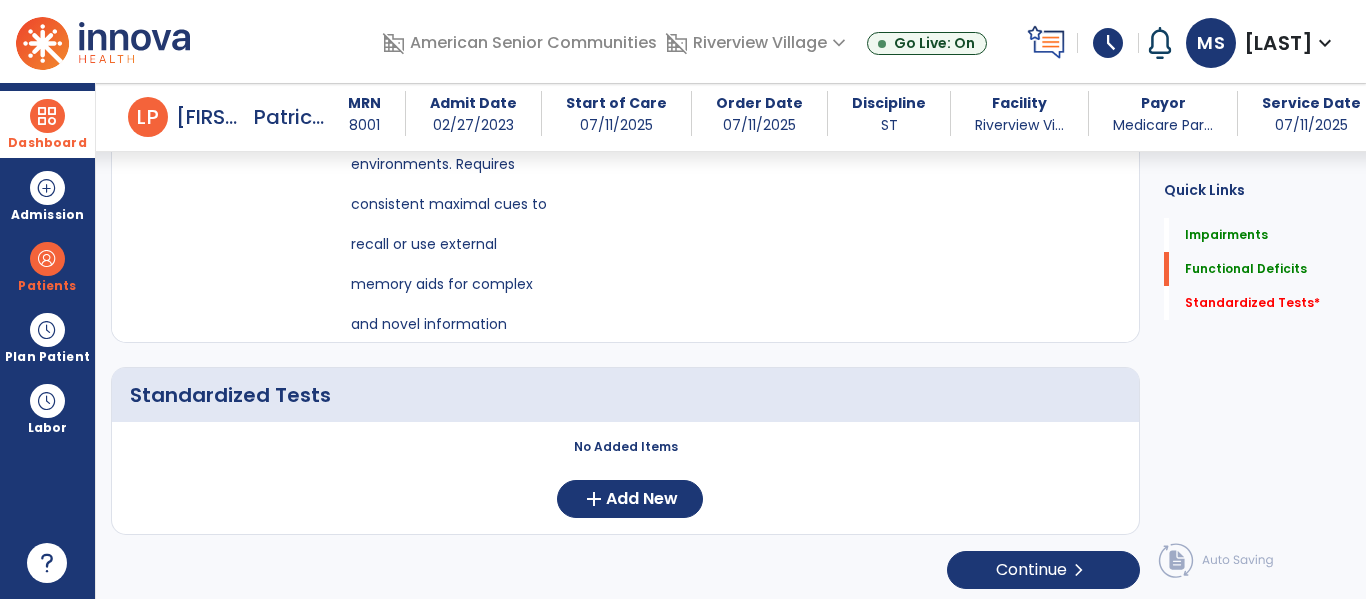 scroll, scrollTop: 2607, scrollLeft: 0, axis: vertical 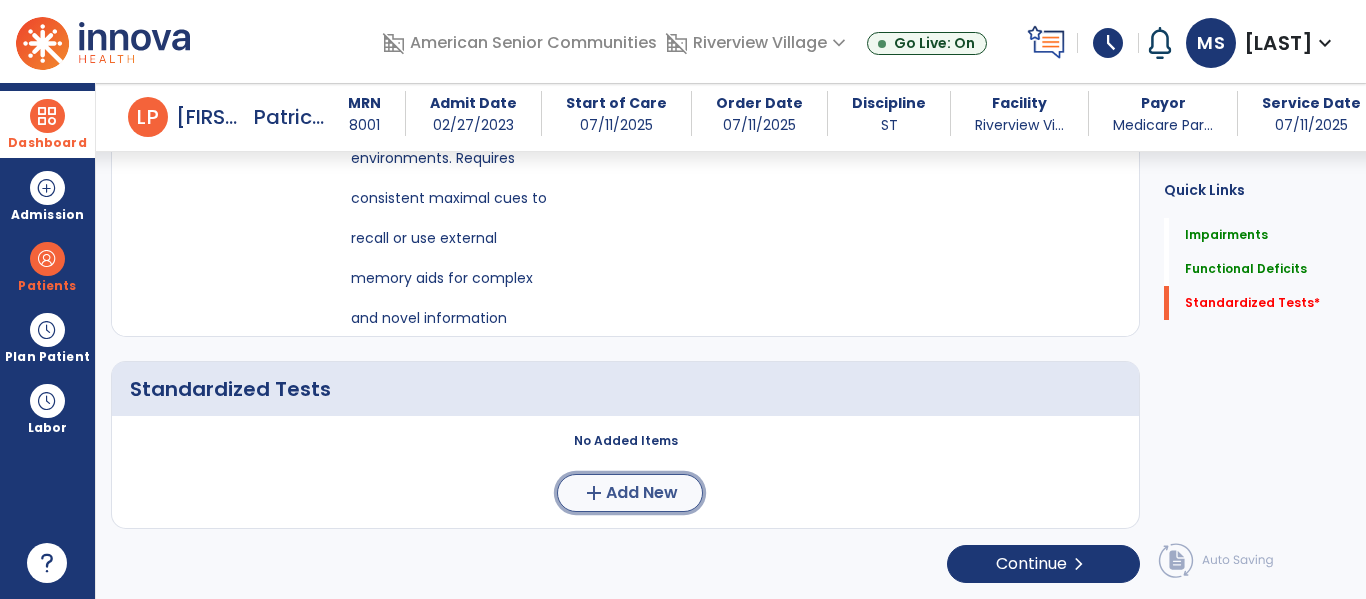 click on "Add New" 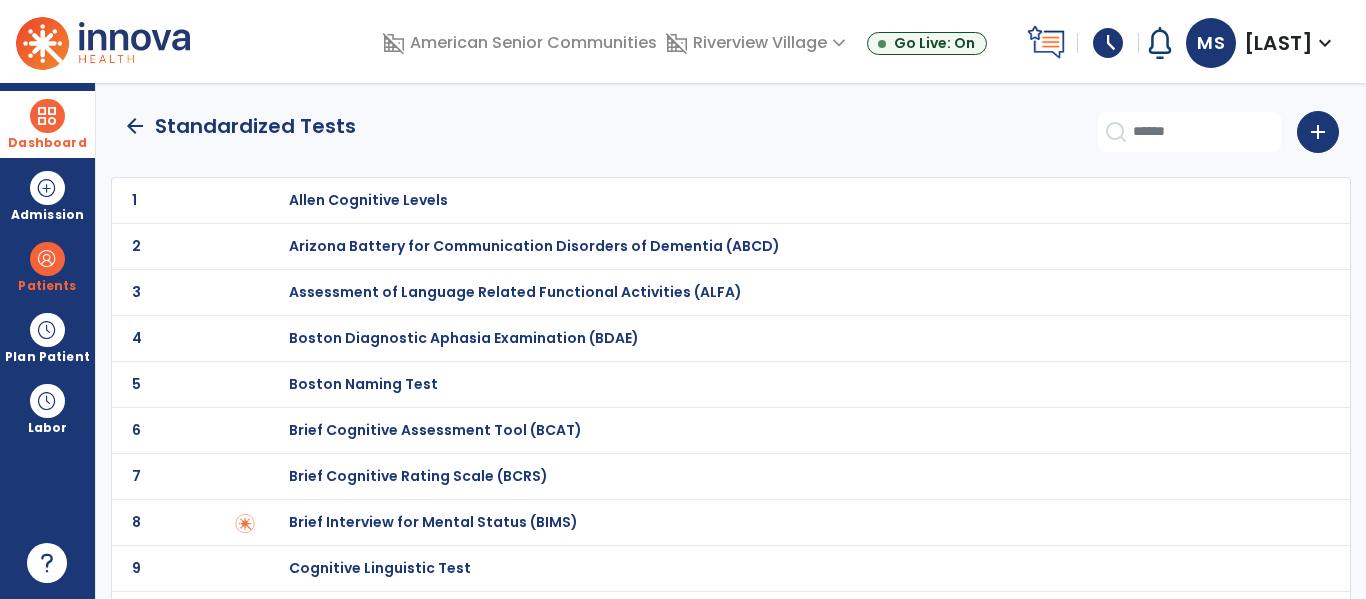 scroll, scrollTop: 1098, scrollLeft: 0, axis: vertical 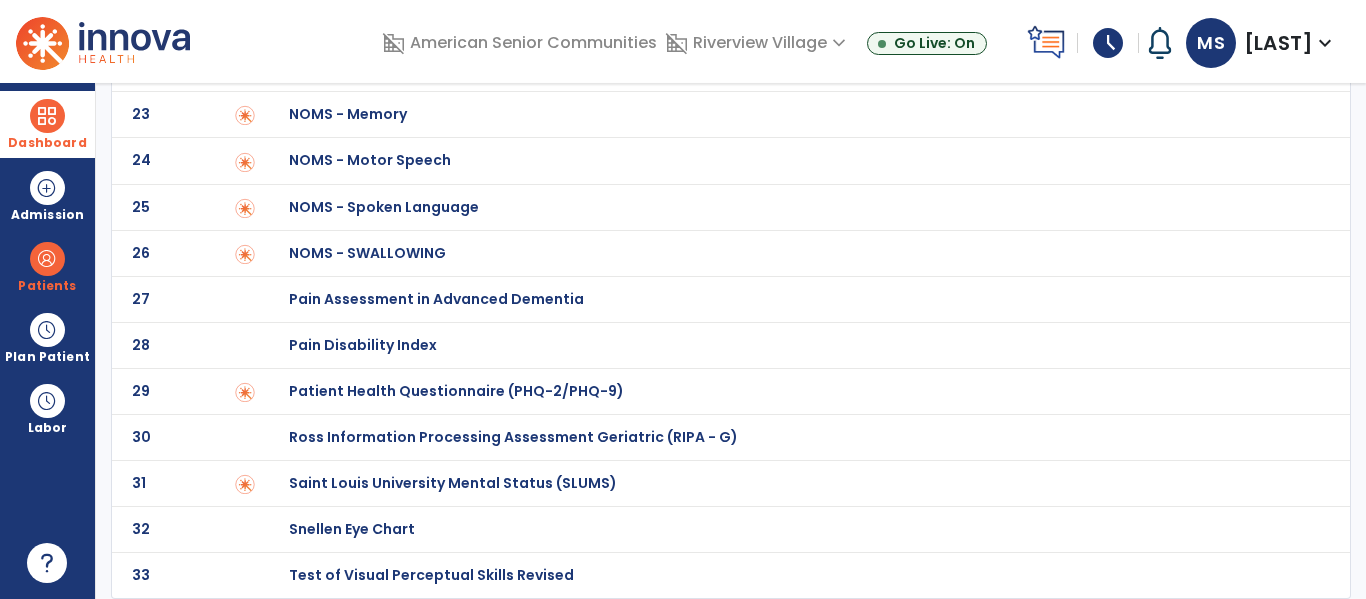 click on "Saint Louis University Mental Status (SLUMS)" at bounding box center (368, -898) 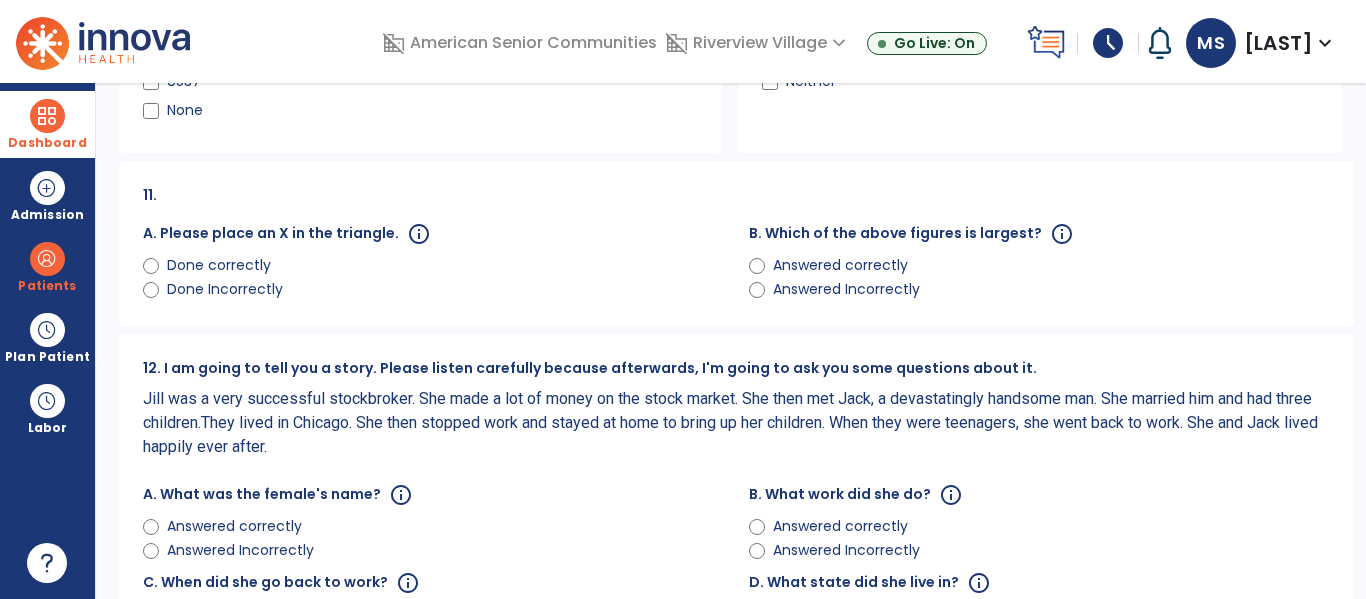 scroll, scrollTop: 0, scrollLeft: 0, axis: both 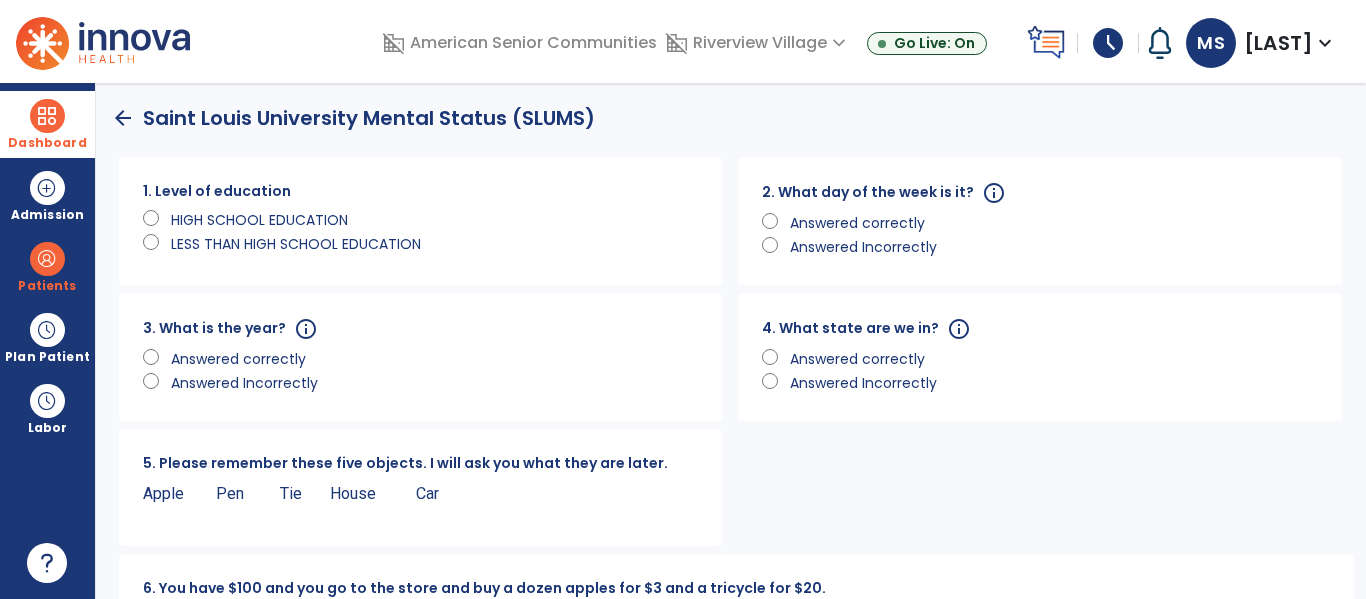 click on "HIGH SCHOOL EDUCATION" 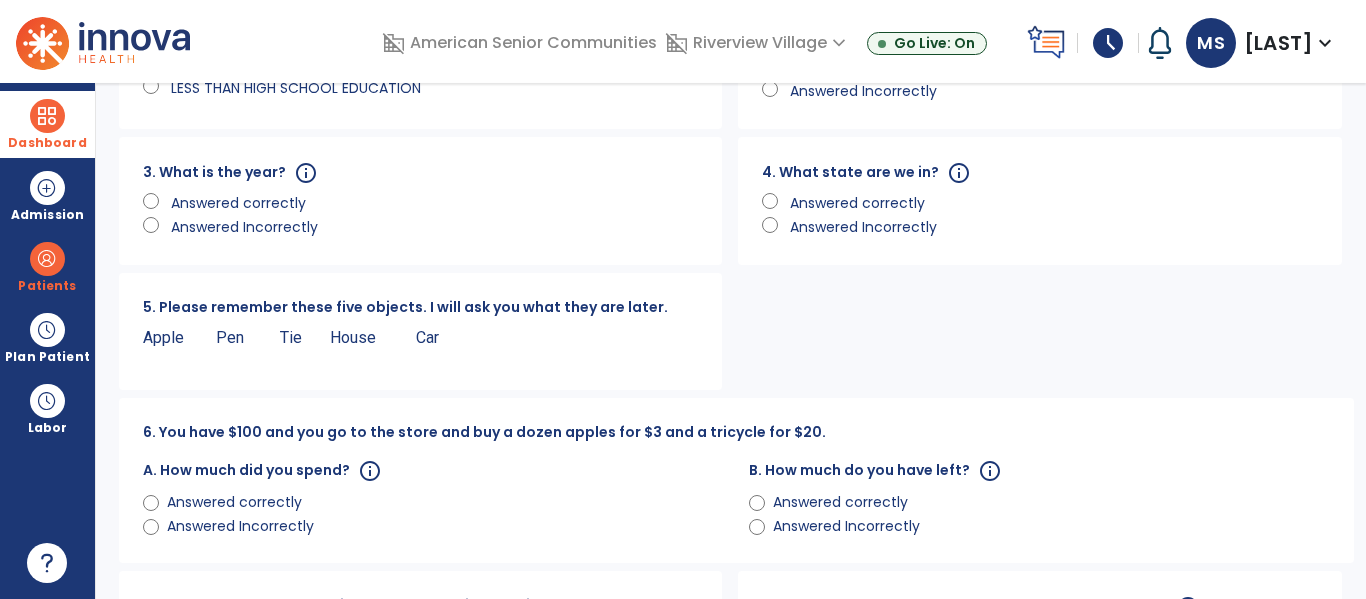 scroll, scrollTop: 171, scrollLeft: 0, axis: vertical 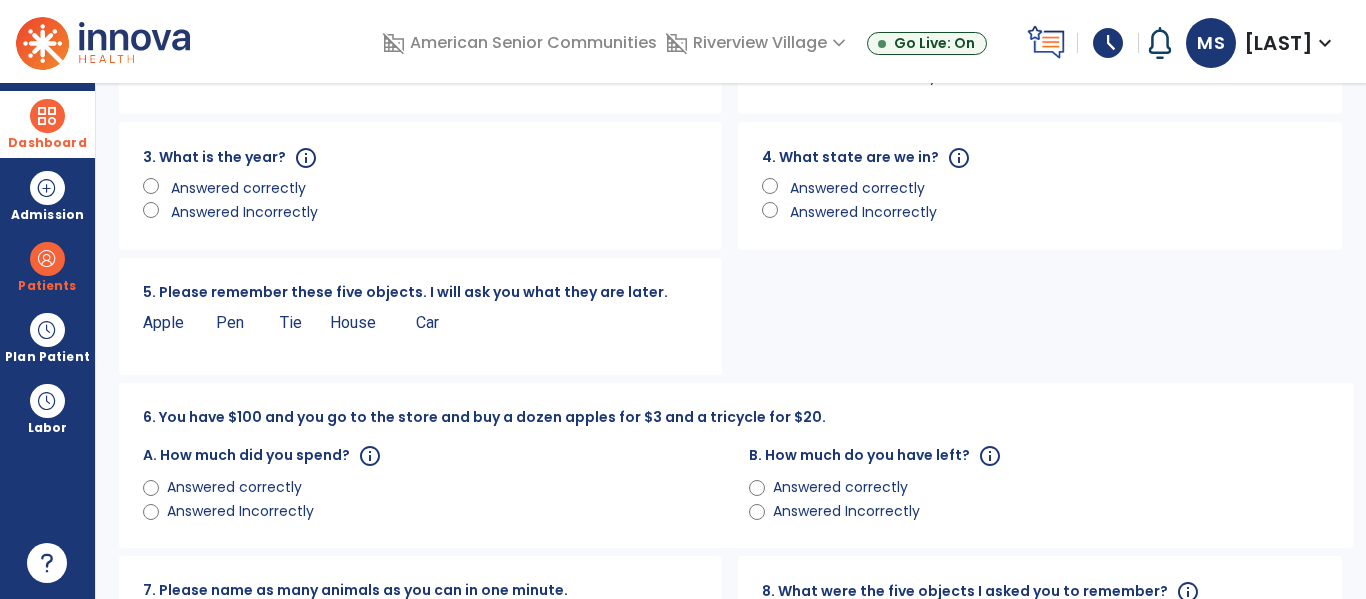 click on "Answered correctly" 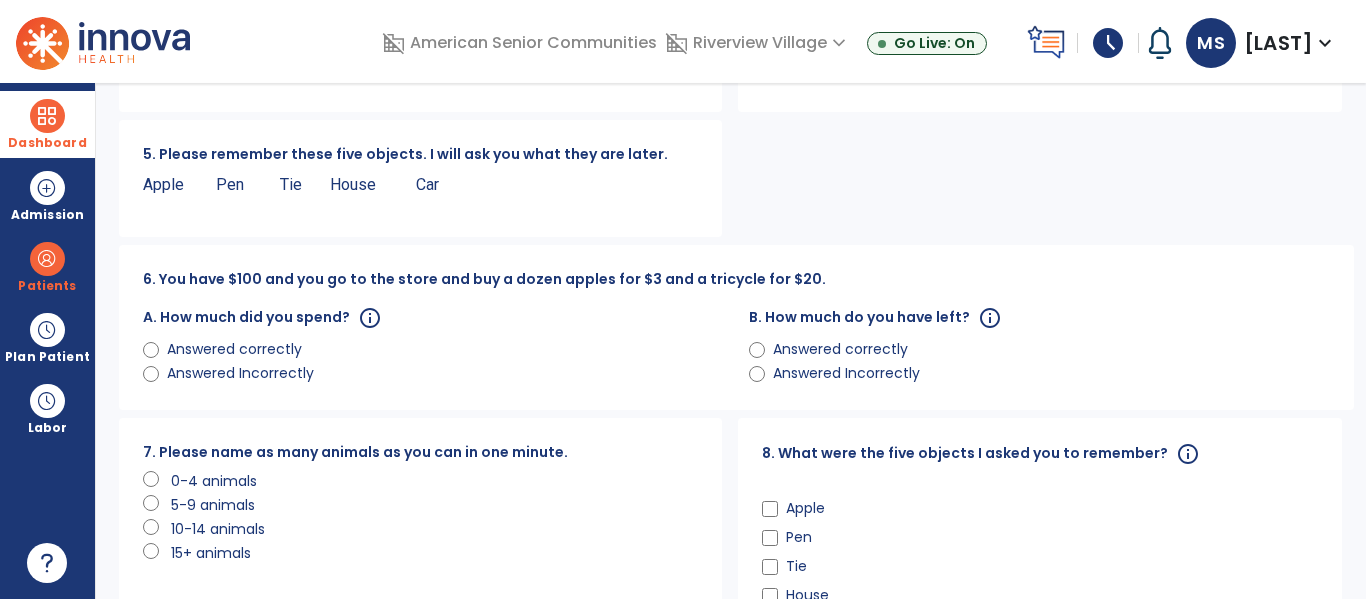 scroll, scrollTop: 311, scrollLeft: 0, axis: vertical 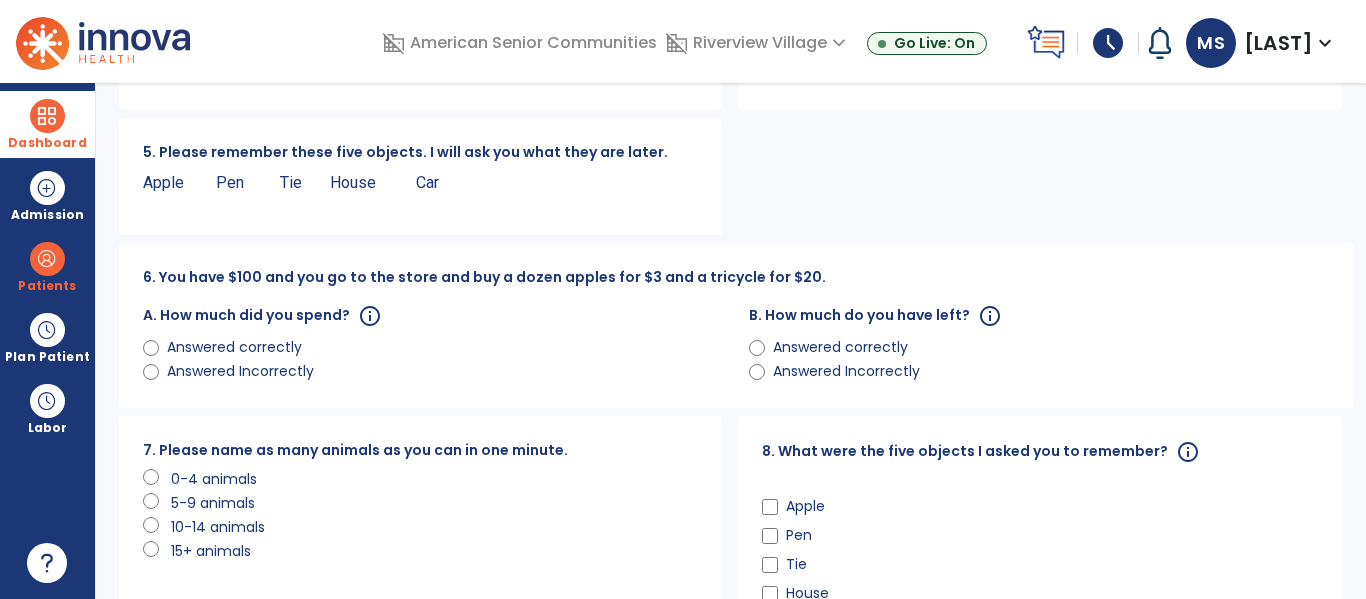 click on "5-9 animals" 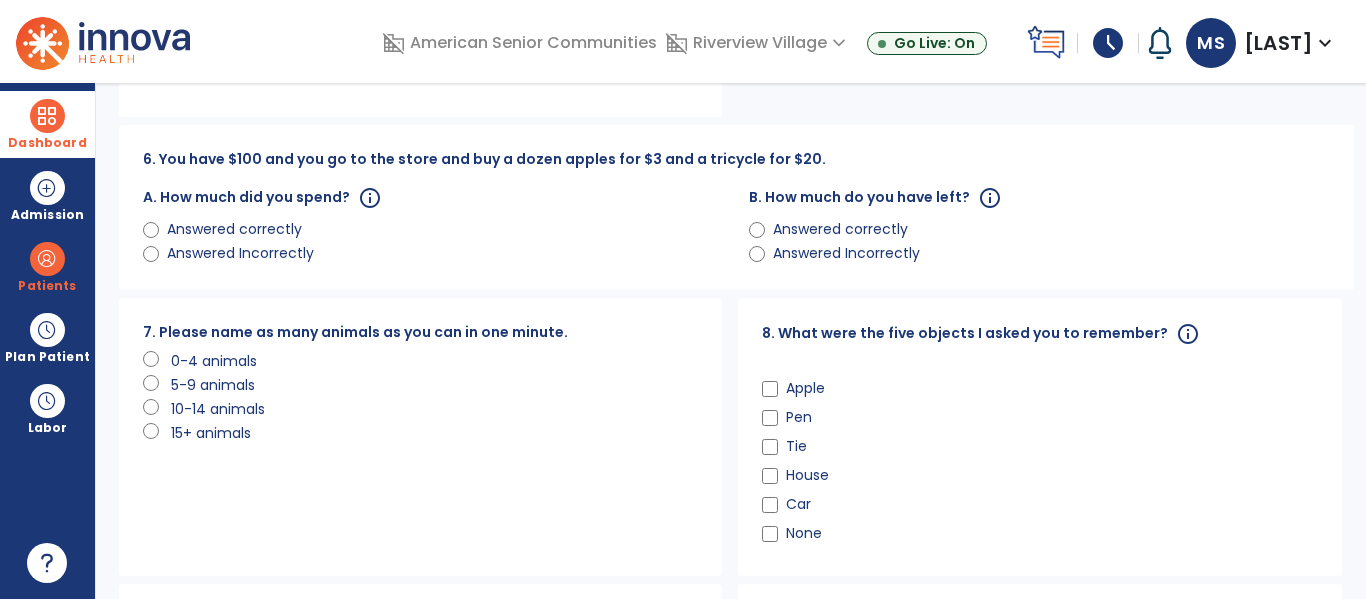 scroll, scrollTop: 449, scrollLeft: 0, axis: vertical 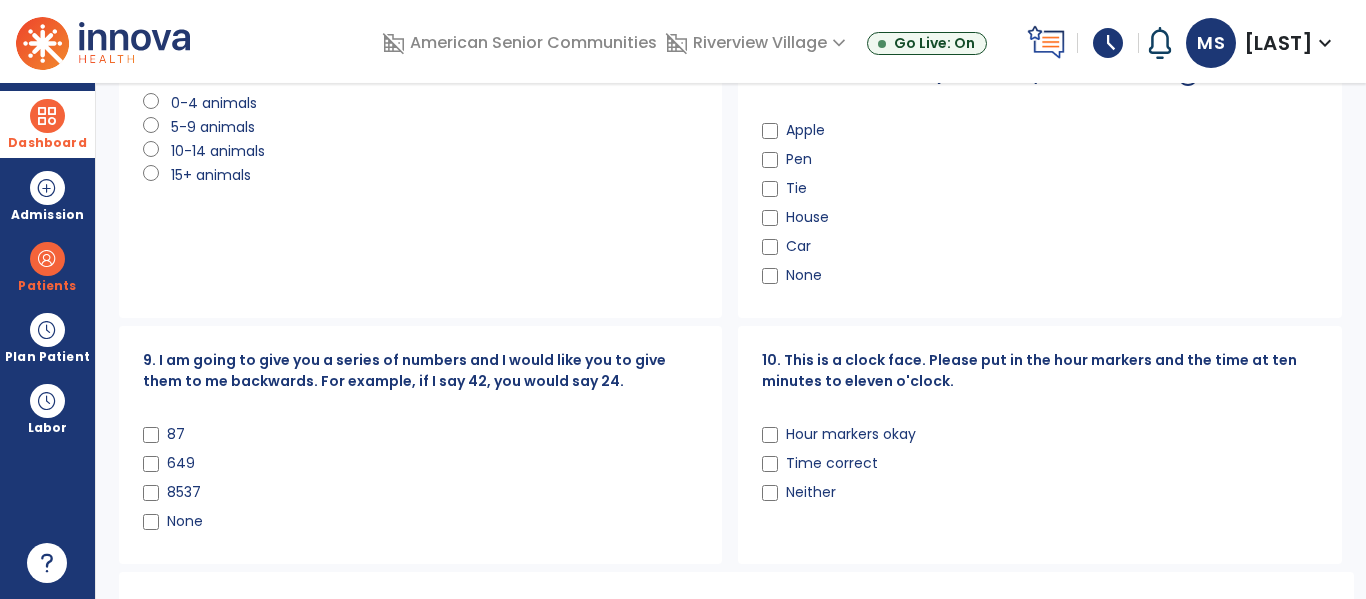 click on "Neither" 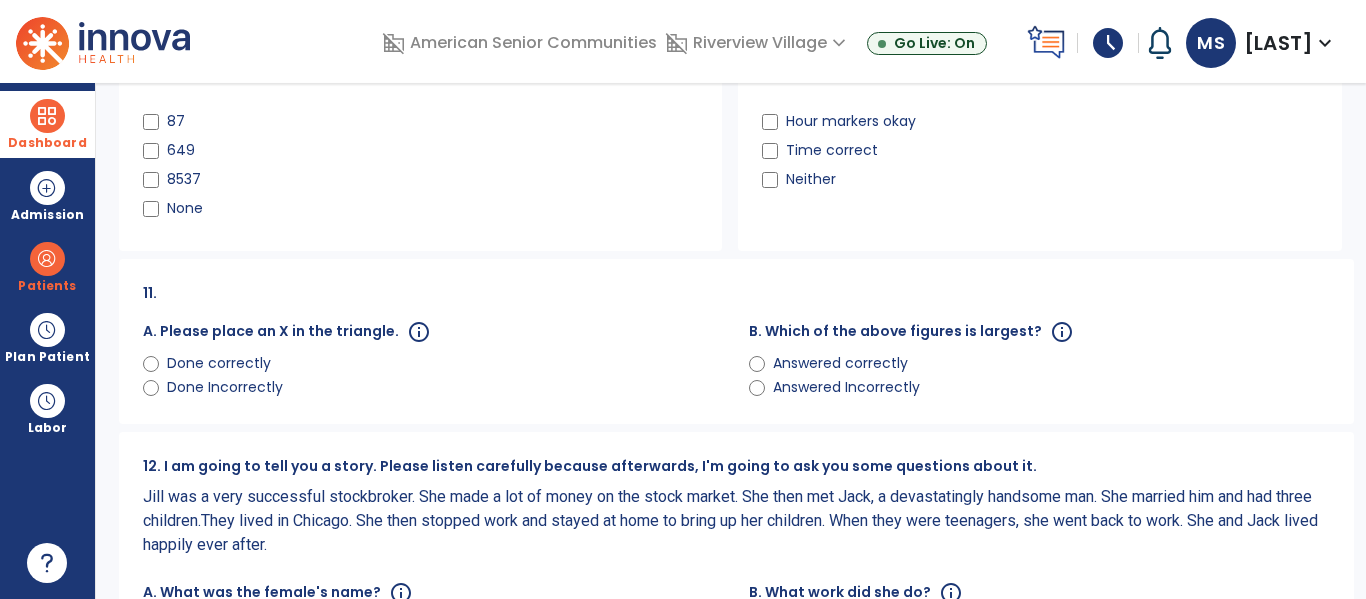 scroll, scrollTop: 1001, scrollLeft: 0, axis: vertical 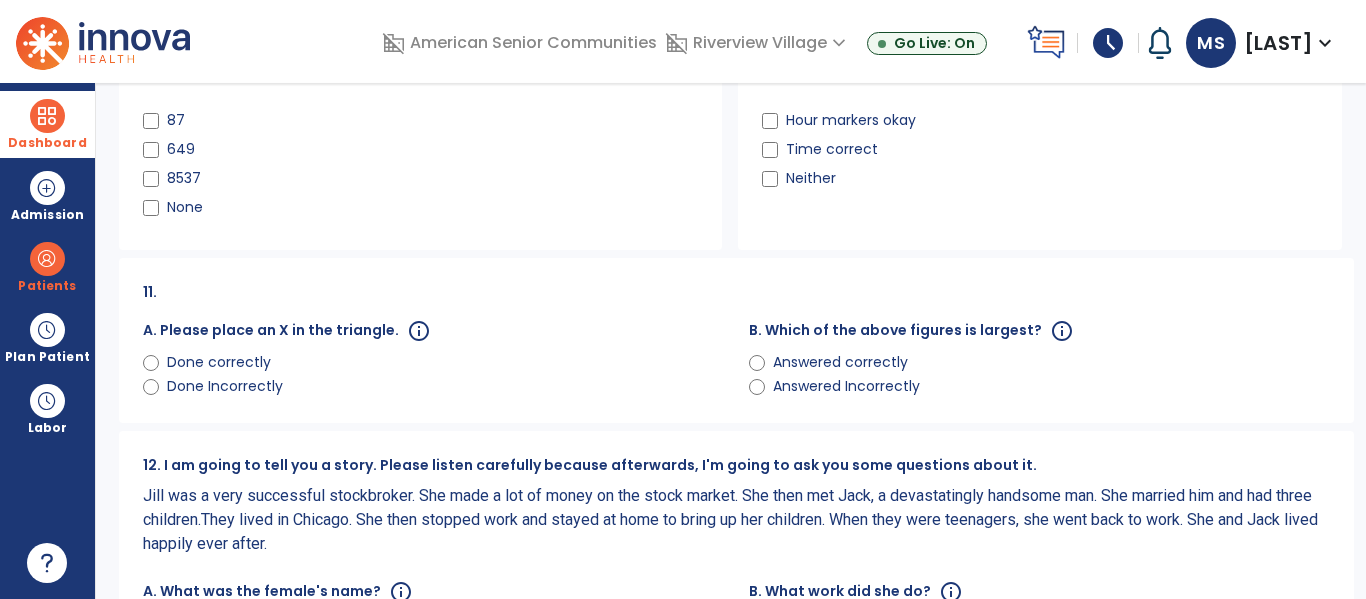 click on "Done correctly" 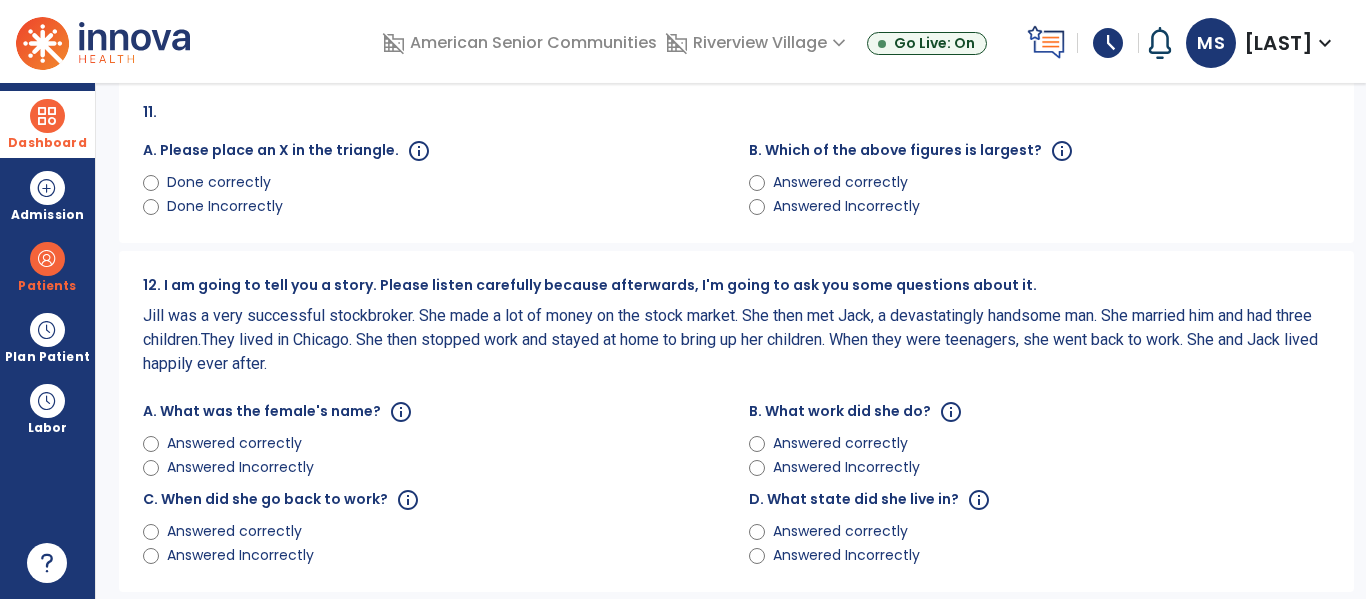 scroll, scrollTop: 1184, scrollLeft: 0, axis: vertical 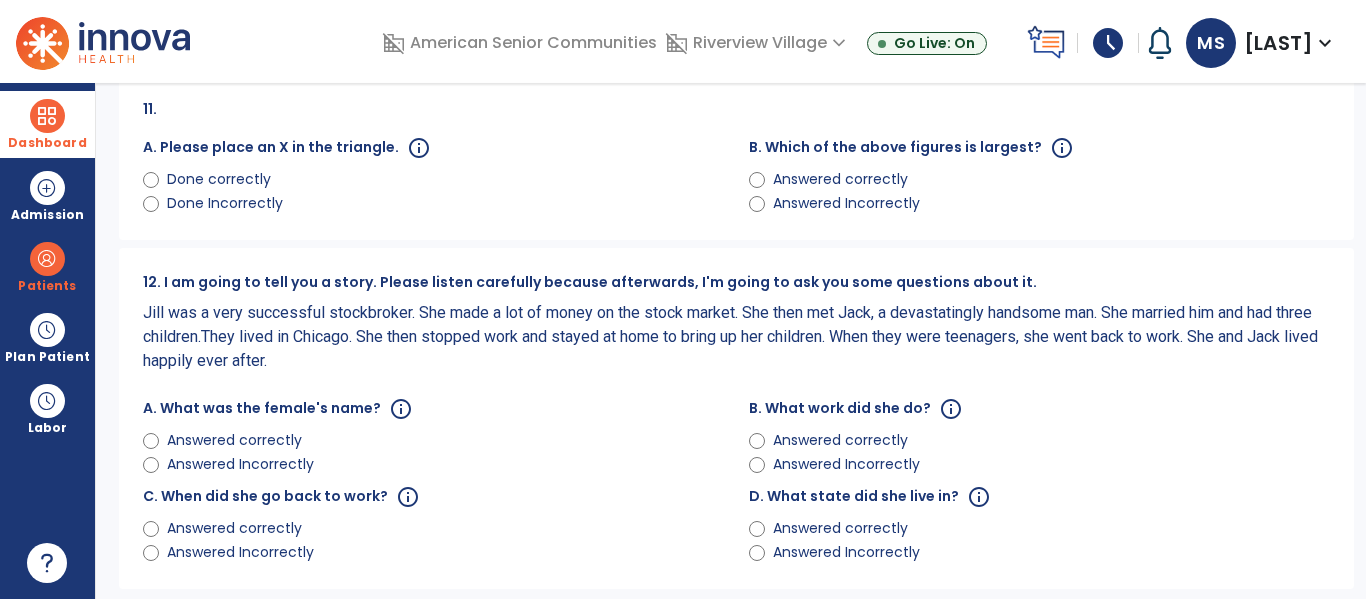click on "Answered correctly" 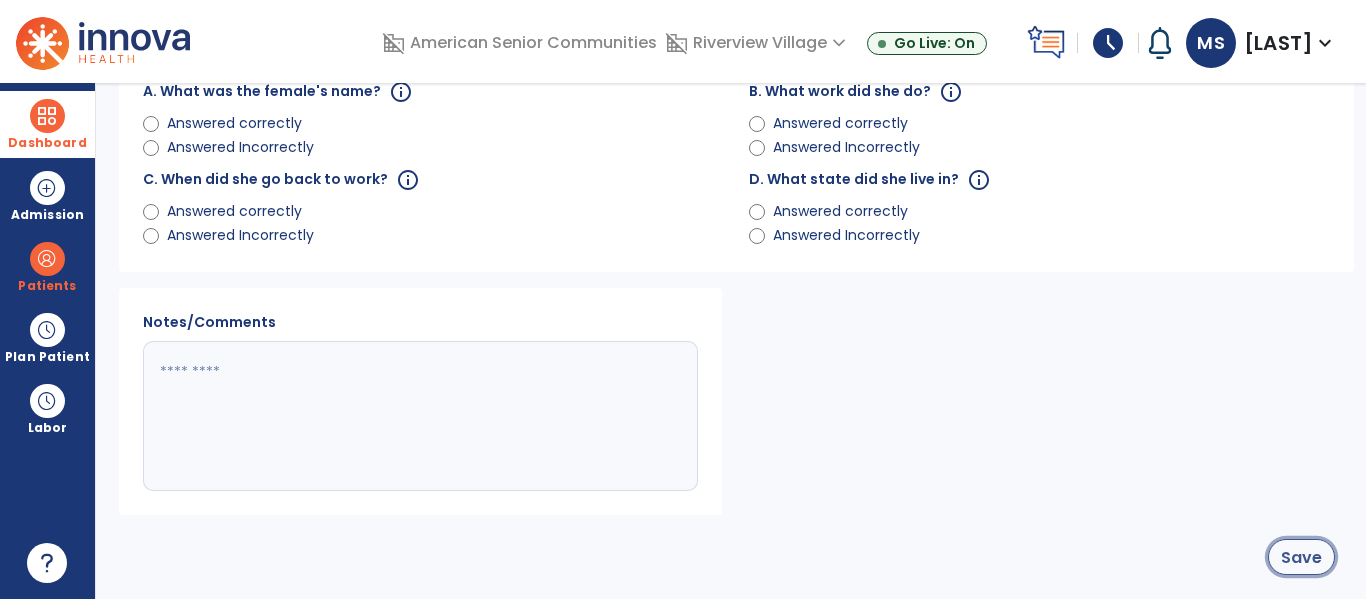 click on "Save" 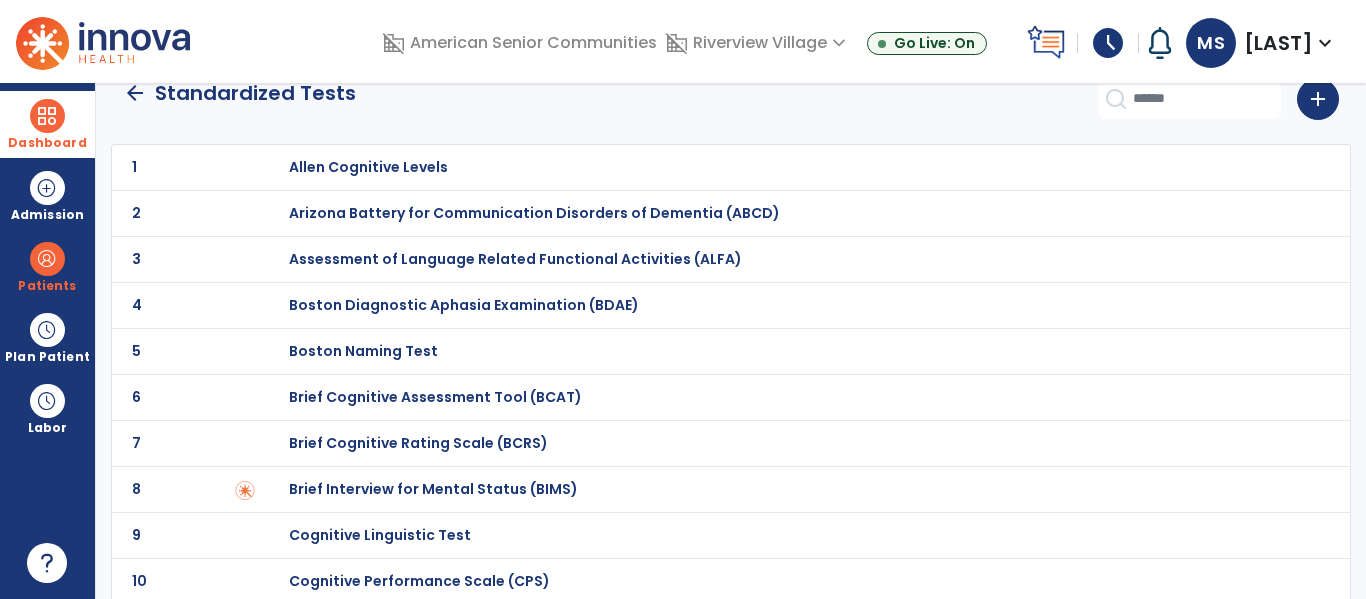 scroll, scrollTop: 0, scrollLeft: 0, axis: both 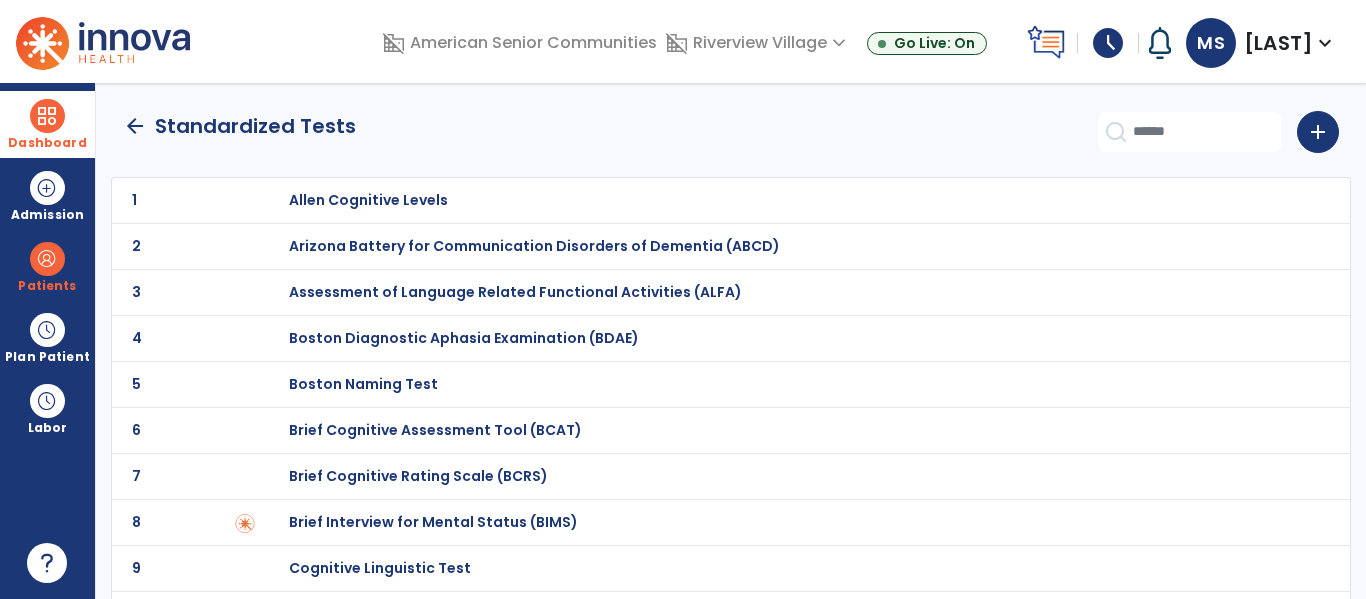 click on "arrow_back" 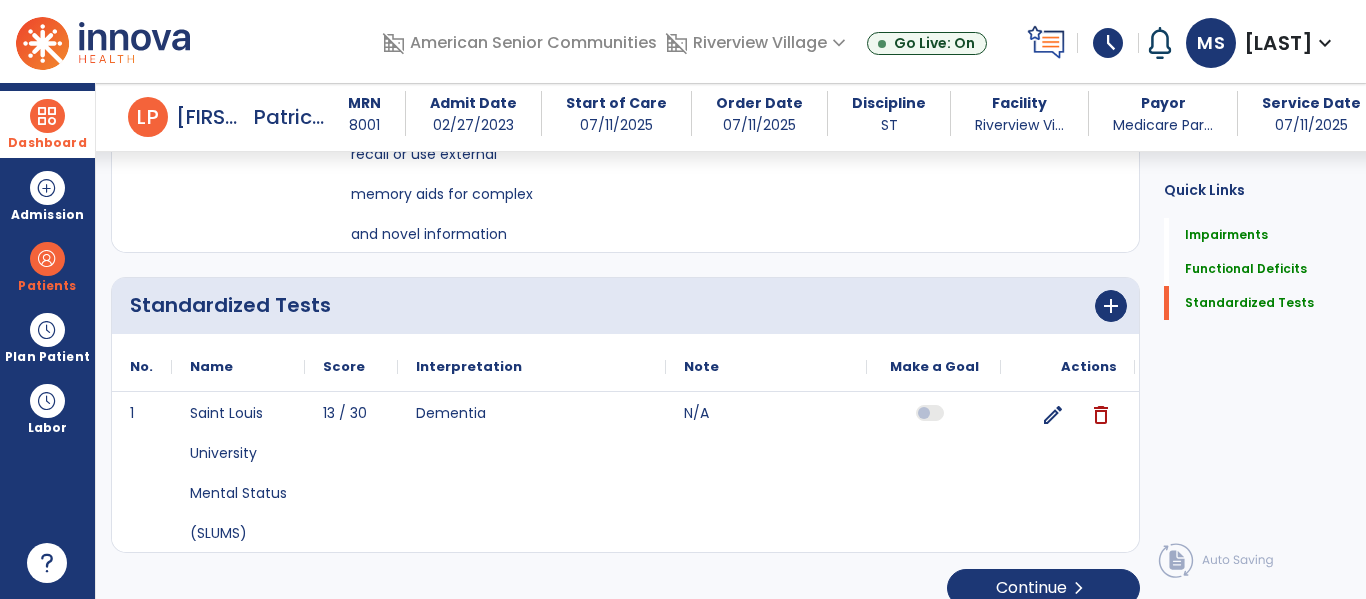 scroll, scrollTop: 2701, scrollLeft: 0, axis: vertical 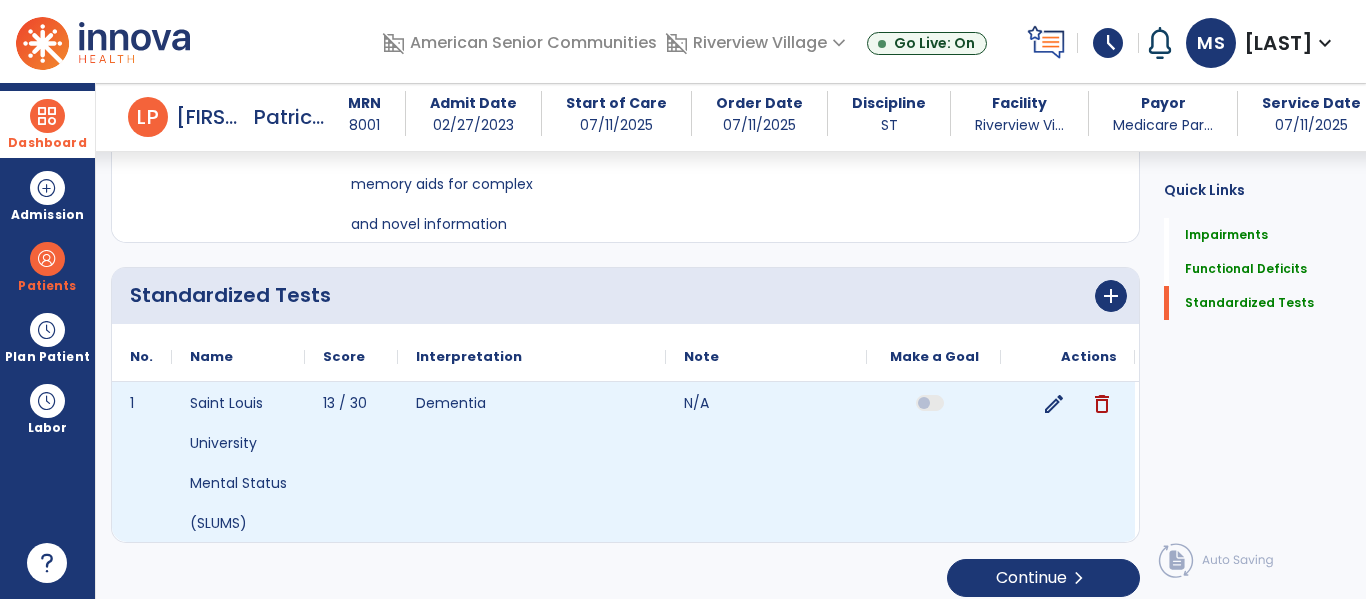 click on "edit" 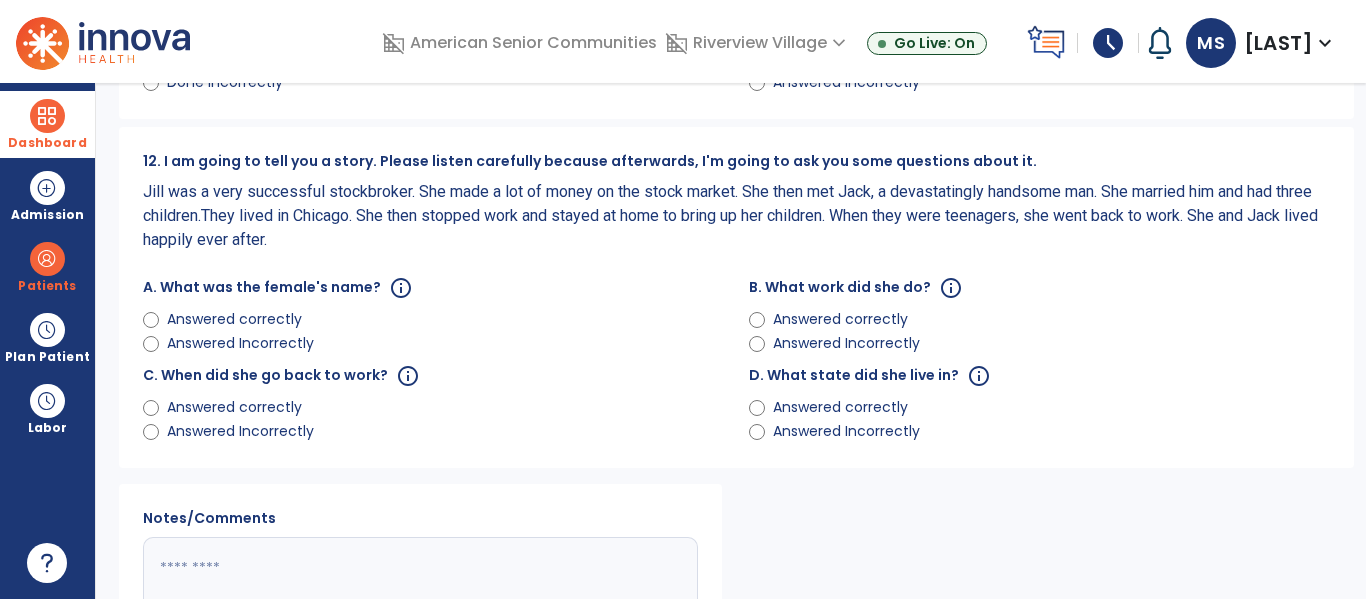 scroll, scrollTop: 1501, scrollLeft: 0, axis: vertical 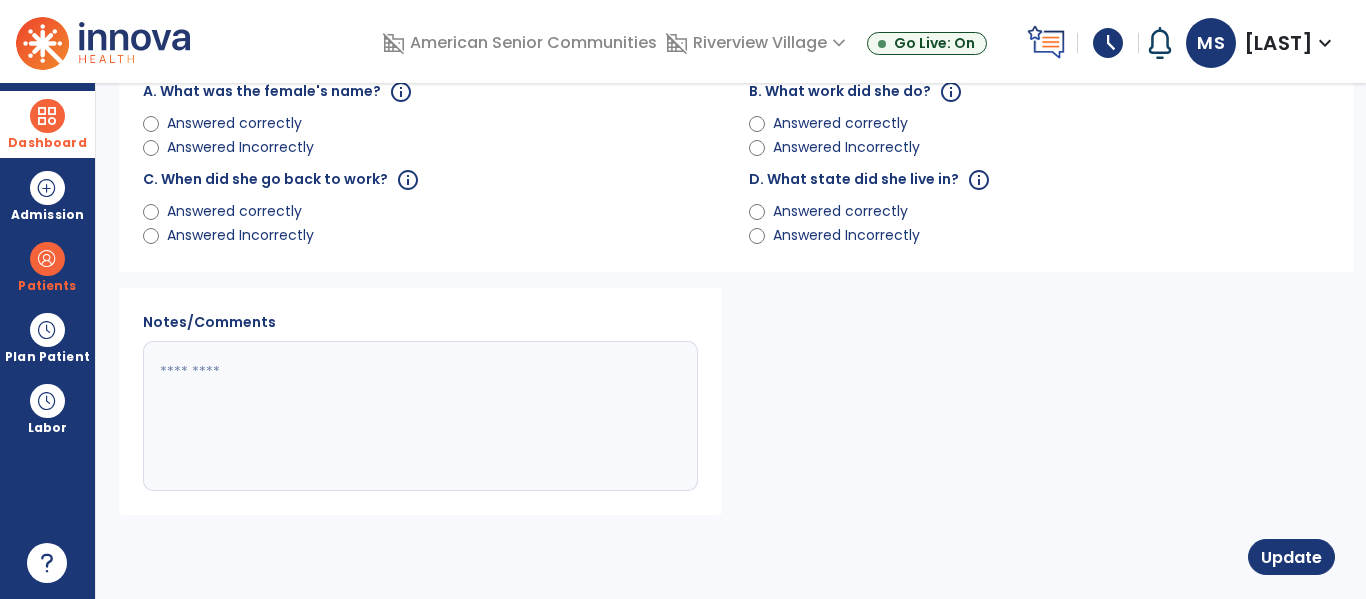 click on "Answered correctly" 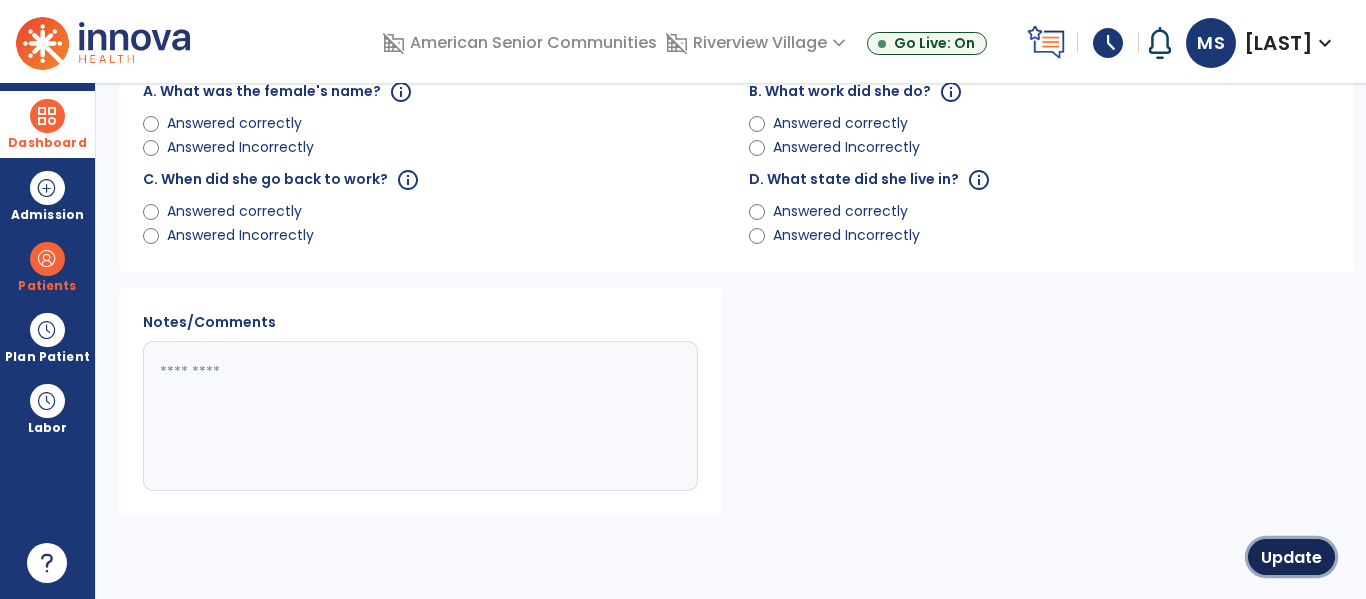 click on "Update" 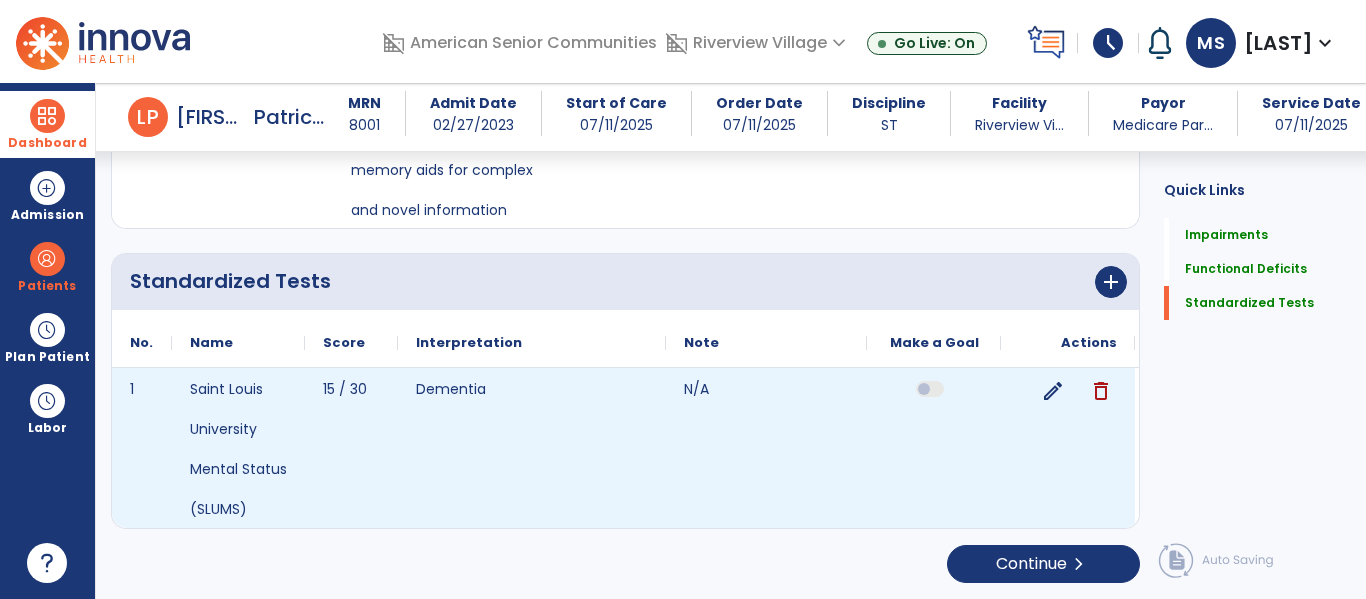 scroll, scrollTop: 0, scrollLeft: 0, axis: both 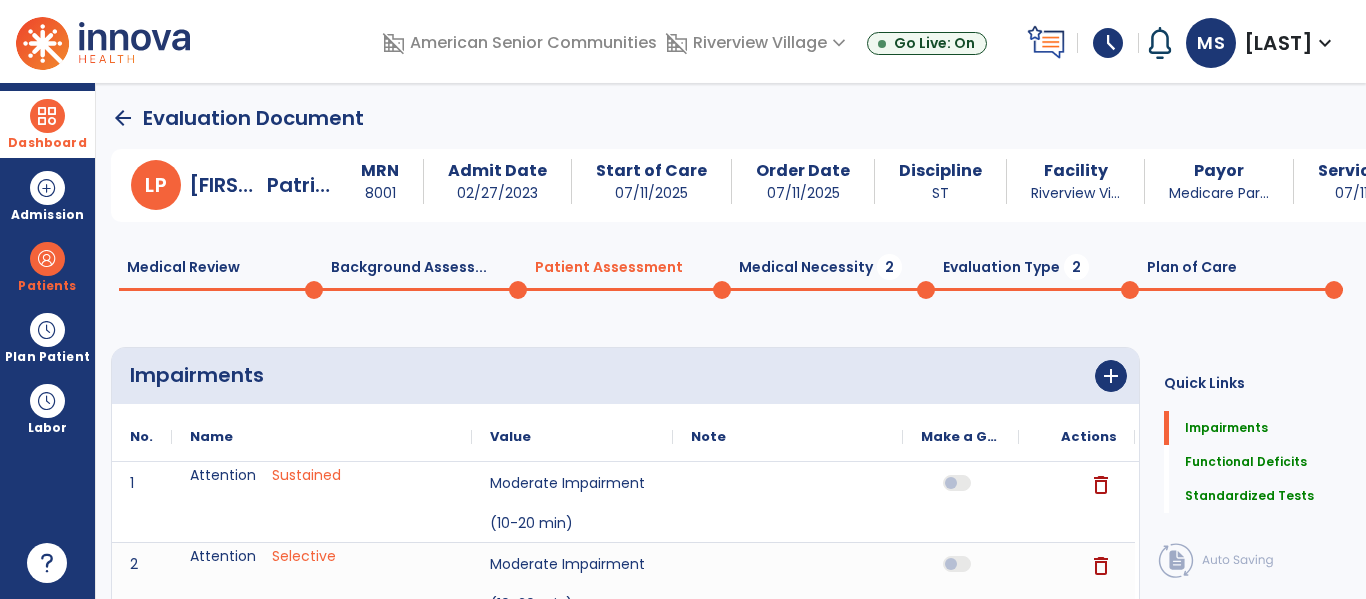 click on "Medical Necessity  2" 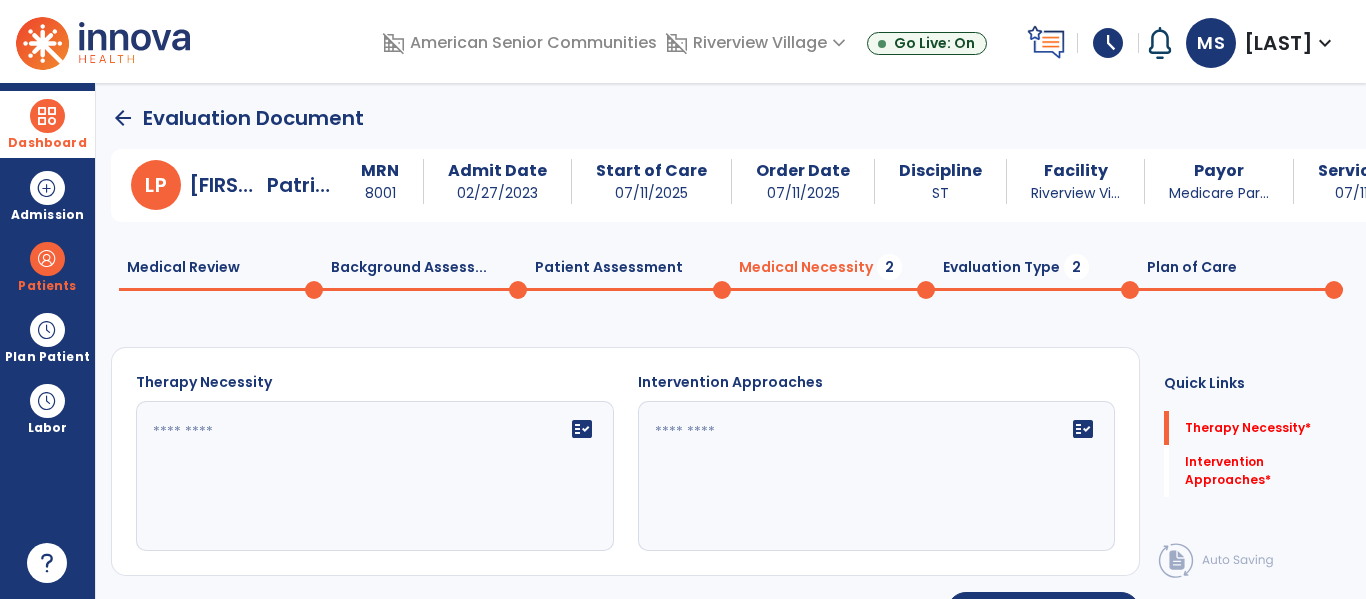 click on "fact_check" 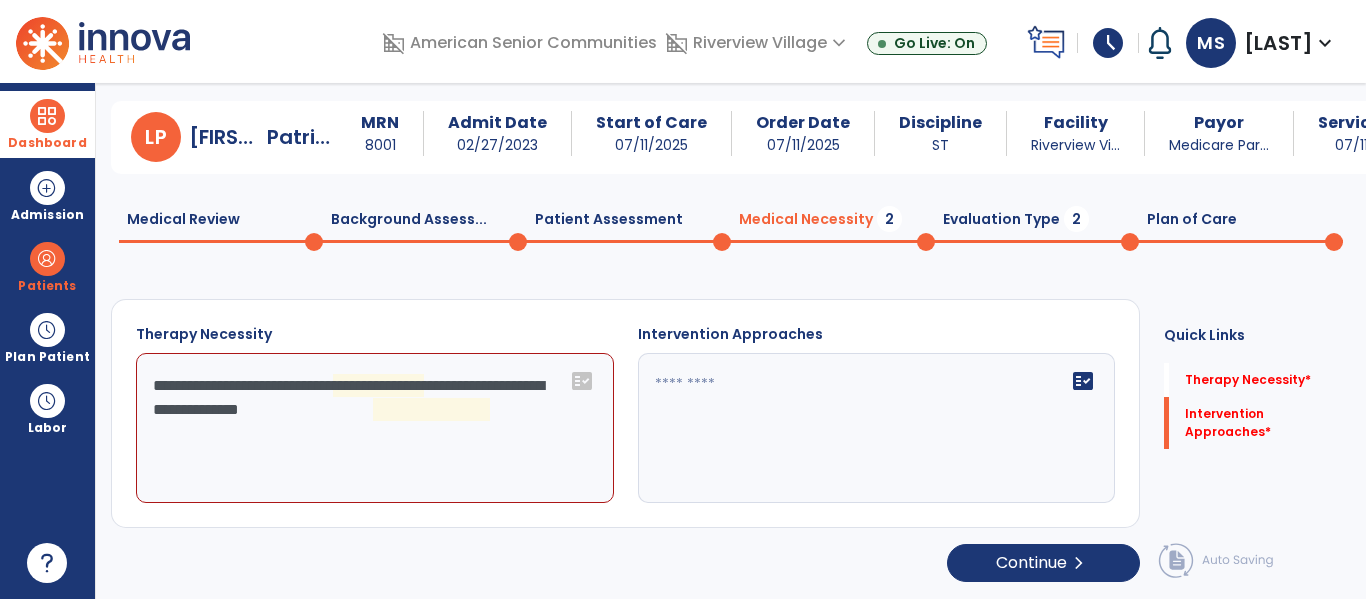 scroll, scrollTop: 48, scrollLeft: 0, axis: vertical 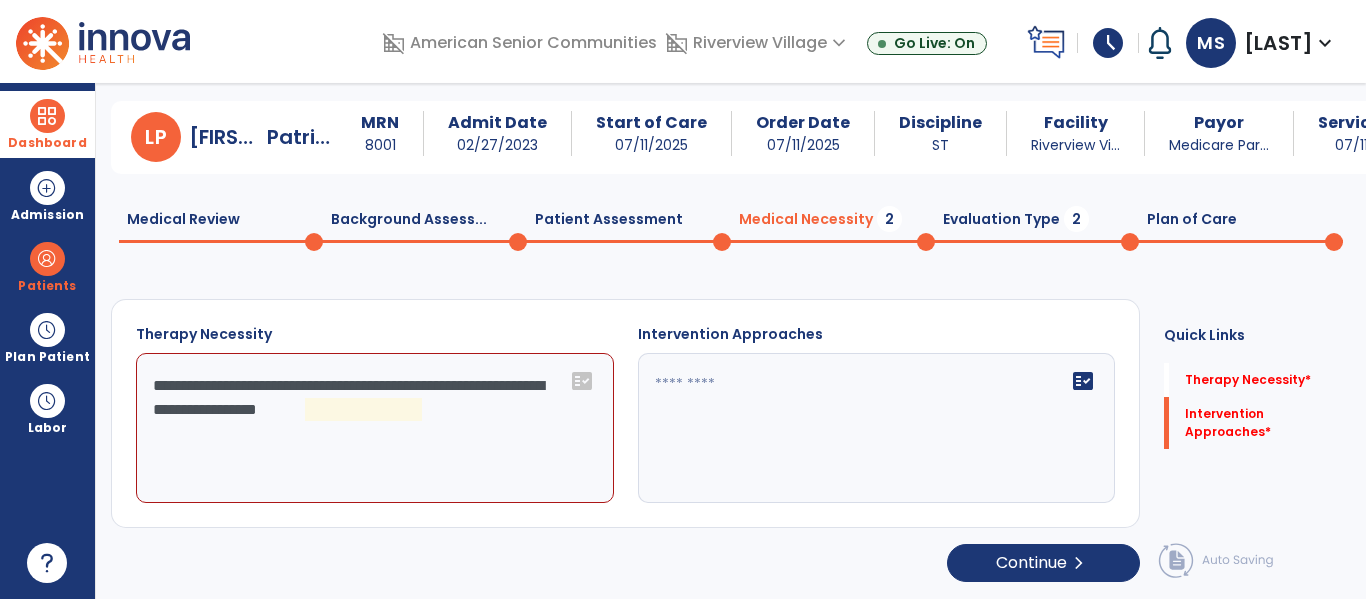 click on "**********" 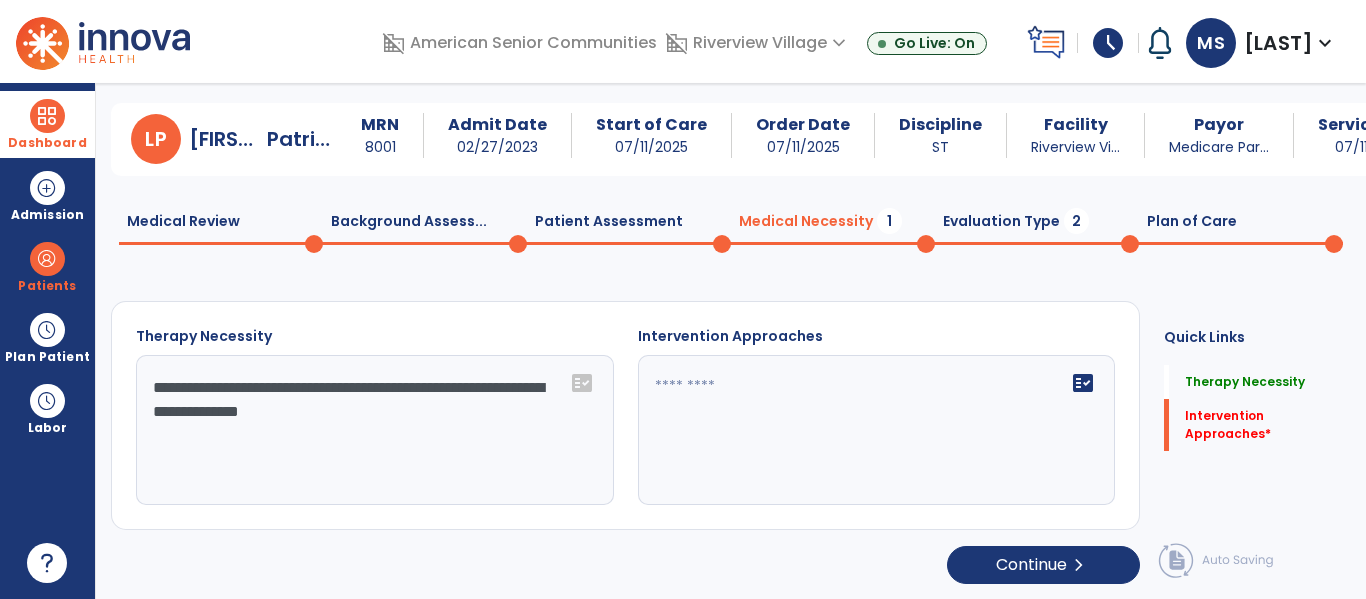 scroll, scrollTop: 48, scrollLeft: 0, axis: vertical 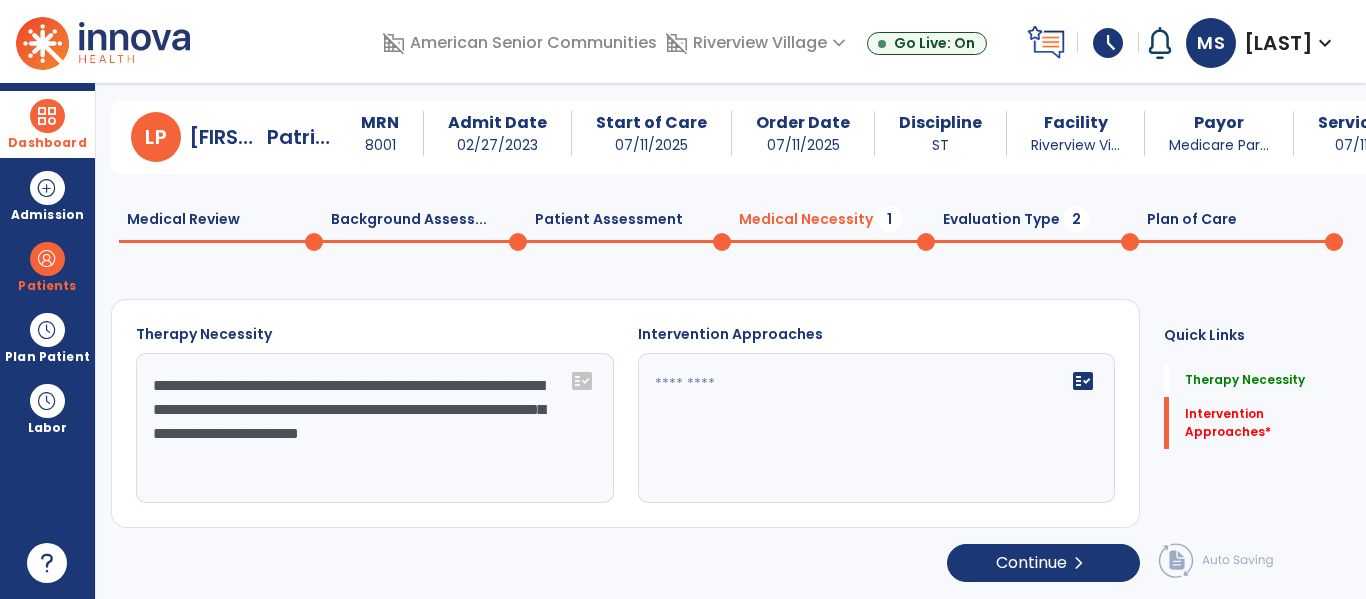 type on "**********" 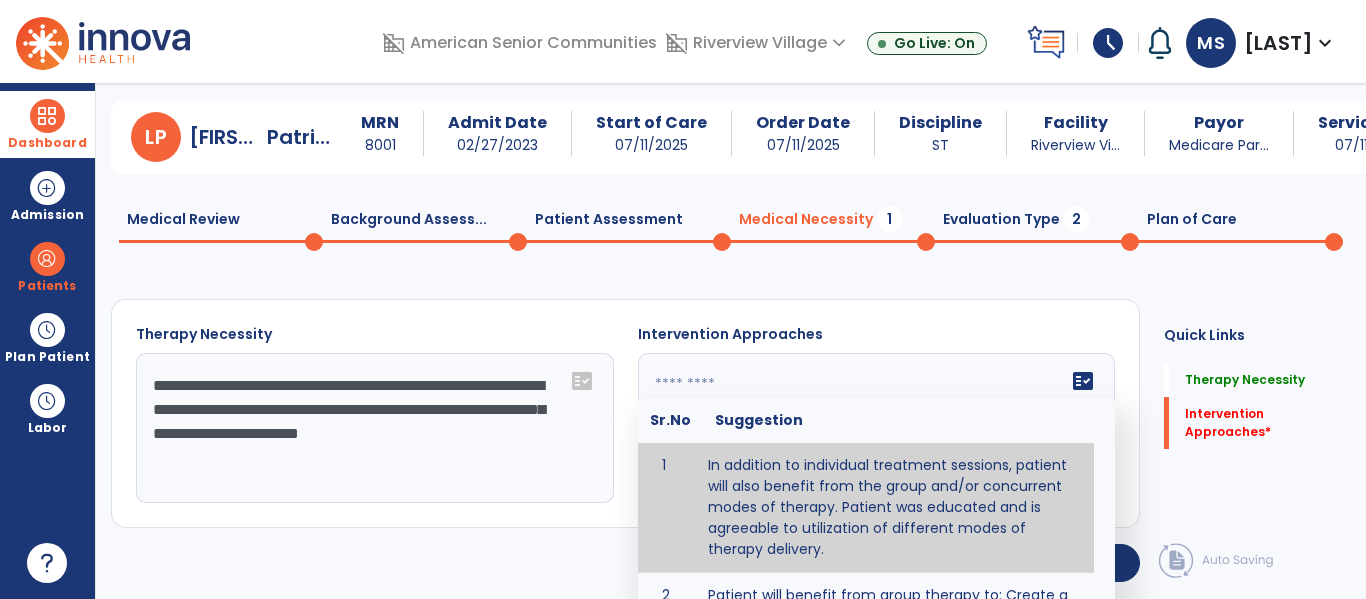 type on "**********" 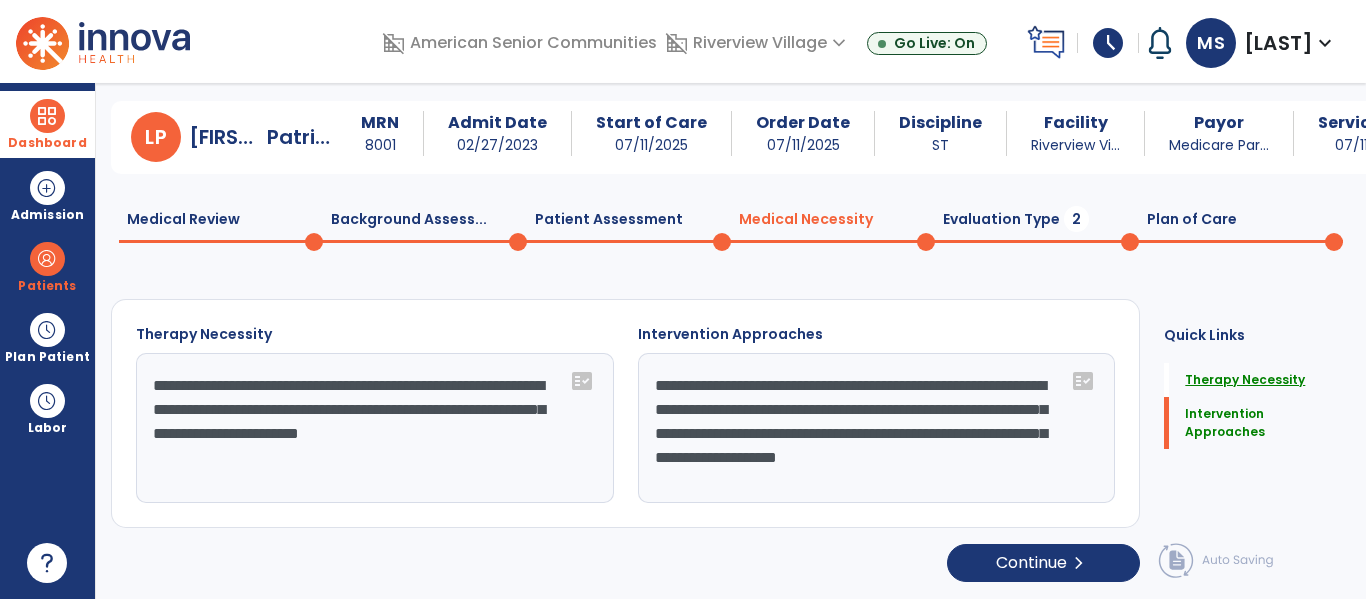 scroll, scrollTop: 46, scrollLeft: 0, axis: vertical 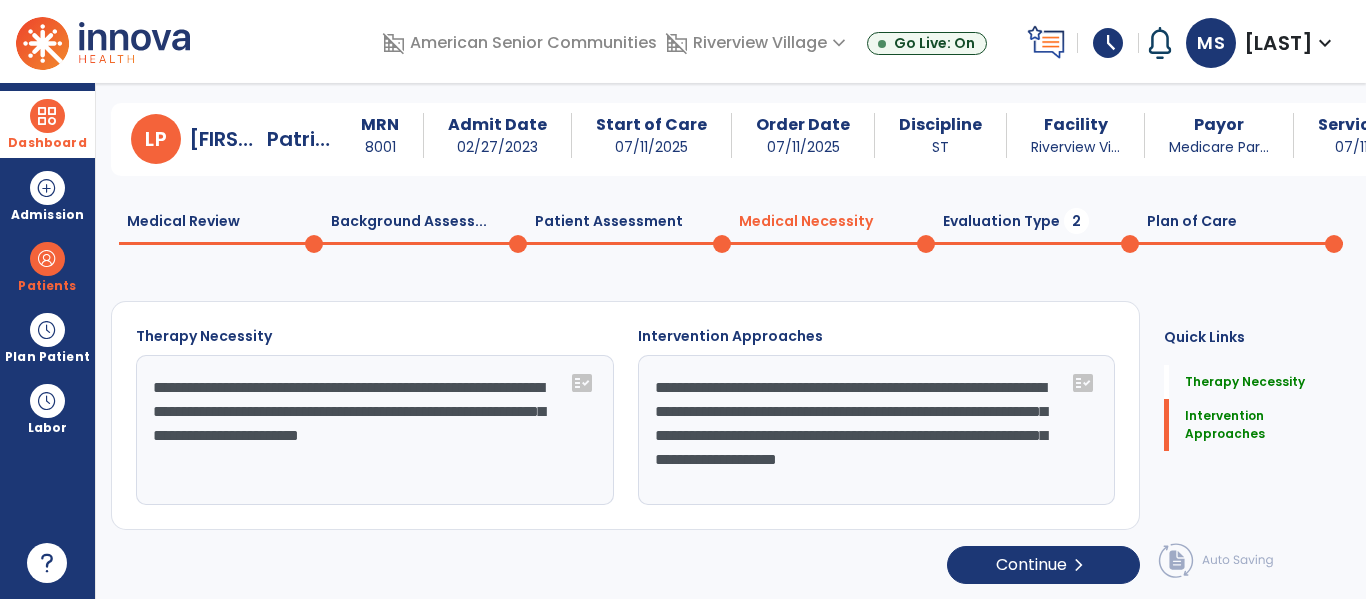 drag, startPoint x: 1062, startPoint y: 231, endPoint x: 973, endPoint y: 267, distance: 96.00521 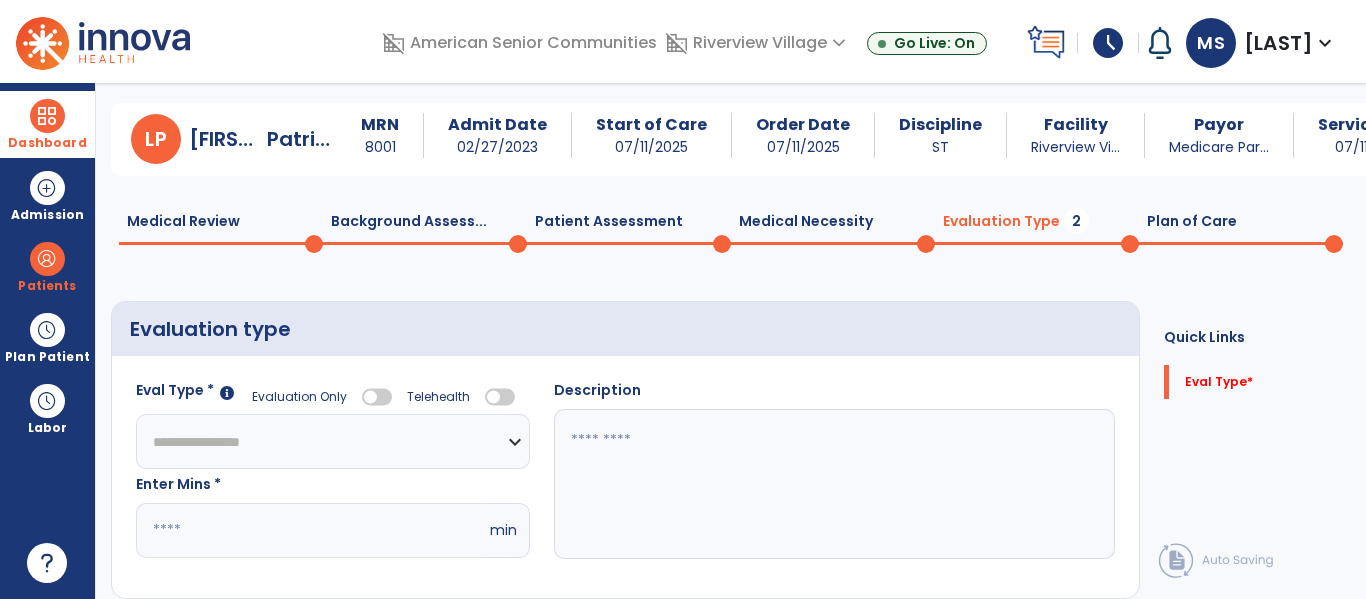 click on "**********" 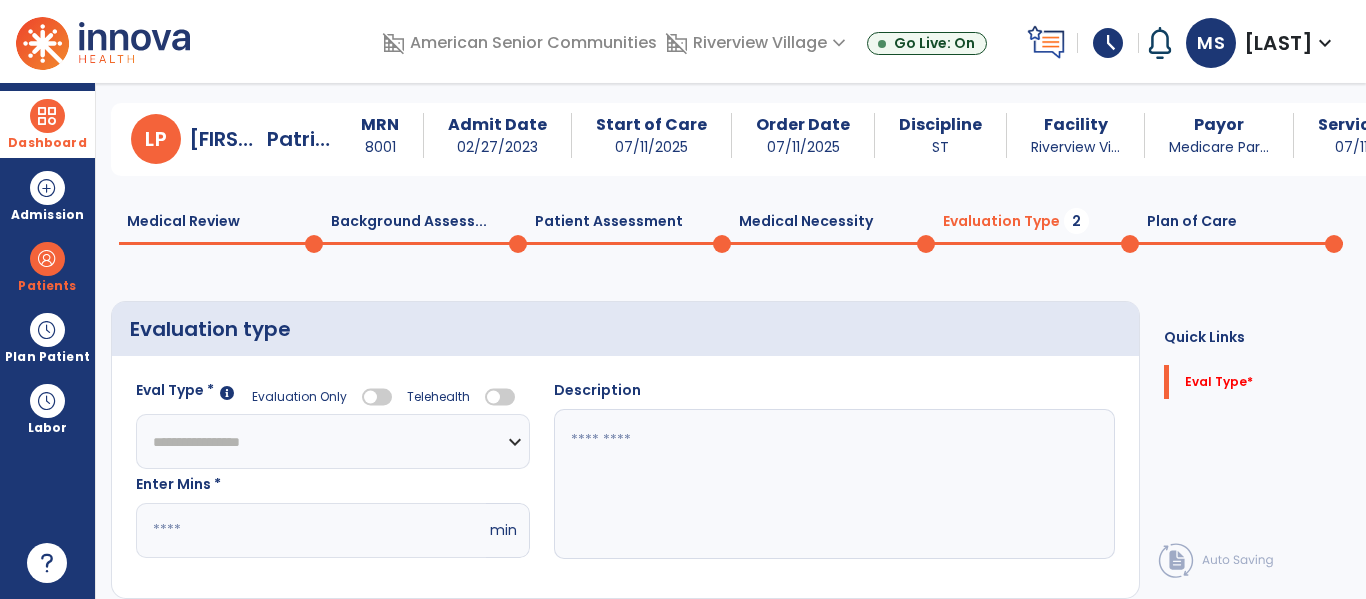 select on "**********" 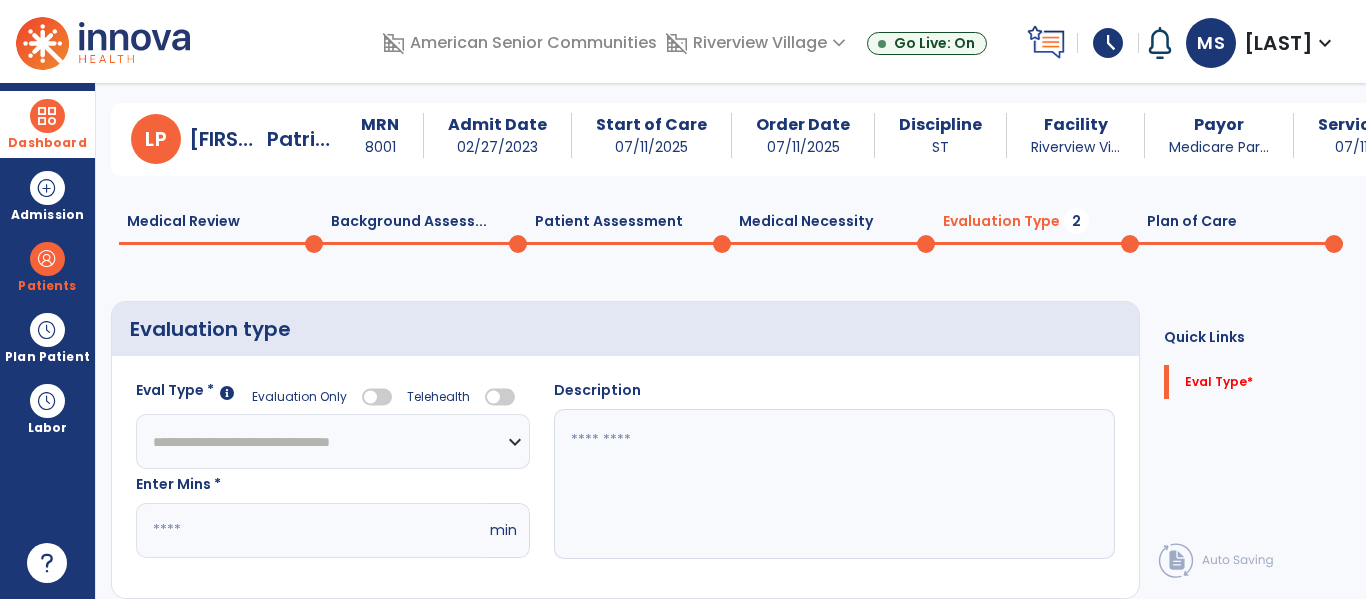 click on "**********" 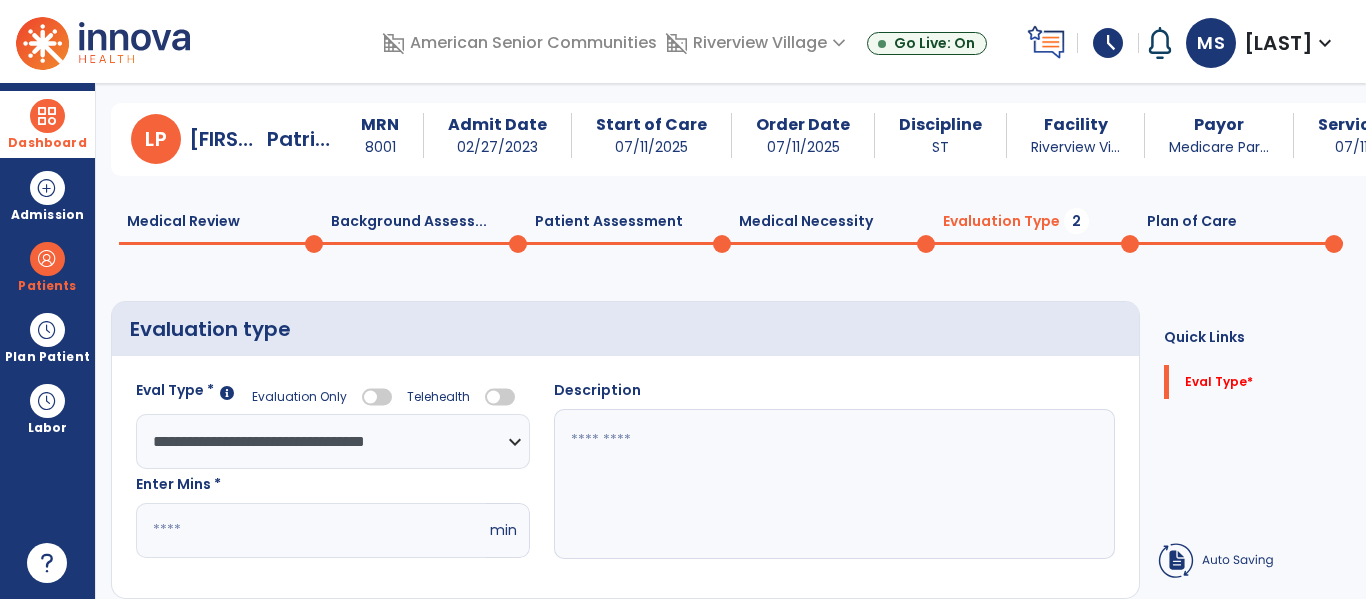 click 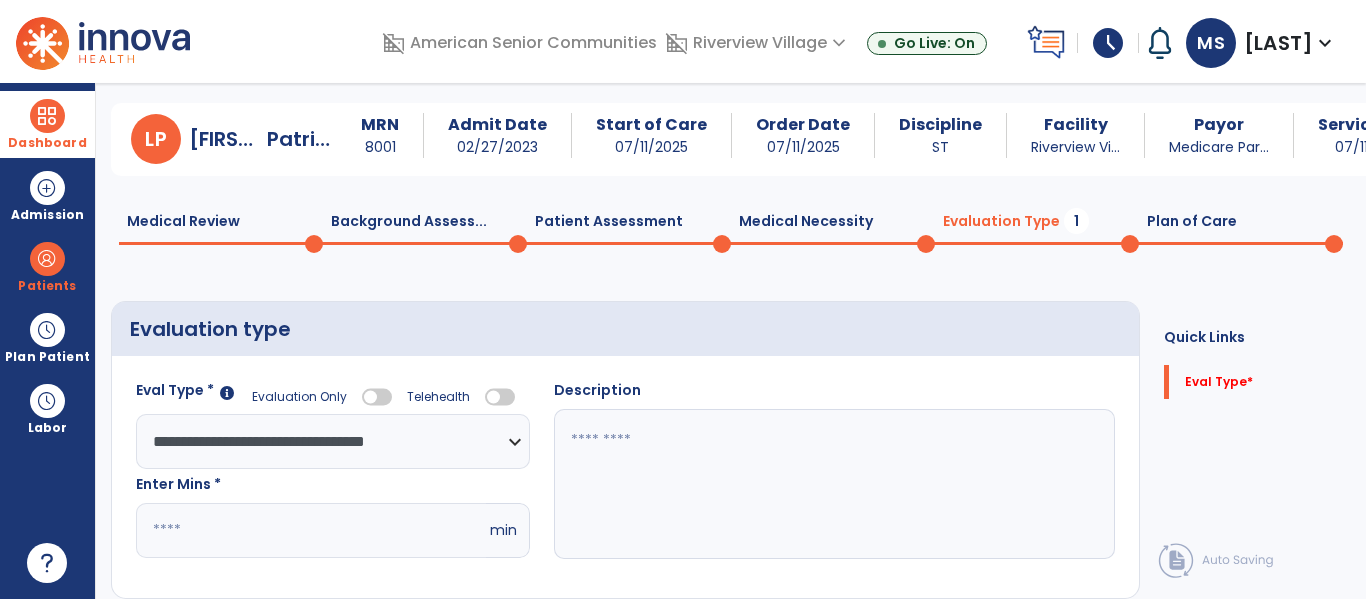 click 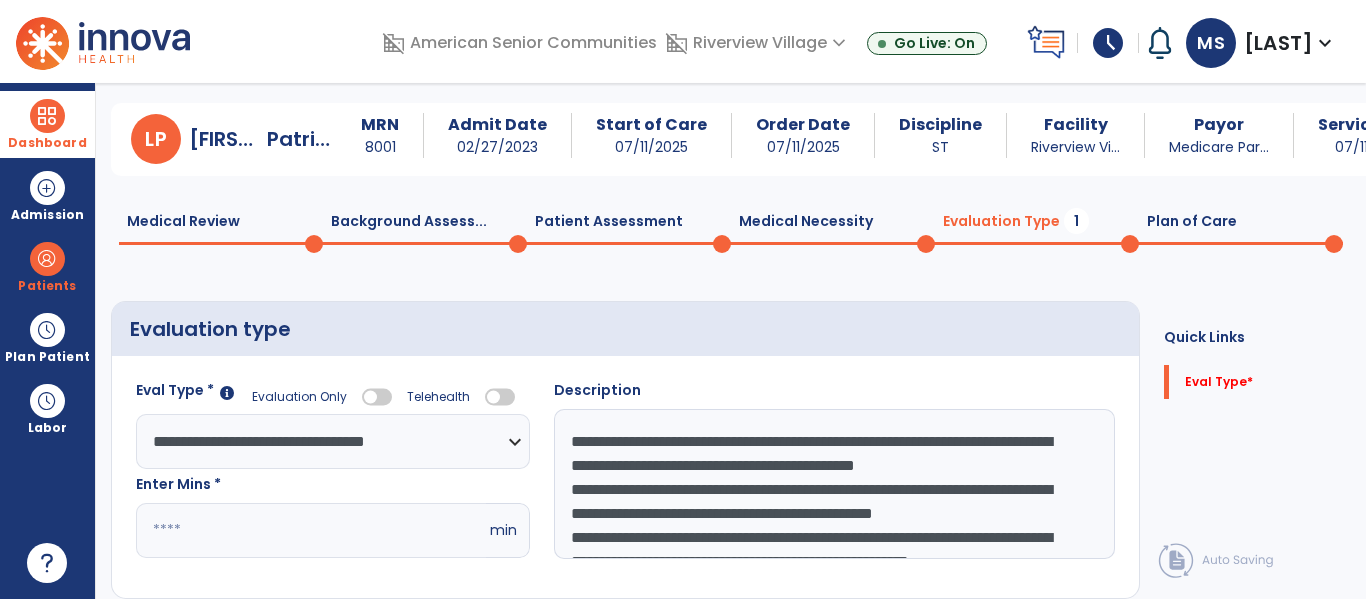 scroll, scrollTop: 184, scrollLeft: 0, axis: vertical 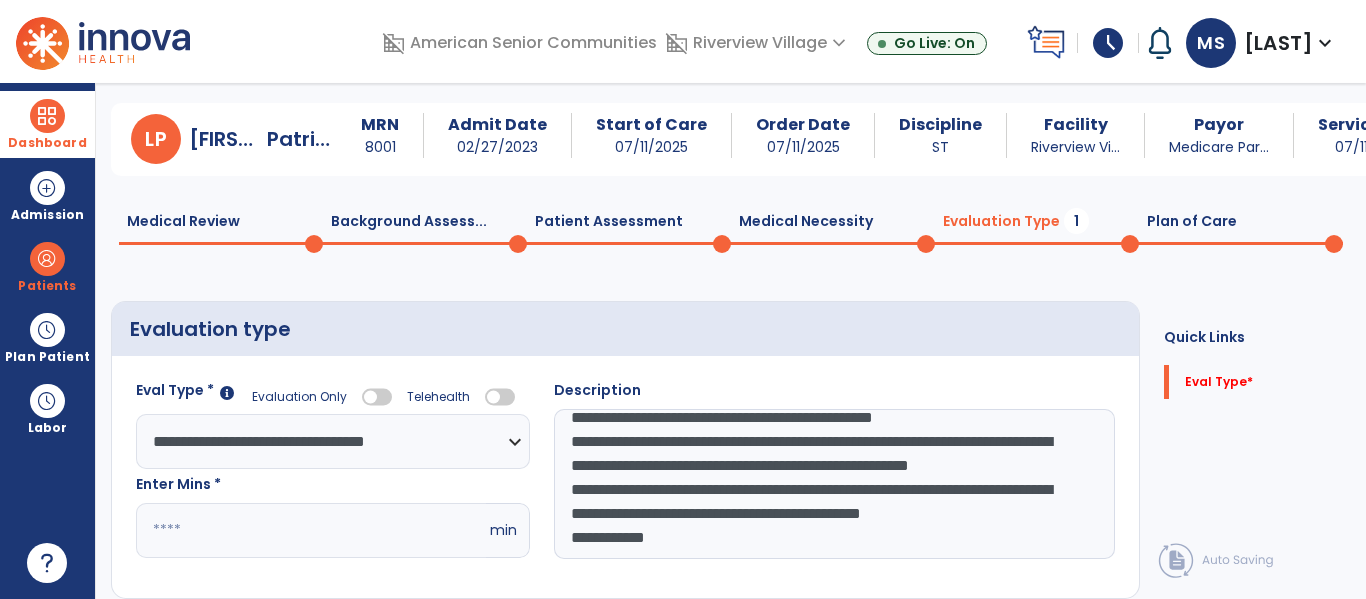 click on "**********" 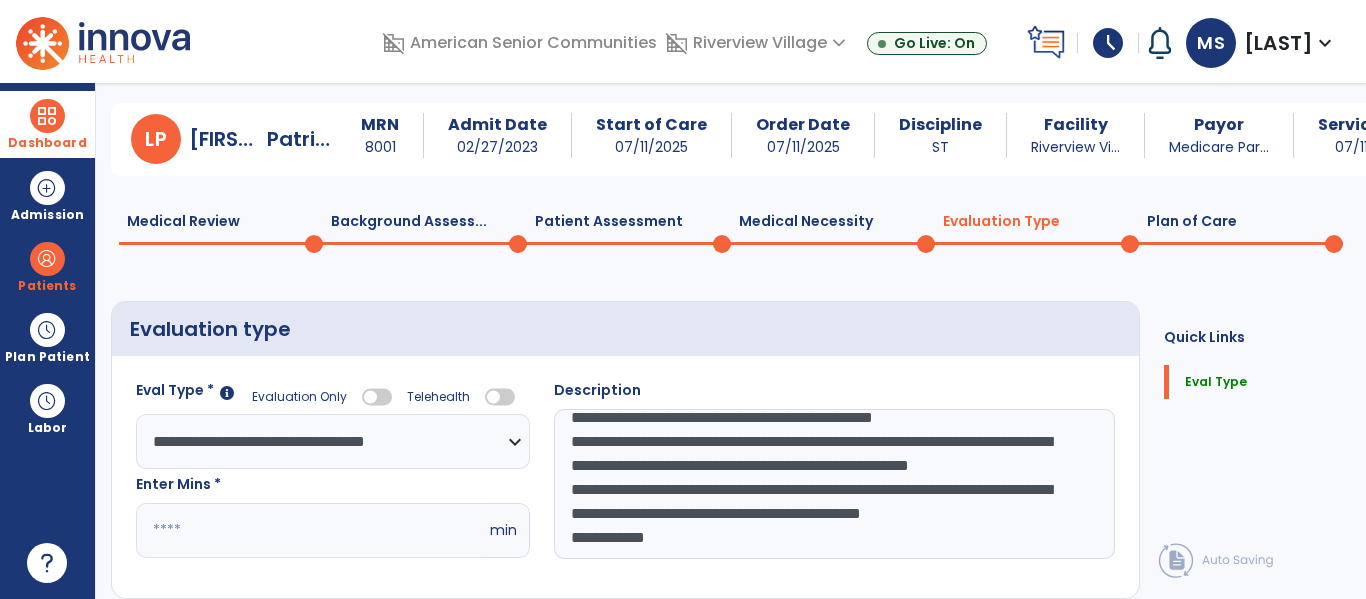 click on "**********" 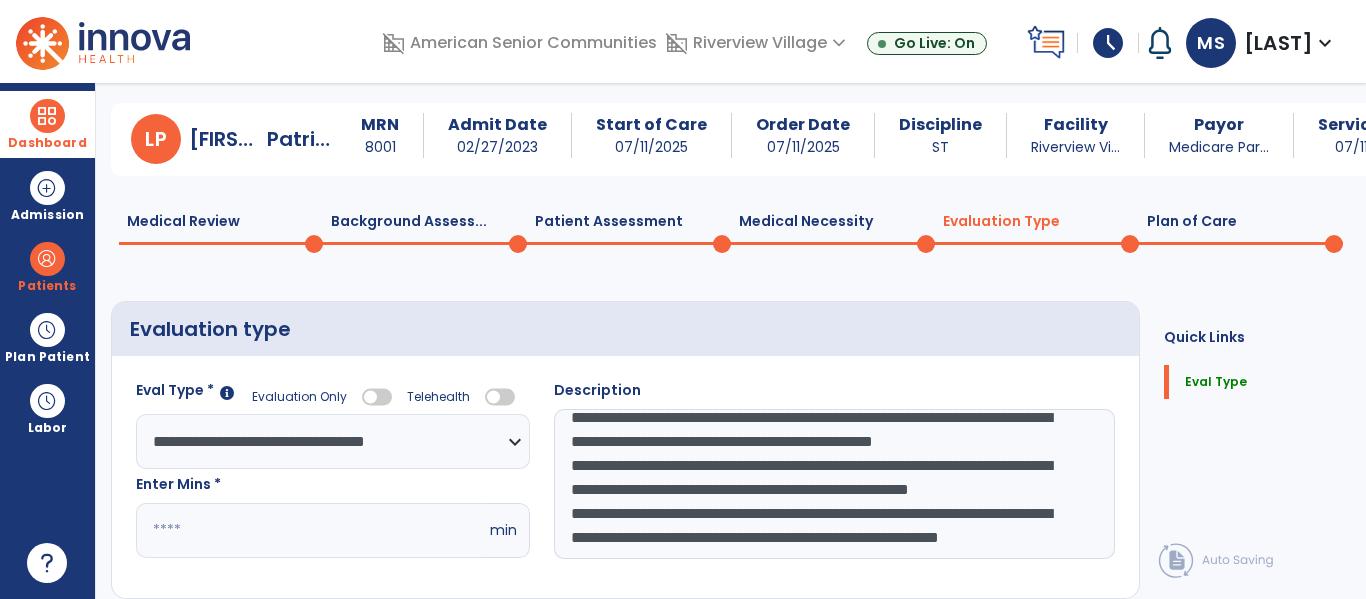 scroll, scrollTop: 168, scrollLeft: 0, axis: vertical 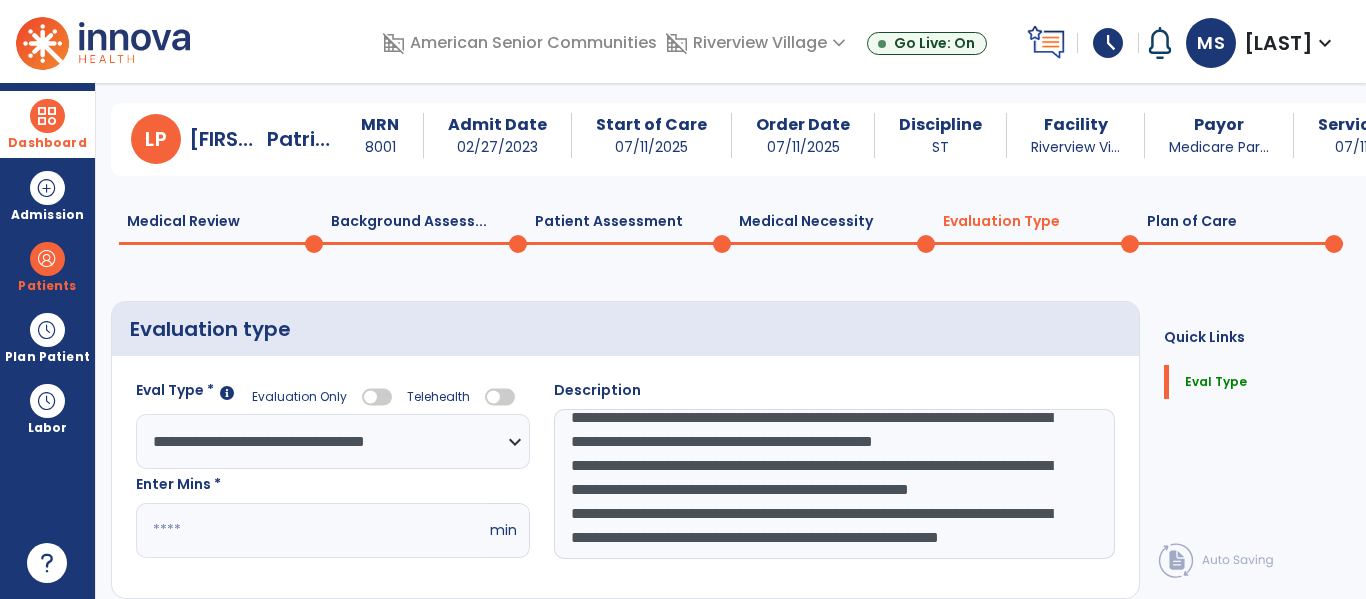 click on "**********" 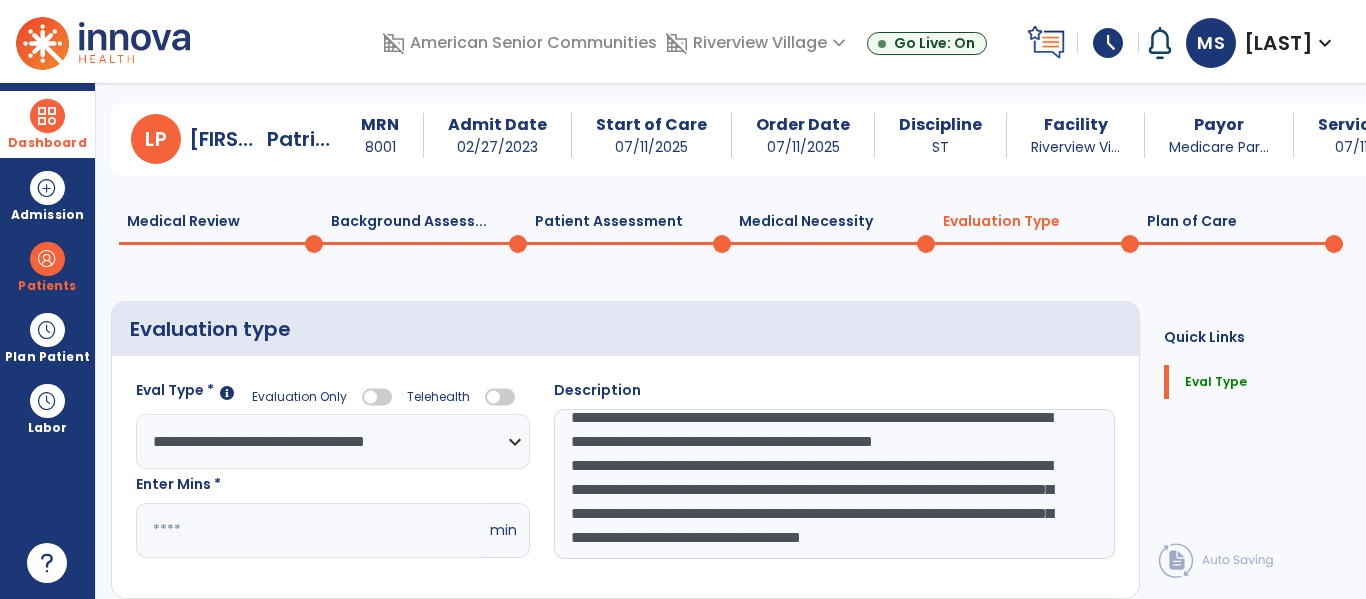 scroll, scrollTop: 144, scrollLeft: 0, axis: vertical 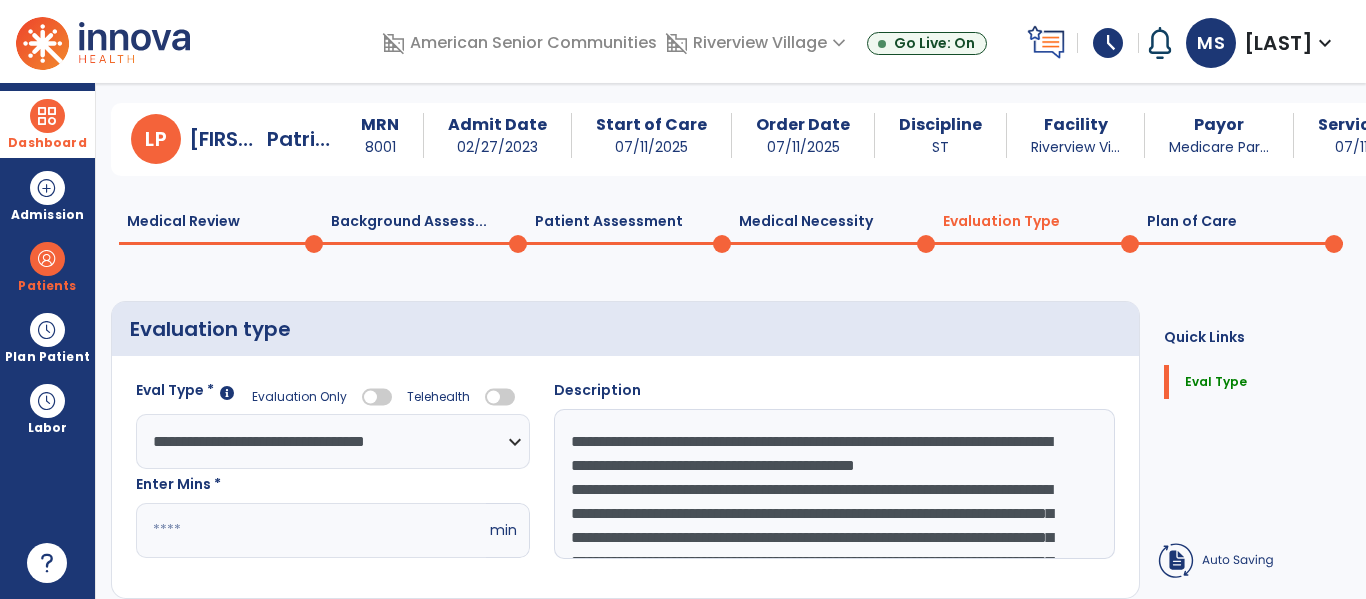 click on "**********" 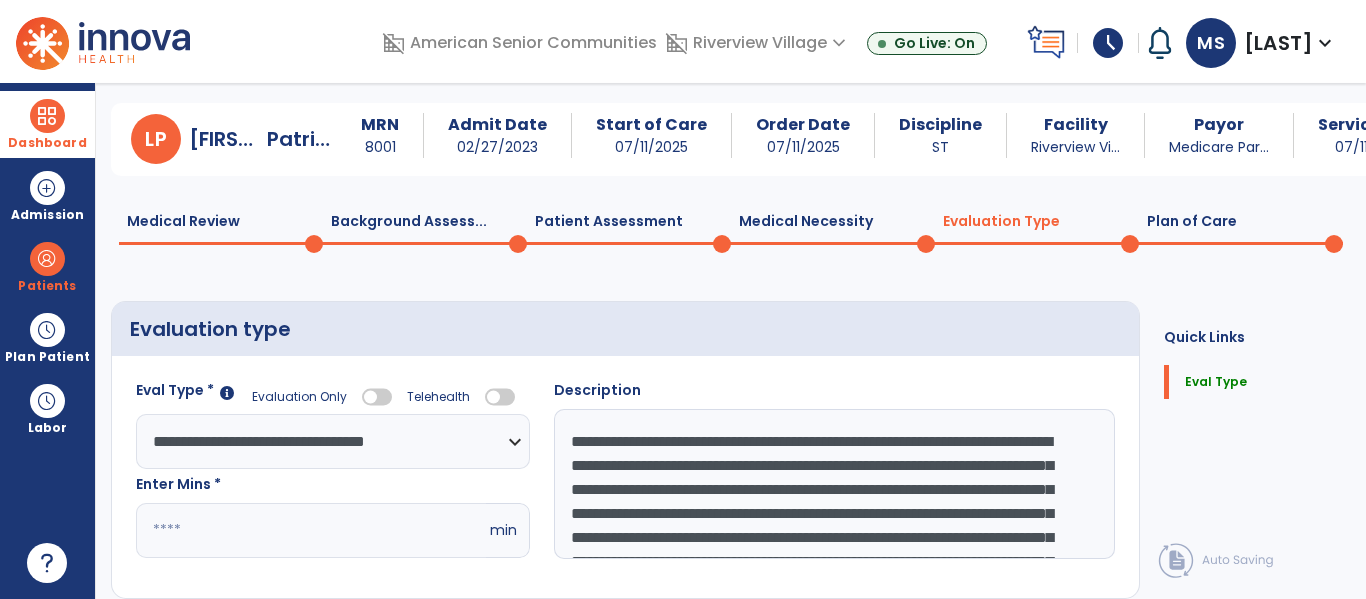 scroll, scrollTop: 96, scrollLeft: 0, axis: vertical 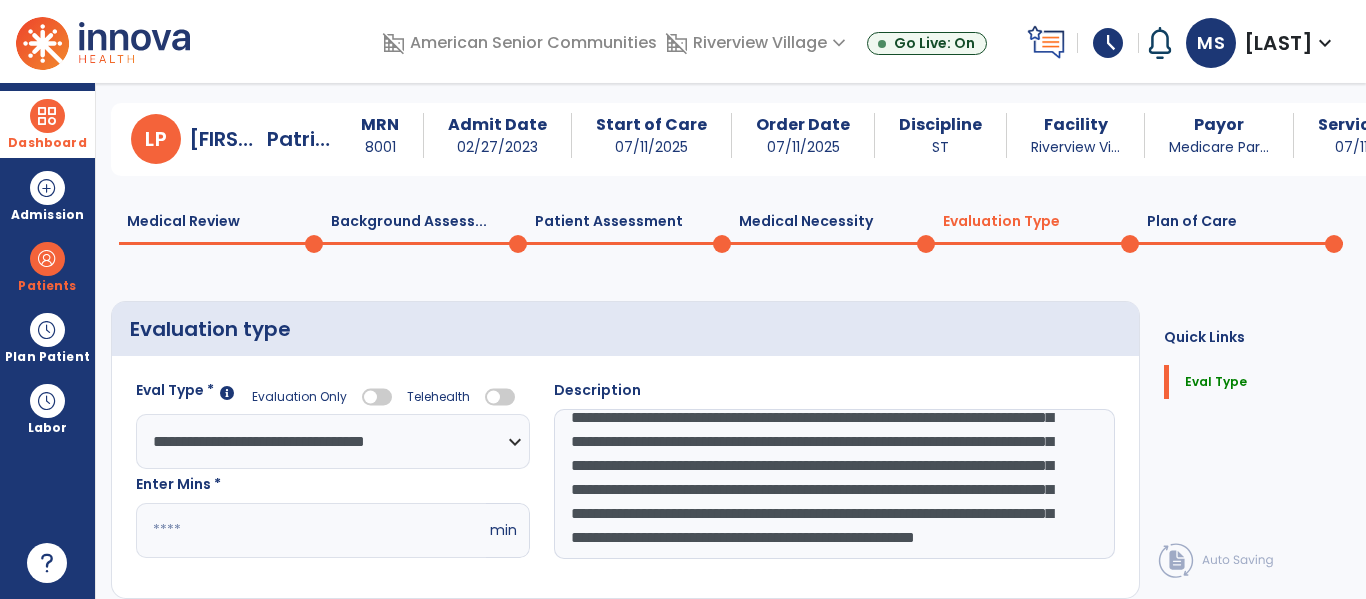 drag, startPoint x: 937, startPoint y: 439, endPoint x: 1108, endPoint y: 569, distance: 214.80457 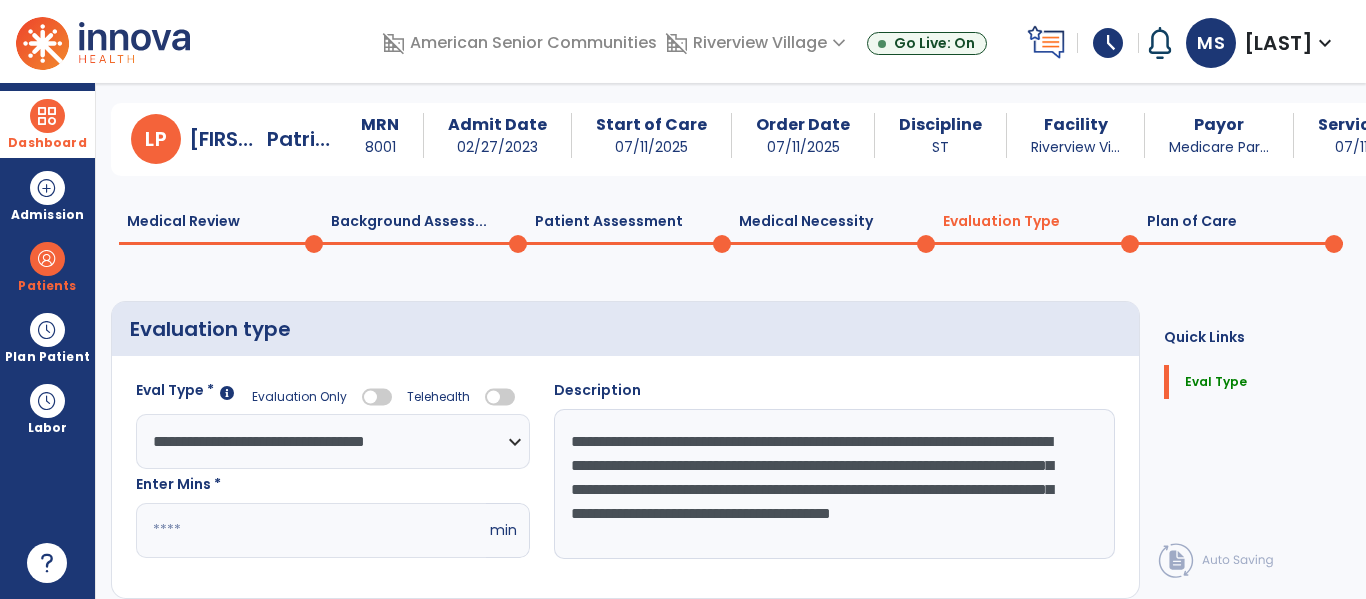 scroll, scrollTop: 0, scrollLeft: 0, axis: both 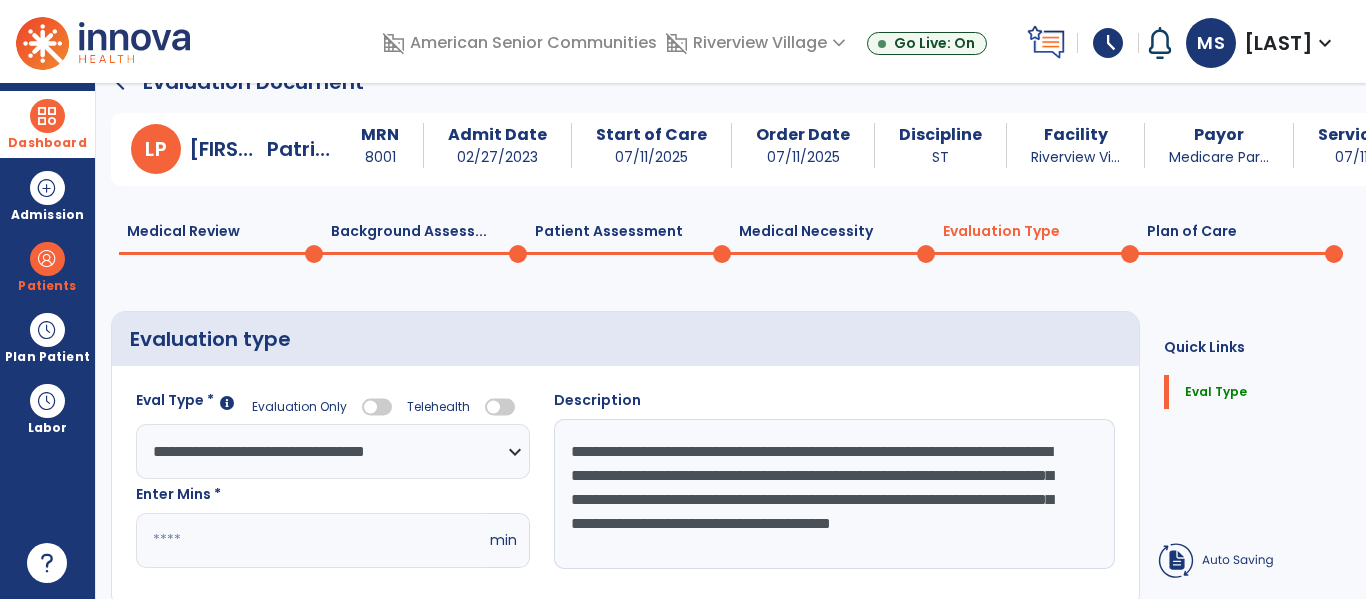 type on "**********" 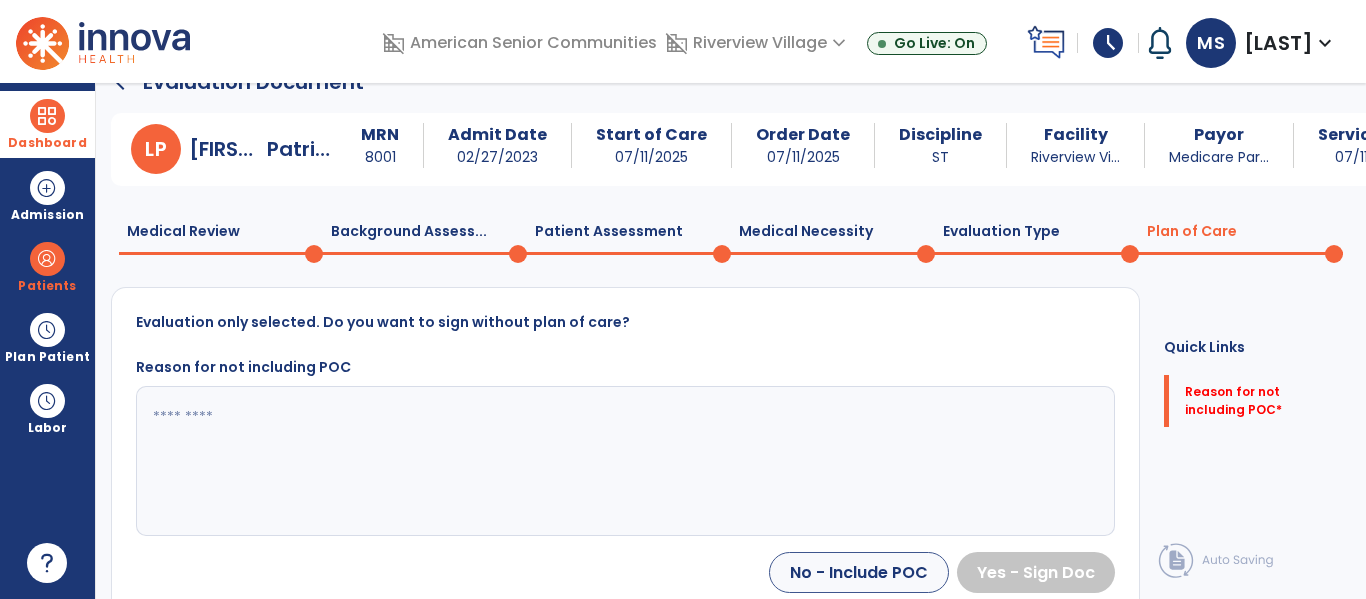 drag, startPoint x: 540, startPoint y: 449, endPoint x: 585, endPoint y: 458, distance: 45.891174 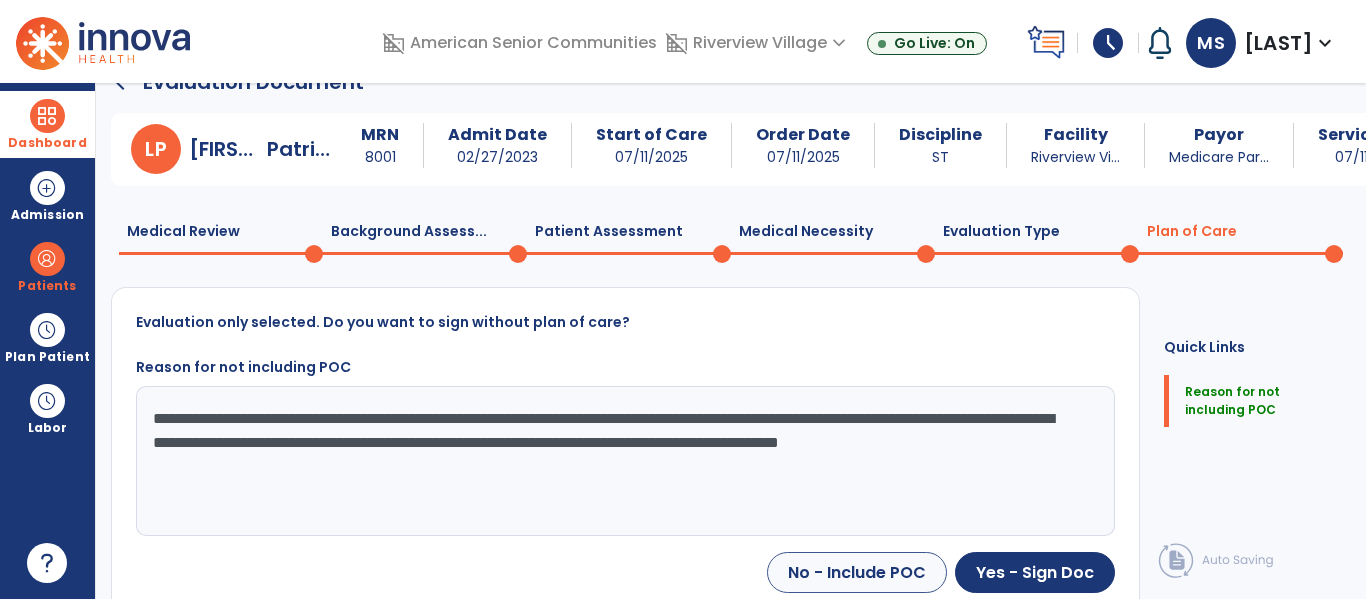 click on "**********" 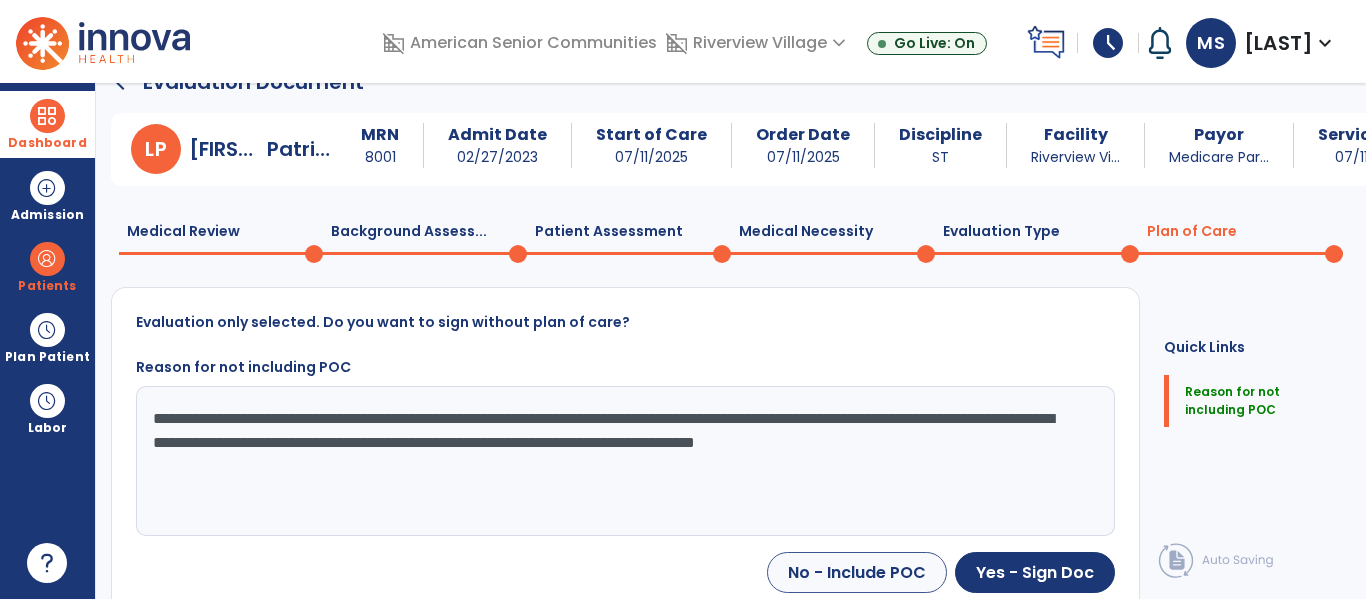 click on "**********" 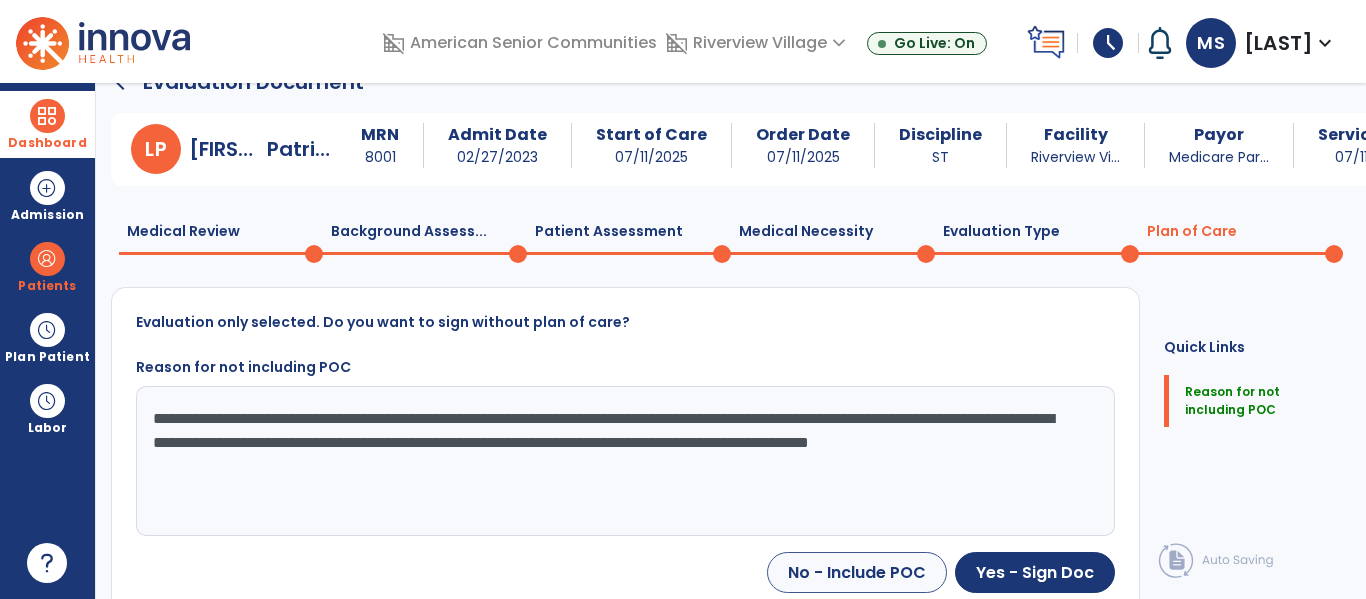 click on "**********" 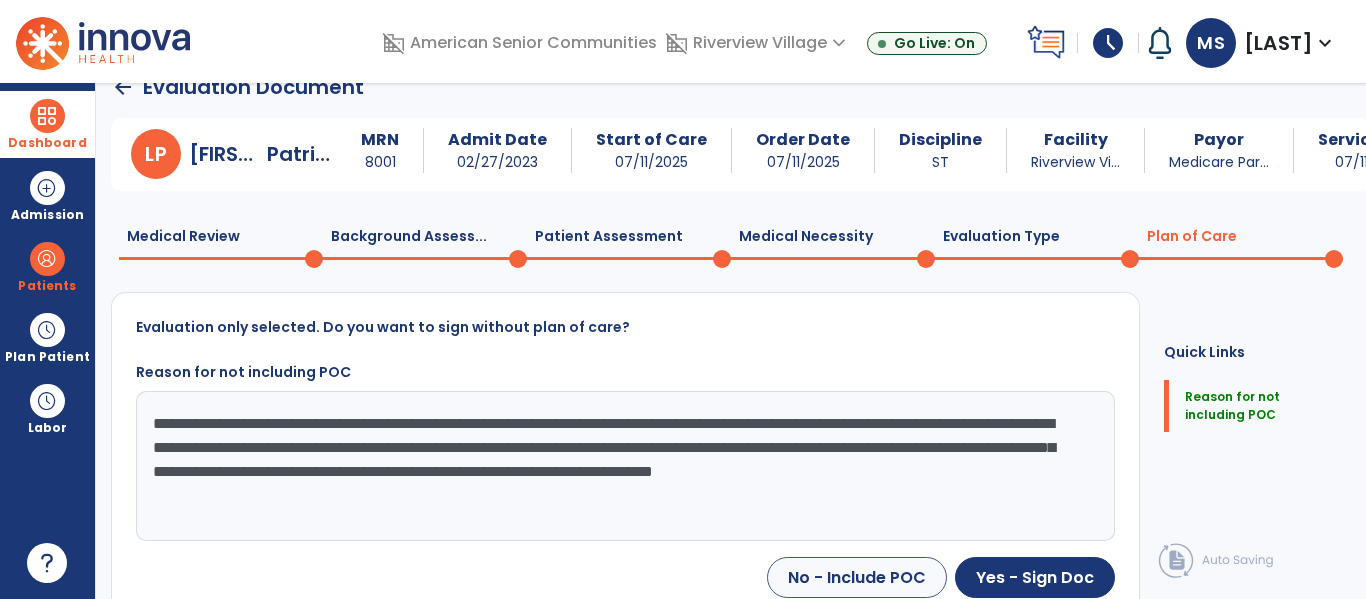 scroll, scrollTop: 36, scrollLeft: 0, axis: vertical 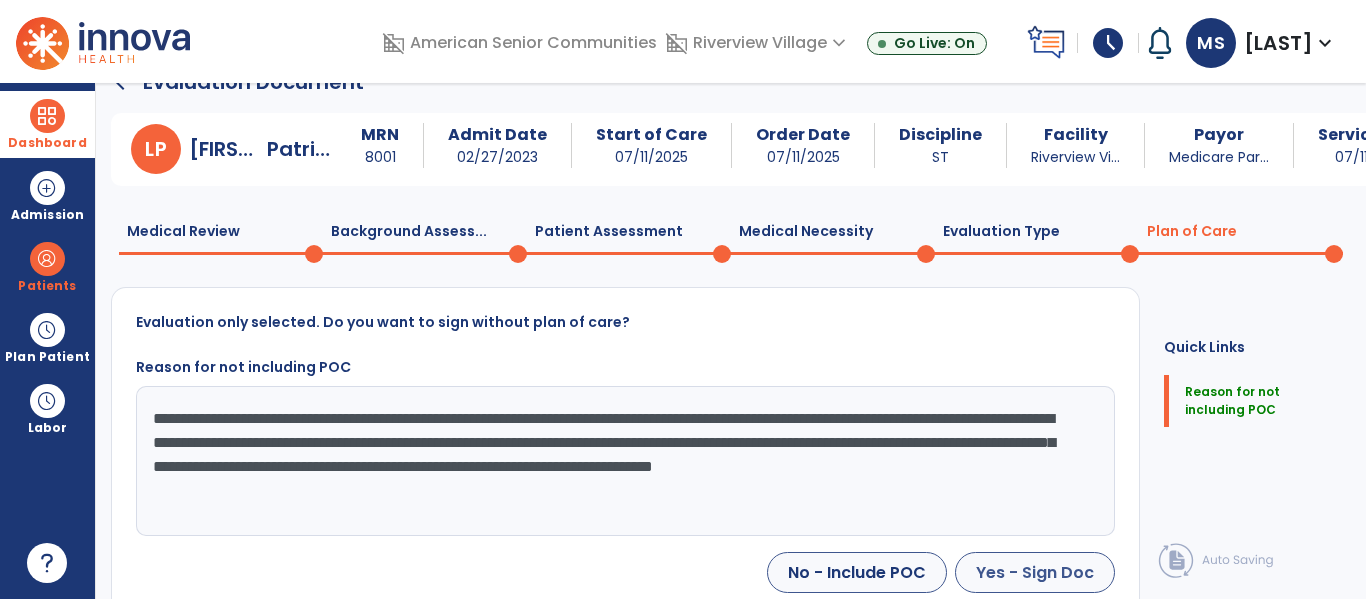 type on "**********" 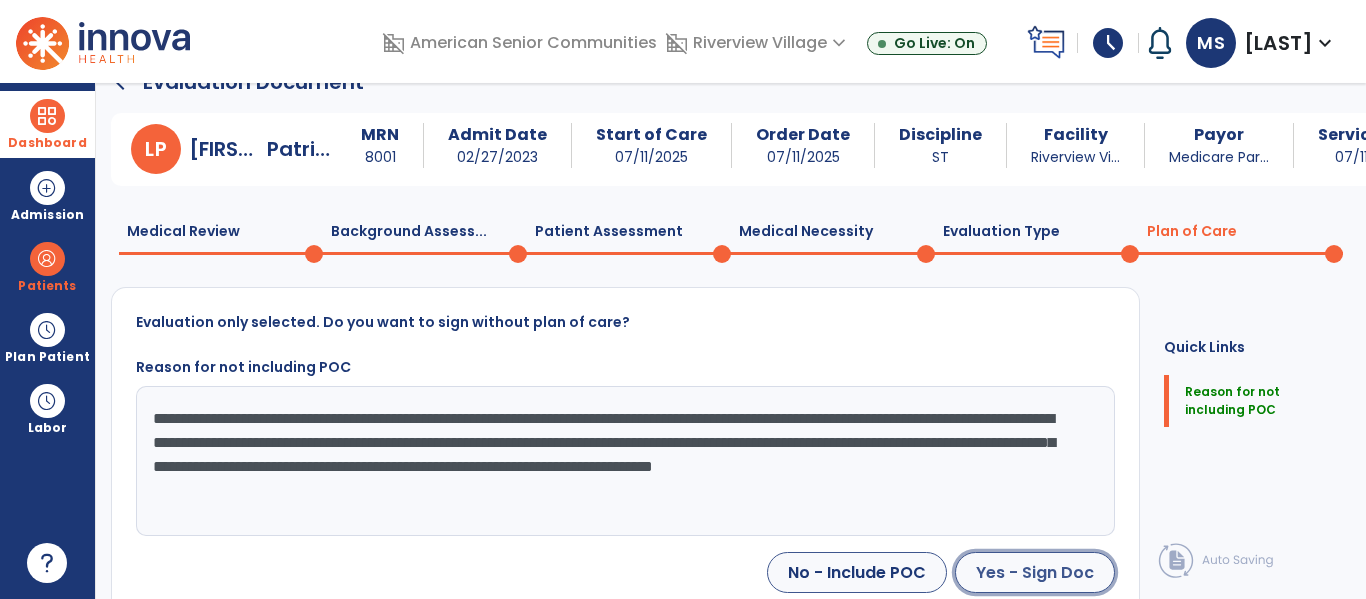 click on "Yes - Sign Doc" 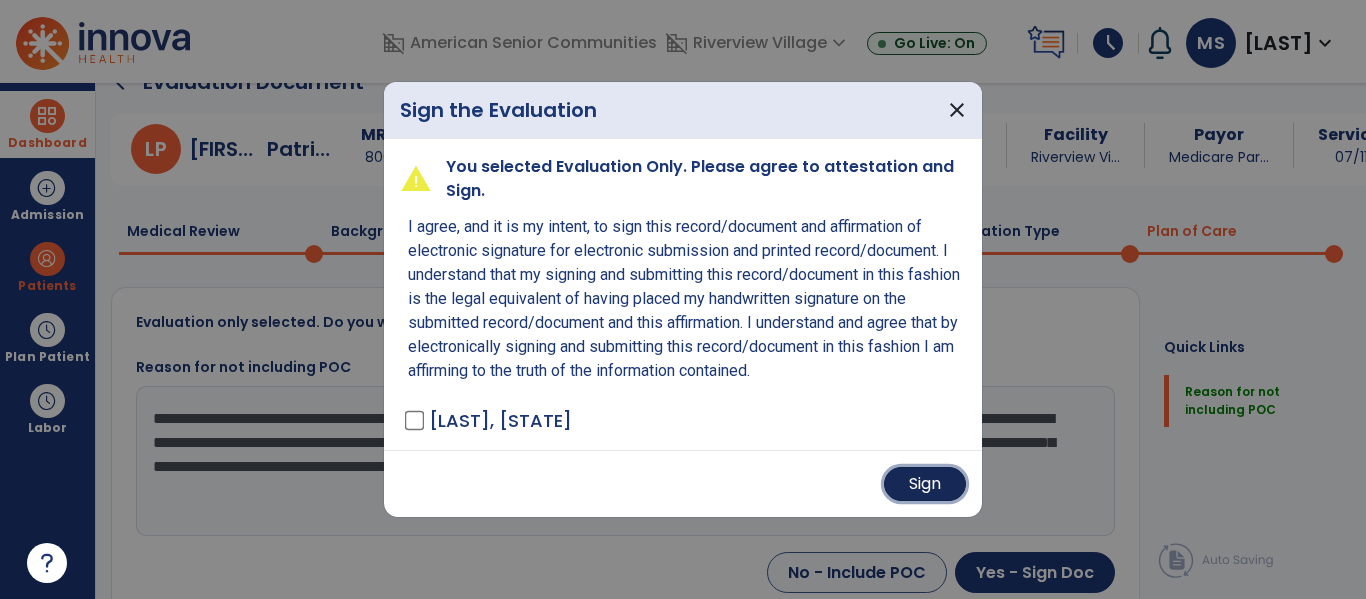 click on "Sign" at bounding box center (925, 484) 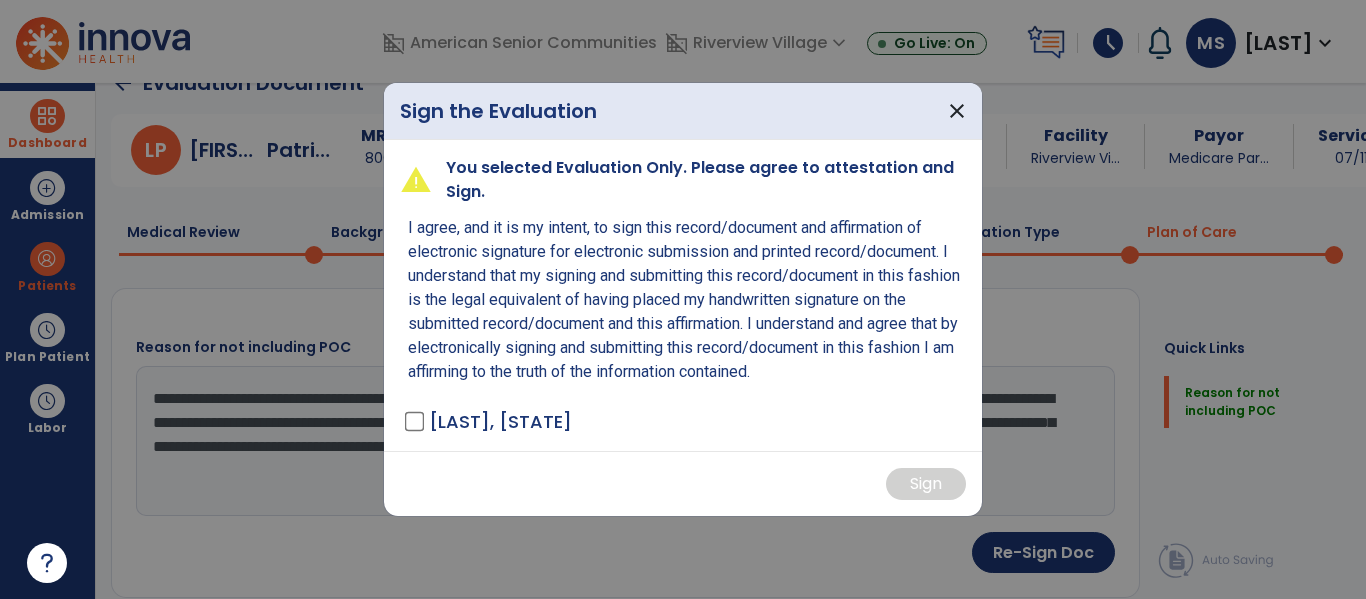 scroll, scrollTop: 35, scrollLeft: 0, axis: vertical 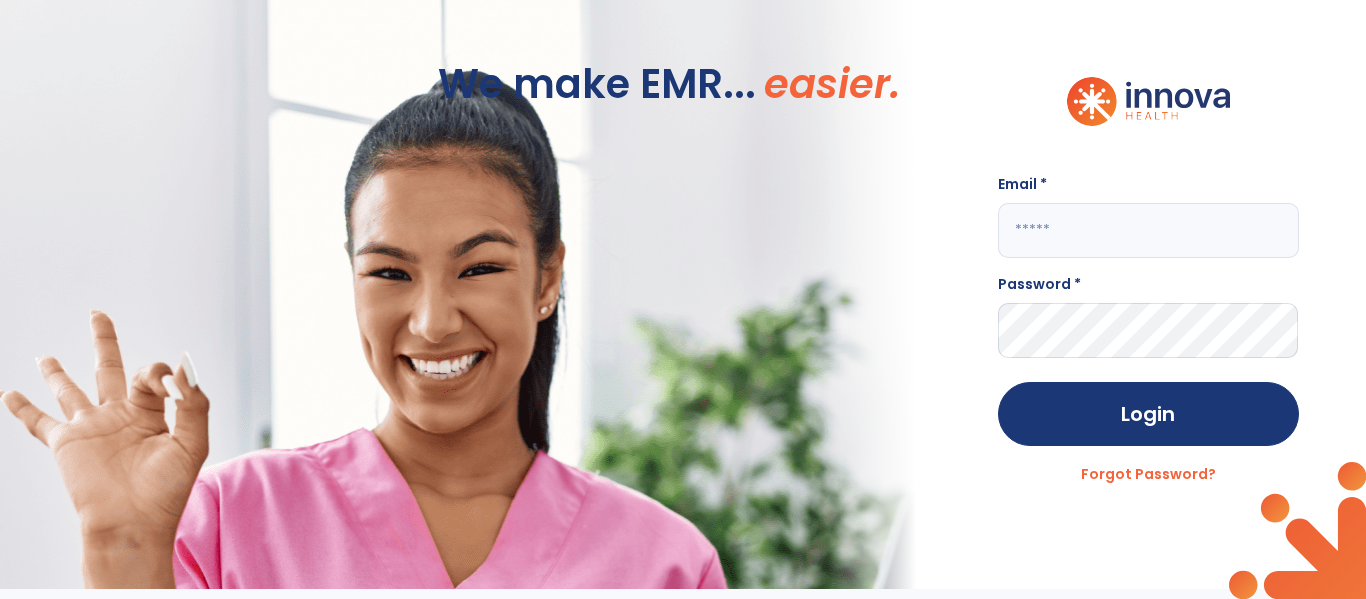 click 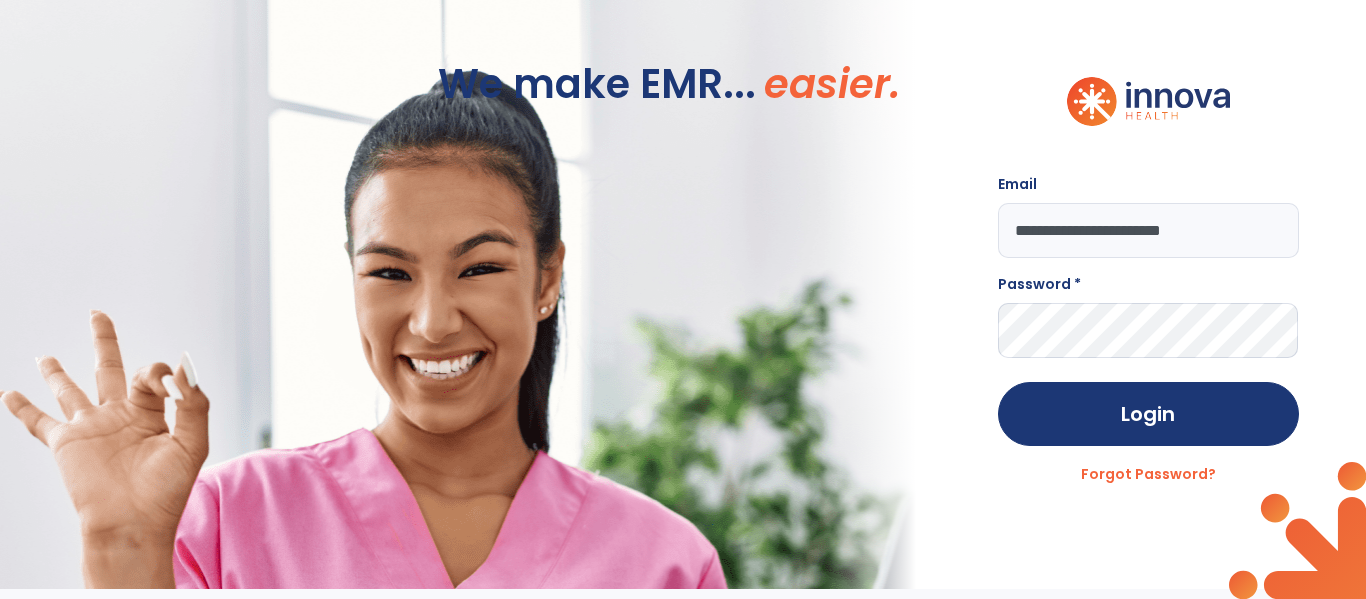 type on "**********" 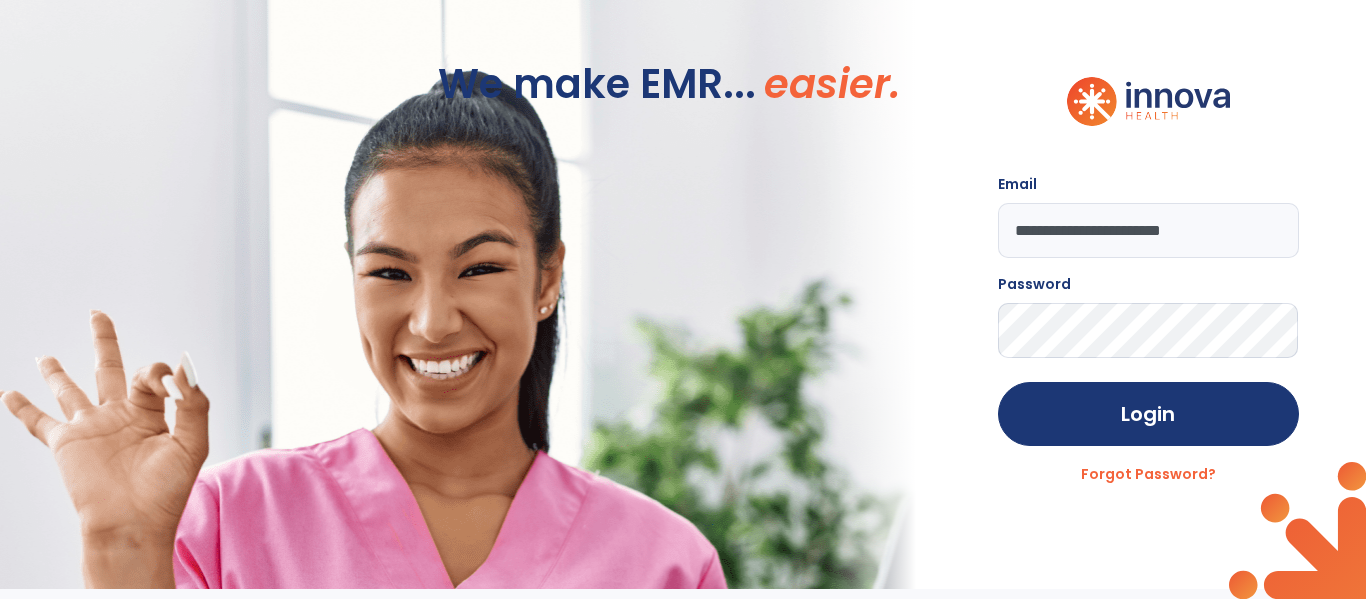 click on "Login" 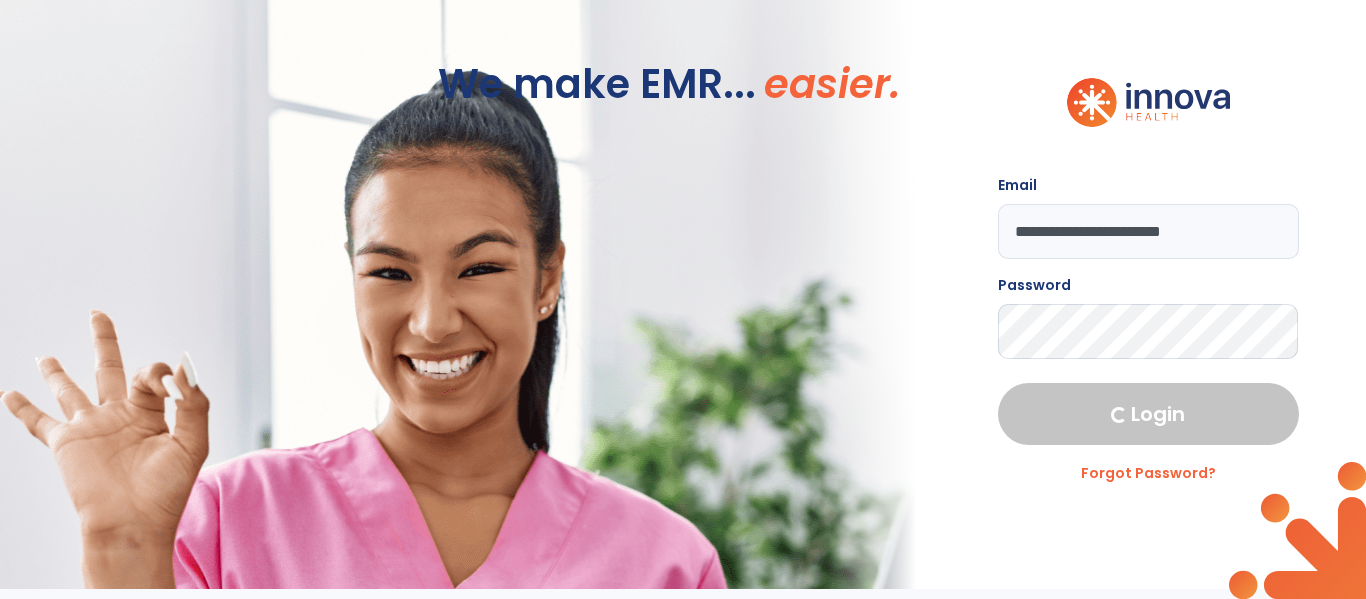 select on "****" 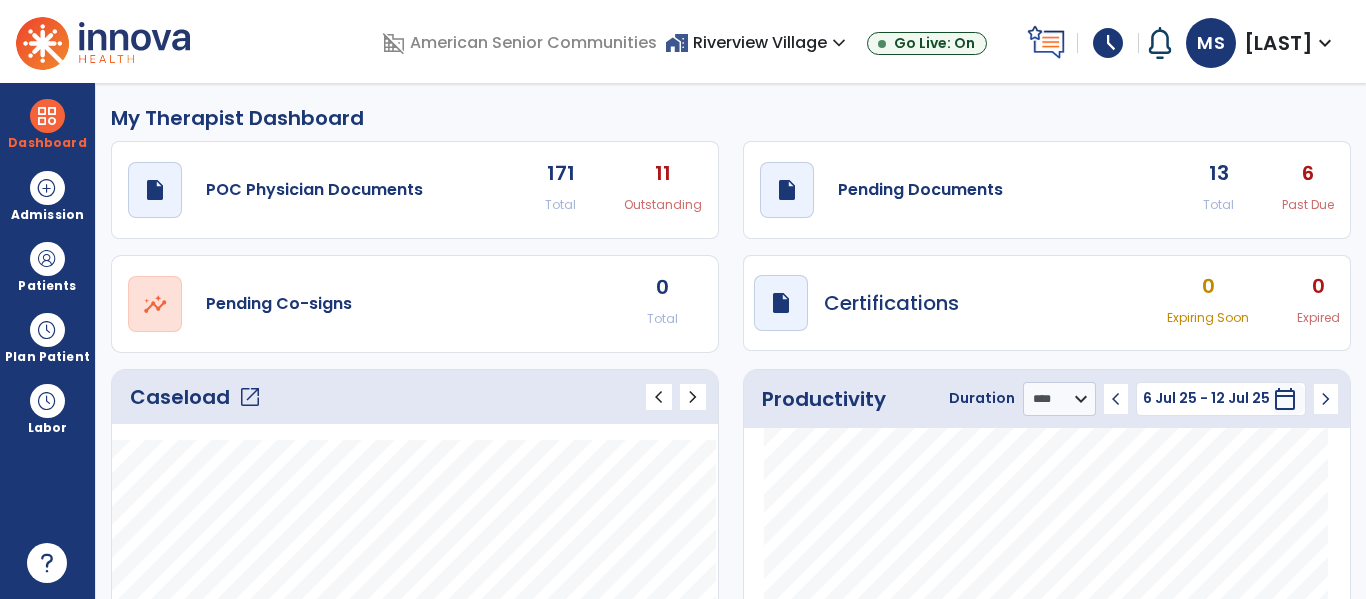 click on "Caseload   open_in_new" 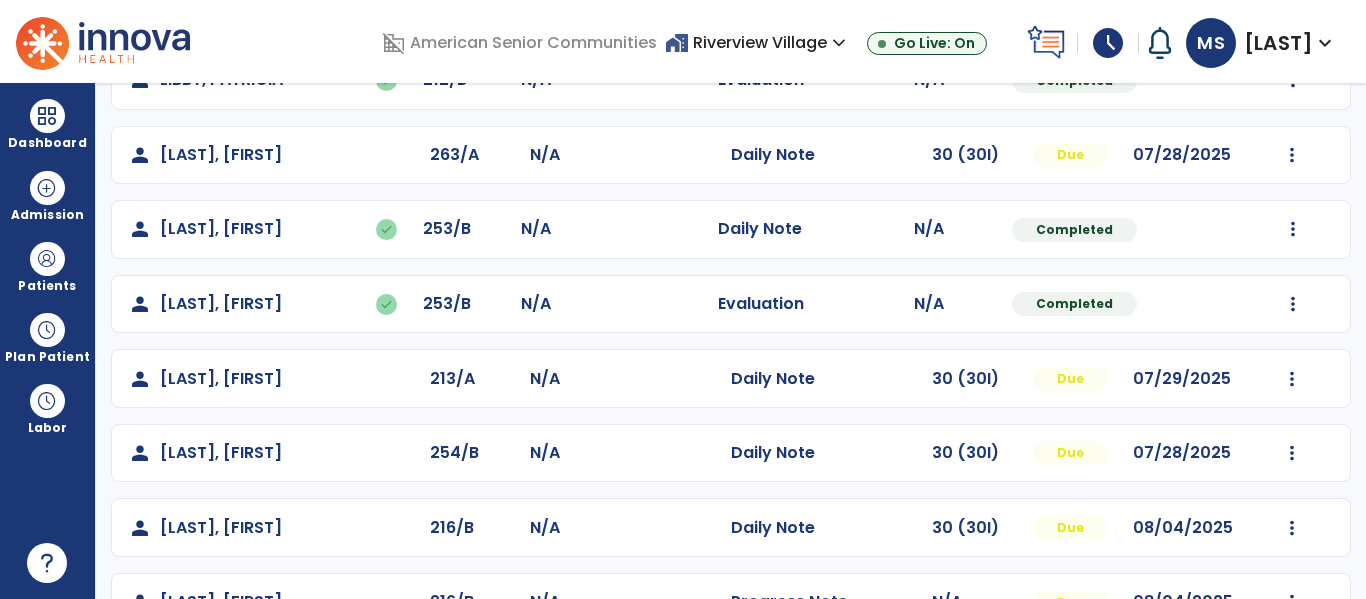 scroll, scrollTop: 708, scrollLeft: 0, axis: vertical 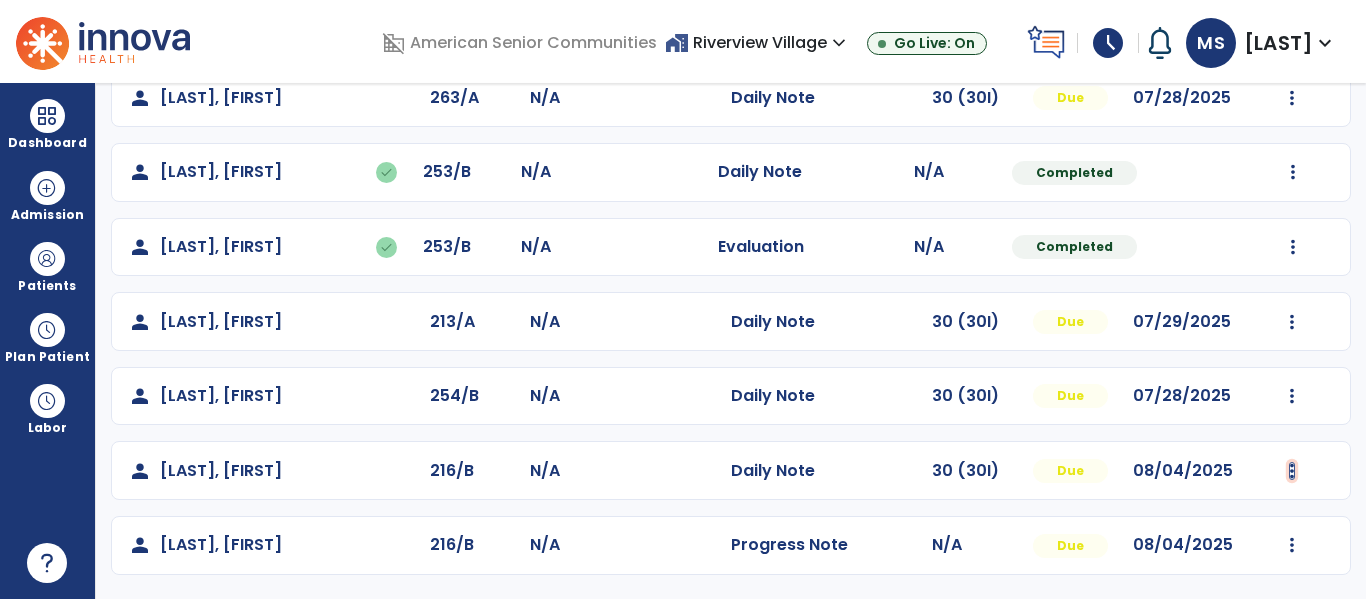 click at bounding box center (1293, -275) 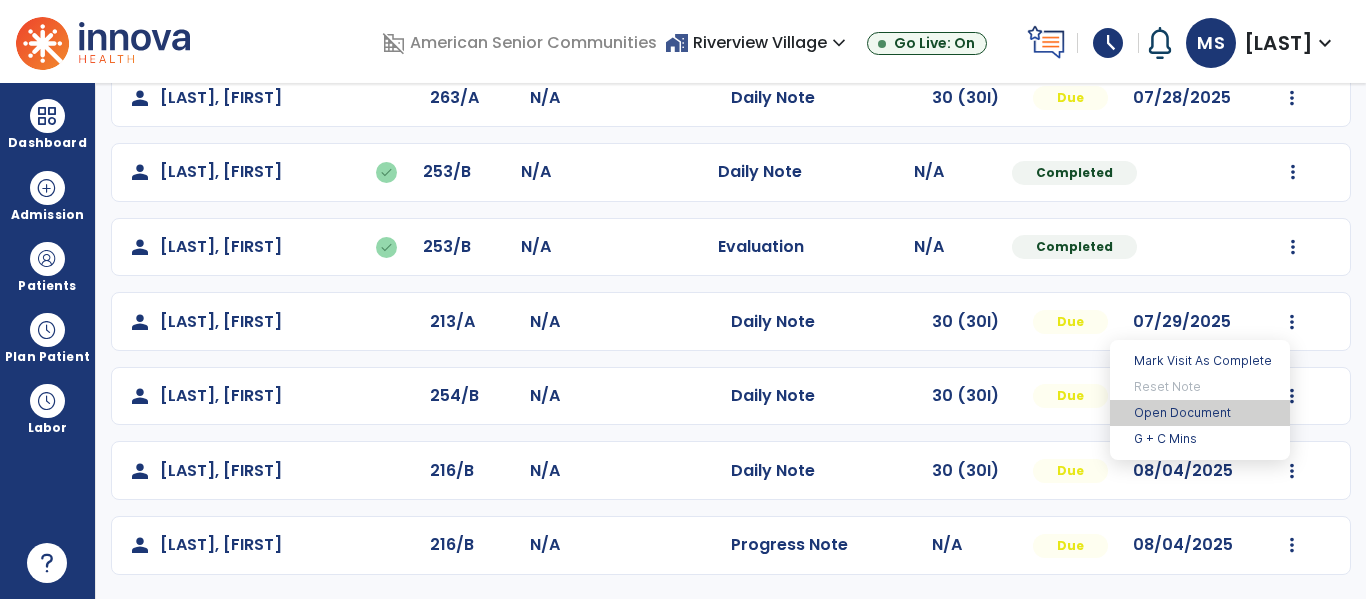 click on "Open Document" at bounding box center [1200, 413] 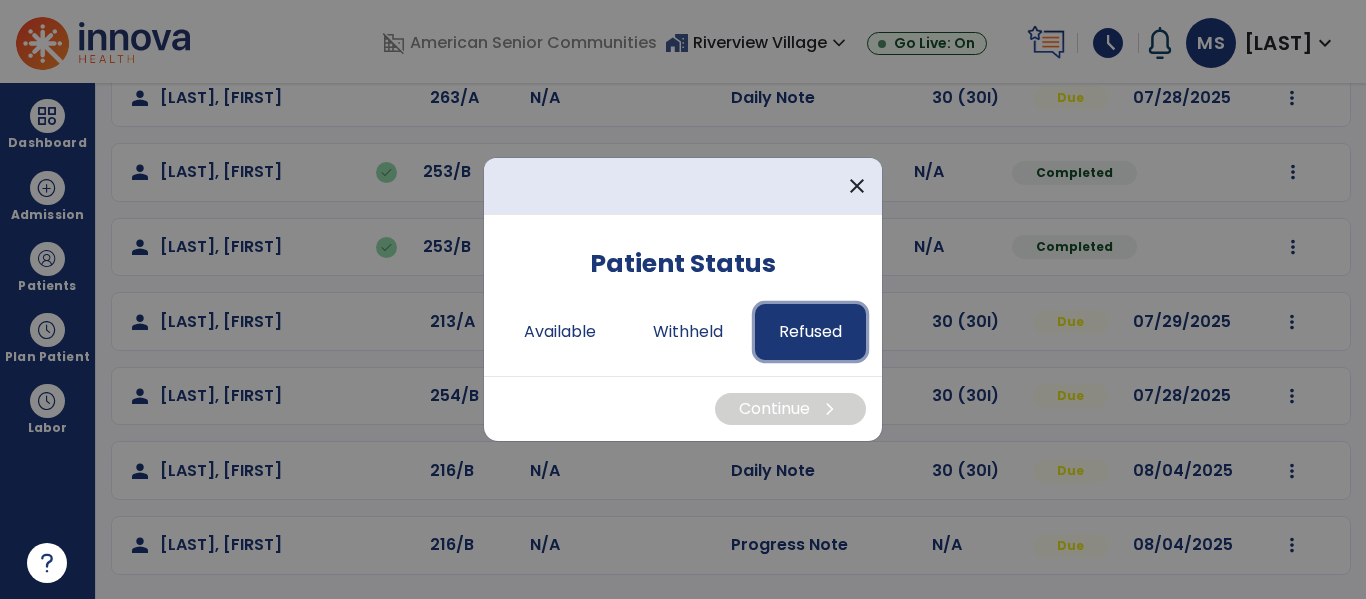 click on "Refused" at bounding box center [810, 332] 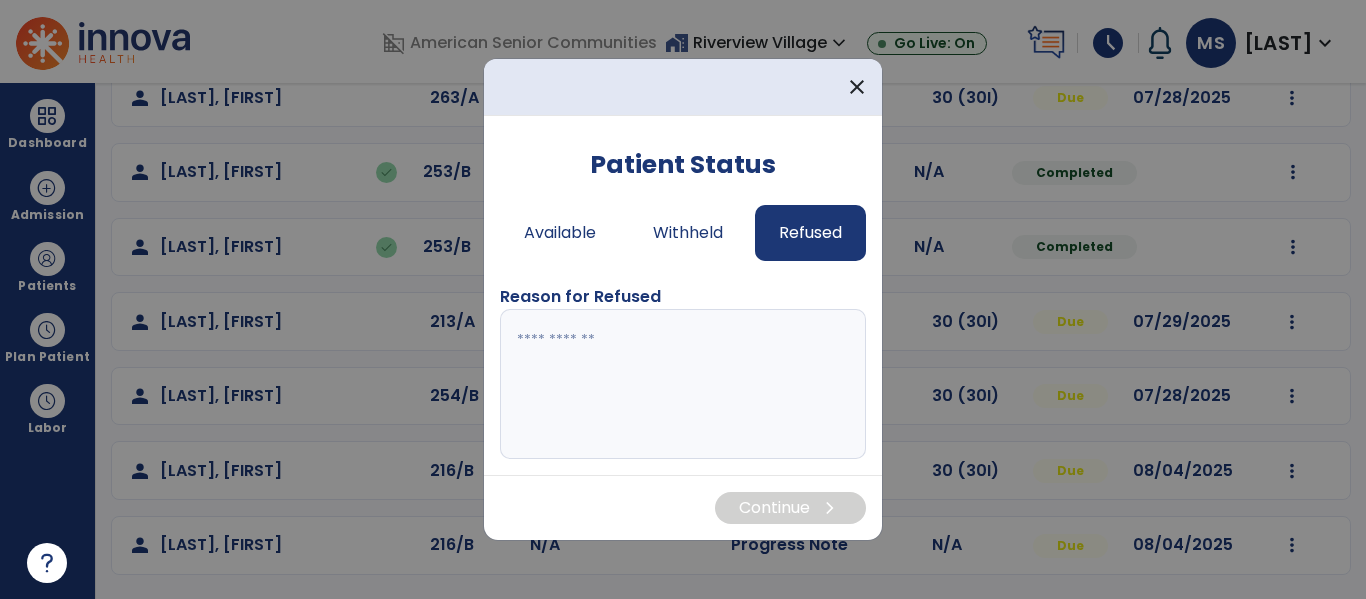 click at bounding box center [683, 384] 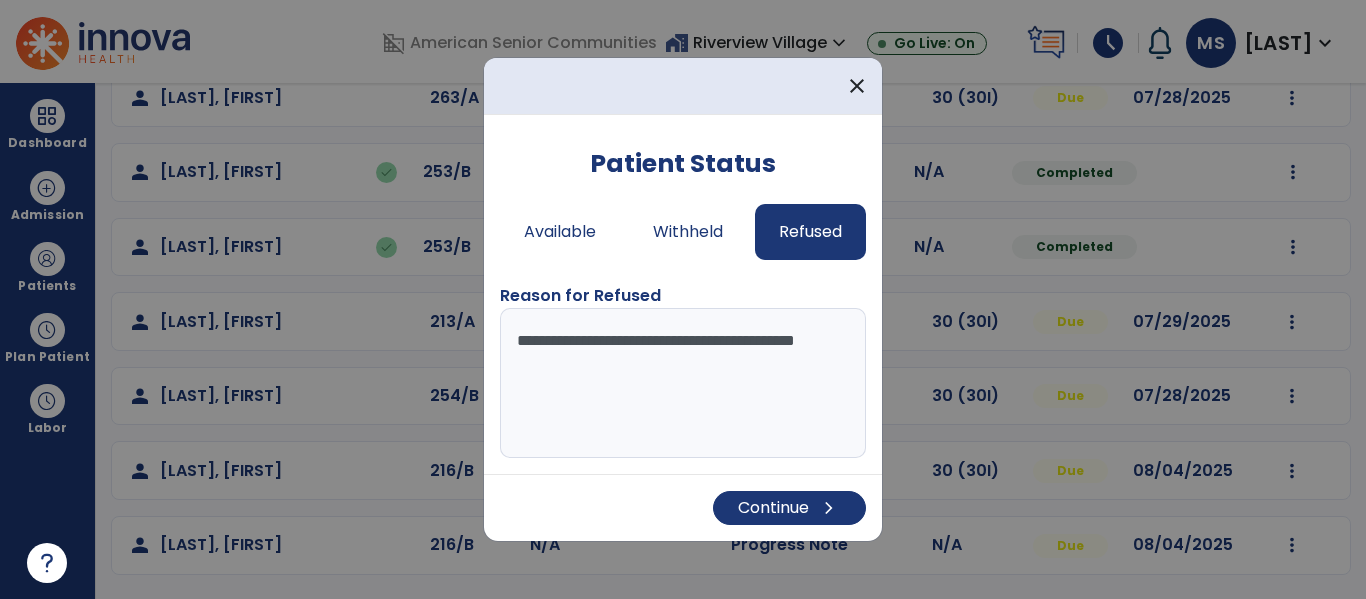 type on "**********" 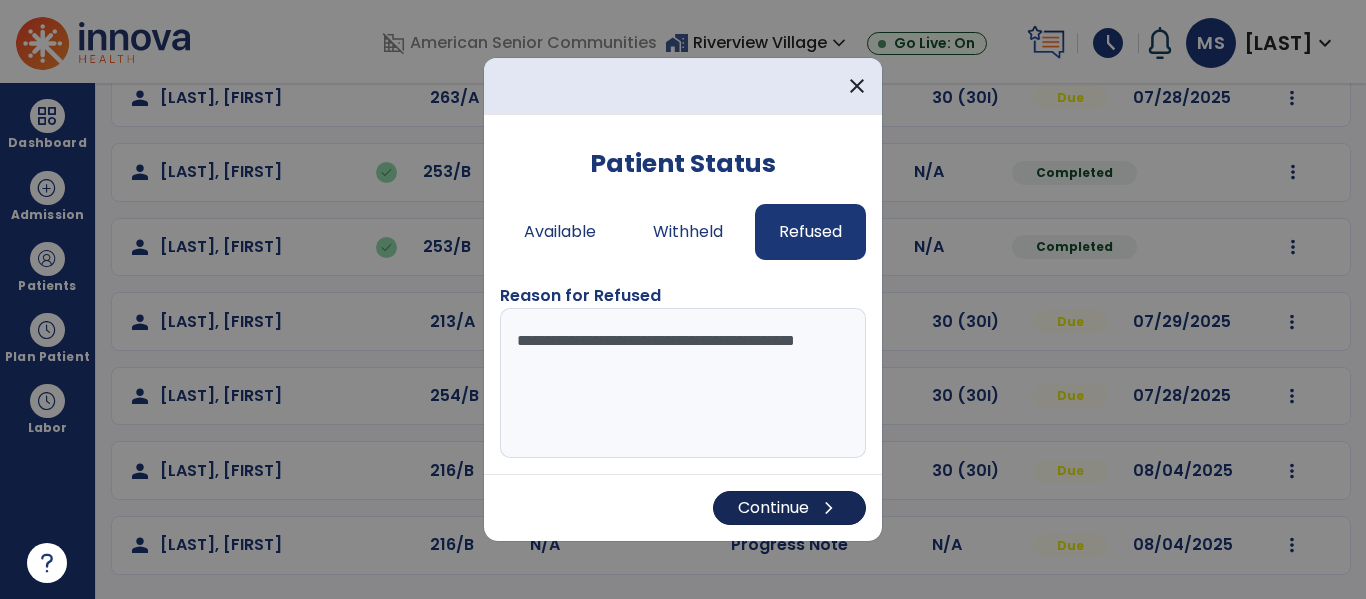 drag, startPoint x: 811, startPoint y: 487, endPoint x: 805, endPoint y: 505, distance: 18.973665 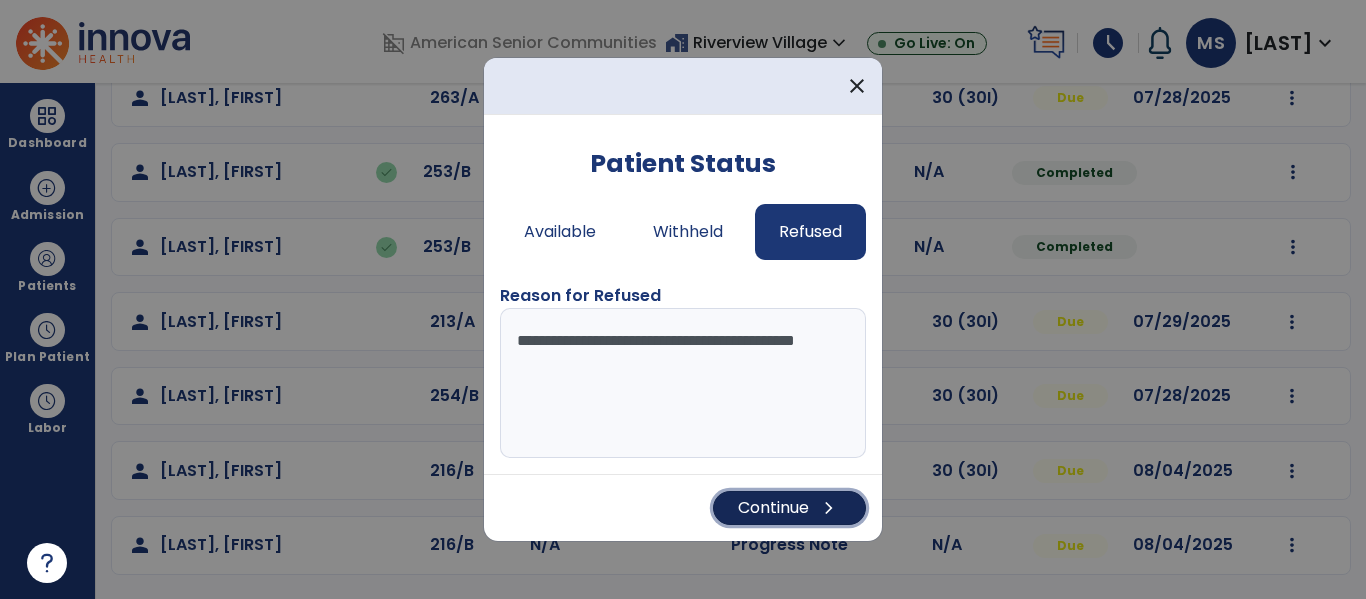 click on "Continue   chevron_right" at bounding box center (789, 508) 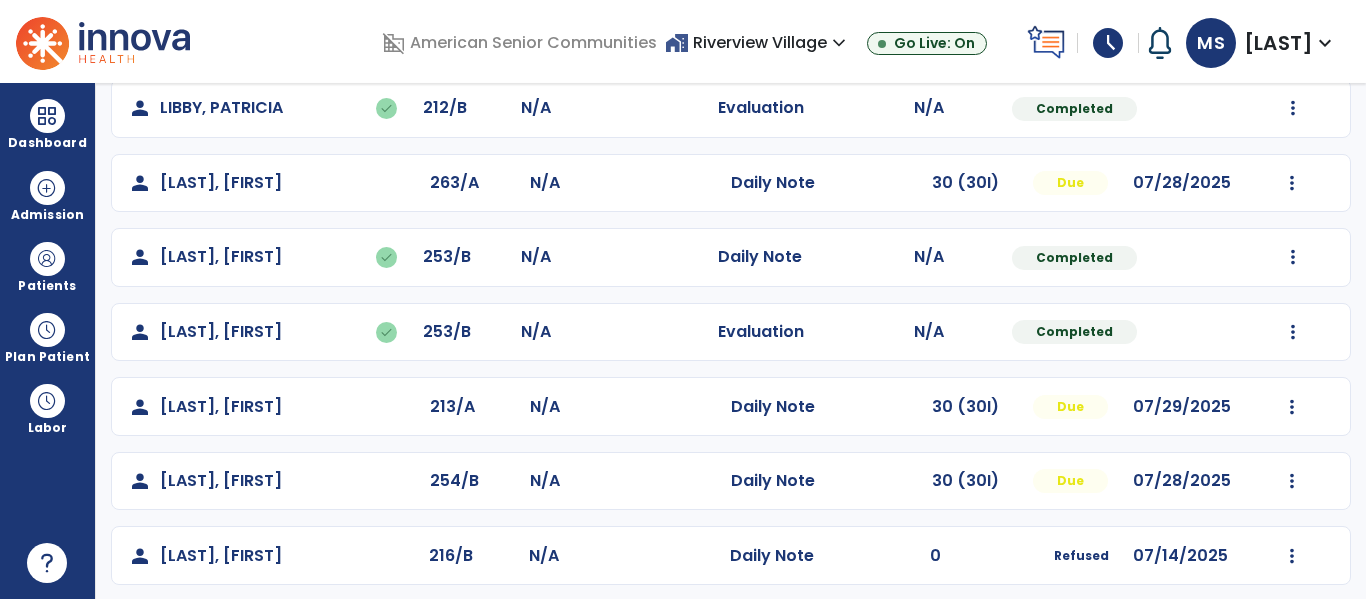 scroll, scrollTop: 633, scrollLeft: 0, axis: vertical 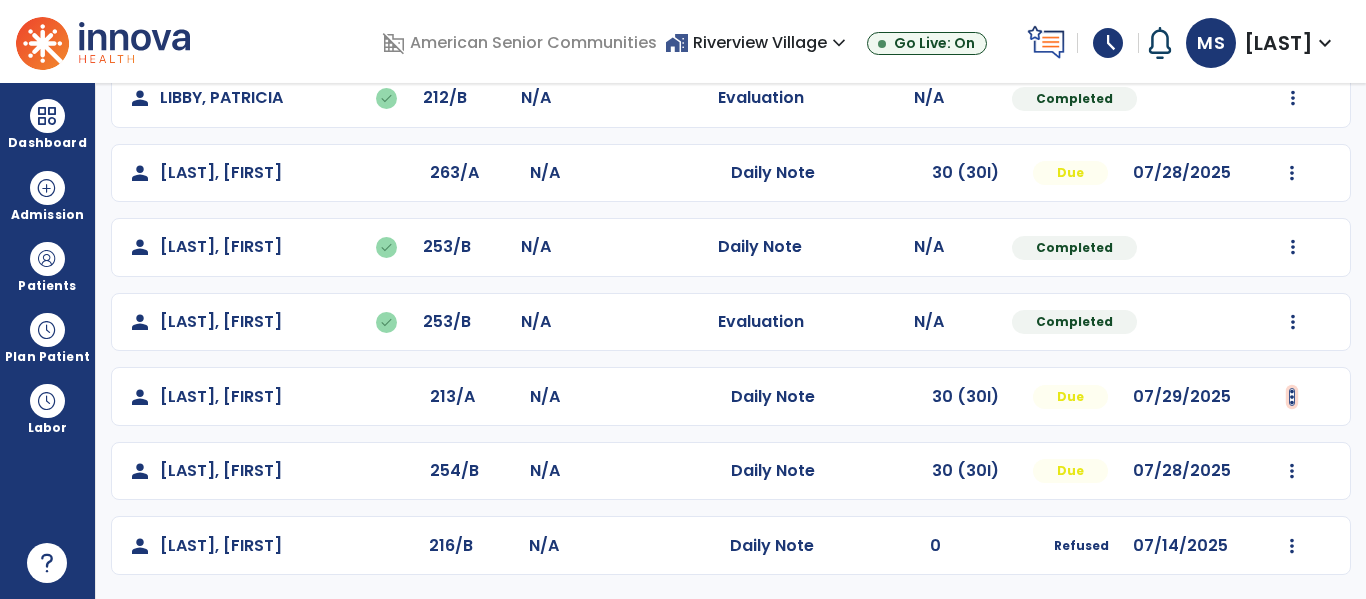 click at bounding box center (1293, -200) 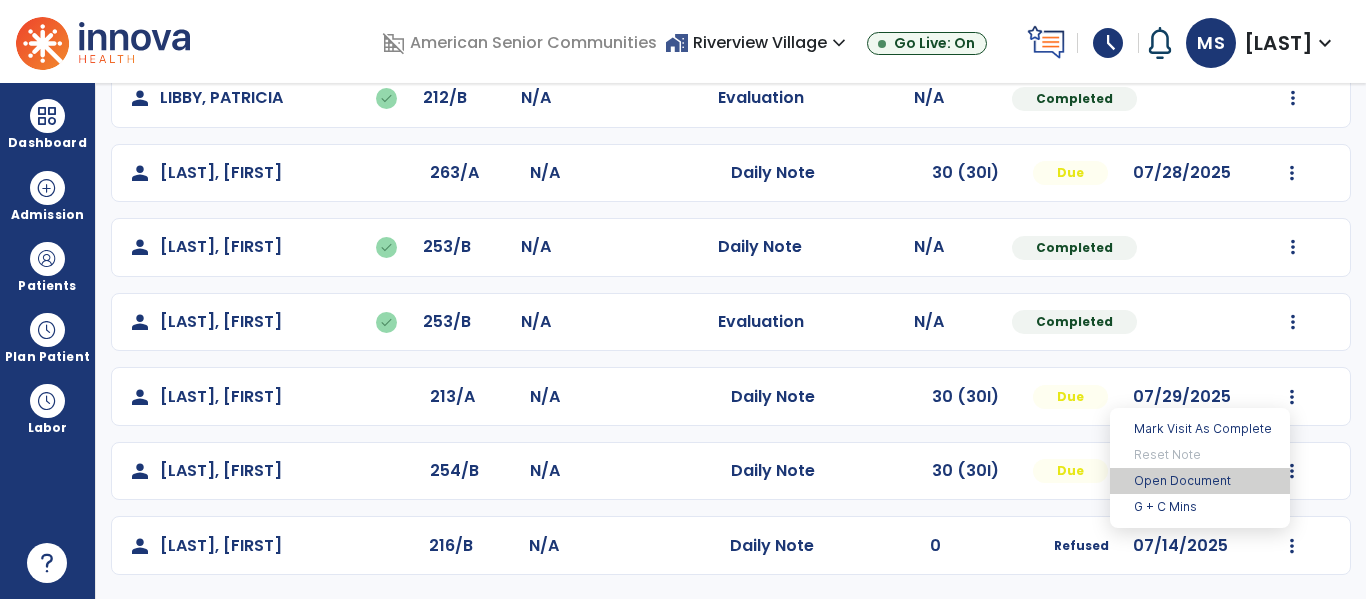 click on "Open Document" at bounding box center (1200, 481) 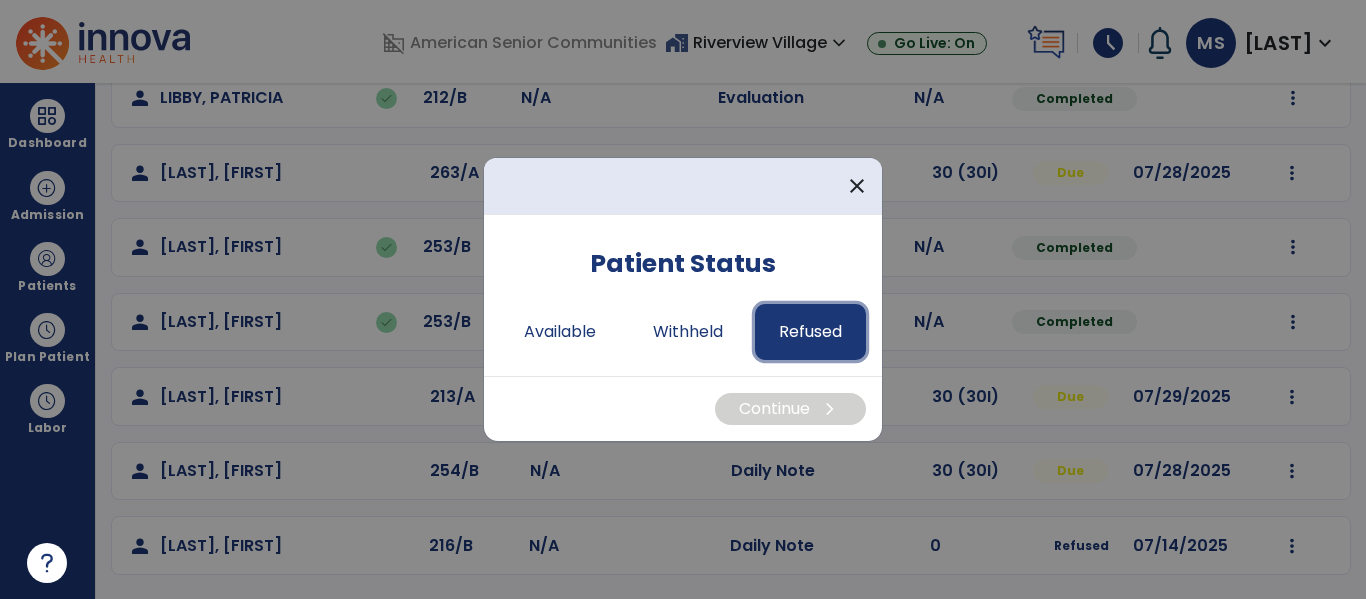 click on "Refused" at bounding box center (810, 332) 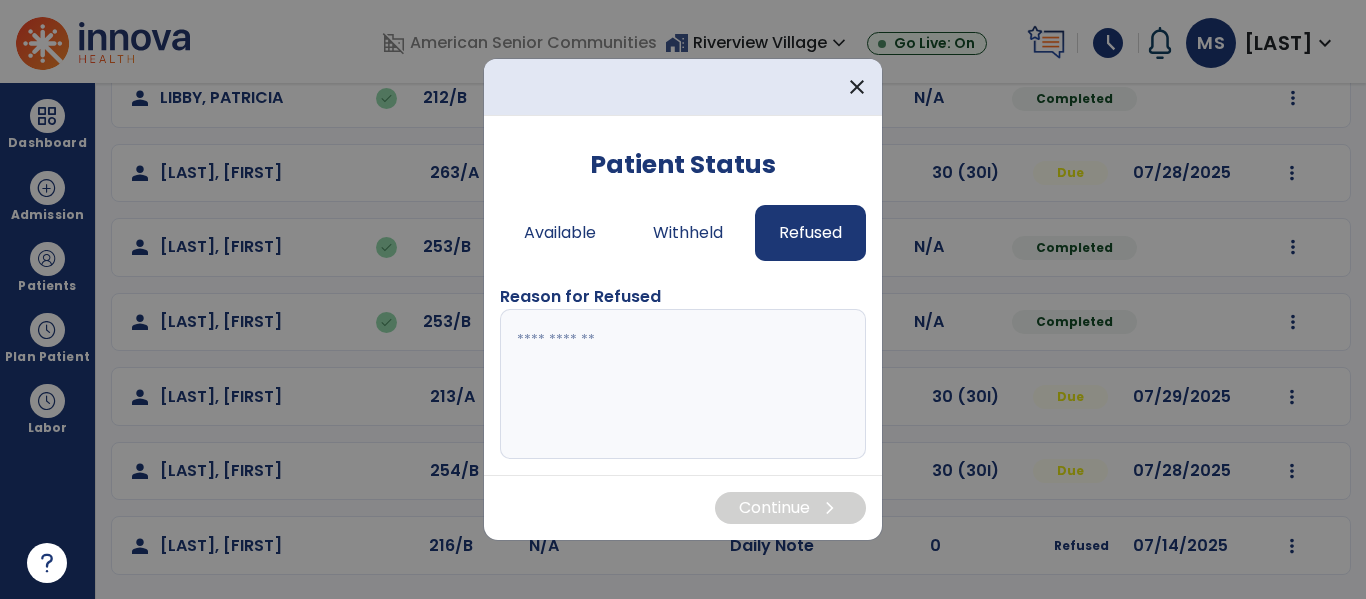 click at bounding box center [683, 384] 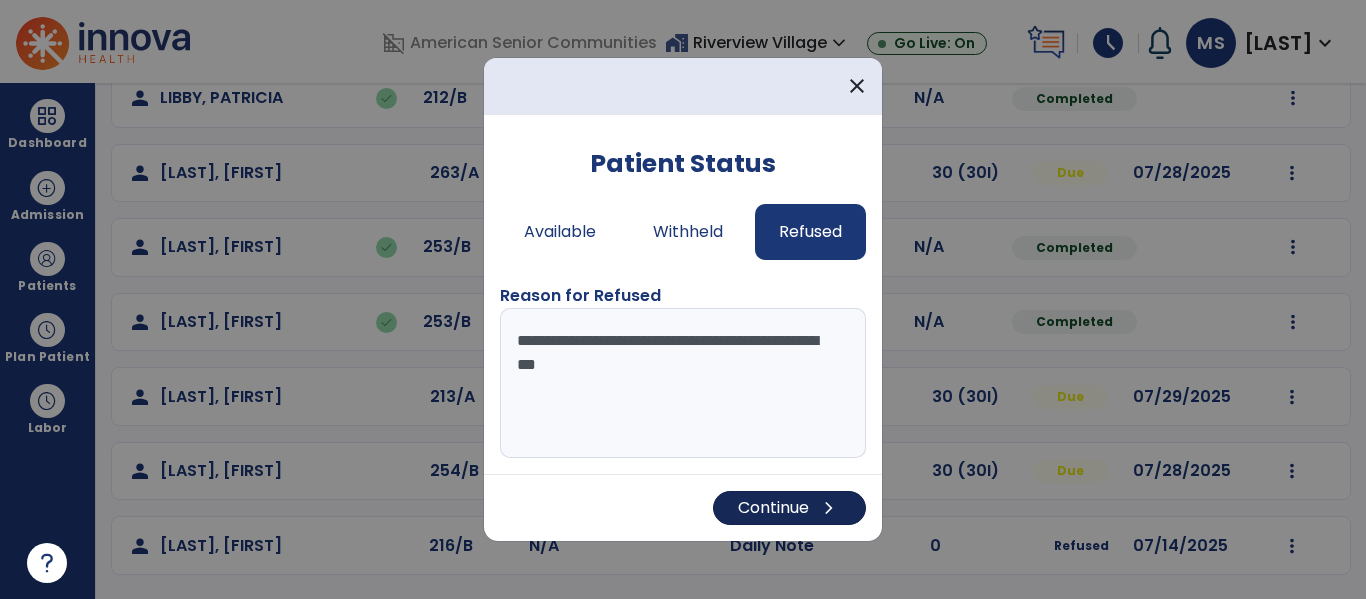type on "**********" 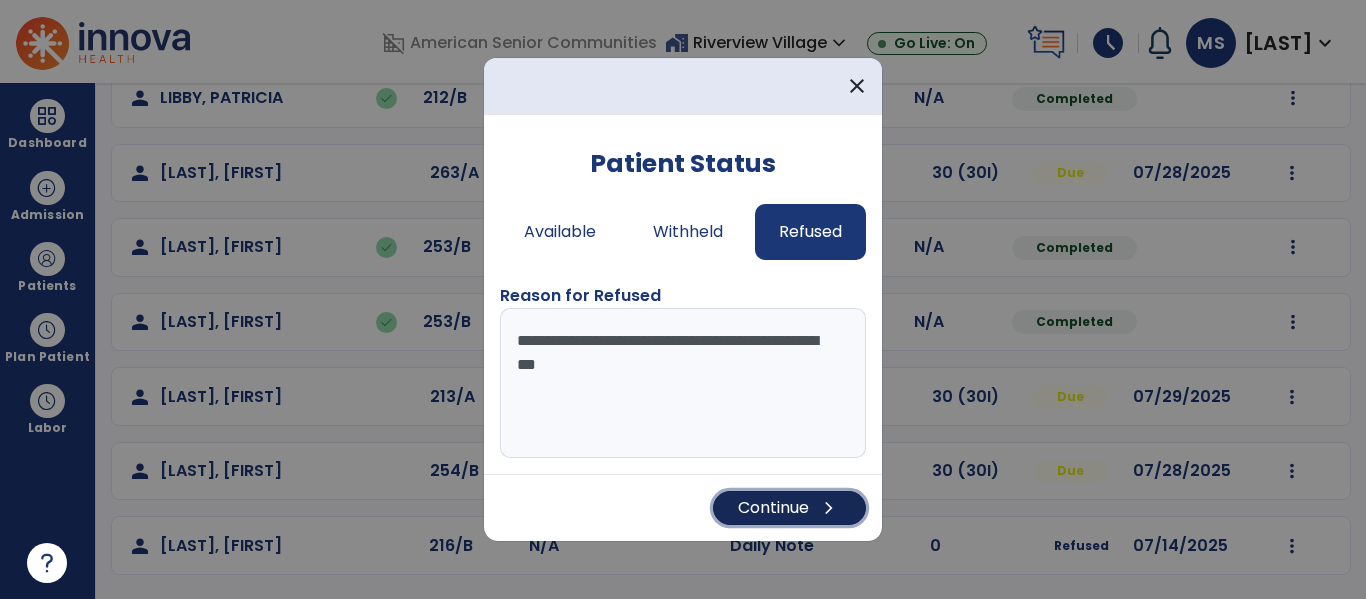 click on "Continue   chevron_right" at bounding box center (789, 508) 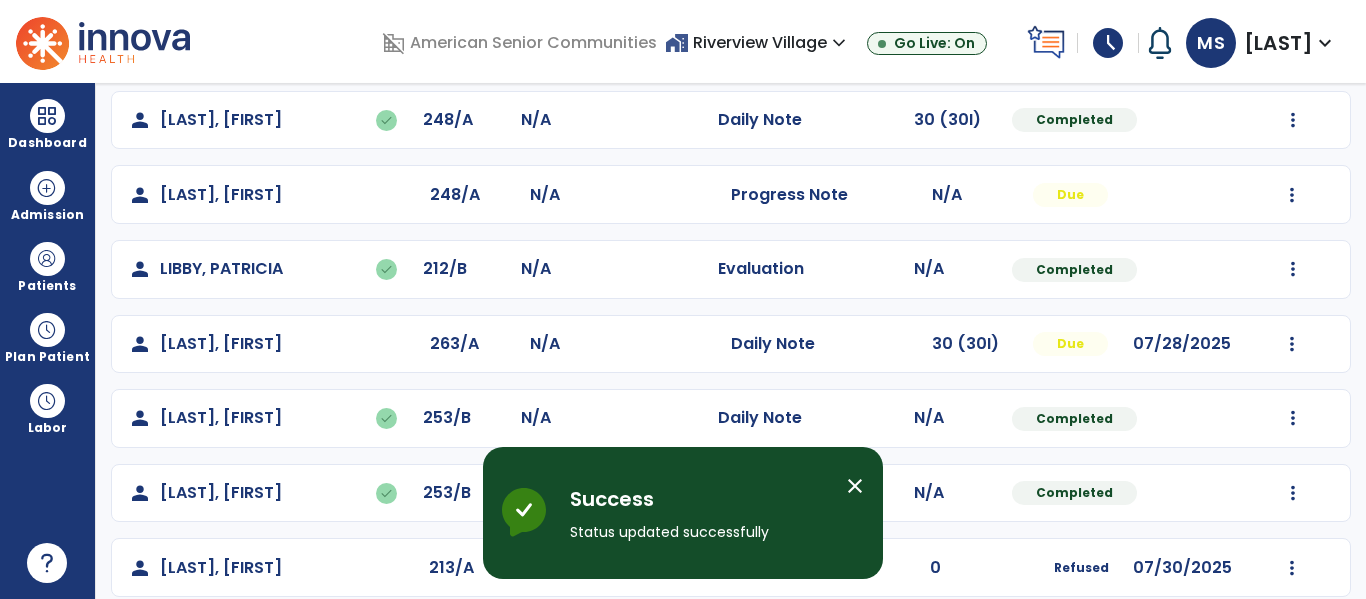 scroll, scrollTop: 633, scrollLeft: 0, axis: vertical 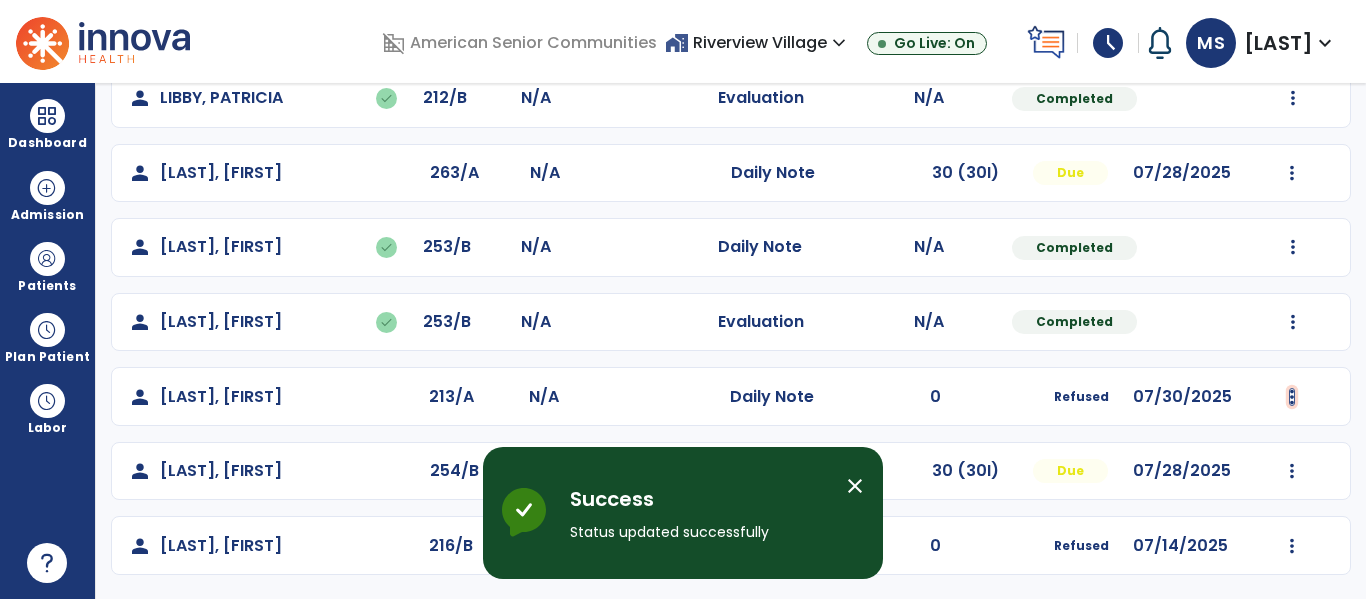 click at bounding box center (1293, -200) 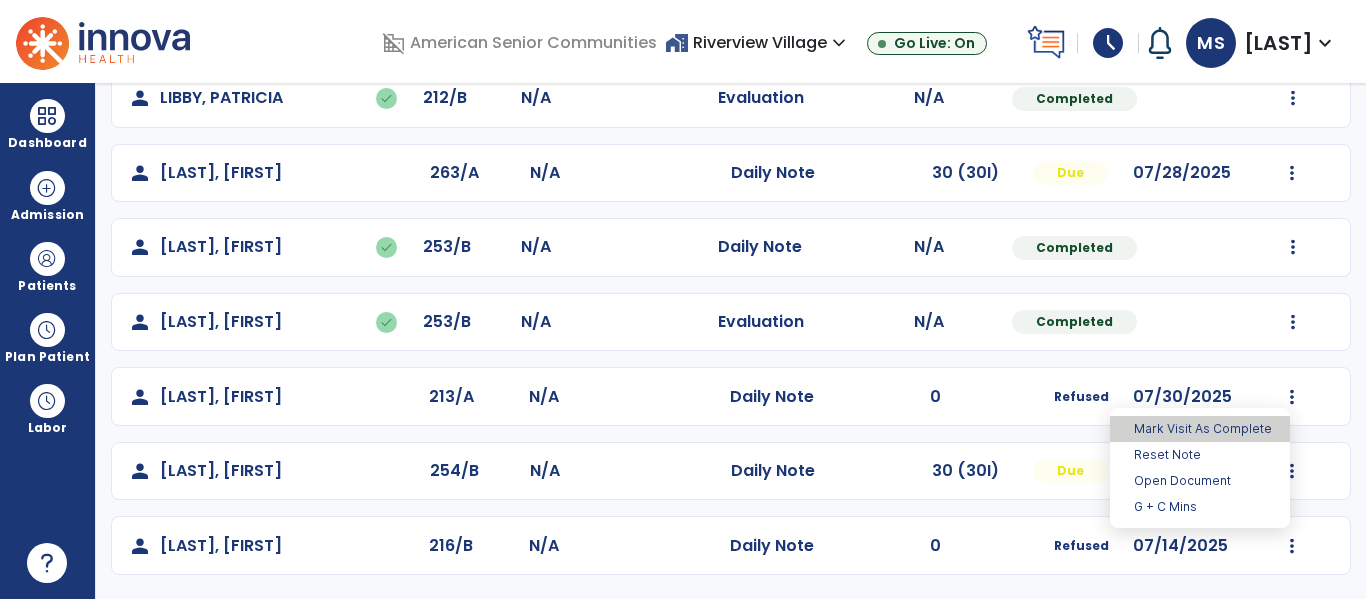 click on "Mark Visit As Complete" at bounding box center (1200, 429) 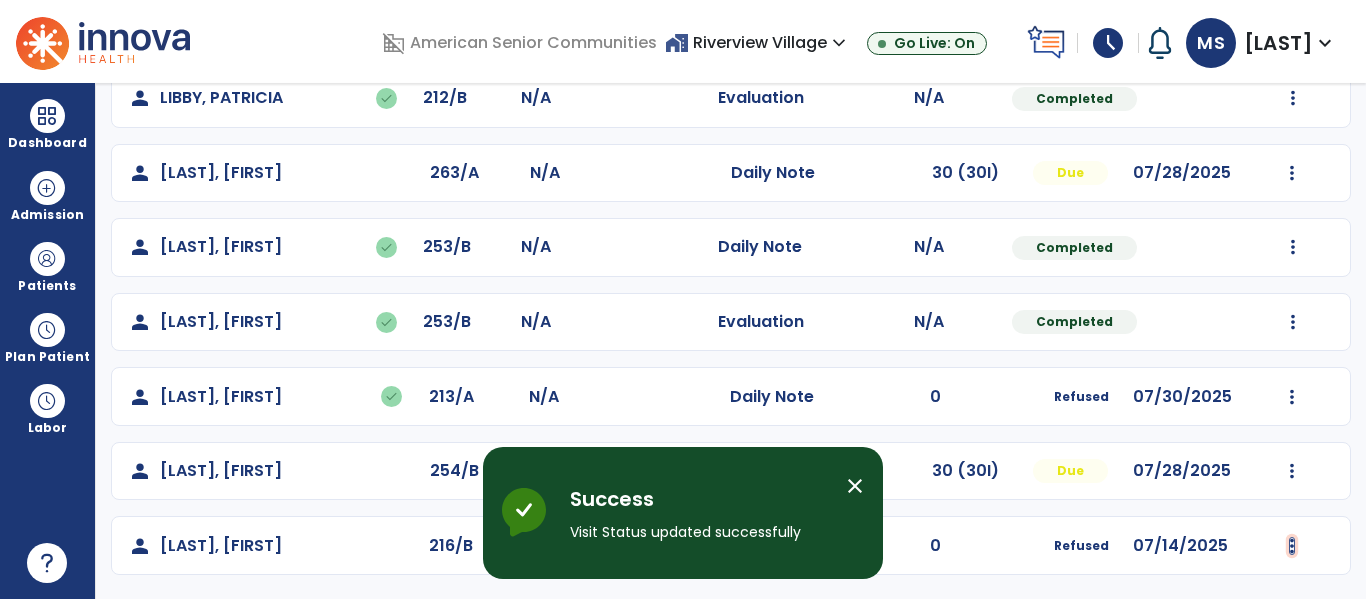 click at bounding box center [1293, -200] 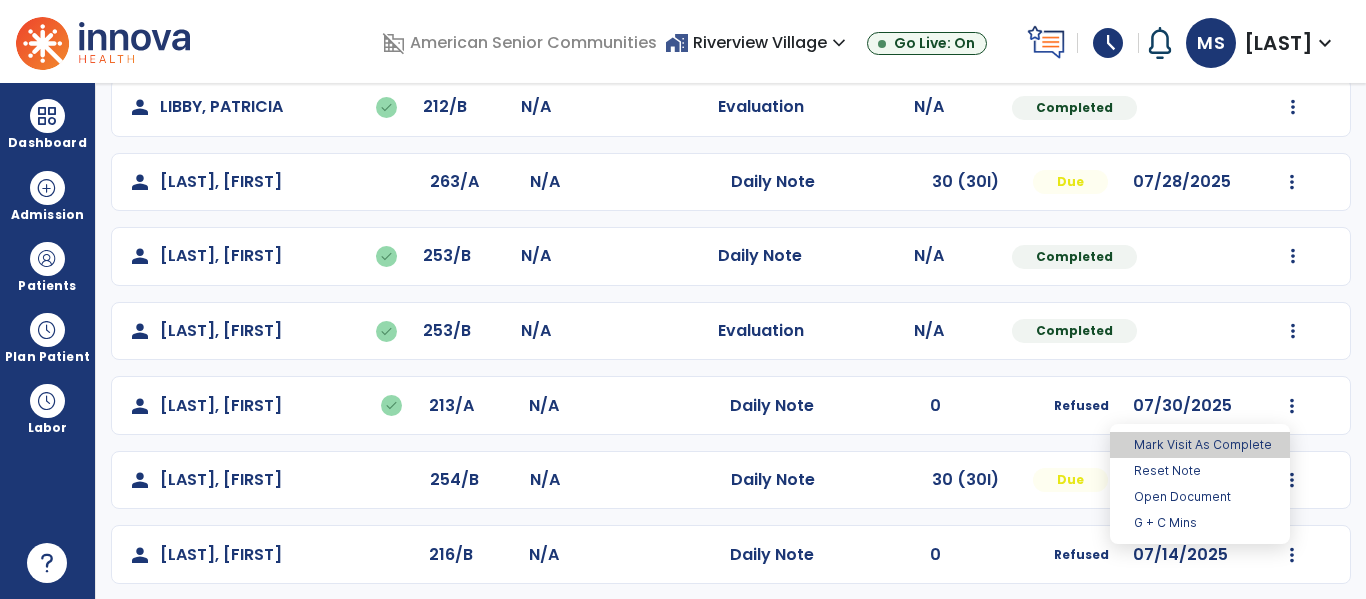click on "Mark Visit As Complete" at bounding box center (1200, 445) 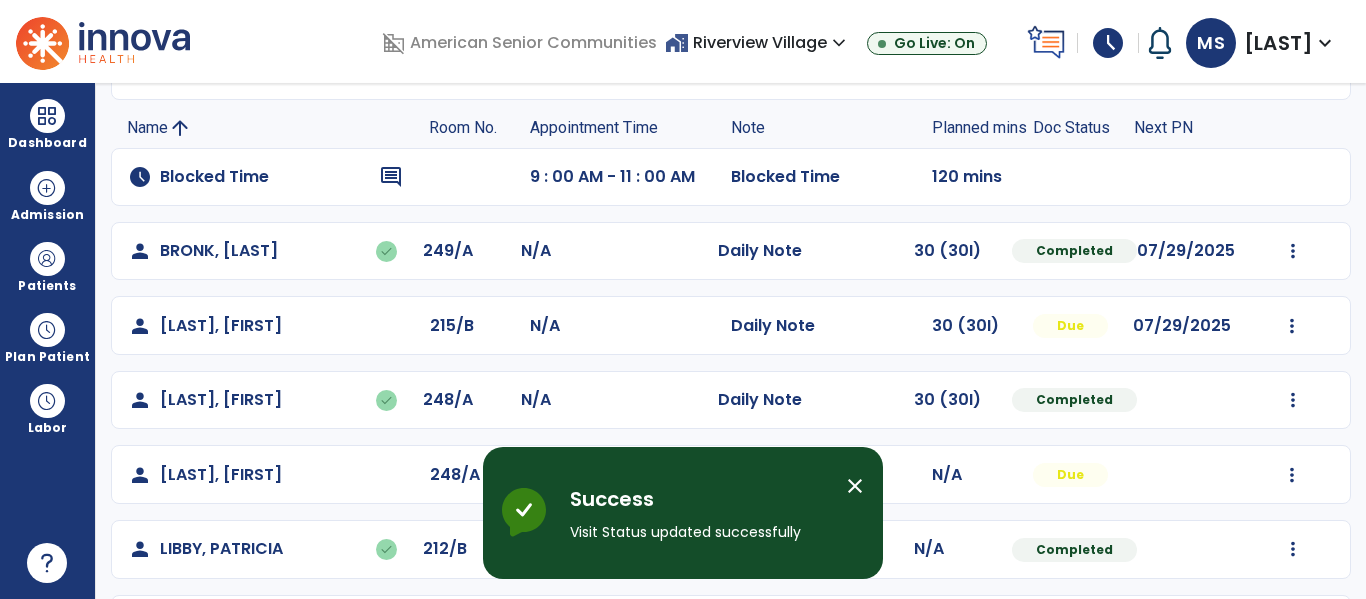 scroll, scrollTop: 162, scrollLeft: 0, axis: vertical 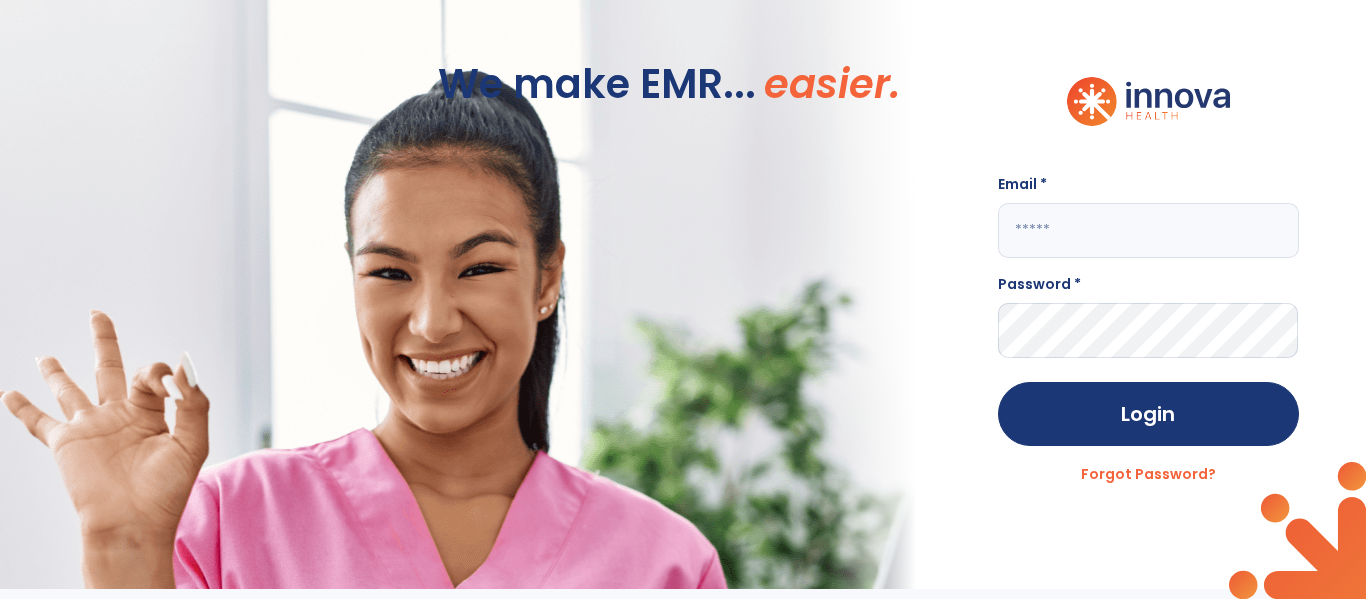 click 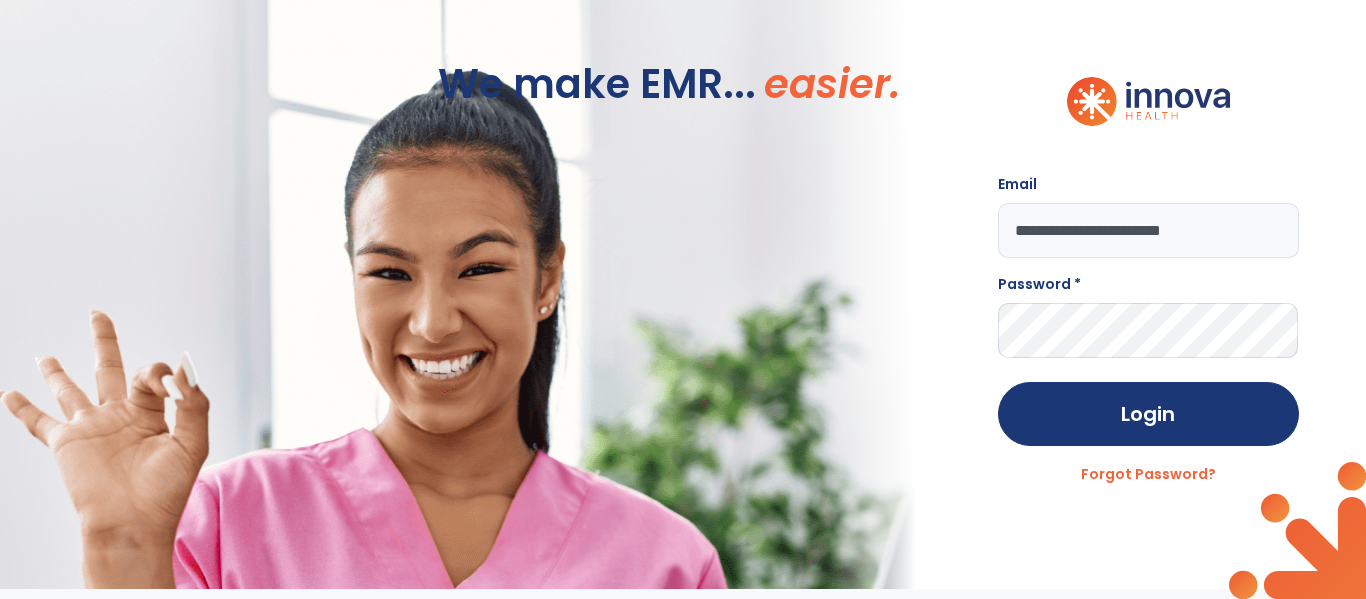 type on "**********" 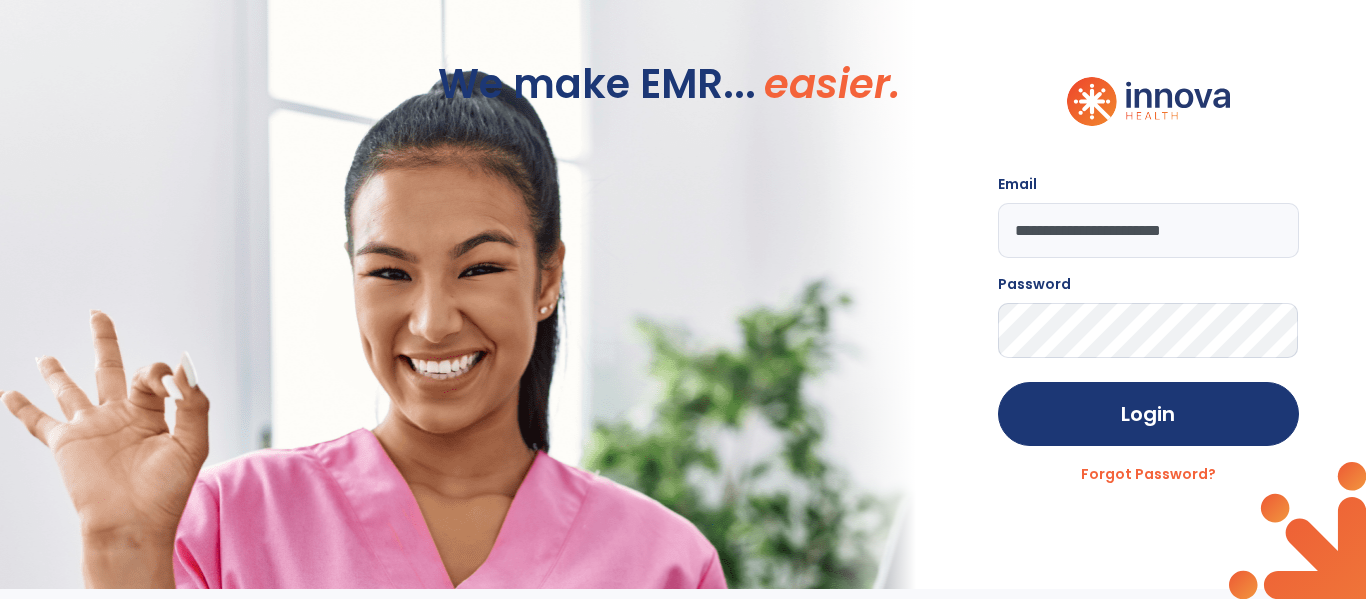 click on "Login" 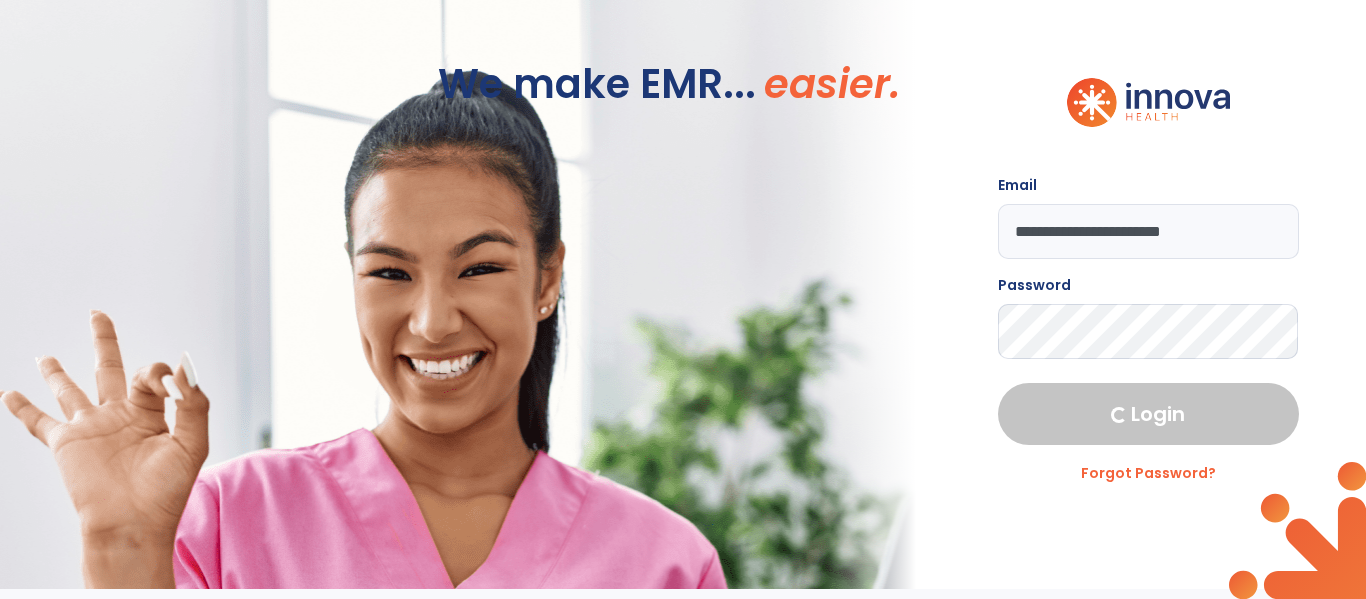 select on "****" 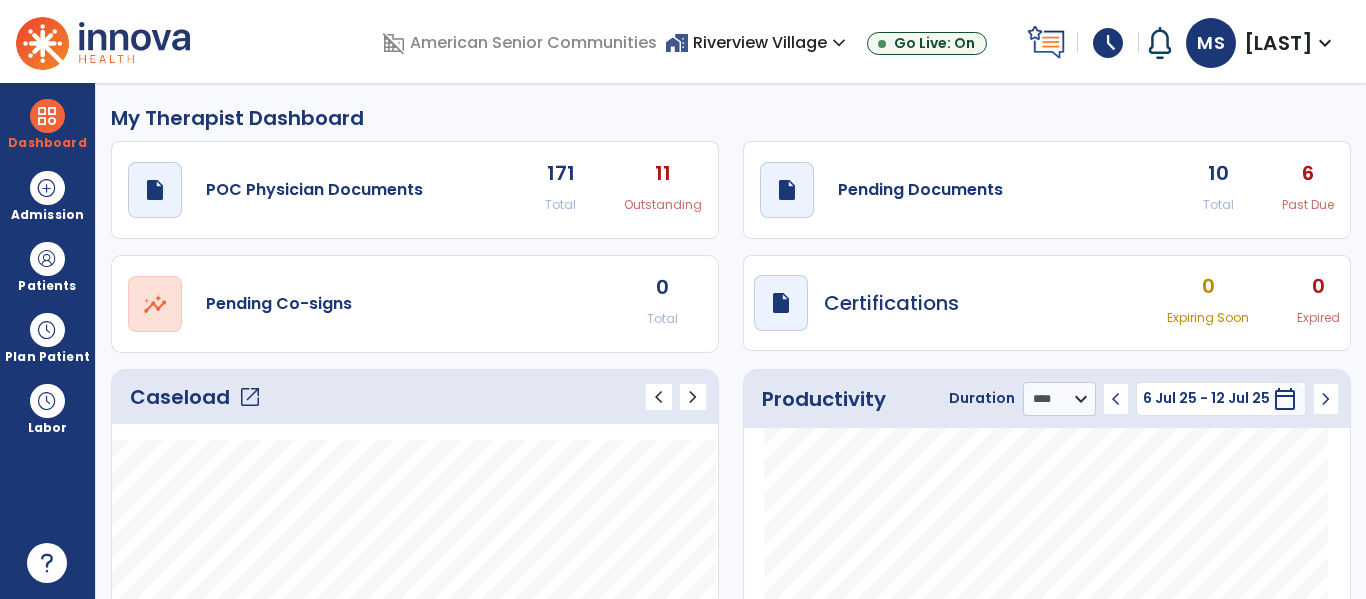 click on "open_in_new" 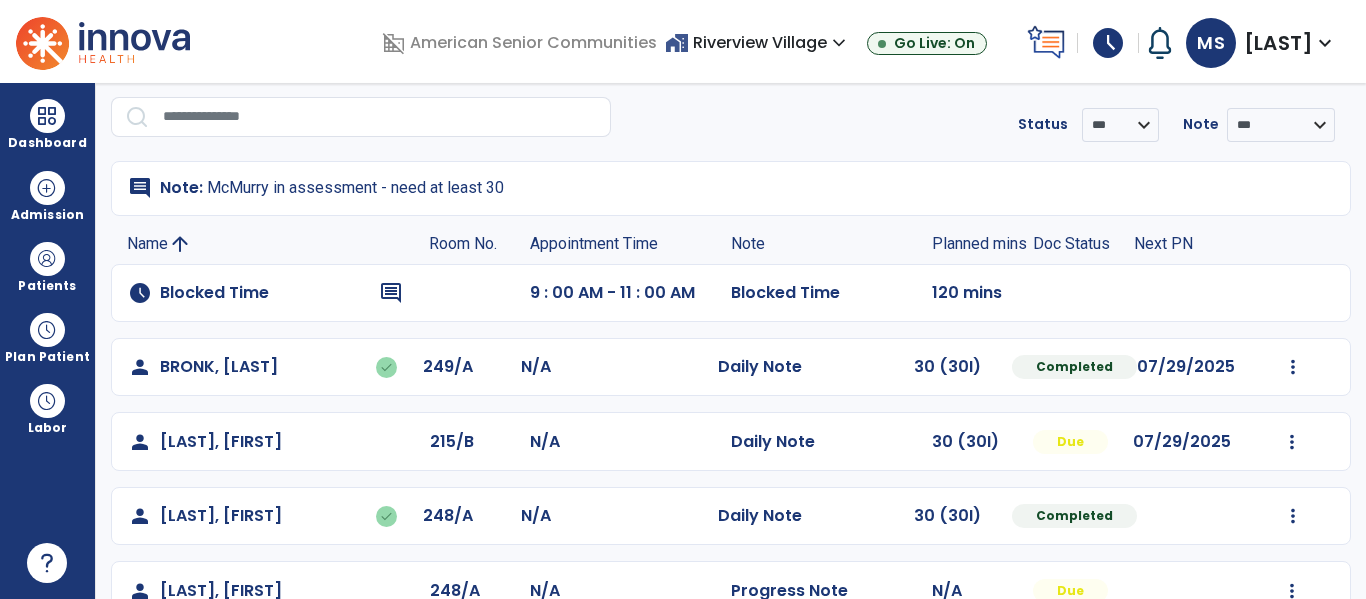 scroll, scrollTop: 69, scrollLeft: 0, axis: vertical 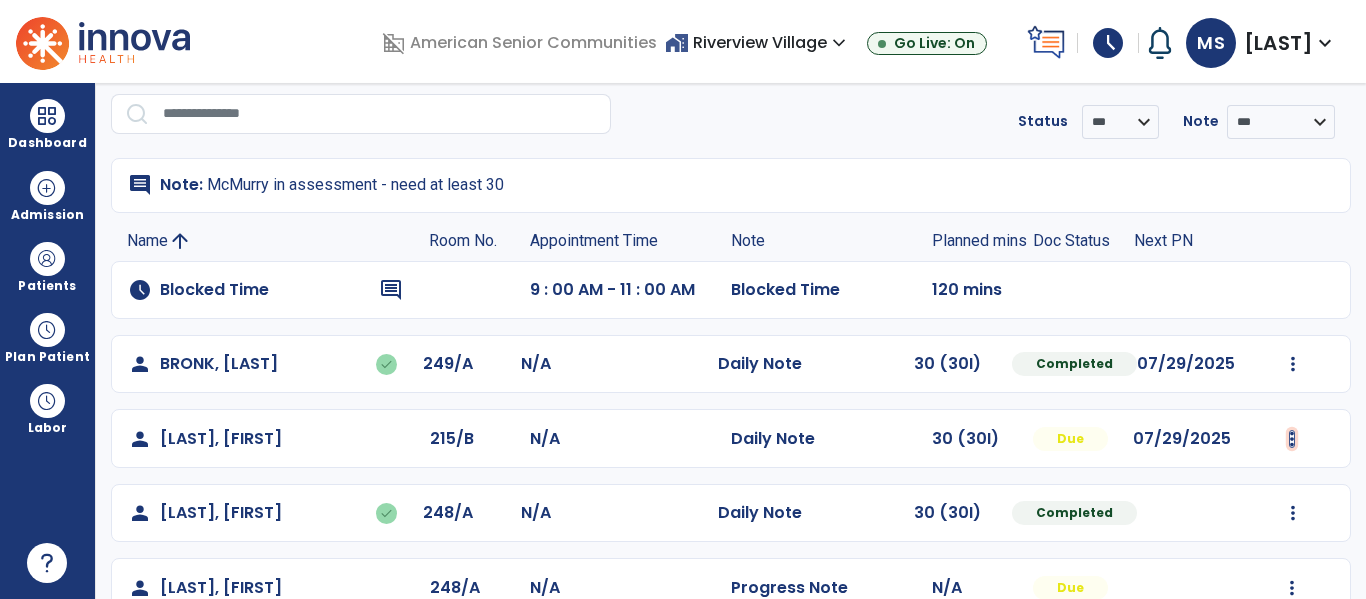 click at bounding box center [1293, 364] 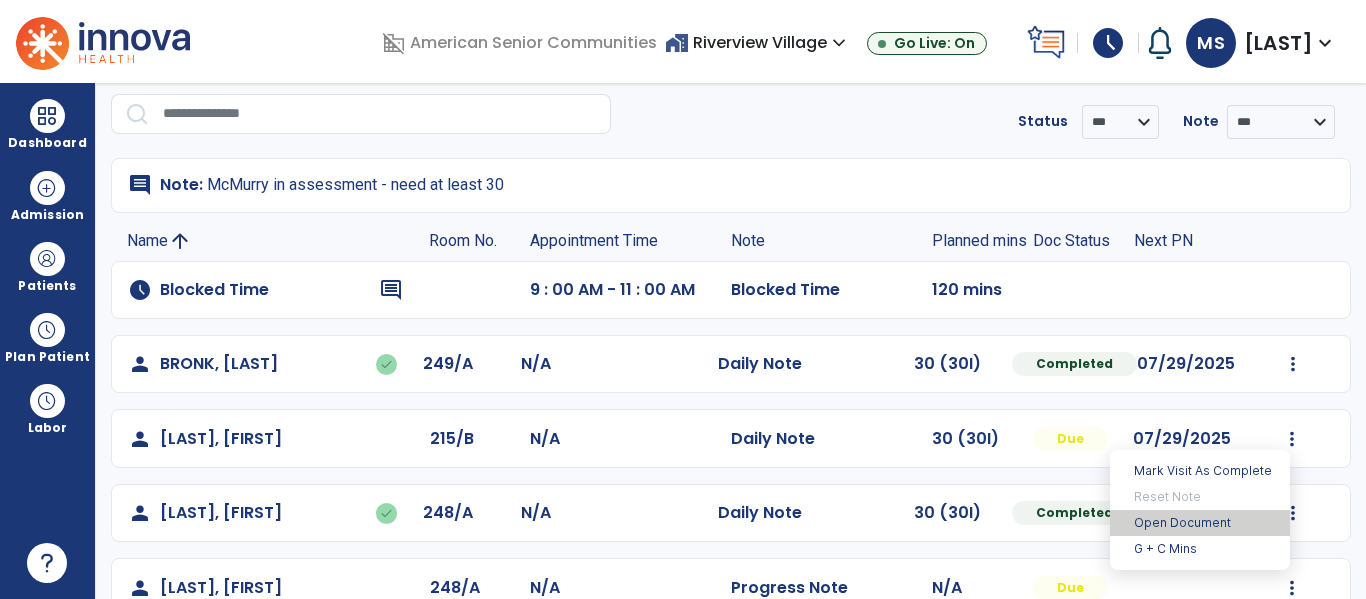 click on "Open Document" at bounding box center [1200, 523] 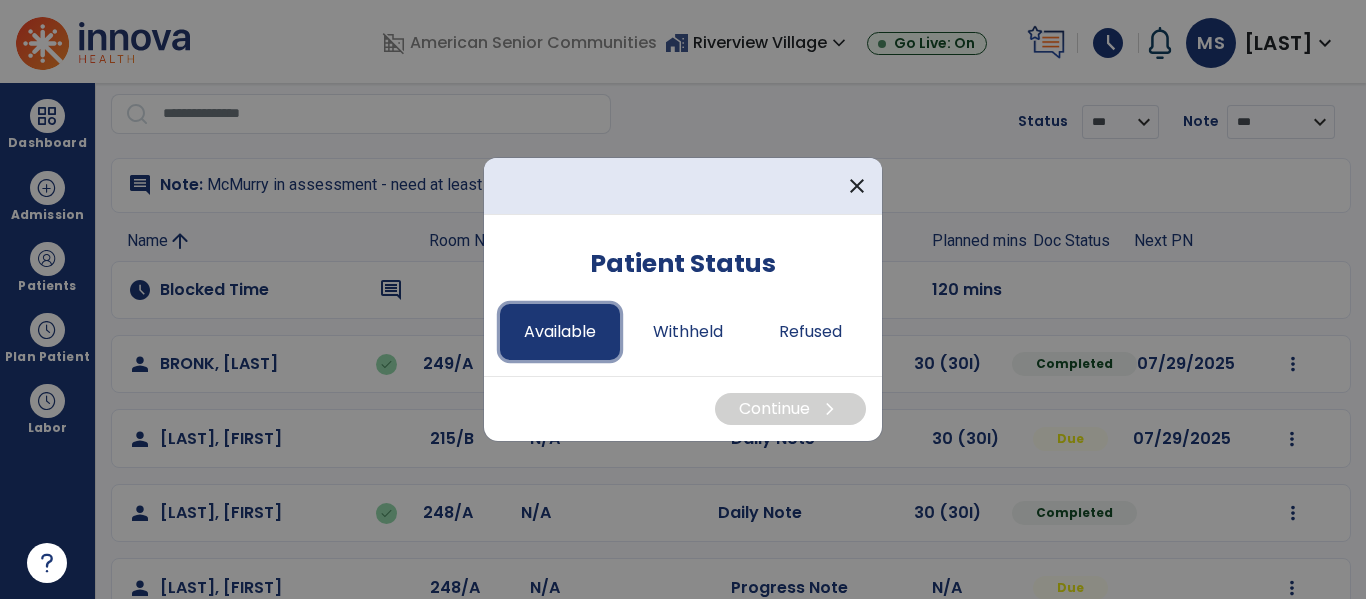 click on "Available" at bounding box center [560, 332] 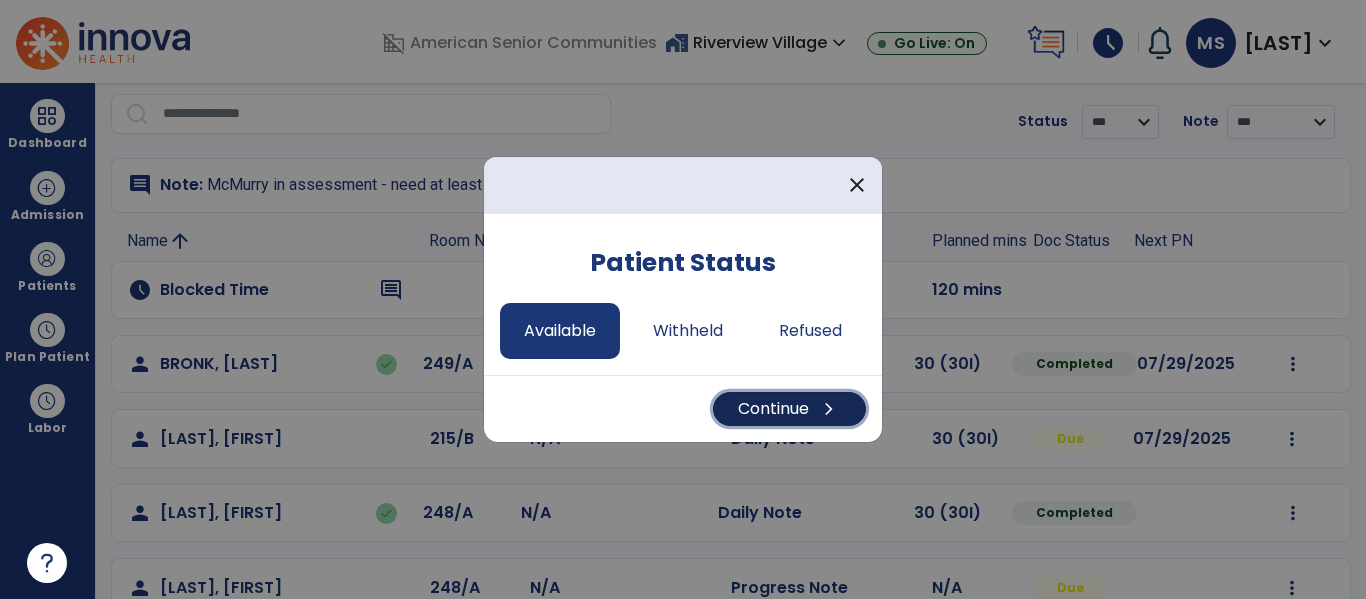 click on "Continue   chevron_right" at bounding box center [789, 409] 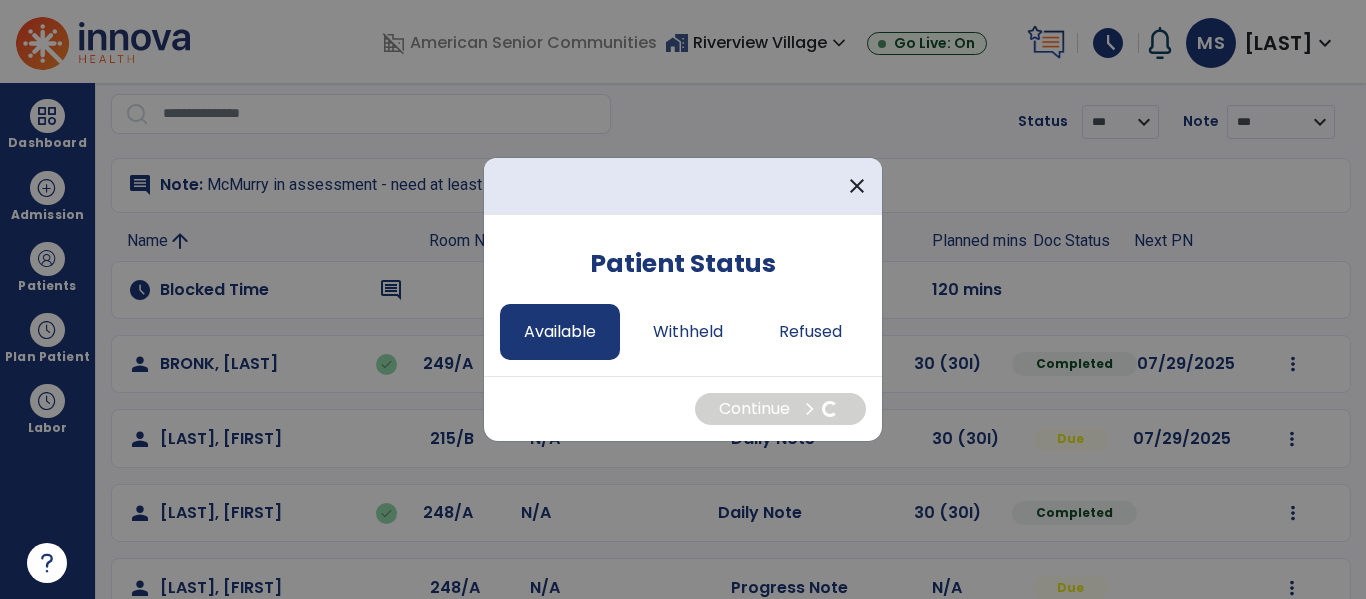 select on "*" 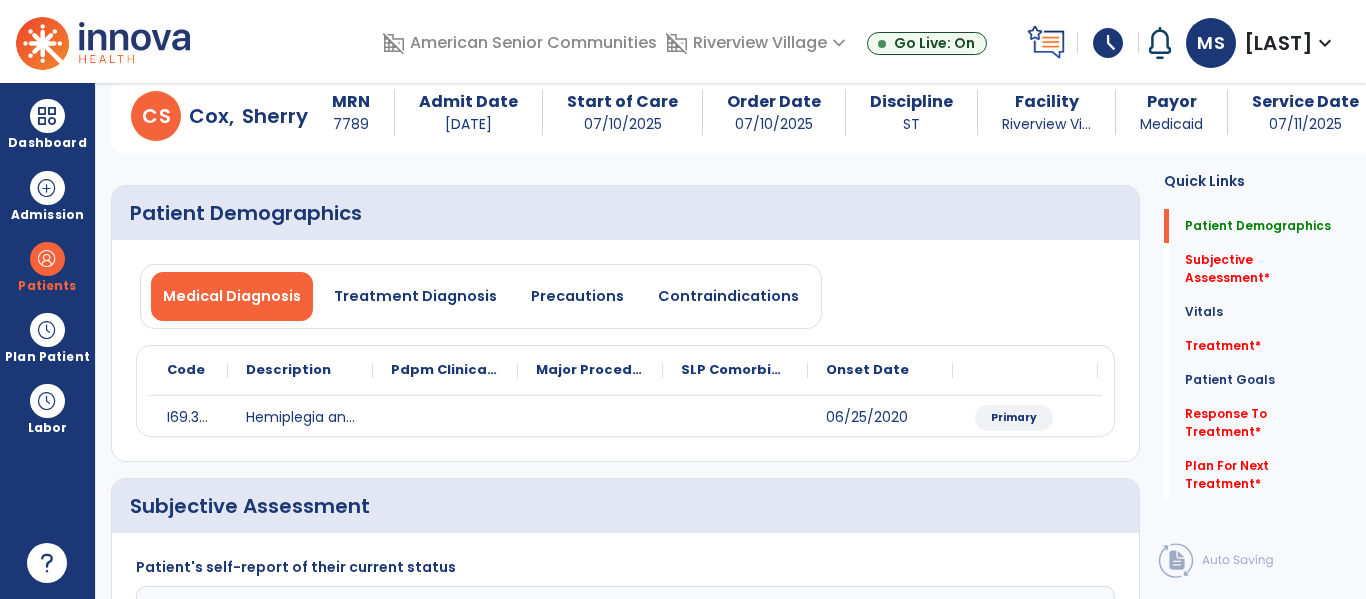click 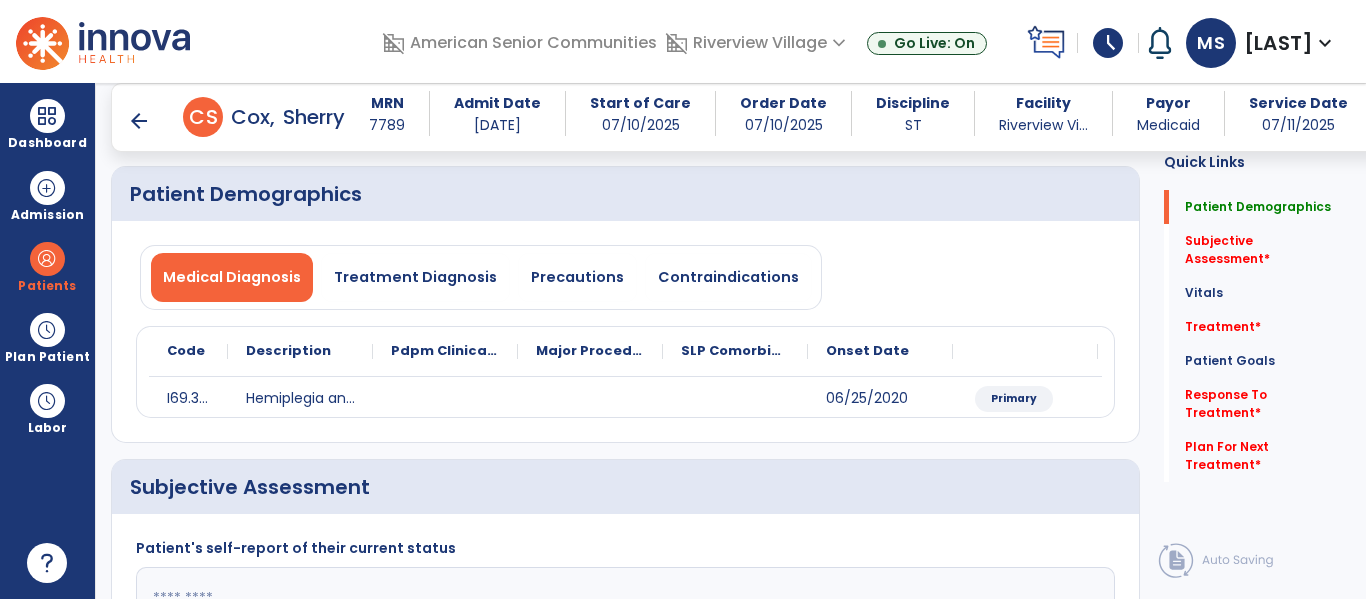 scroll, scrollTop: 285, scrollLeft: 0, axis: vertical 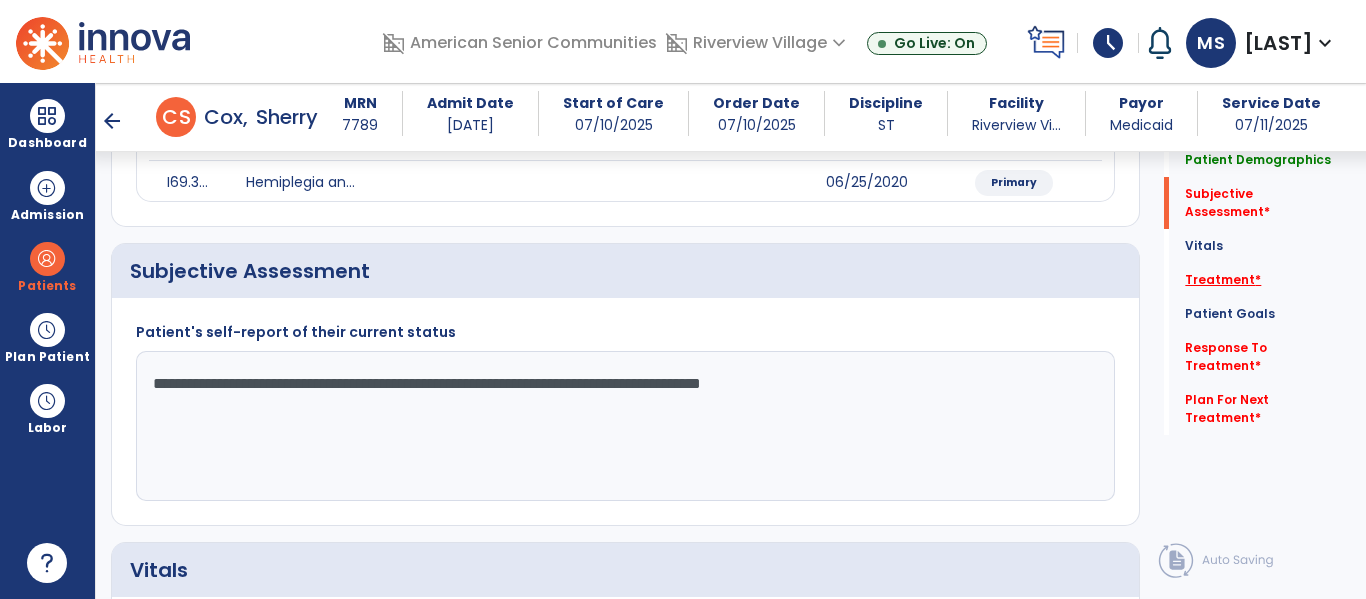 type on "**********" 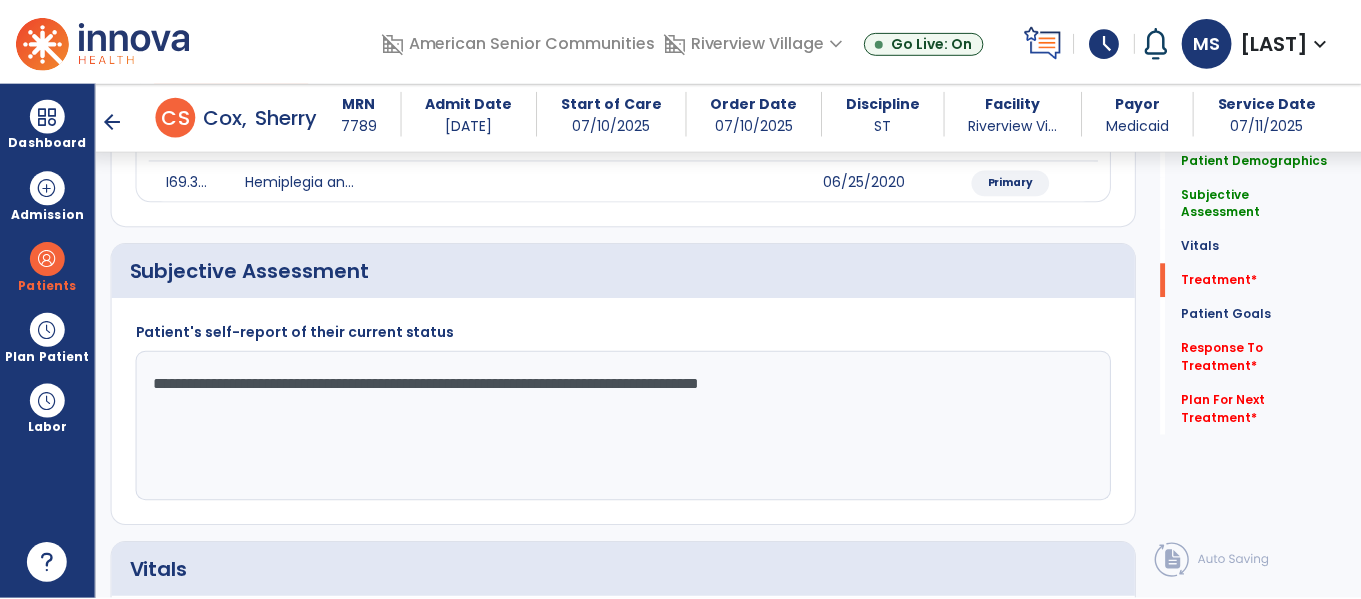 scroll, scrollTop: 1036, scrollLeft: 0, axis: vertical 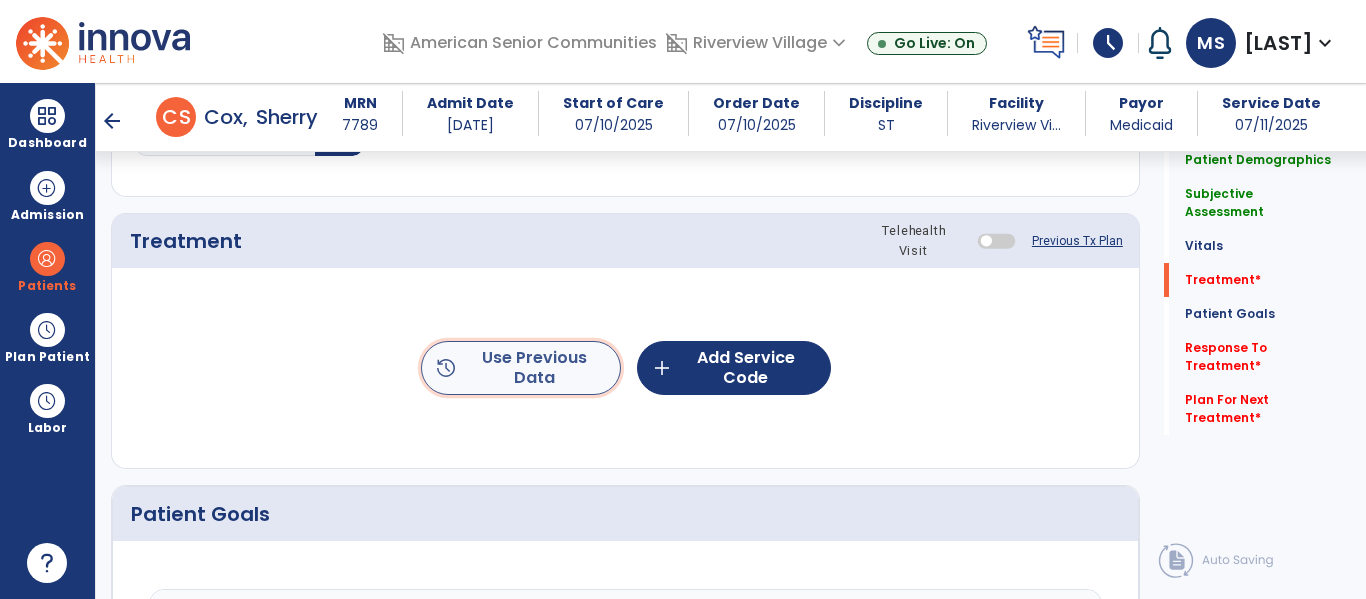 click on "history  Use Previous Data" 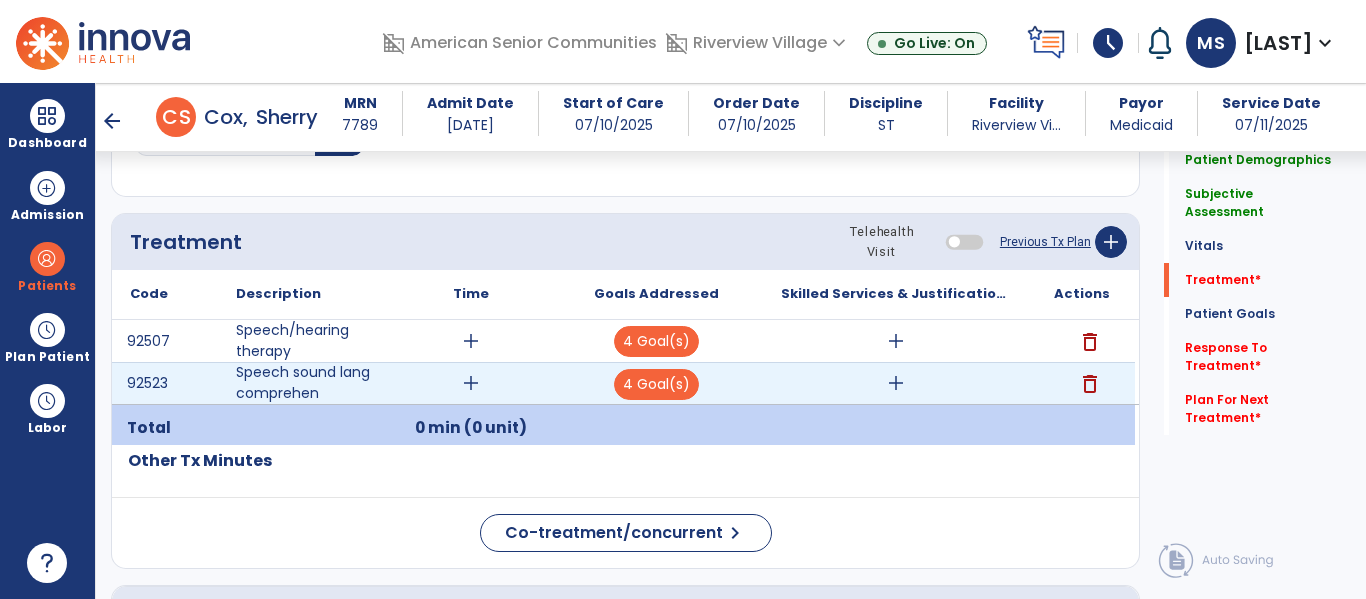 click on "delete" at bounding box center [1090, 384] 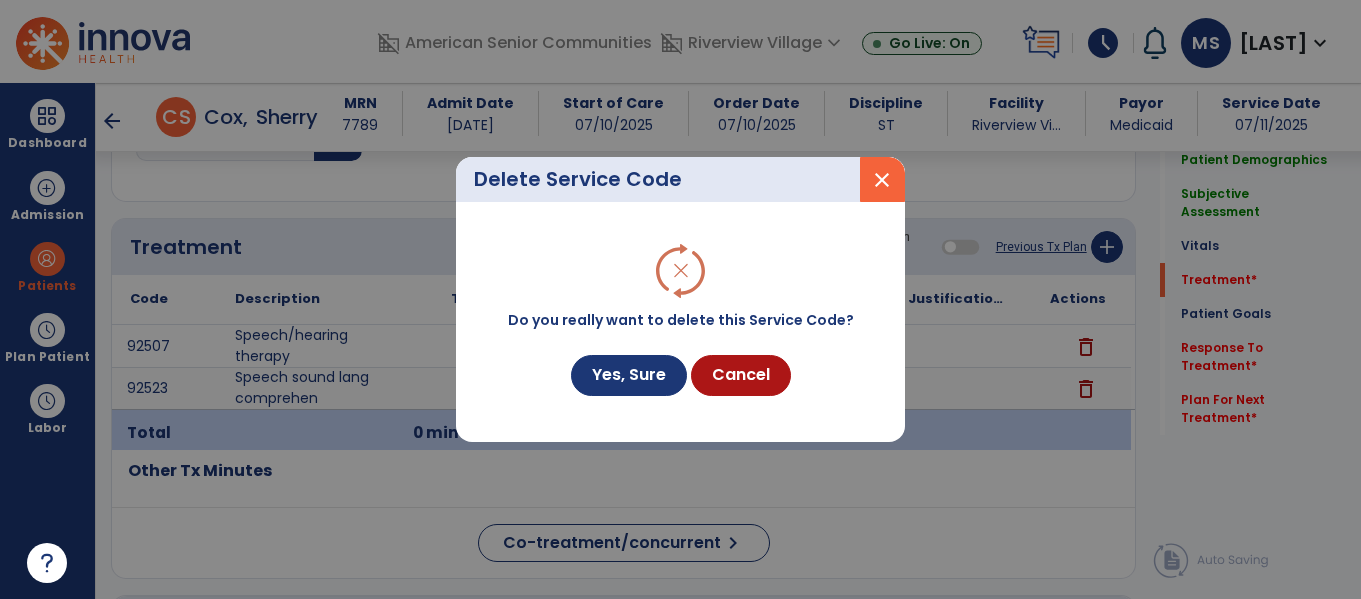 scroll, scrollTop: 1036, scrollLeft: 0, axis: vertical 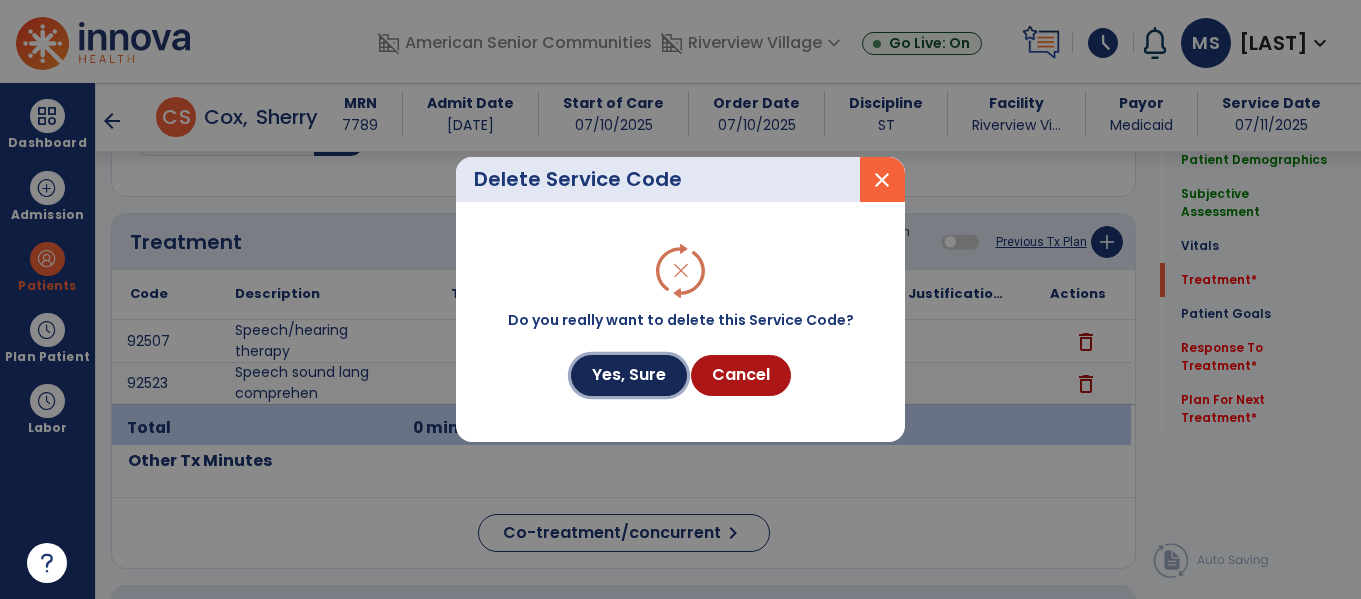 click on "Yes, Sure" at bounding box center [629, 375] 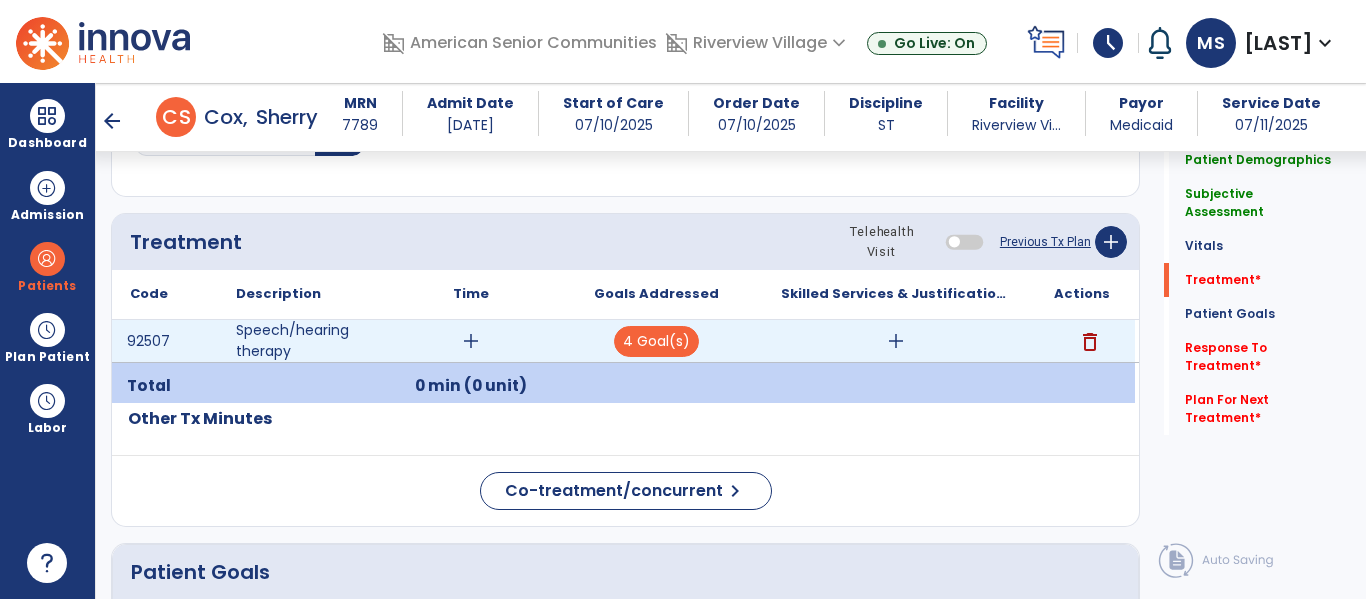 click on "add" at bounding box center (471, 341) 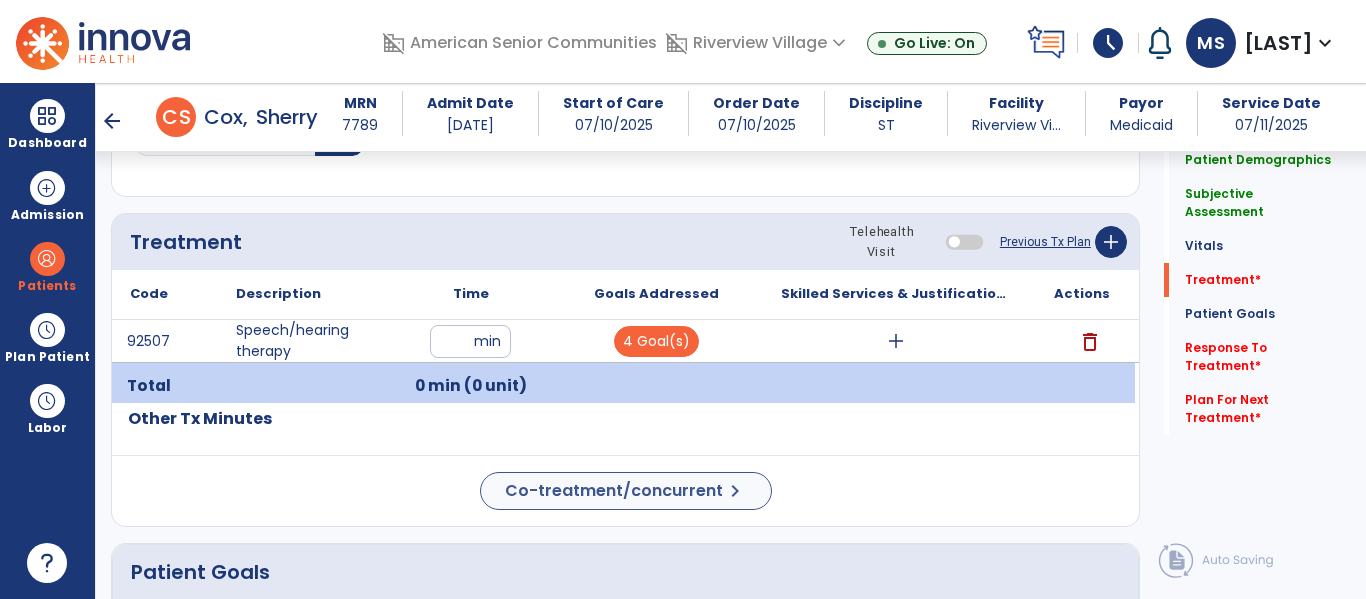 type on "*" 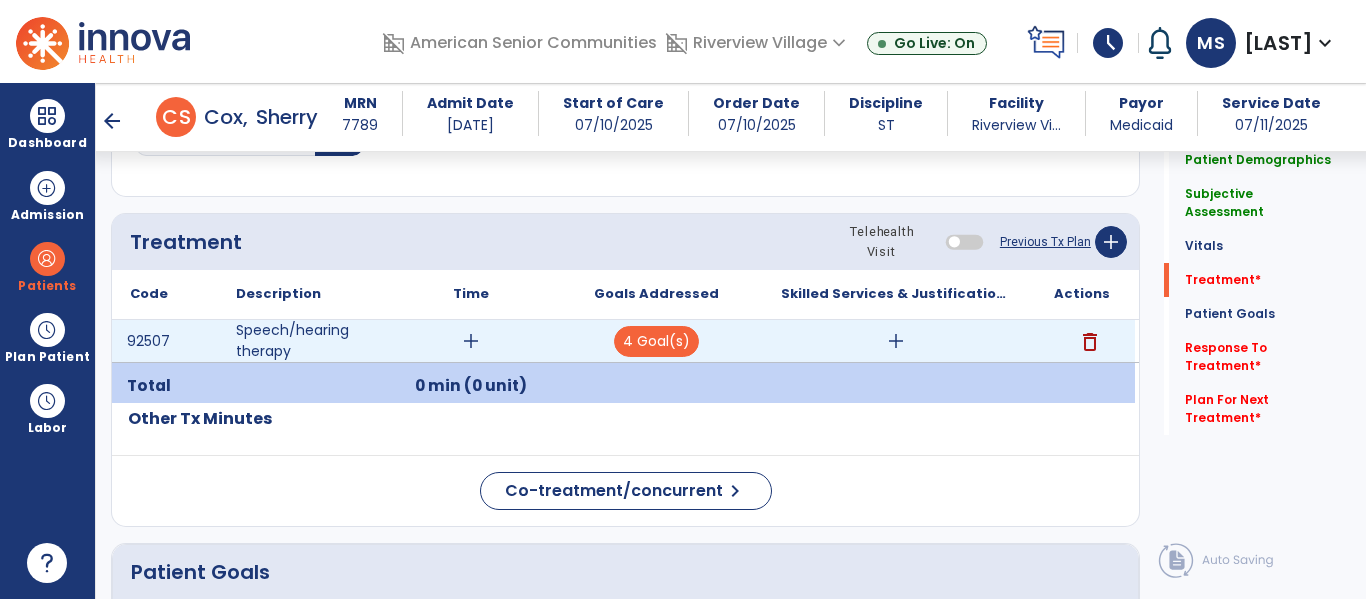 click on "add" at bounding box center [471, 341] 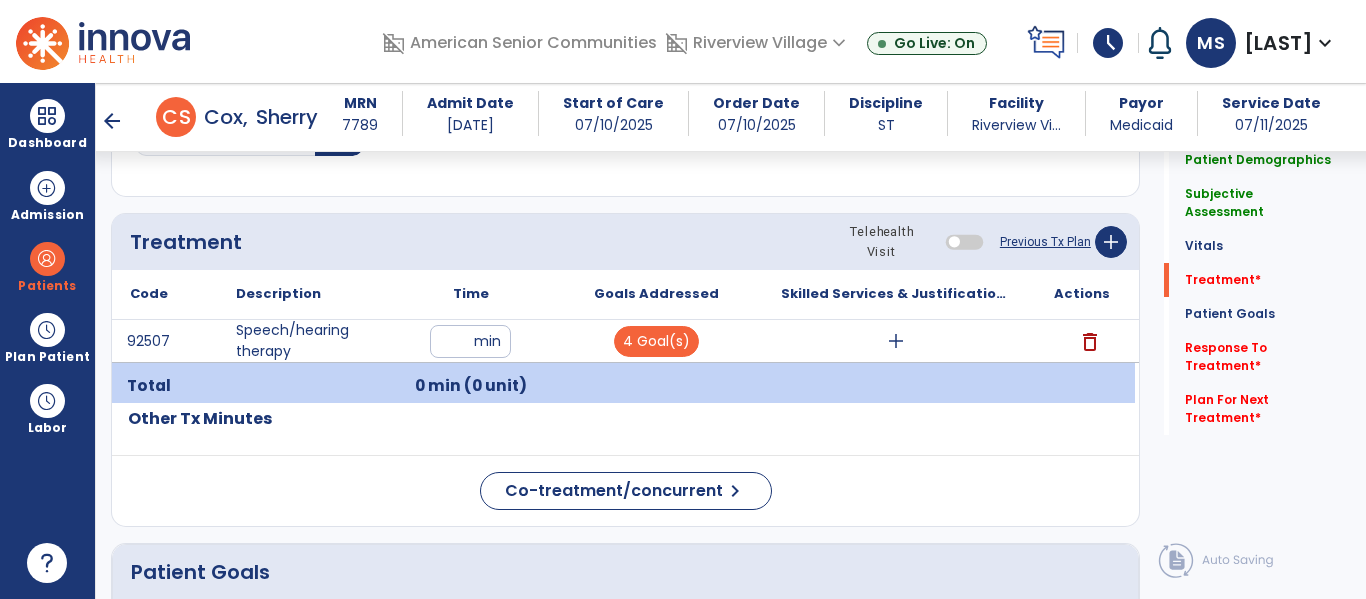type on "**" 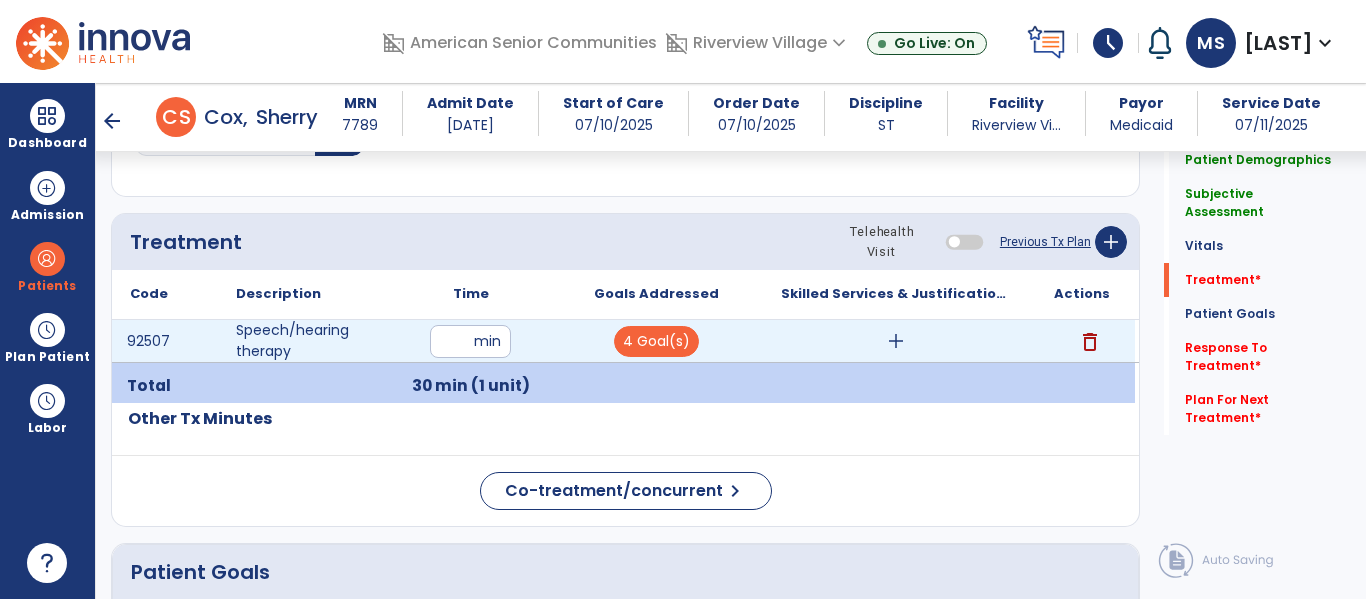 click on "add" at bounding box center [896, 341] 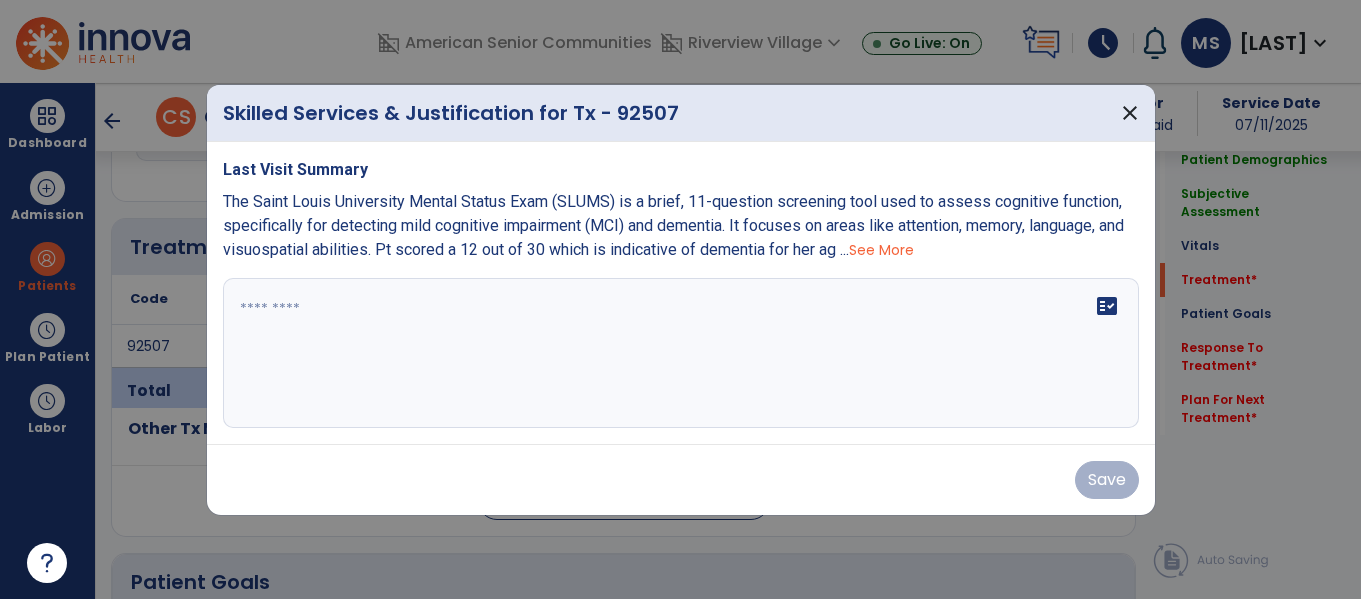 scroll, scrollTop: 1036, scrollLeft: 0, axis: vertical 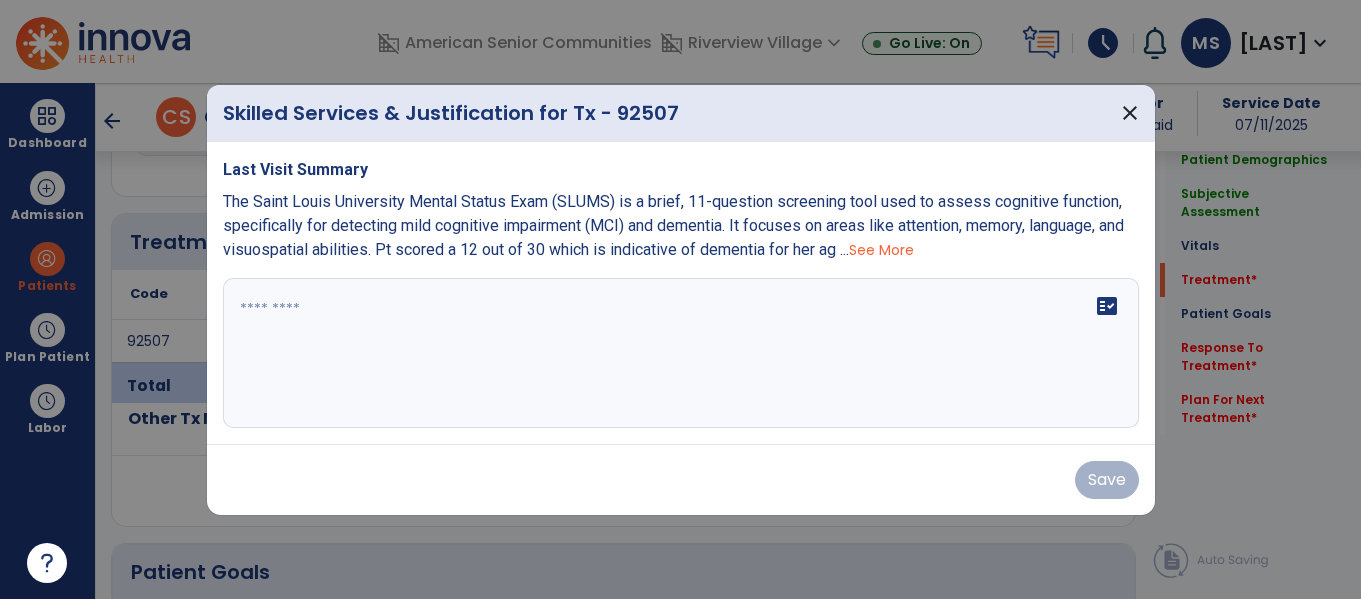 click on "fact_check" at bounding box center (681, 353) 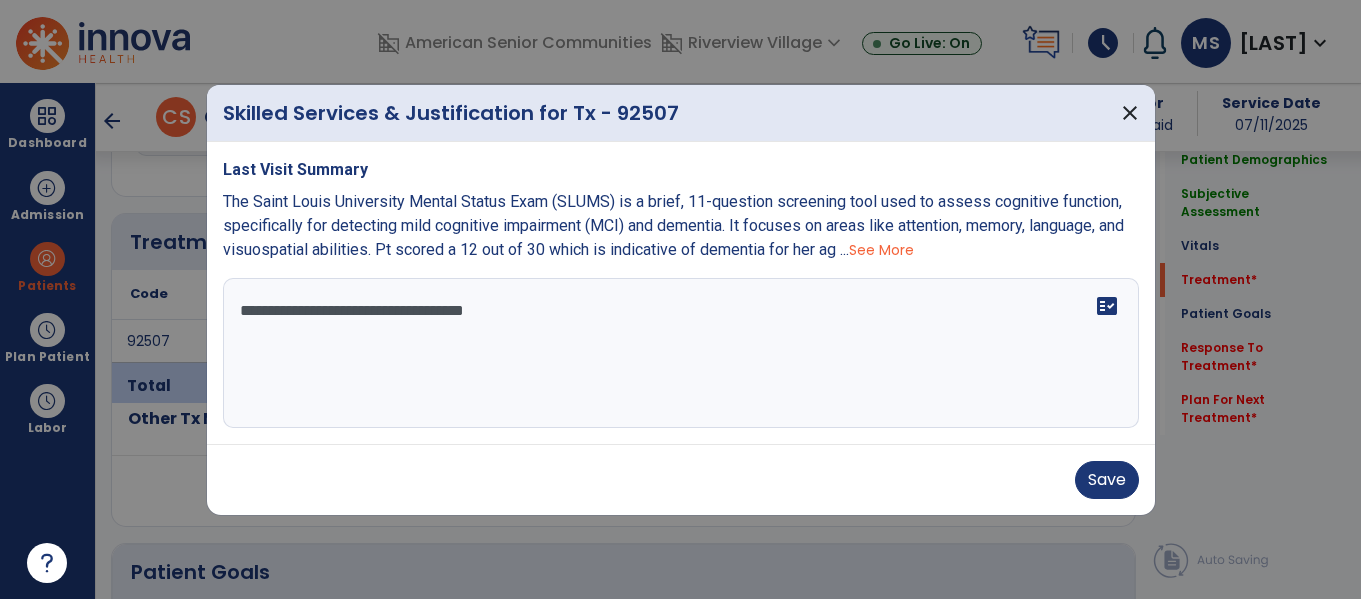 click on "**********" at bounding box center (681, 353) 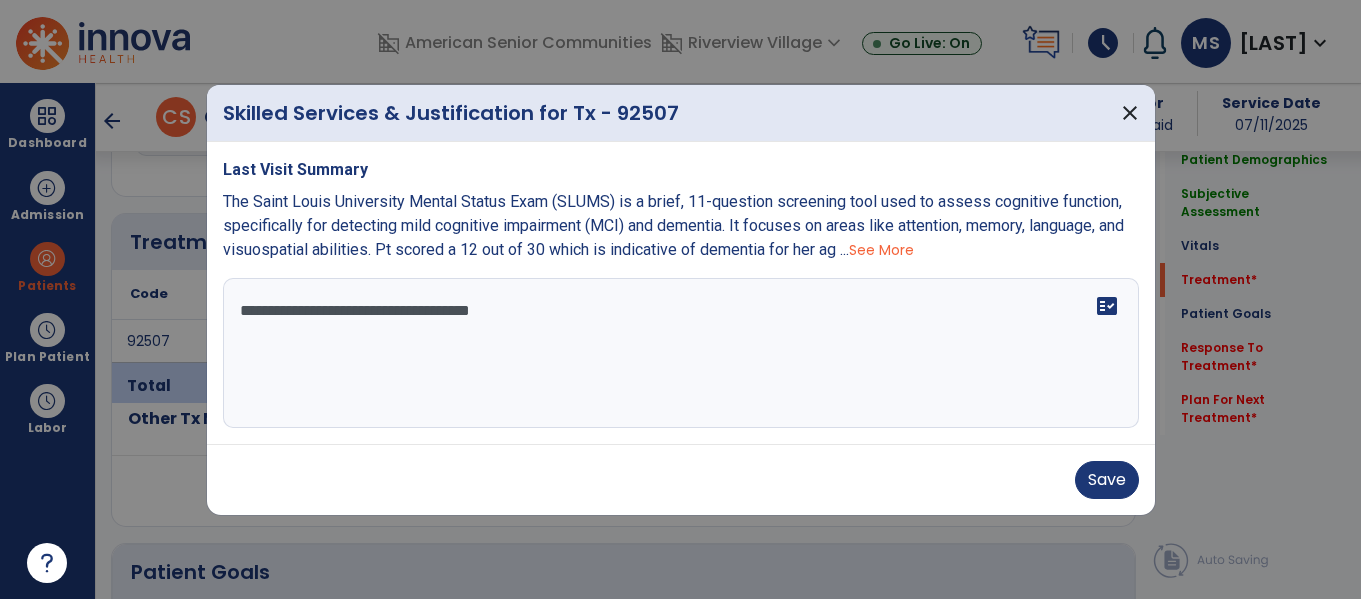 click on "**********" at bounding box center (681, 353) 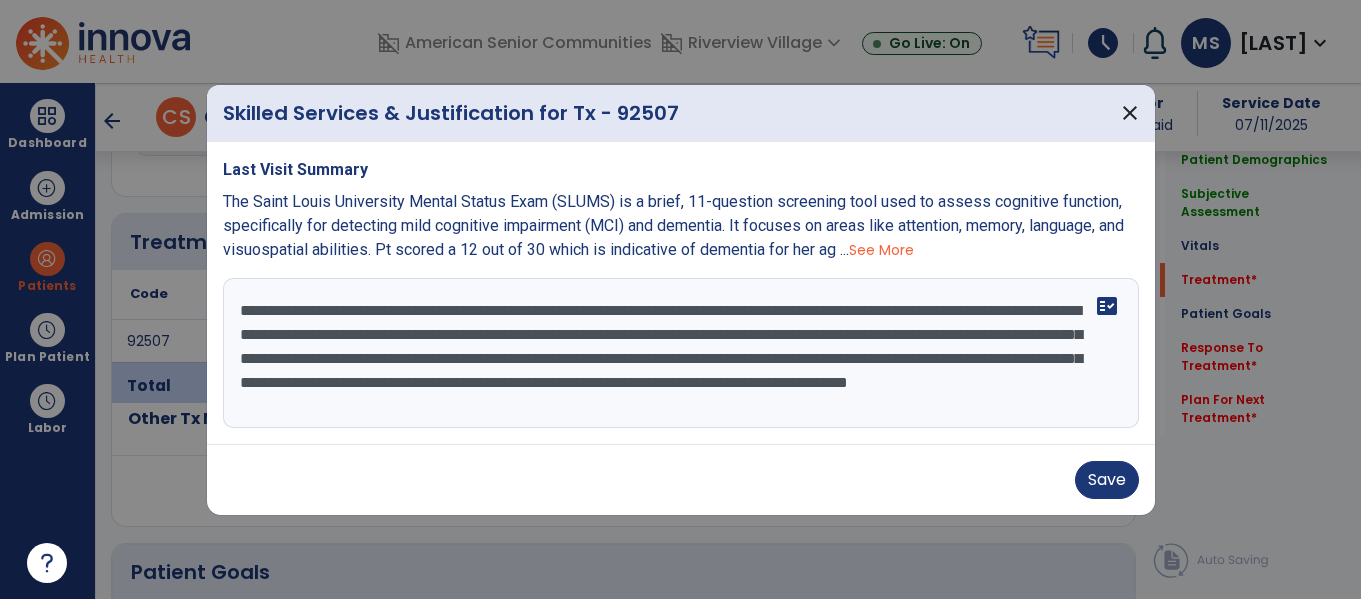 scroll, scrollTop: 16, scrollLeft: 0, axis: vertical 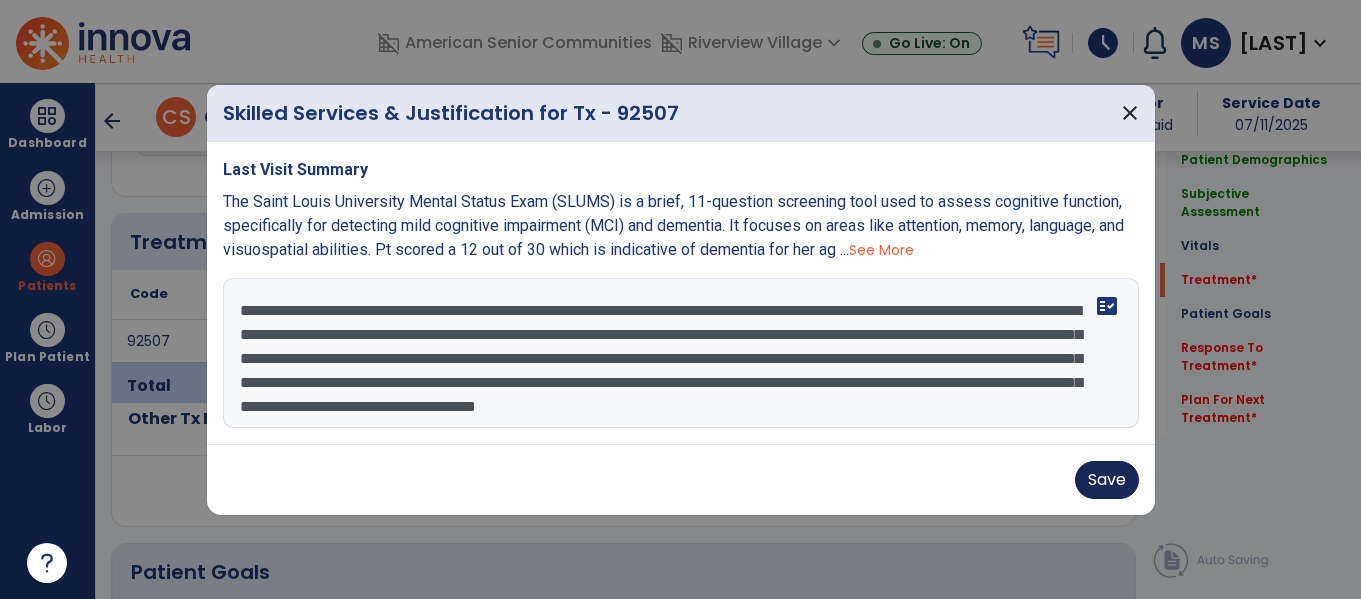 type on "**********" 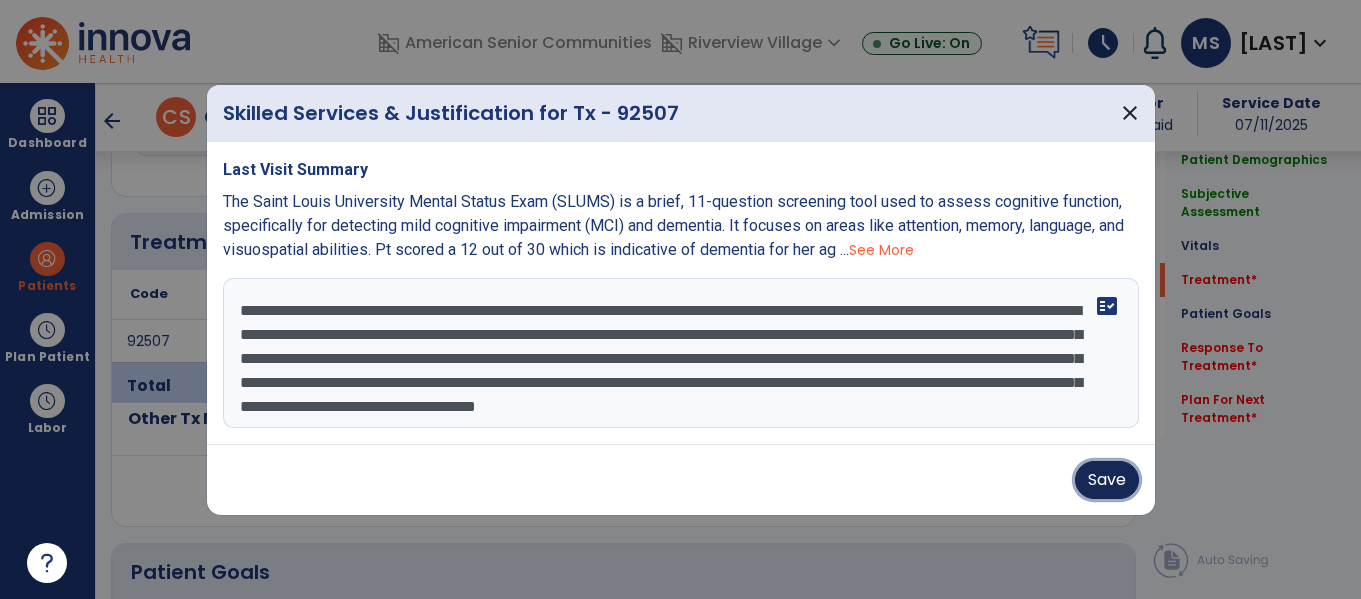 click on "Save" at bounding box center (1107, 480) 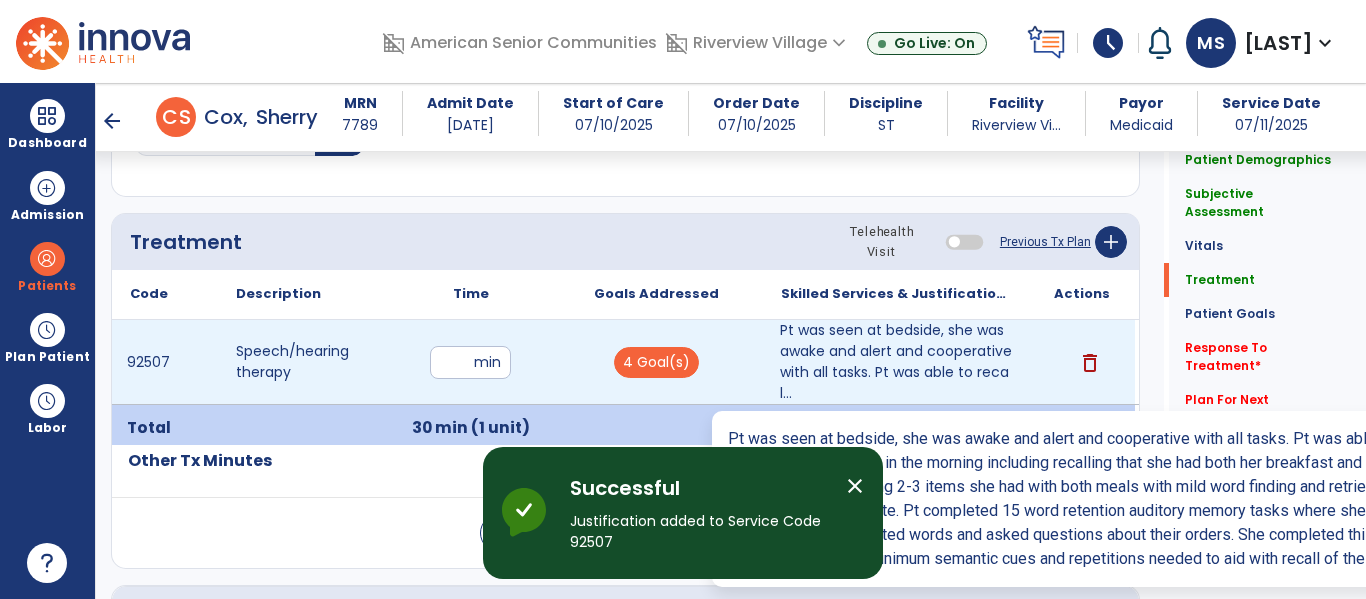 click on "Pt was seen at bedside, she was awake and alert and cooperative with all tasks. Pt was able to recal..." at bounding box center (896, 362) 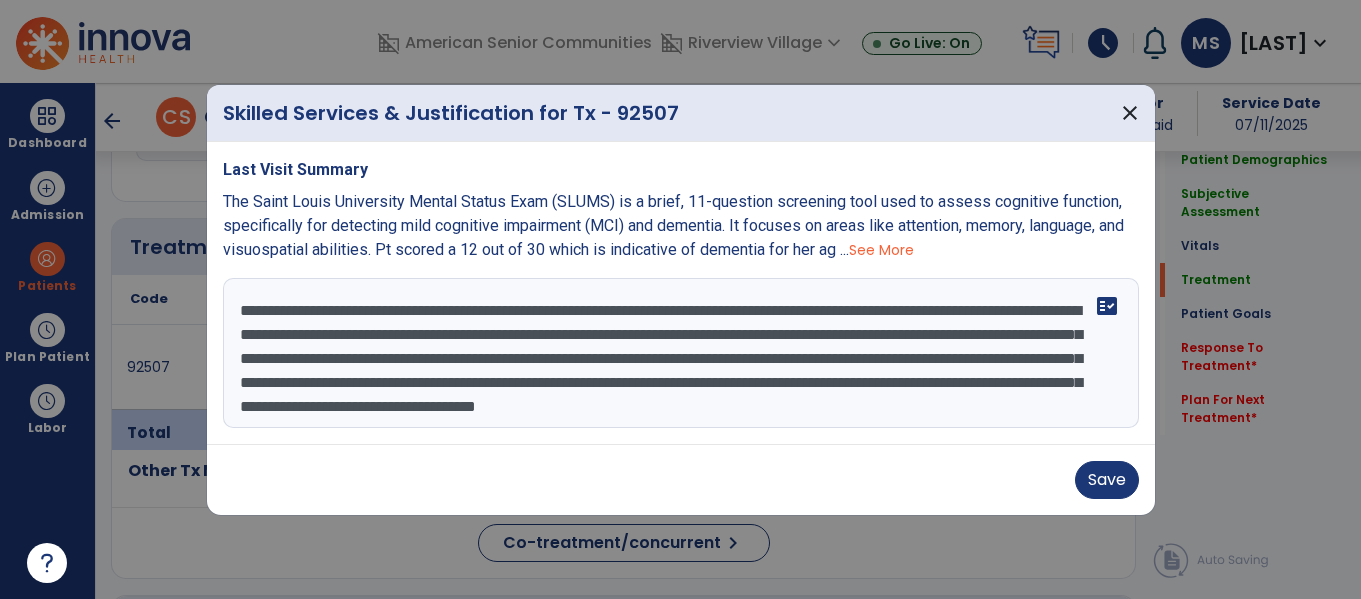 scroll, scrollTop: 1036, scrollLeft: 0, axis: vertical 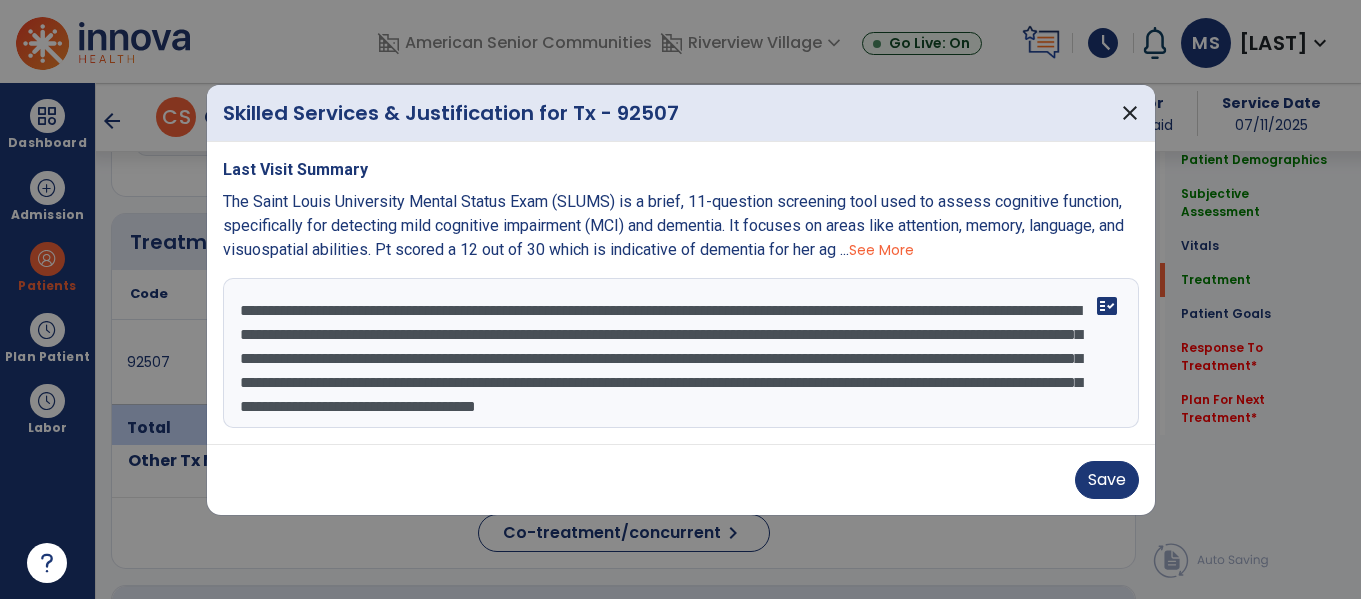 click on "**********" at bounding box center [681, 353] 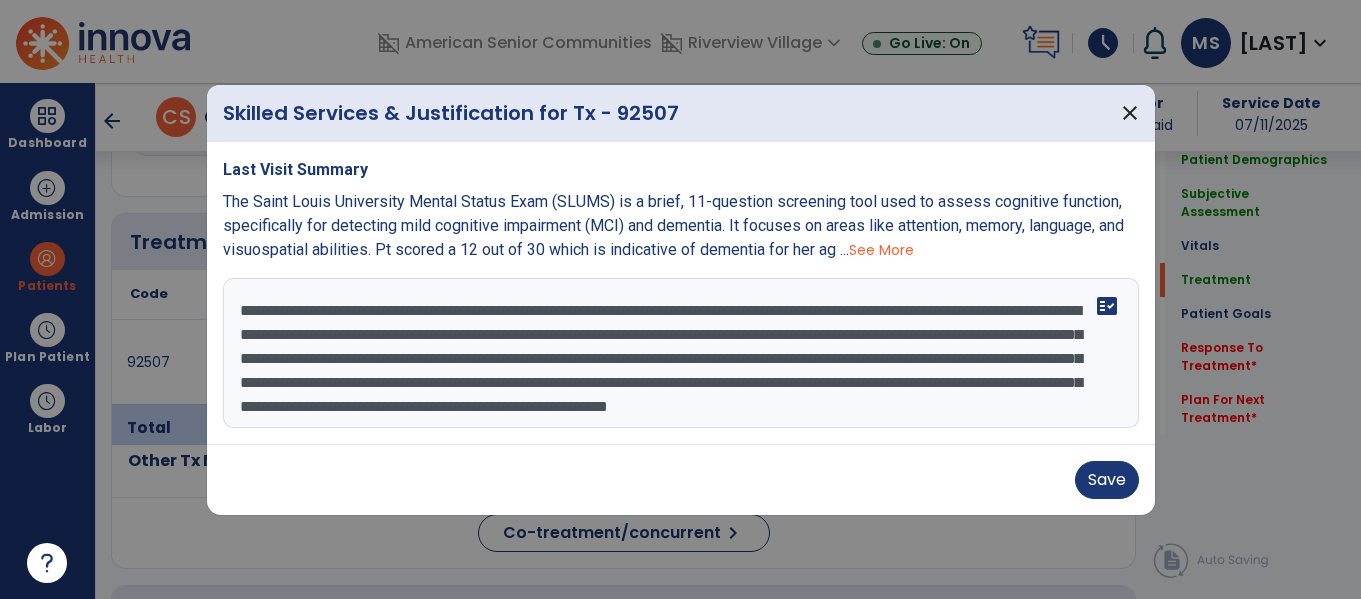 scroll, scrollTop: 40, scrollLeft: 0, axis: vertical 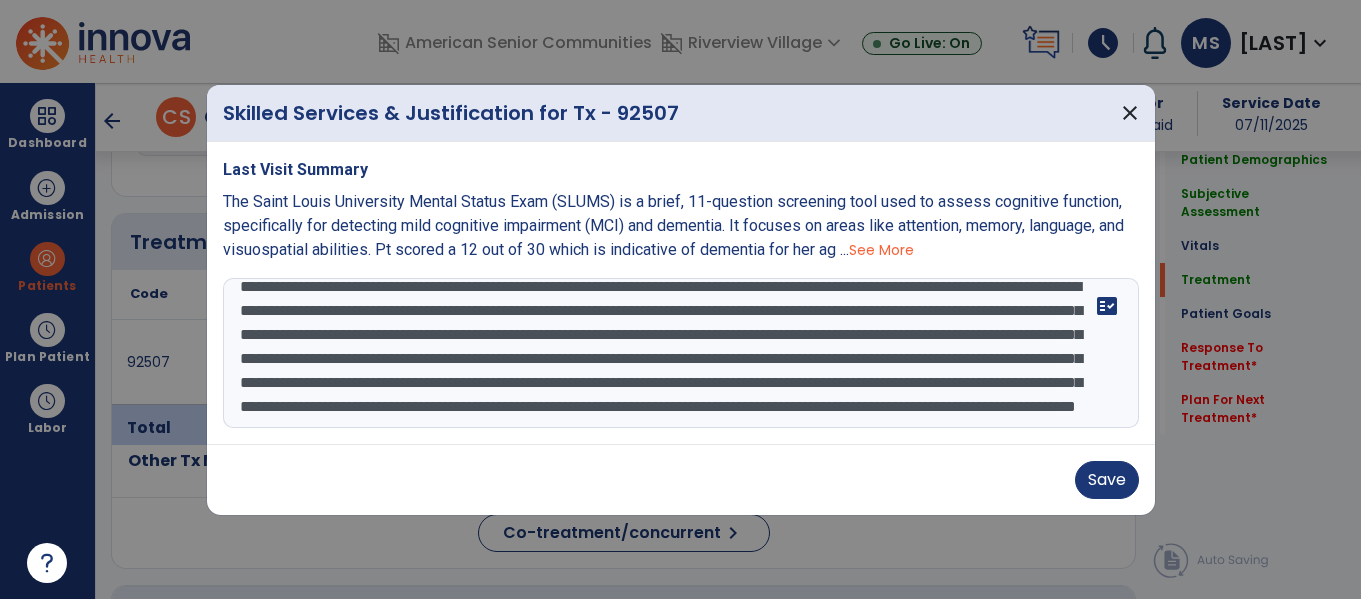 type on "**********" 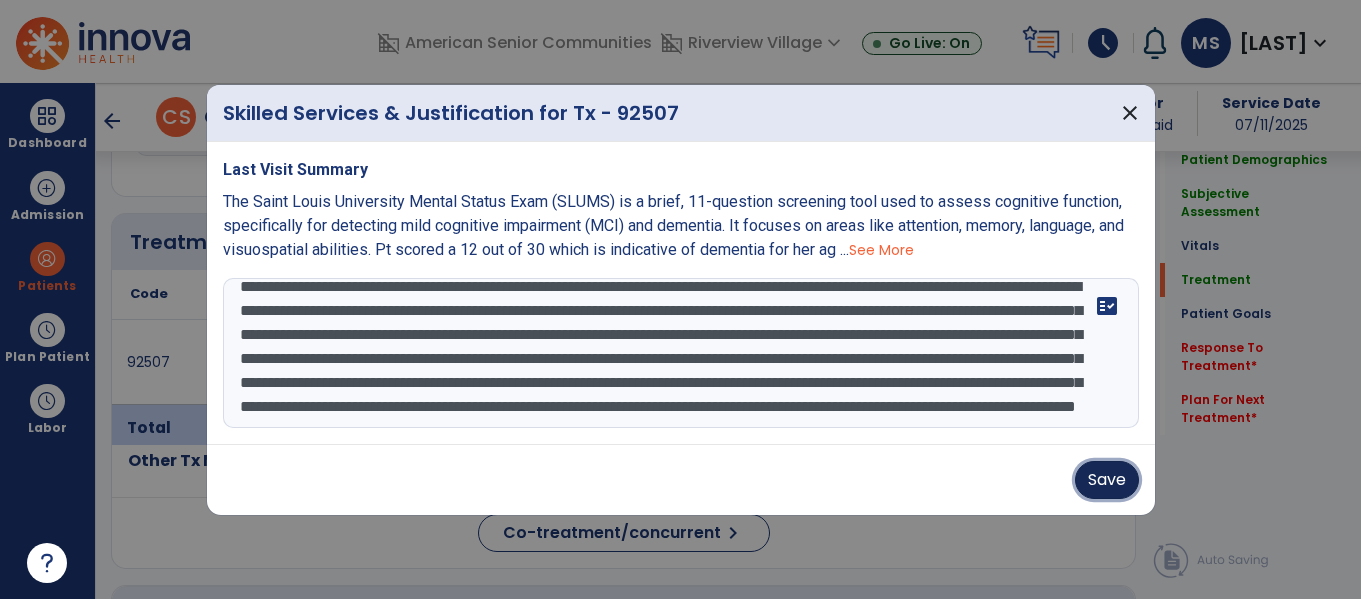 click on "Save" at bounding box center [1107, 480] 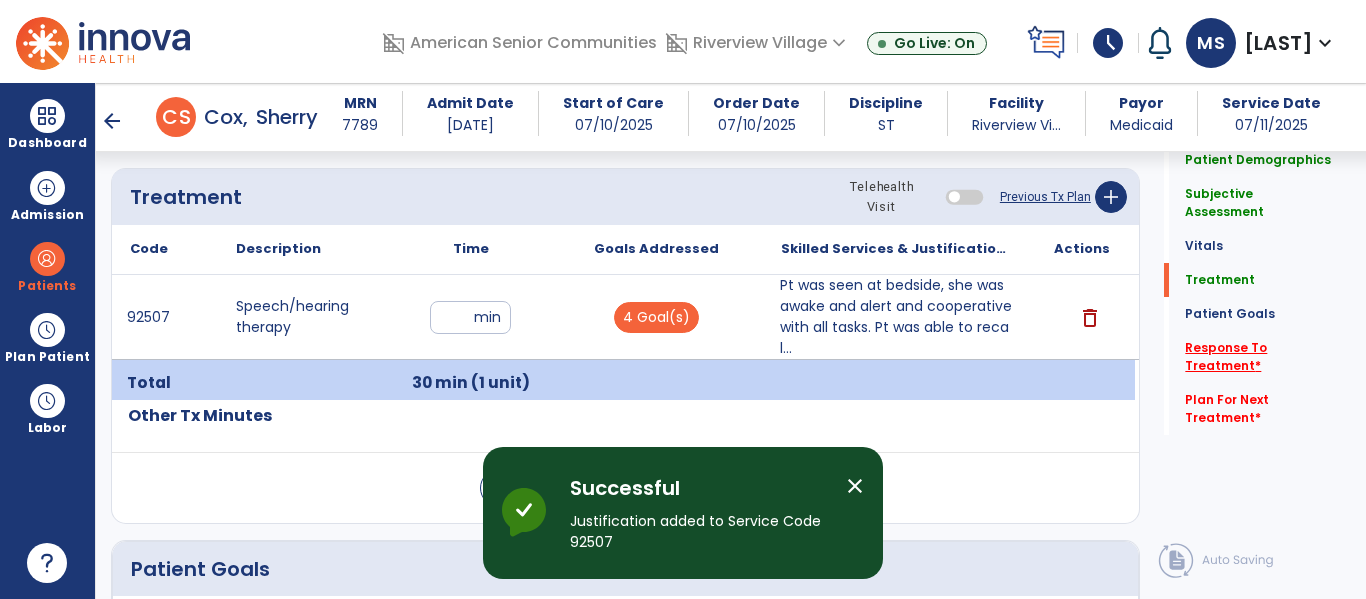 click on "Response To Treatment   *" 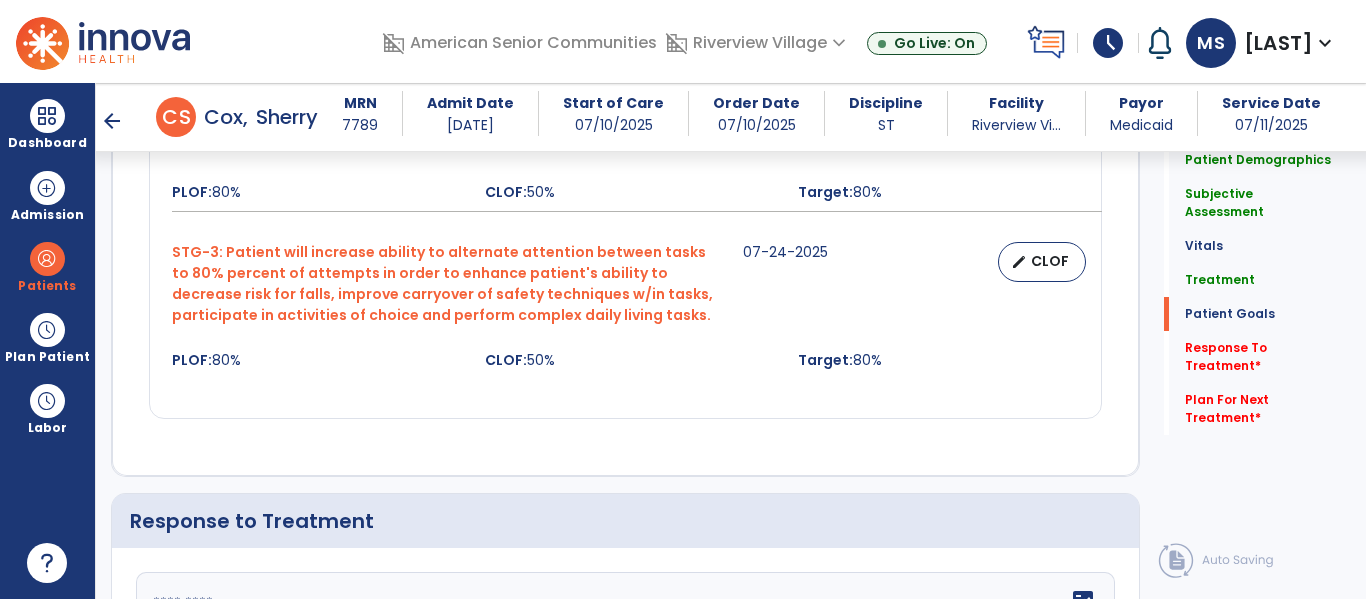 scroll, scrollTop: 2208, scrollLeft: 0, axis: vertical 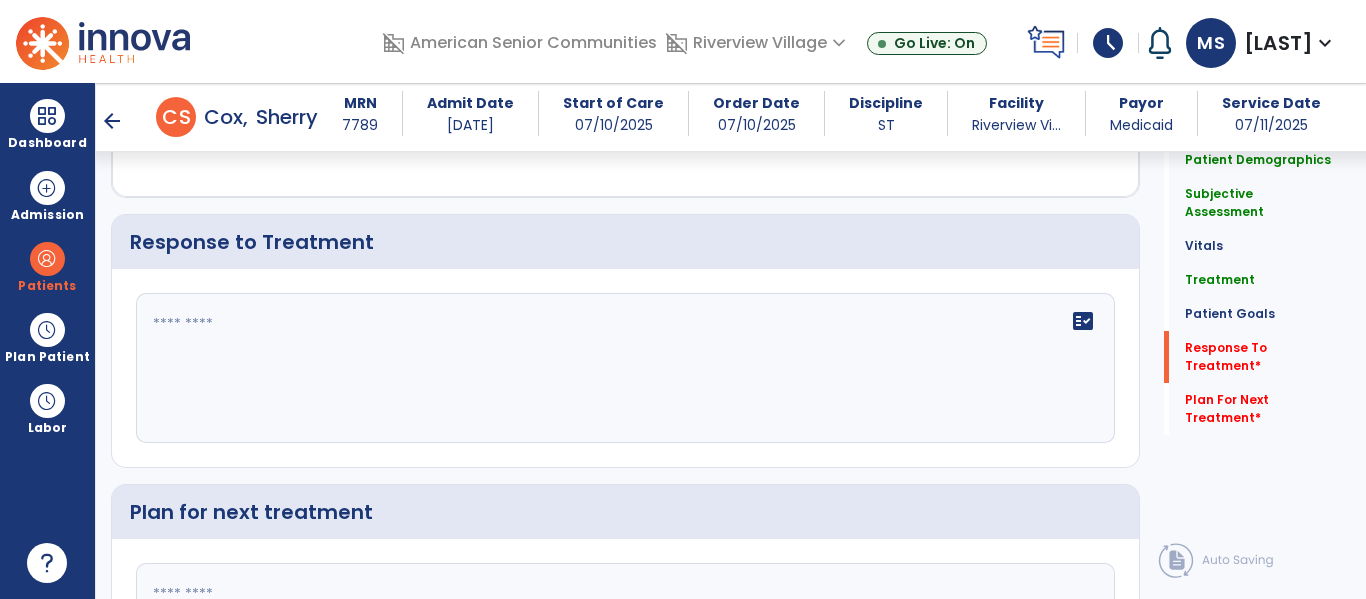 click on "fact_check" 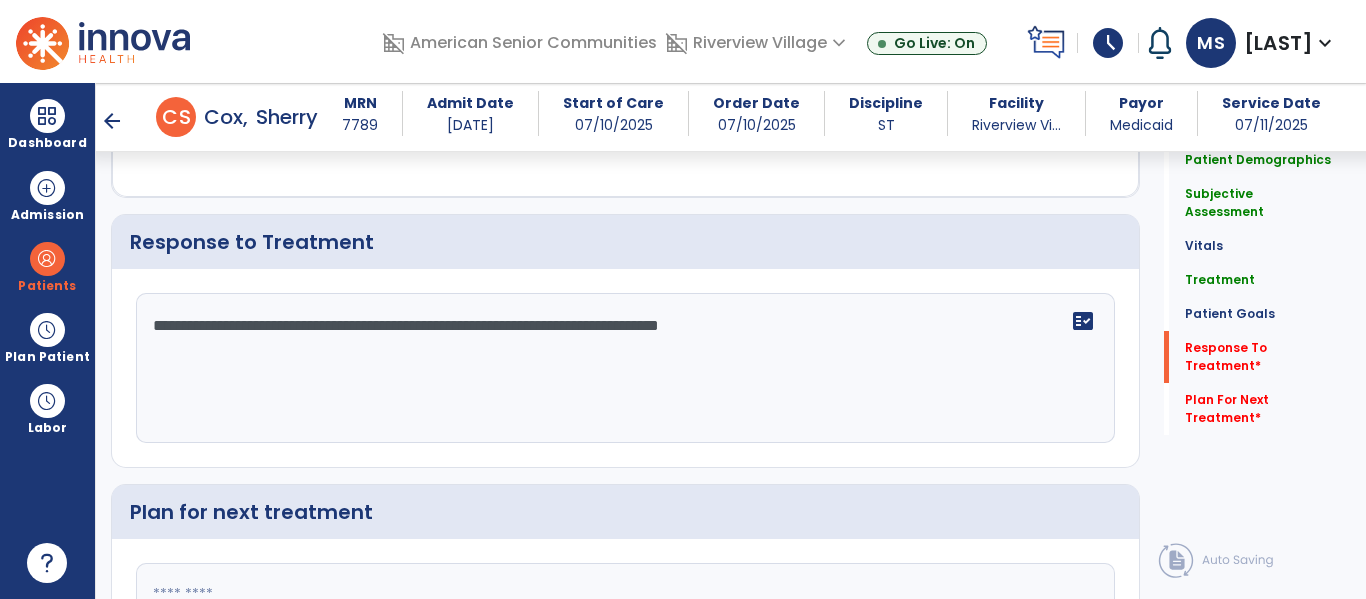 type on "**********" 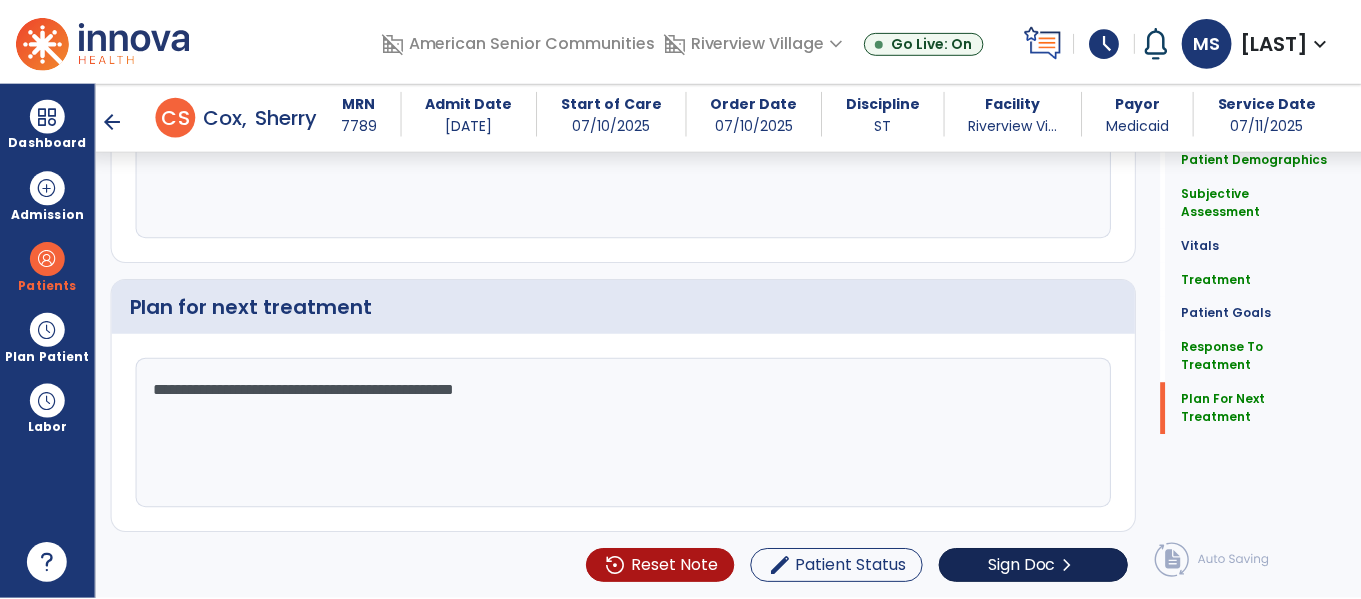 scroll, scrollTop: 2369, scrollLeft: 0, axis: vertical 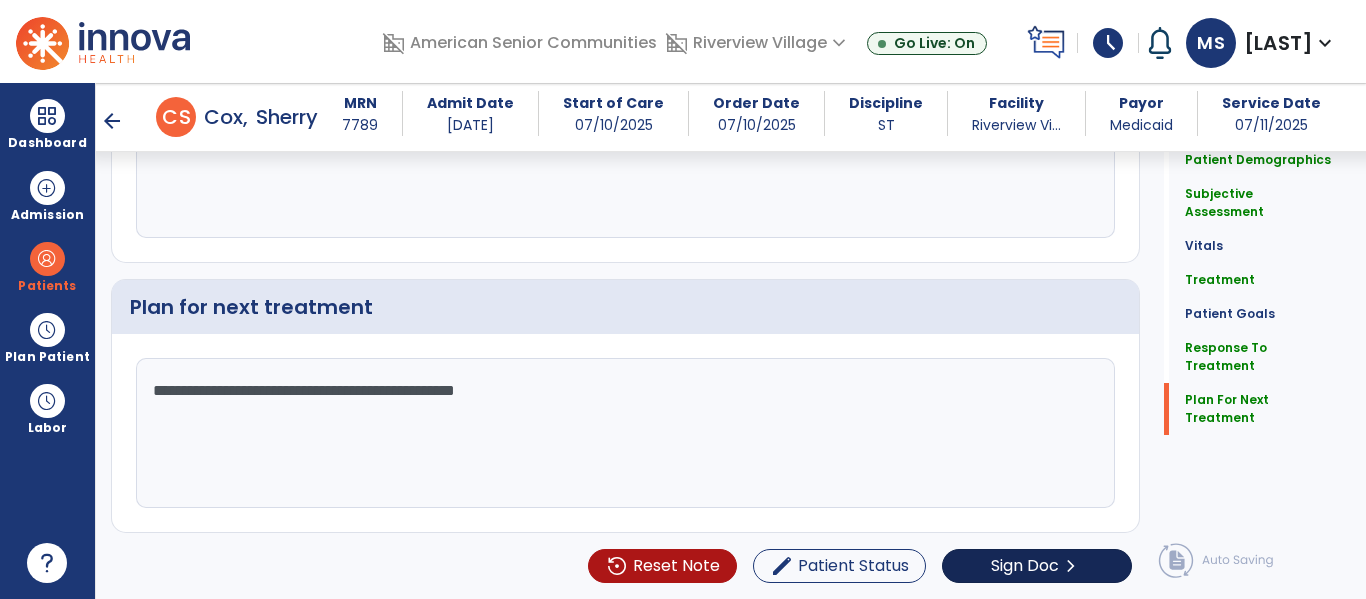 type on "**********" 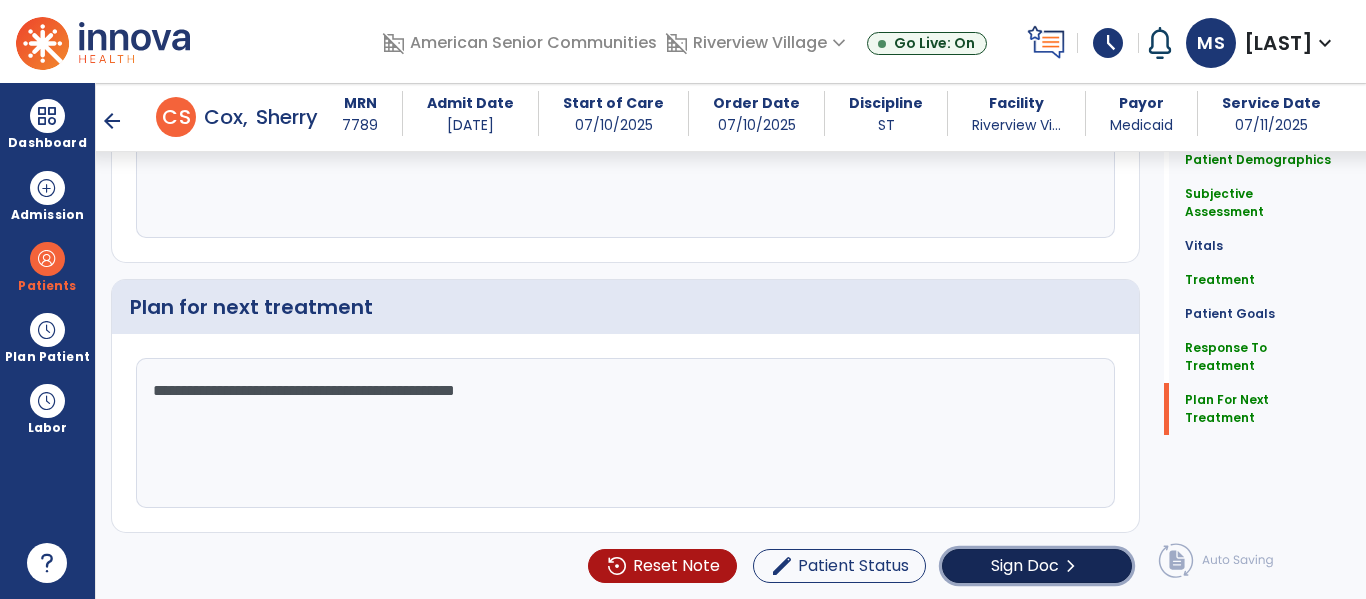 click on "Sign Doc" 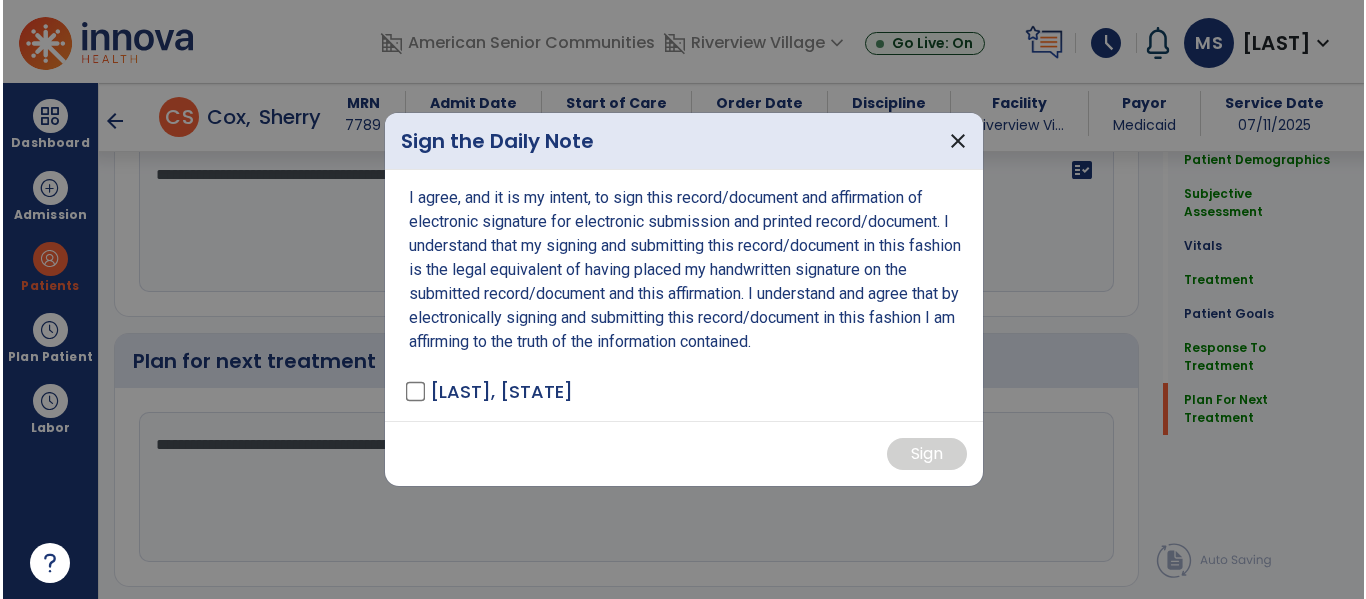scroll, scrollTop: 2413, scrollLeft: 0, axis: vertical 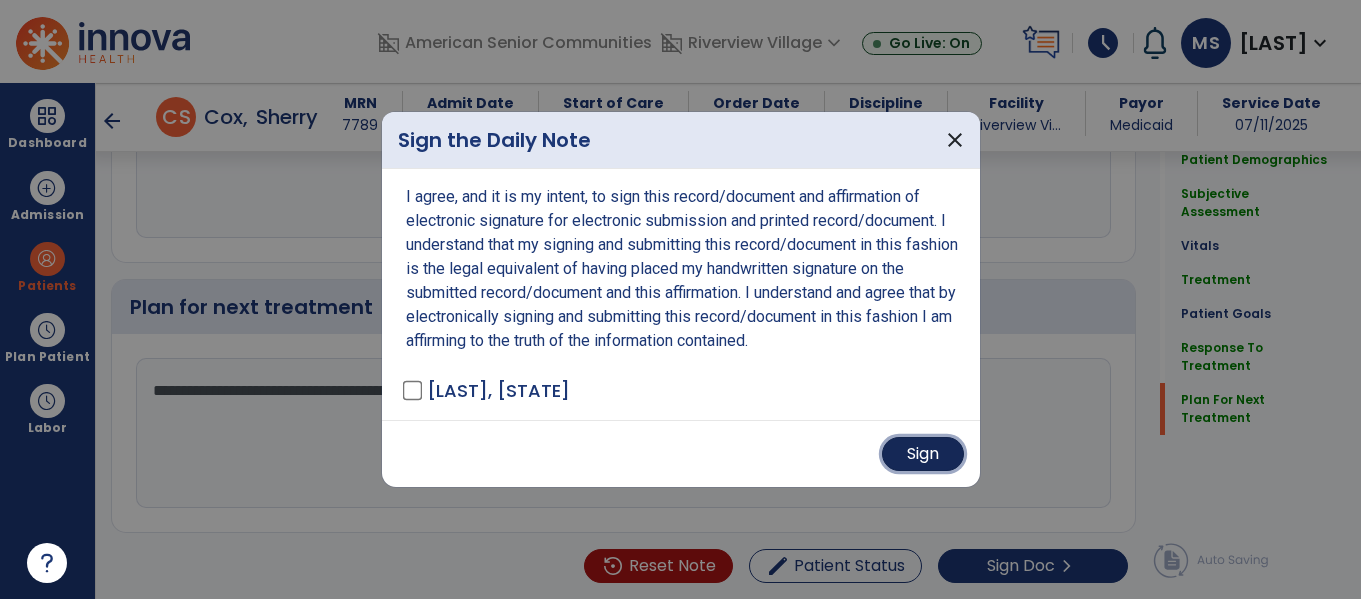 click on "Sign" at bounding box center [923, 454] 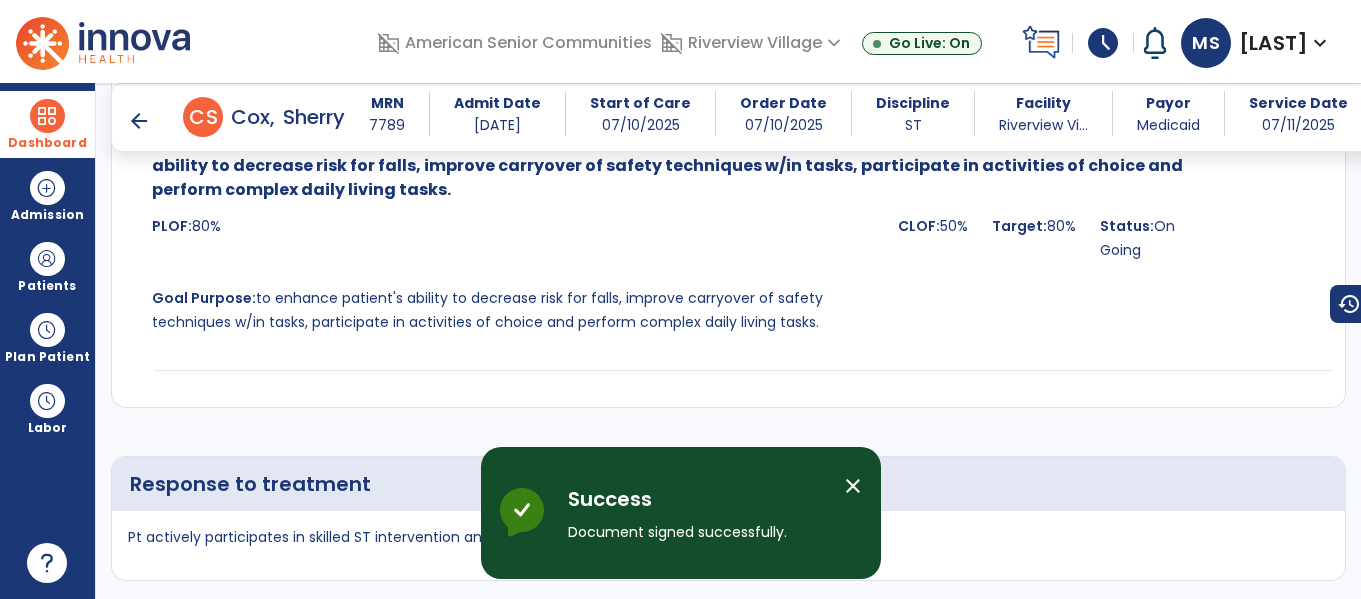 click at bounding box center (47, 116) 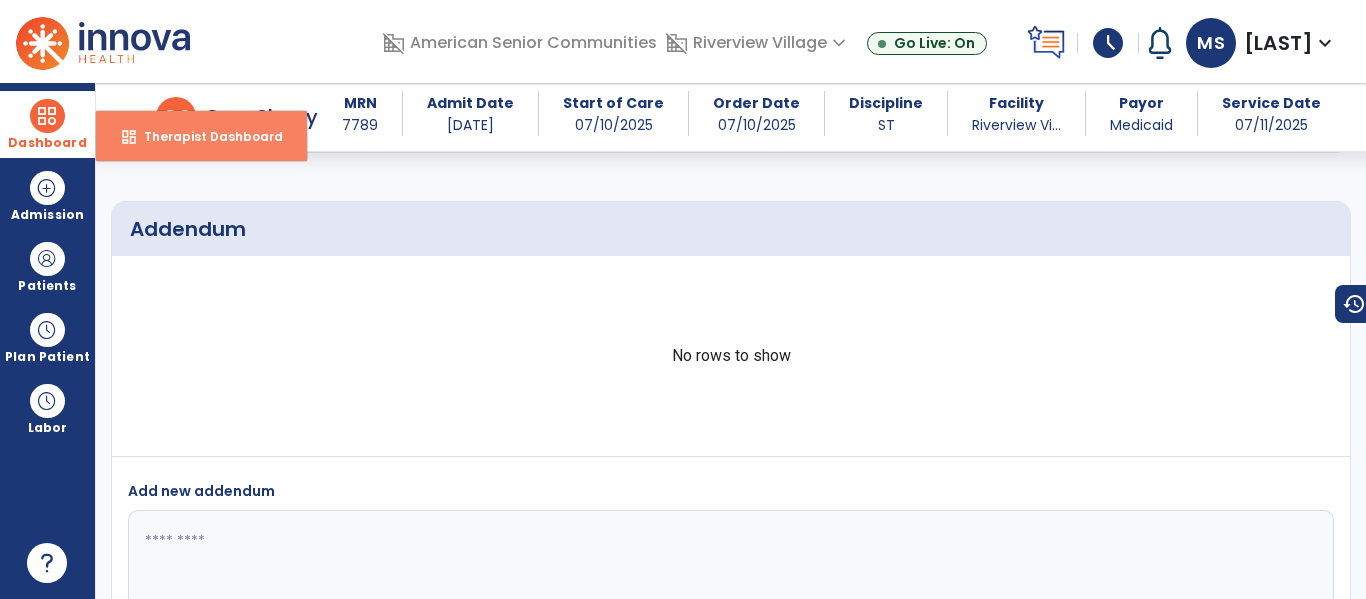 click on "dashboard  Therapist Dashboard" at bounding box center (201, 136) 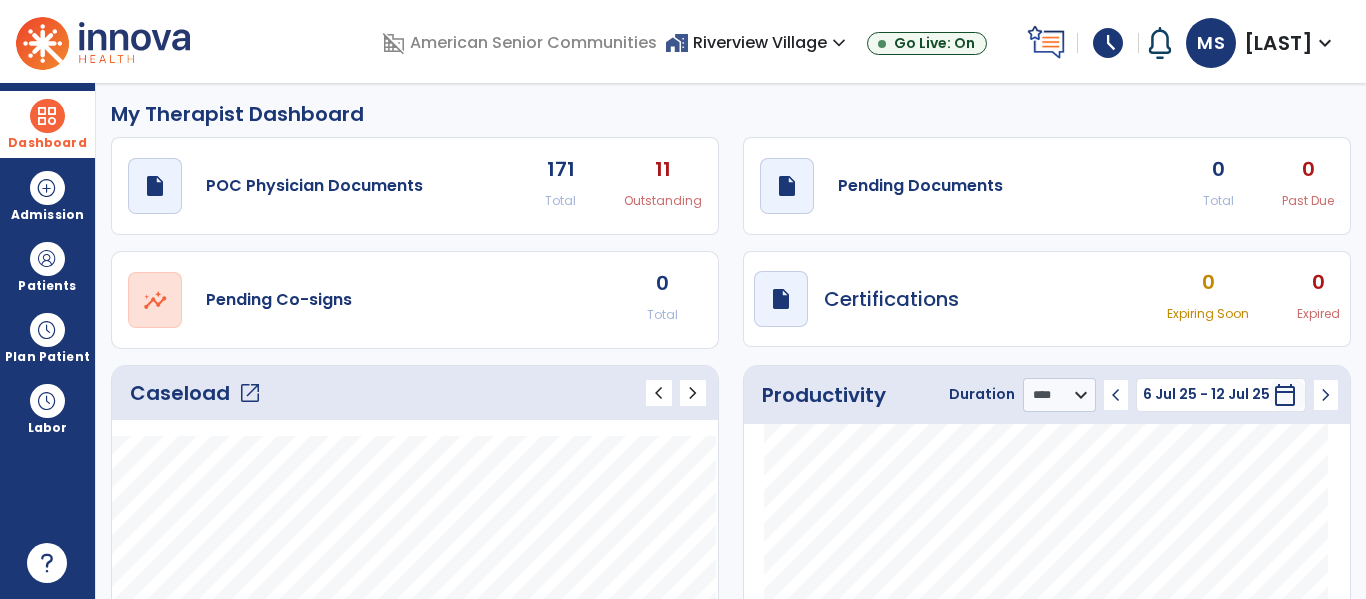 scroll, scrollTop: 10, scrollLeft: 0, axis: vertical 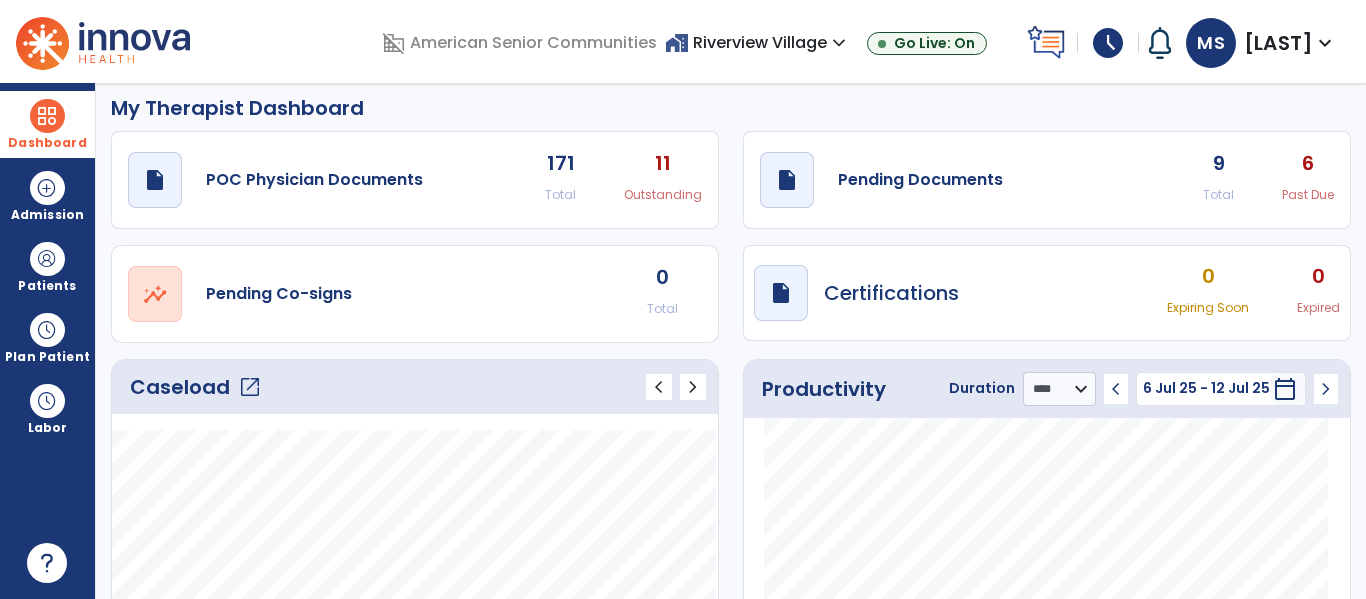 click on "open_in_new" 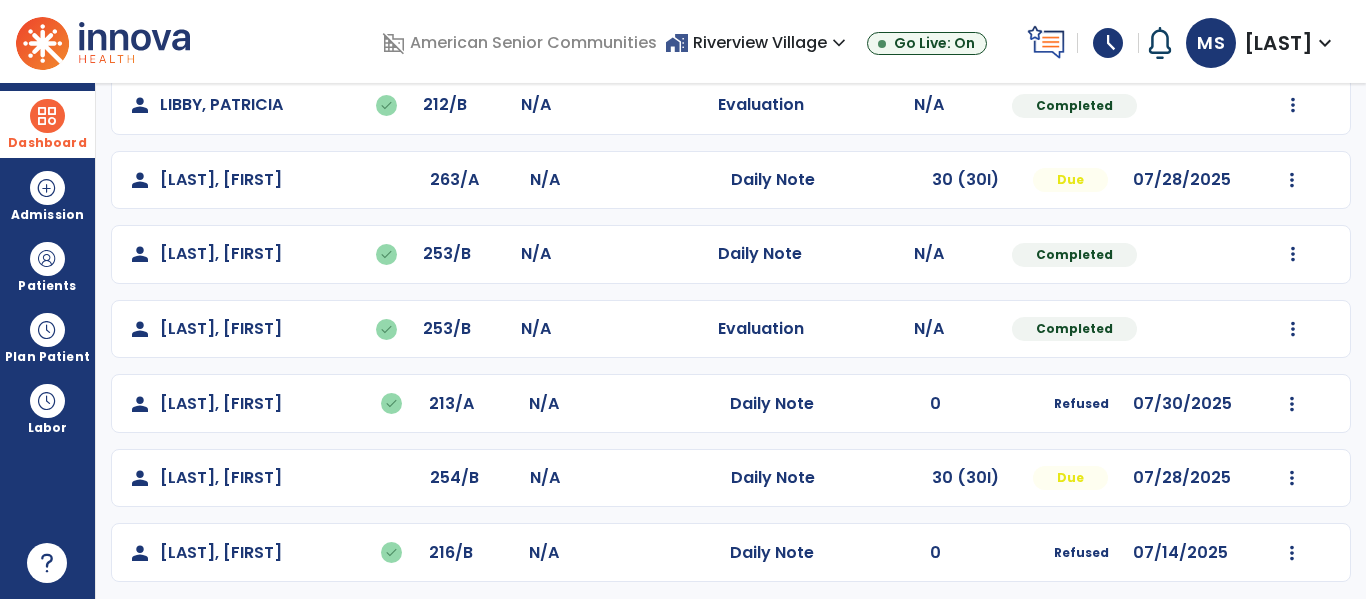 scroll, scrollTop: 623, scrollLeft: 0, axis: vertical 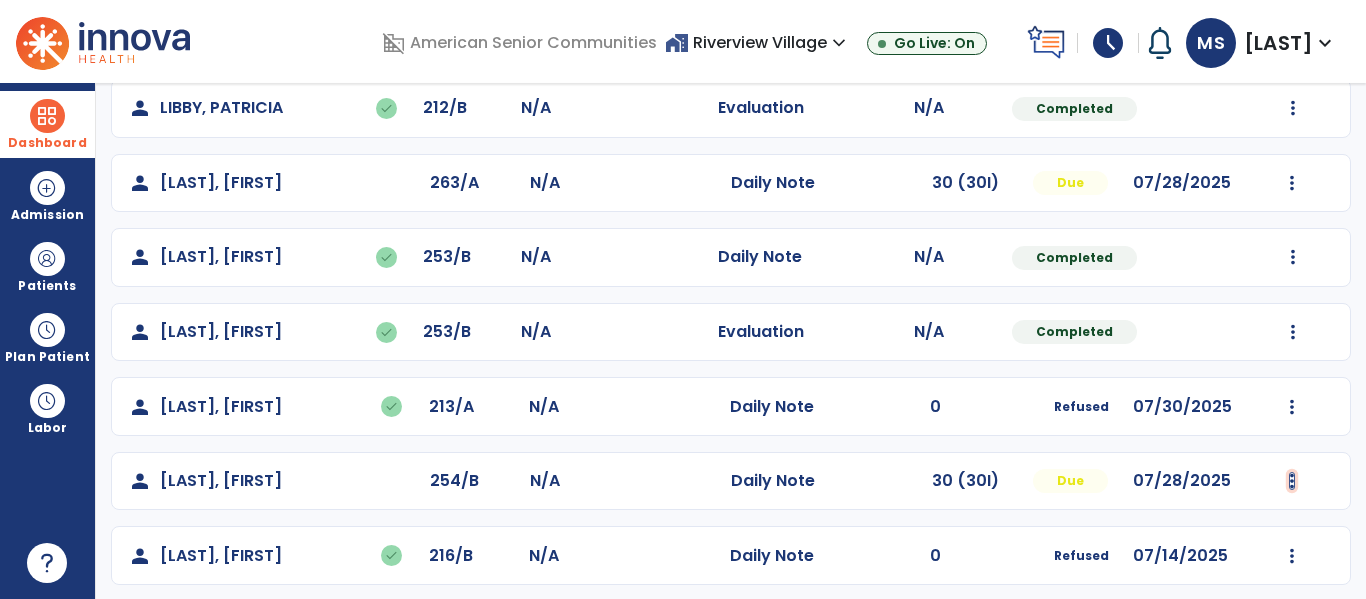 click at bounding box center [1293, -190] 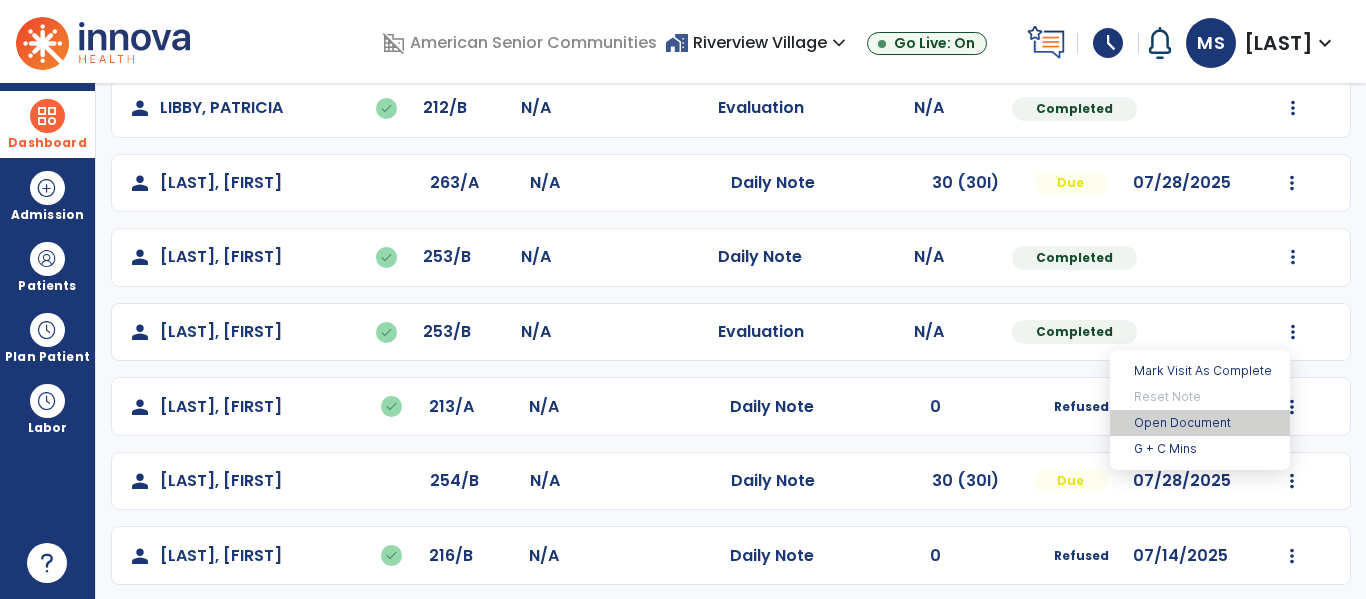 click on "Open Document" at bounding box center [1200, 423] 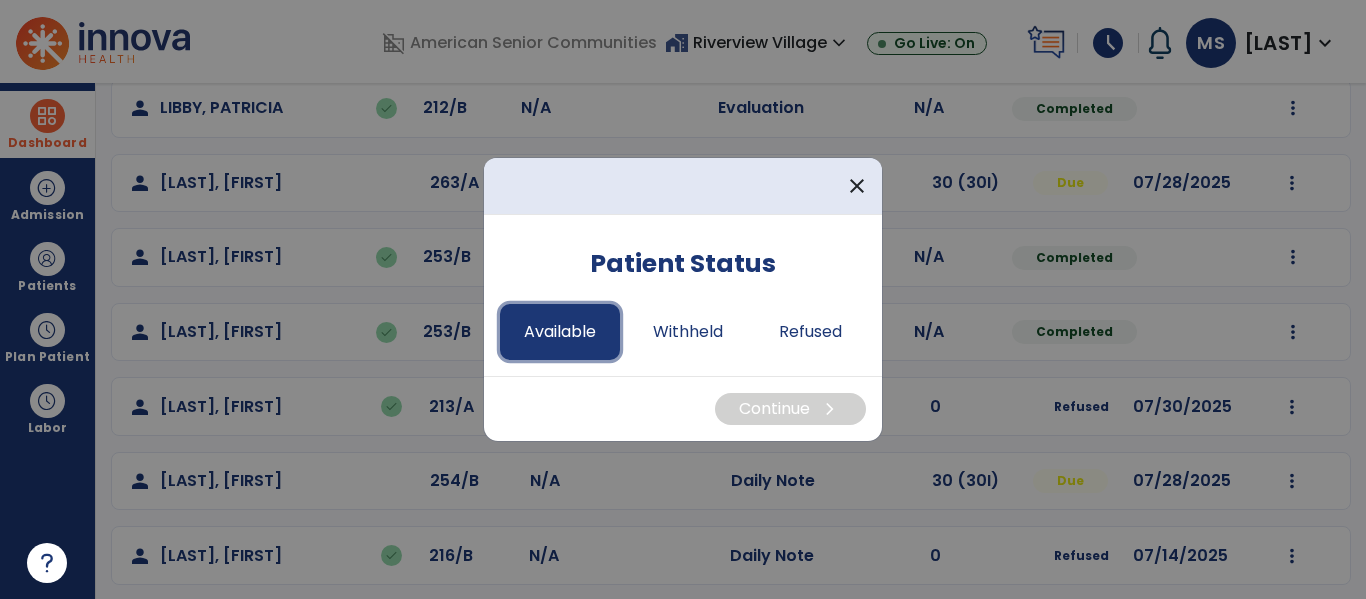 drag, startPoint x: 535, startPoint y: 338, endPoint x: 550, endPoint y: 333, distance: 15.811388 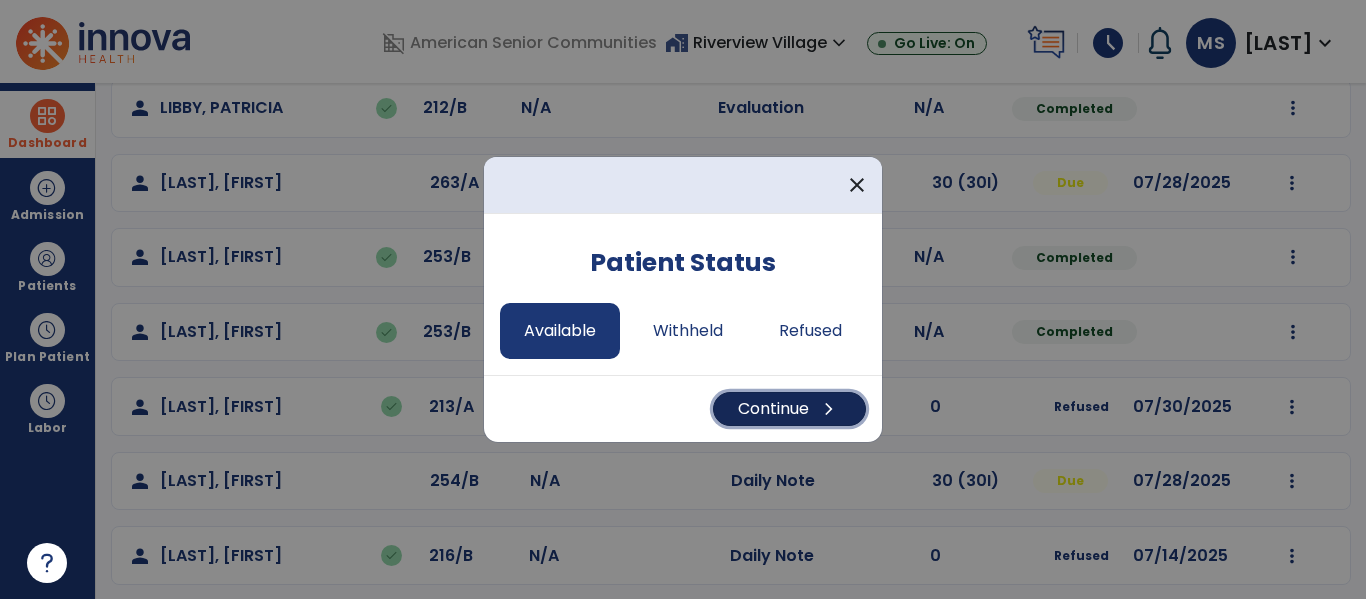 click on "chevron_right" at bounding box center (829, 409) 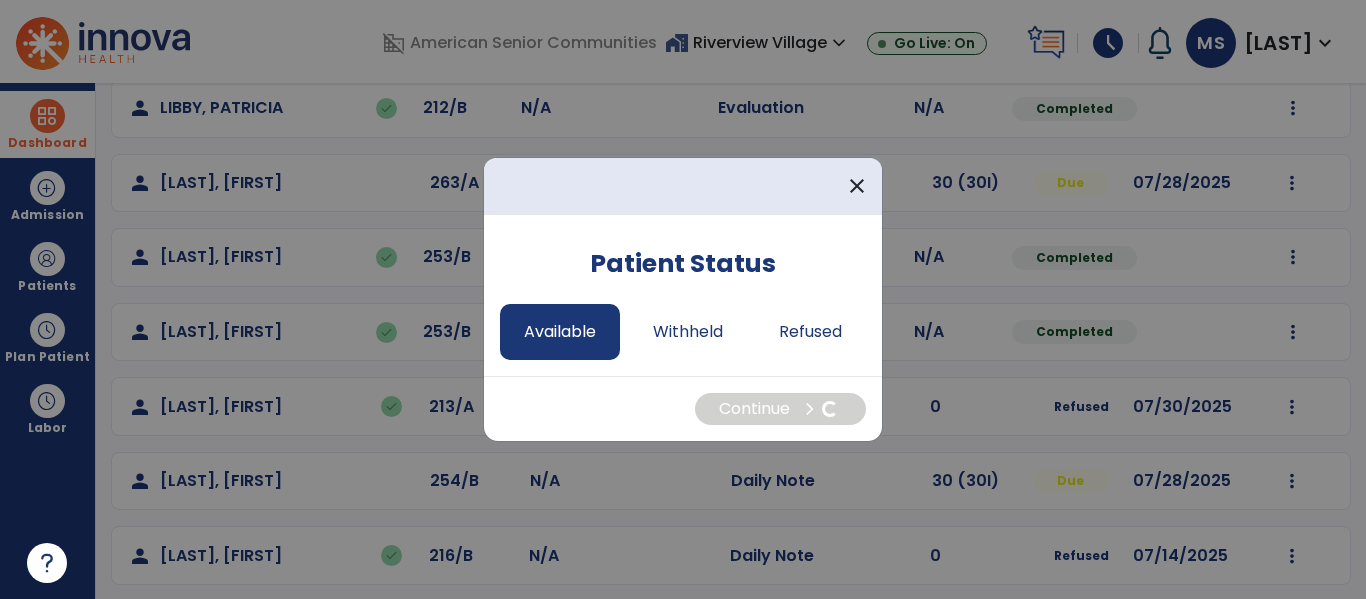 select on "*" 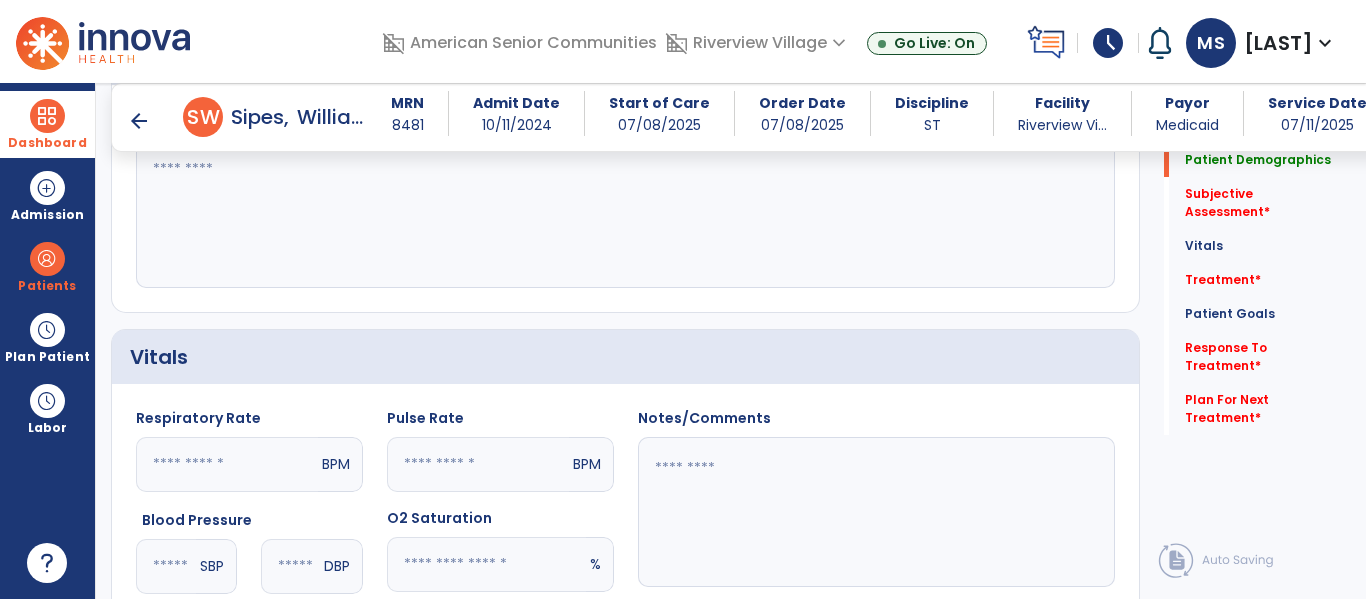 click 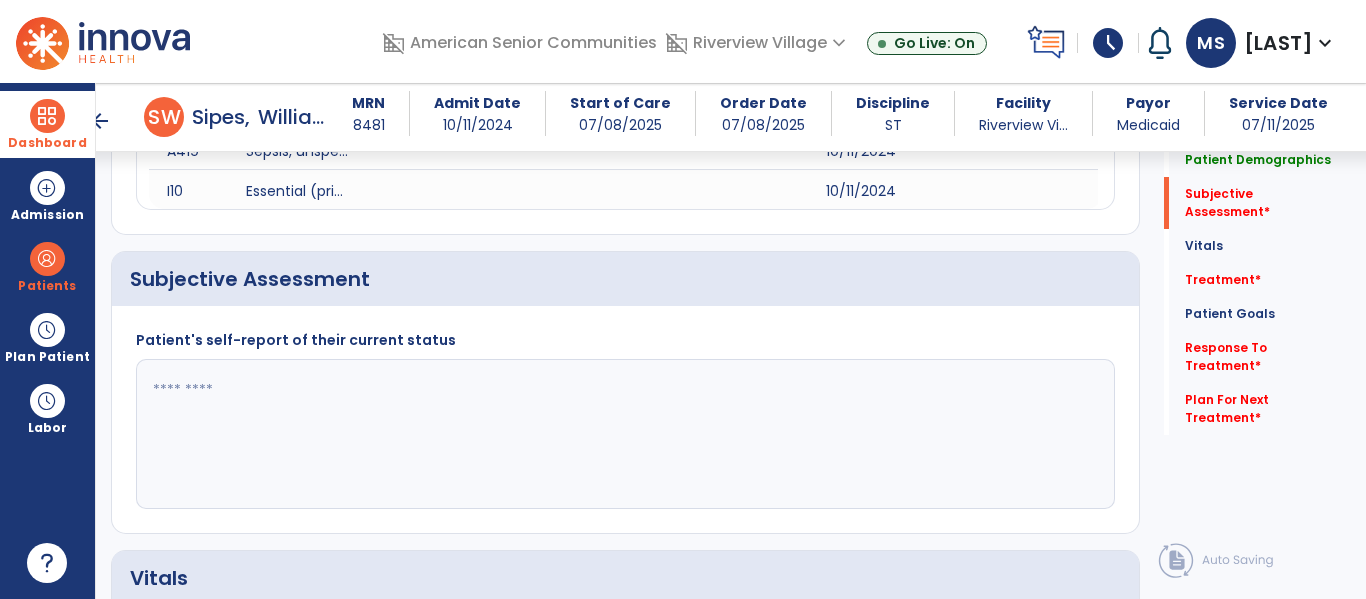 scroll, scrollTop: 369, scrollLeft: 0, axis: vertical 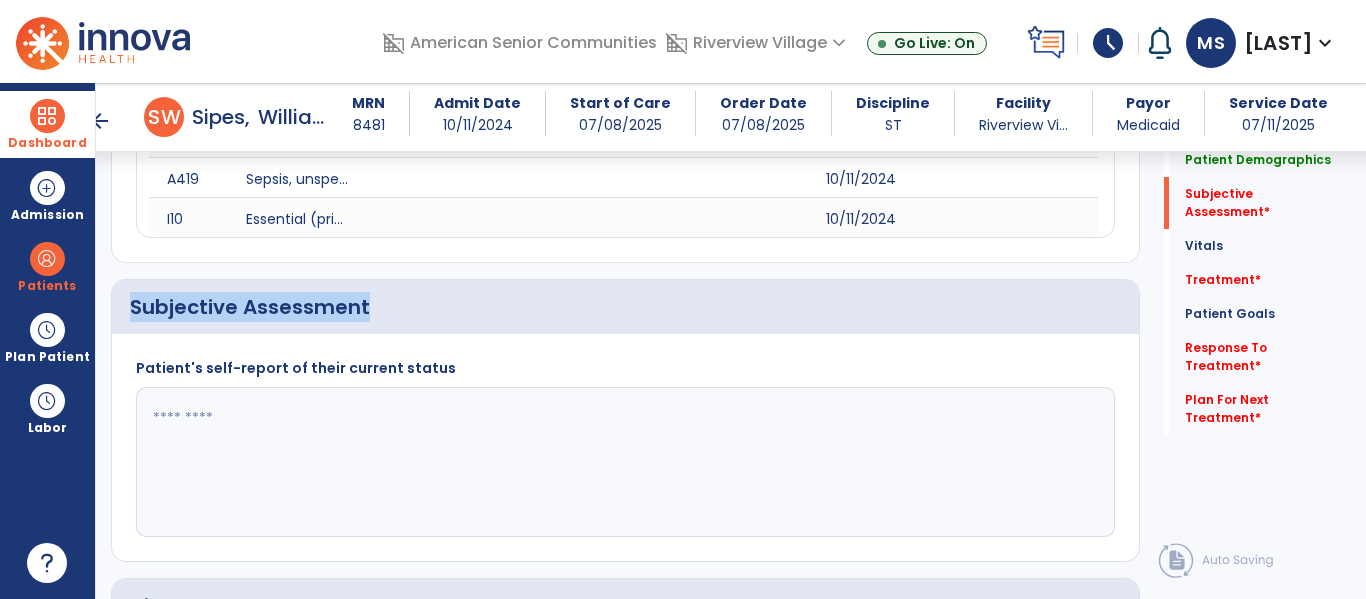 drag, startPoint x: 135, startPoint y: 308, endPoint x: 415, endPoint y: 325, distance: 280.5156 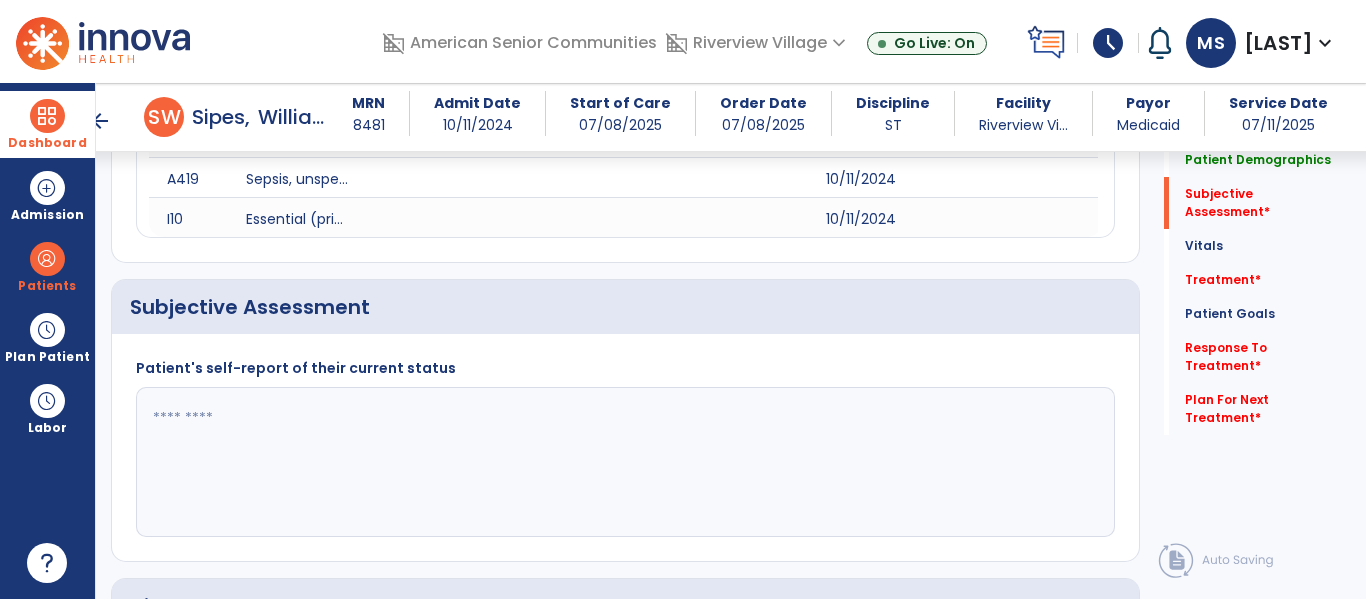 click on "Patient's self-report of their current status" 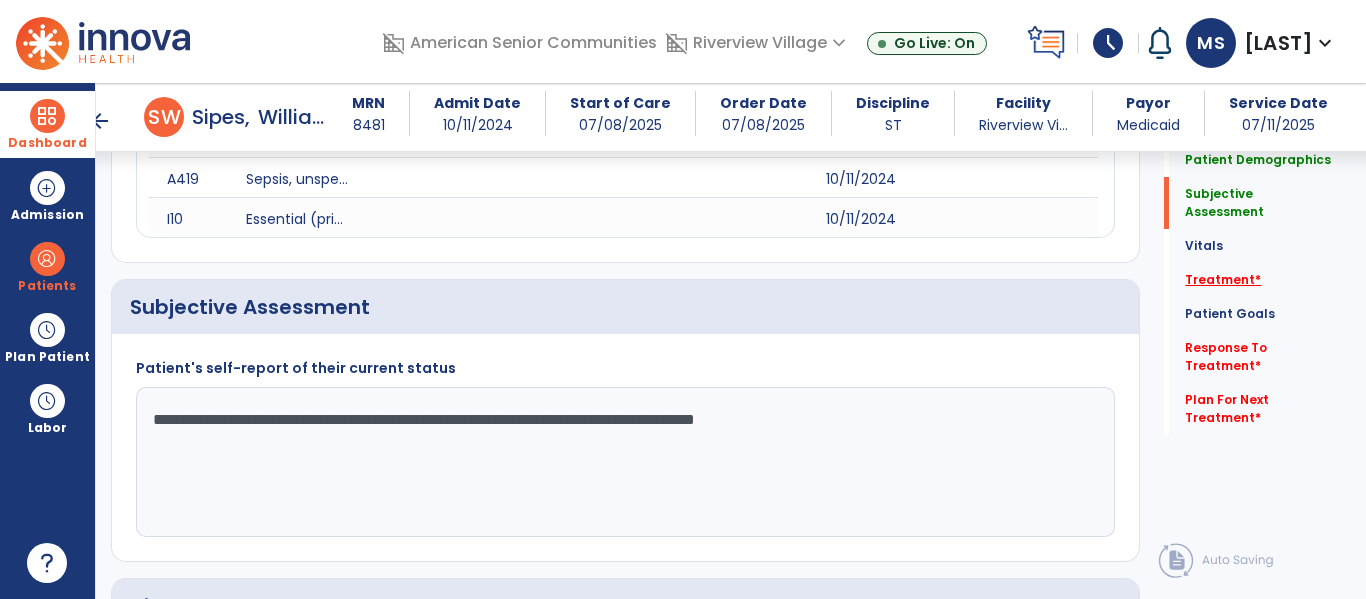 type on "**********" 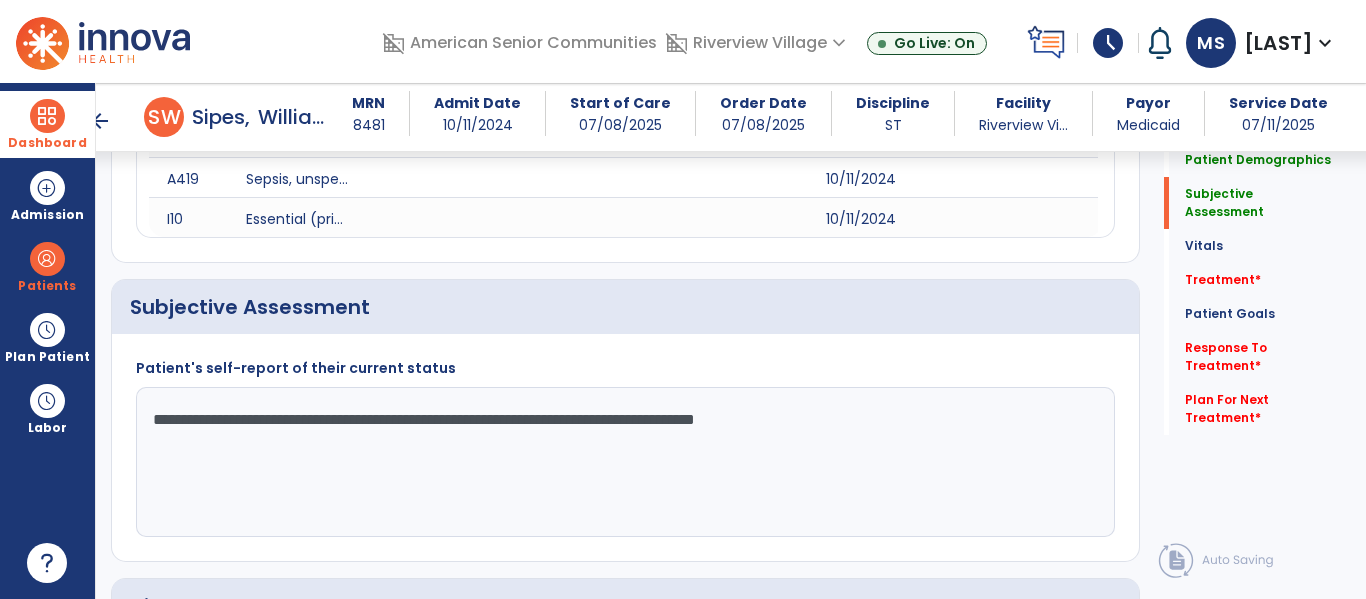 drag, startPoint x: 1208, startPoint y: 254, endPoint x: 494, endPoint y: 469, distance: 745.66815 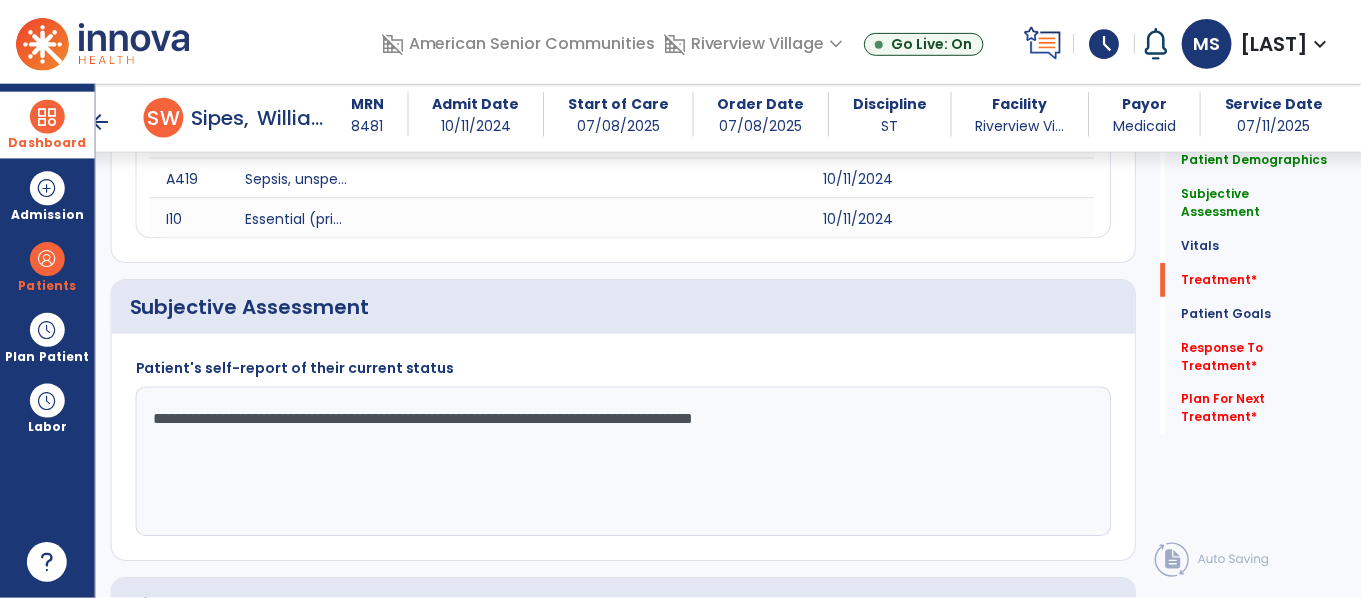 scroll, scrollTop: 1156, scrollLeft: 0, axis: vertical 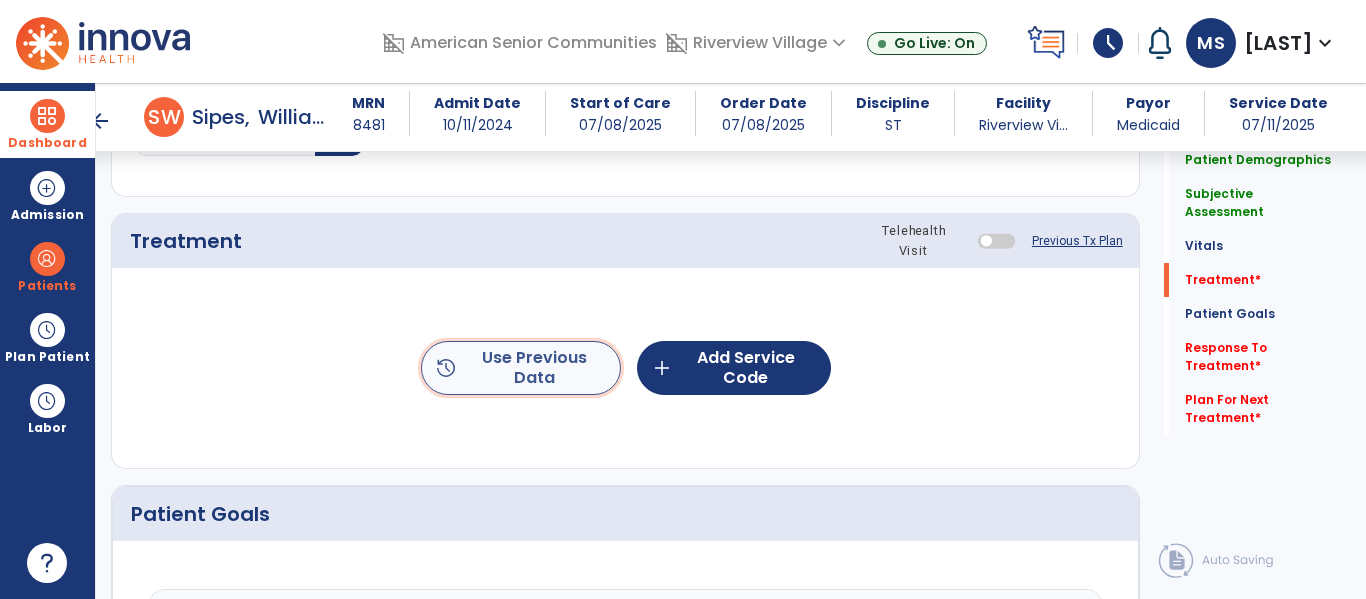 click on "history  Use Previous Data" 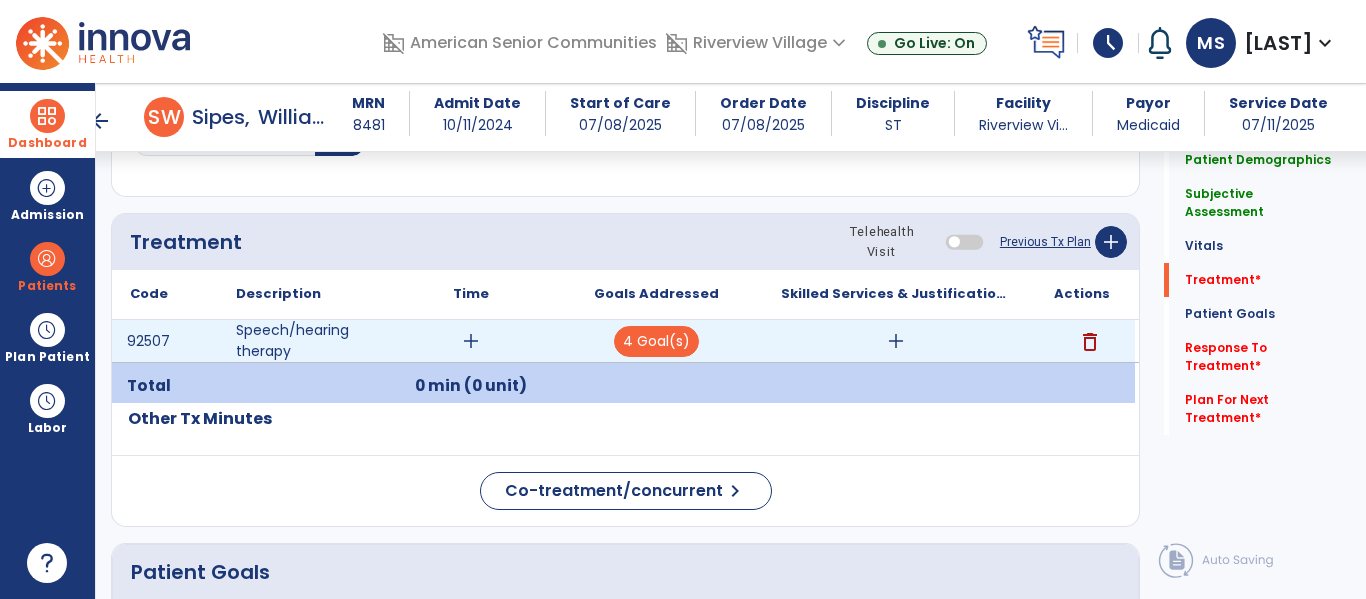 click on "add" at bounding box center [471, 341] 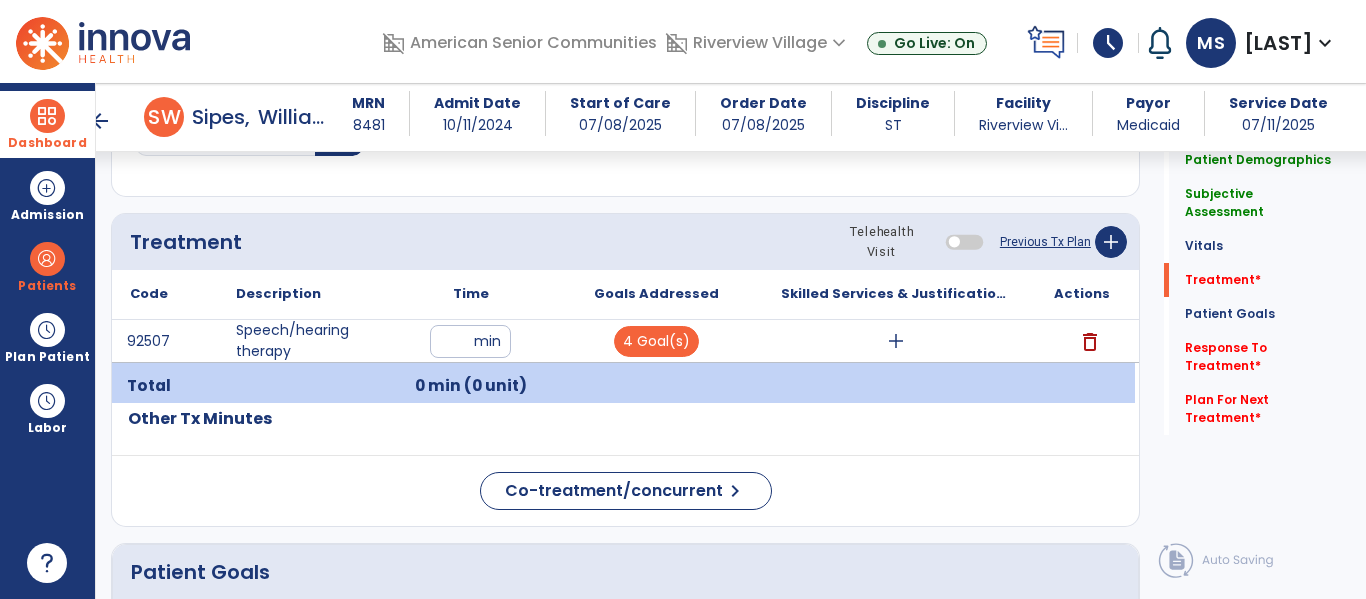 type on "**" 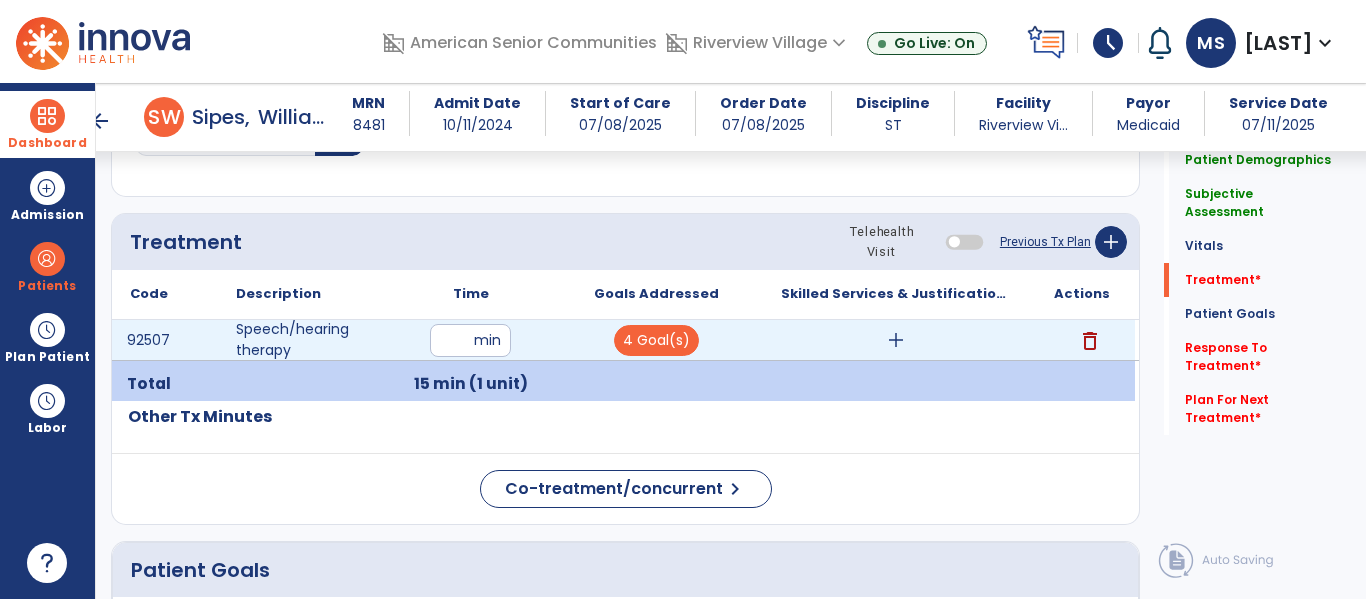 click on "add" at bounding box center [896, 340] 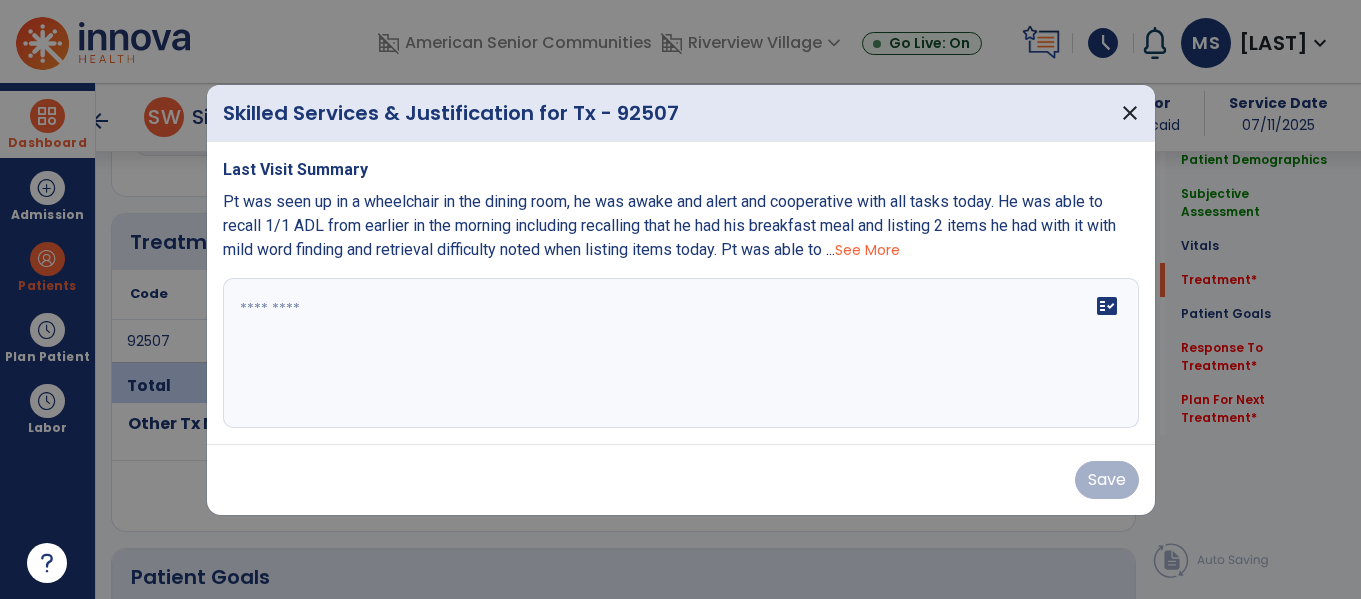 scroll, scrollTop: 1156, scrollLeft: 0, axis: vertical 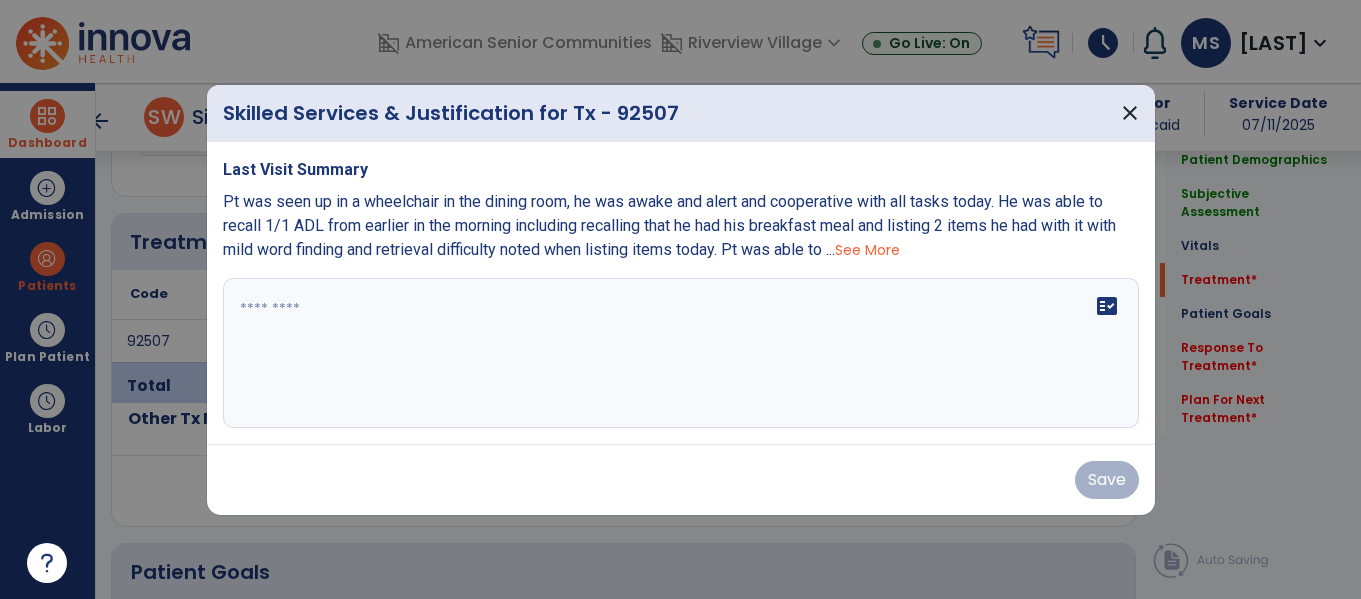 click on "See More" at bounding box center [867, 250] 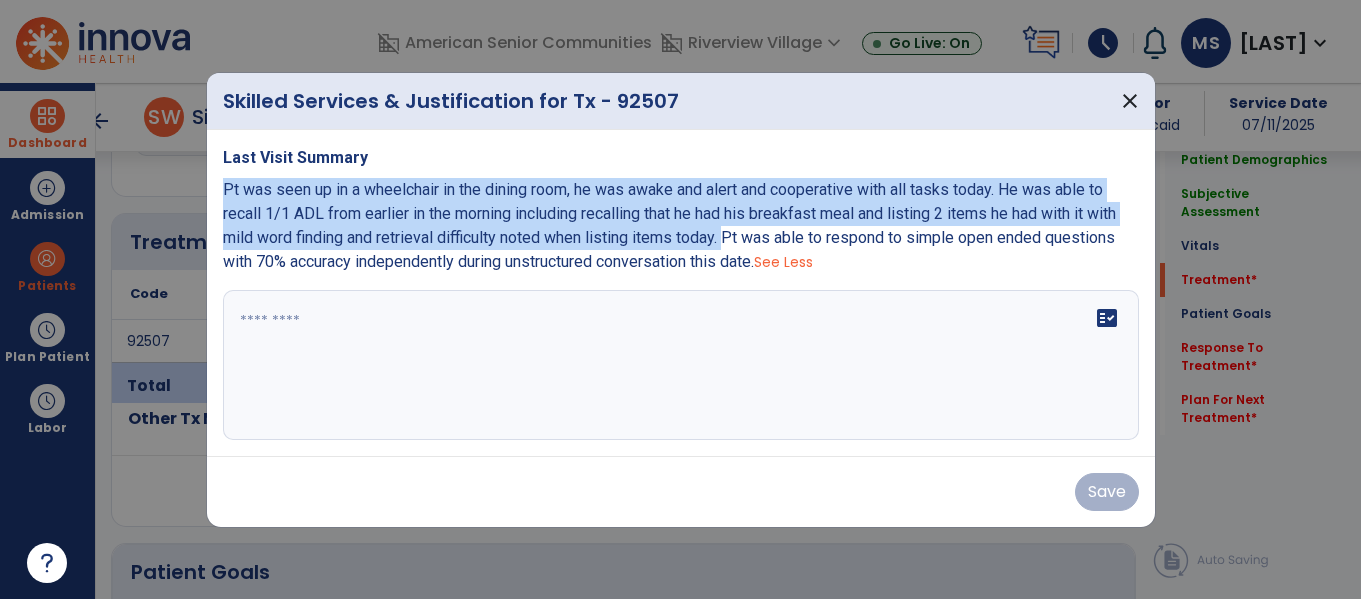 drag, startPoint x: 225, startPoint y: 188, endPoint x: 730, endPoint y: 247, distance: 508.43484 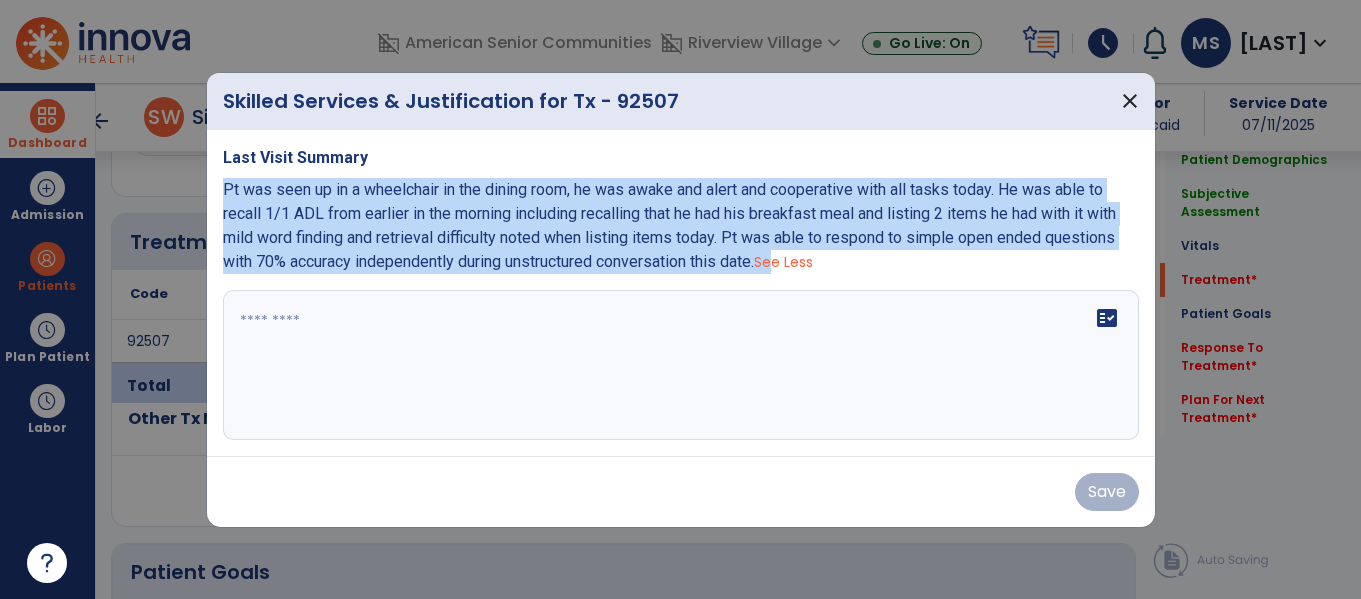 drag, startPoint x: 223, startPoint y: 185, endPoint x: 775, endPoint y: 264, distance: 557.62445 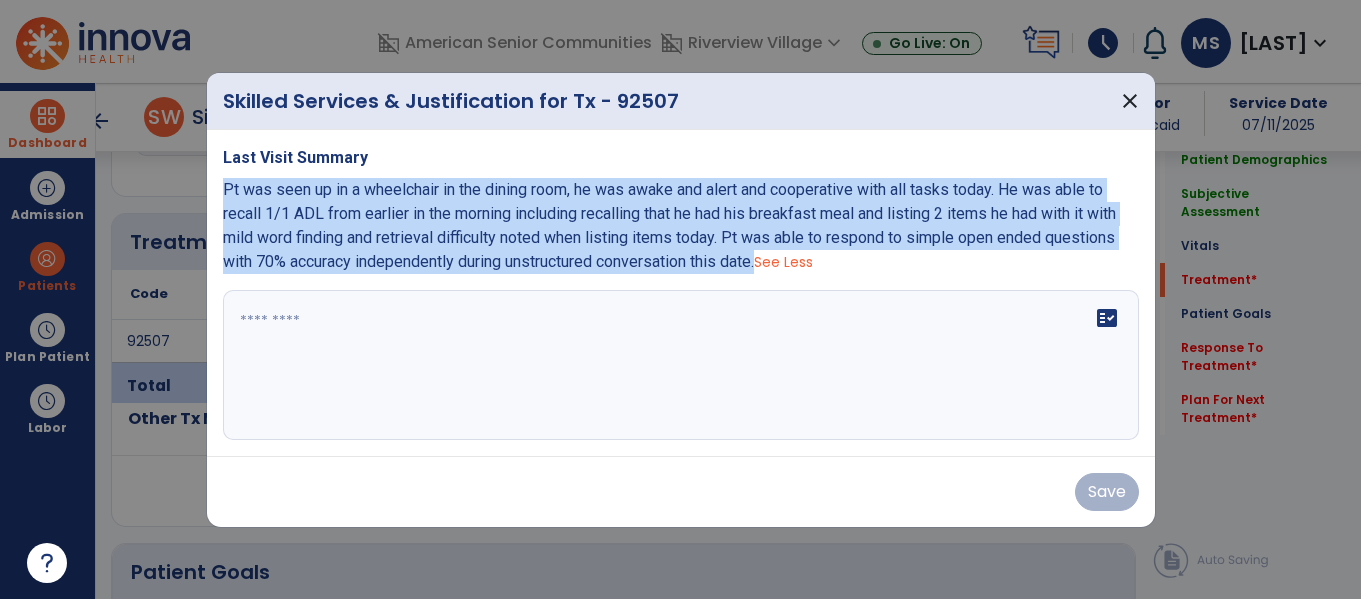 drag, startPoint x: 225, startPoint y: 193, endPoint x: 766, endPoint y: 260, distance: 545.133 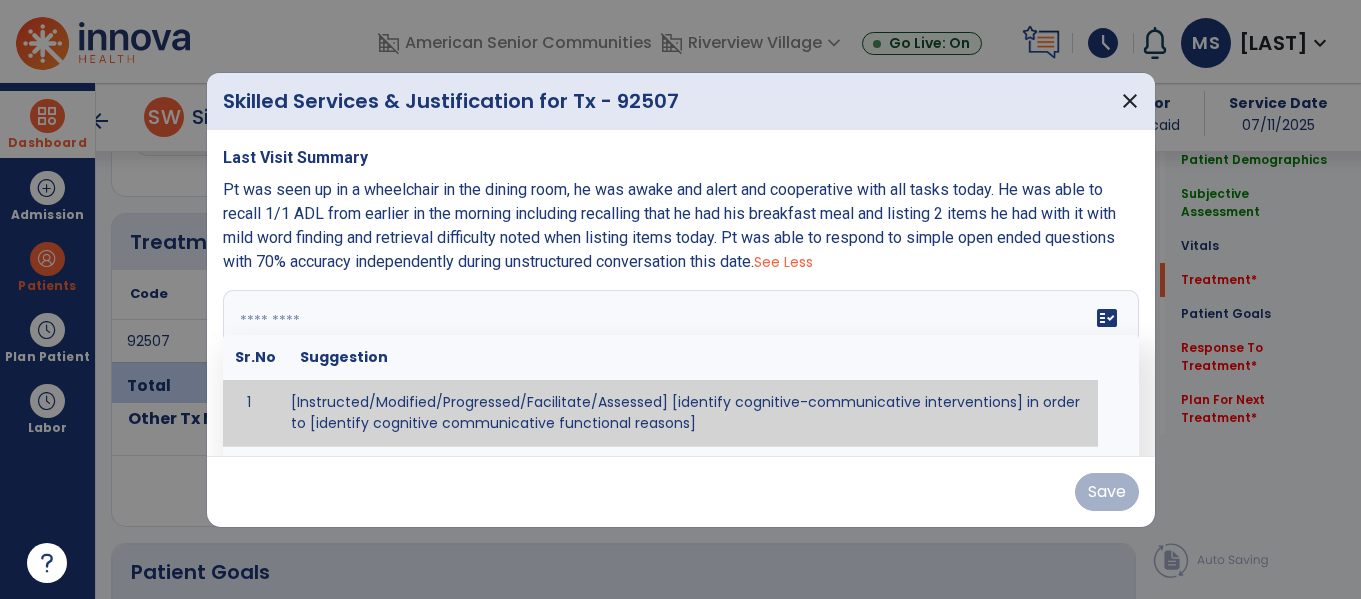 paste on "**********" 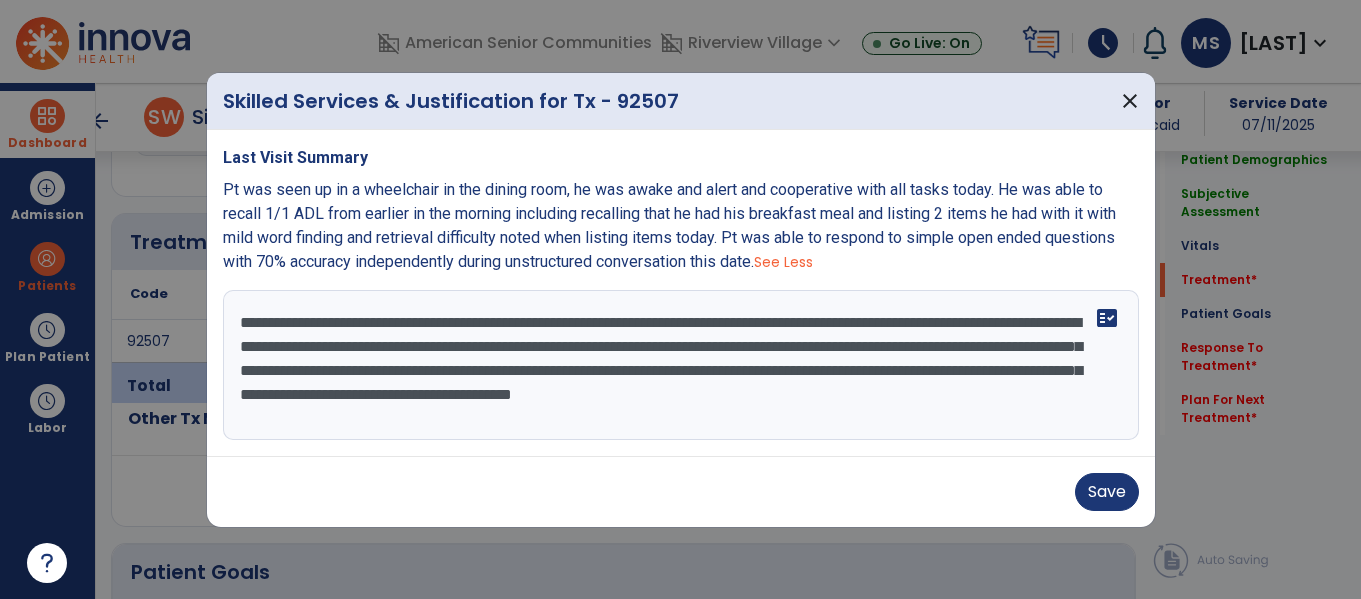 drag, startPoint x: 635, startPoint y: 317, endPoint x: 334, endPoint y: 330, distance: 301.2806 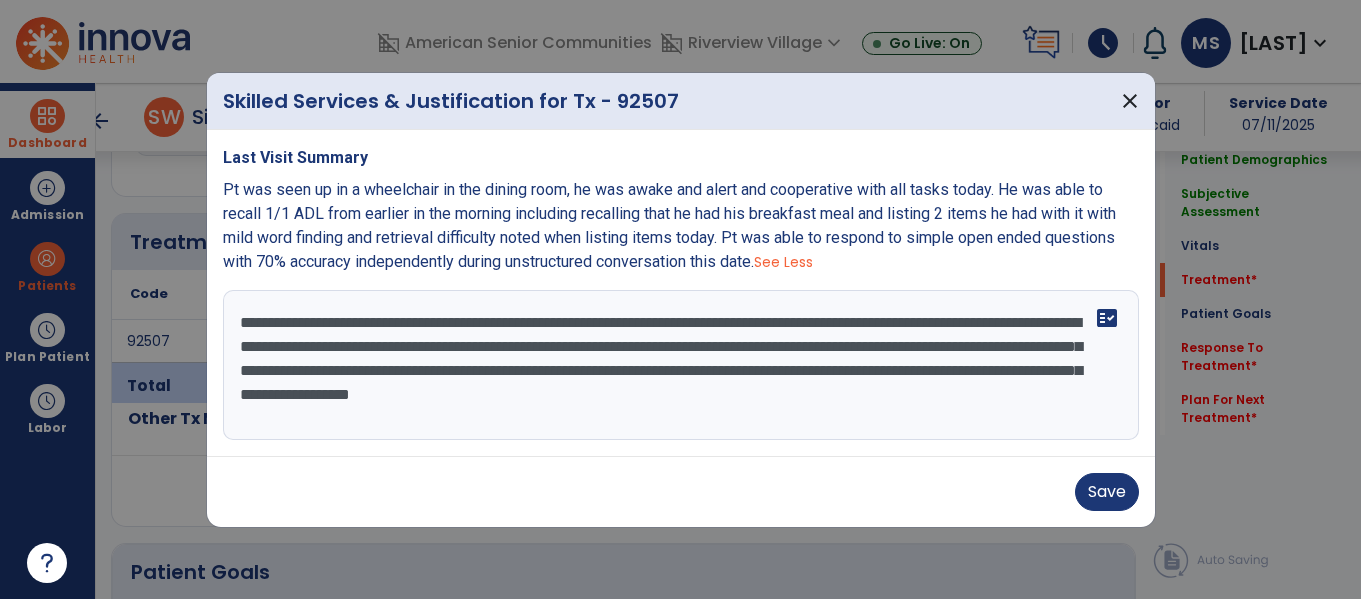 click on "**********" at bounding box center (681, 365) 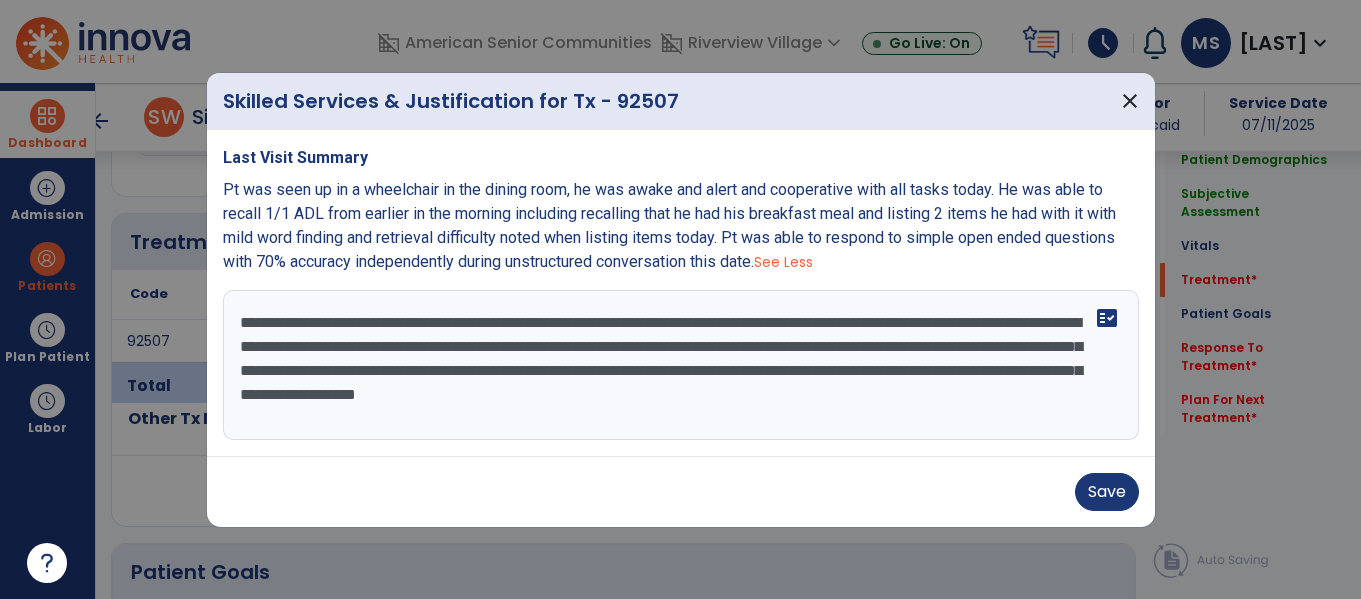 click on "**********" at bounding box center (681, 365) 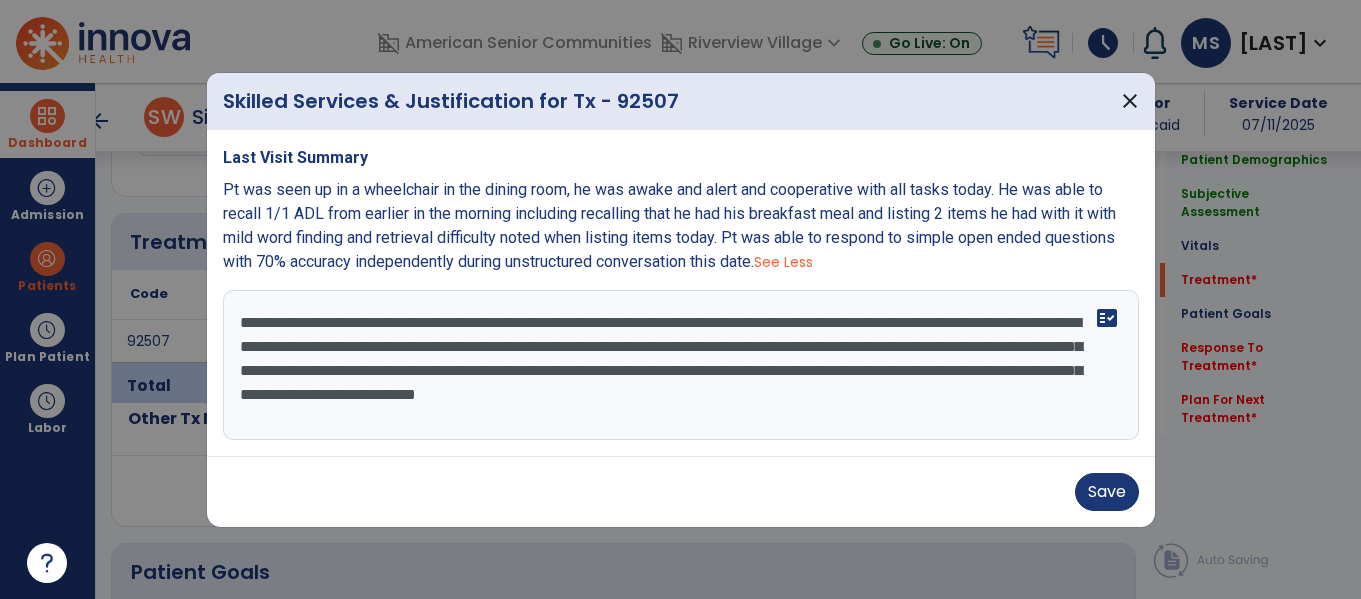 click on "**********" at bounding box center (681, 365) 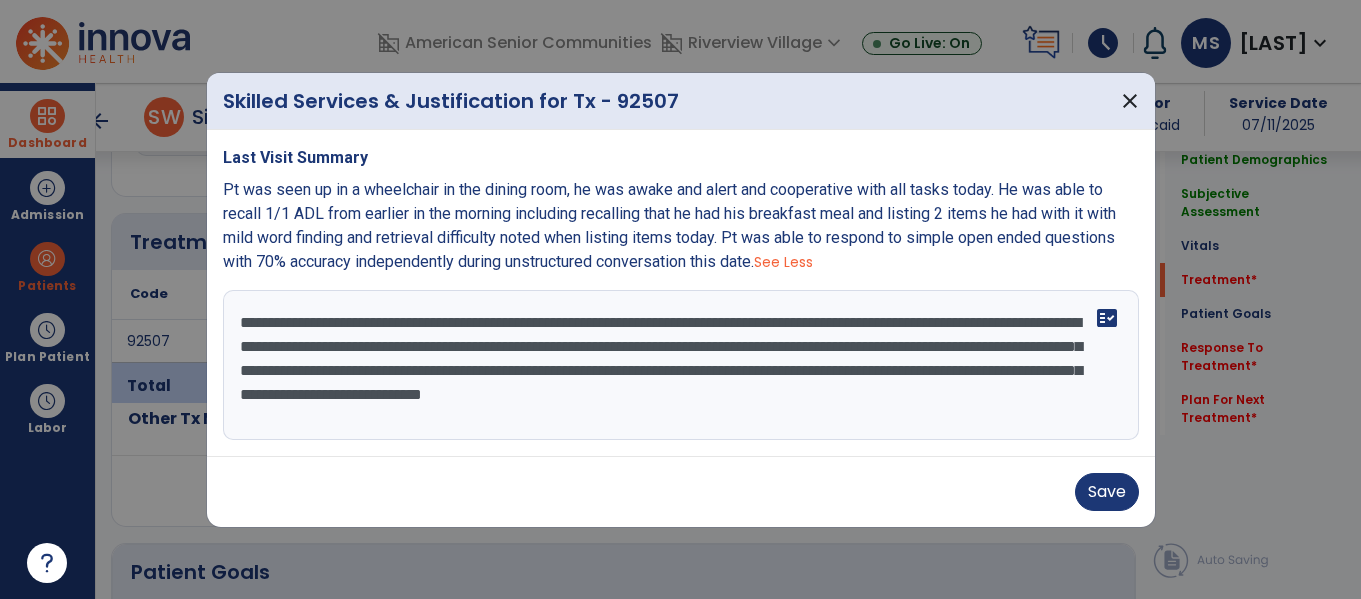 click on "**********" at bounding box center [681, 365] 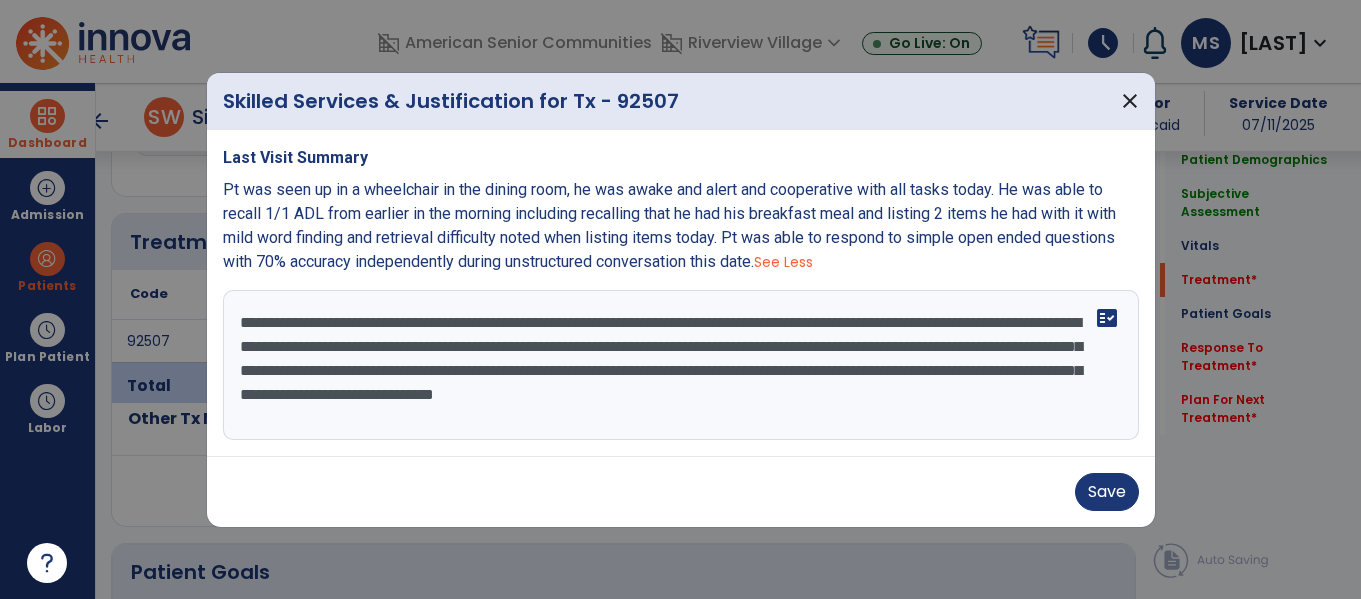 drag, startPoint x: 502, startPoint y: 370, endPoint x: 512, endPoint y: 376, distance: 11.661903 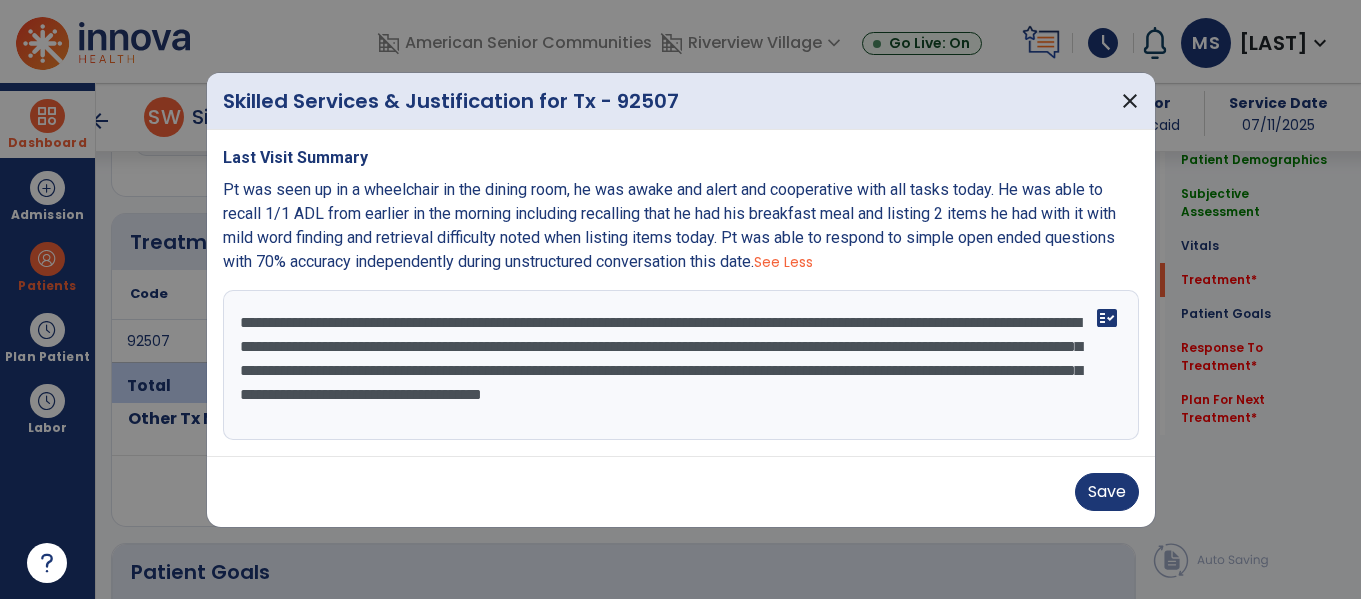 click on "**********" at bounding box center [681, 365] 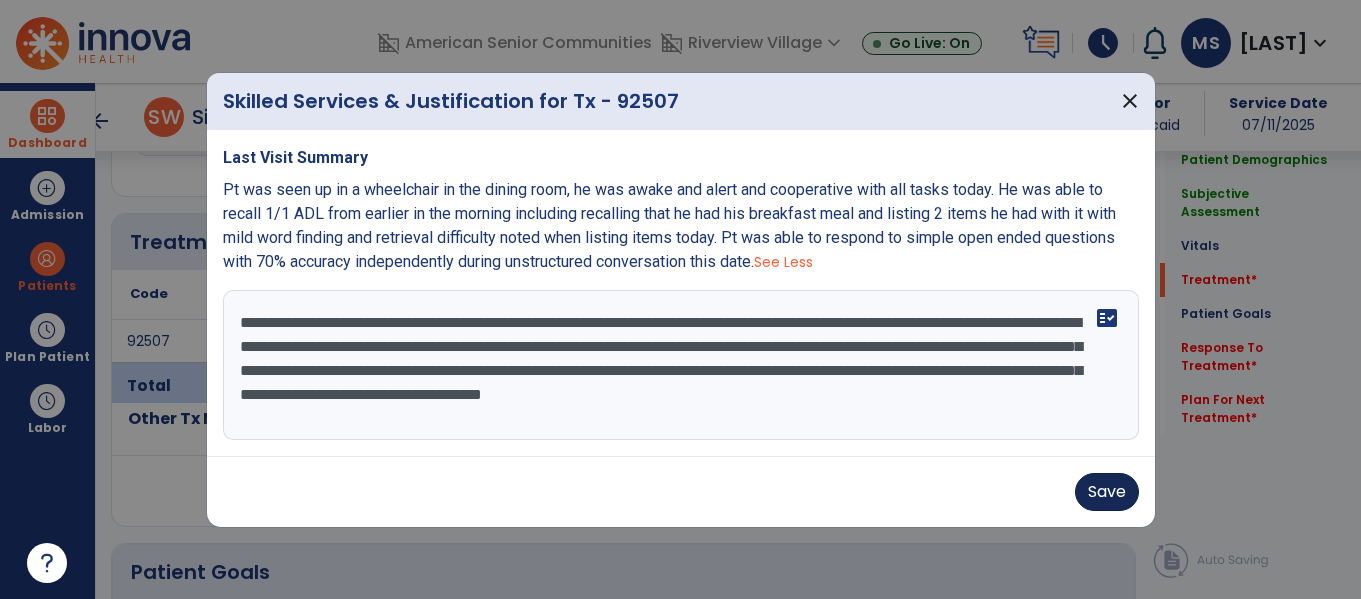 type on "**********" 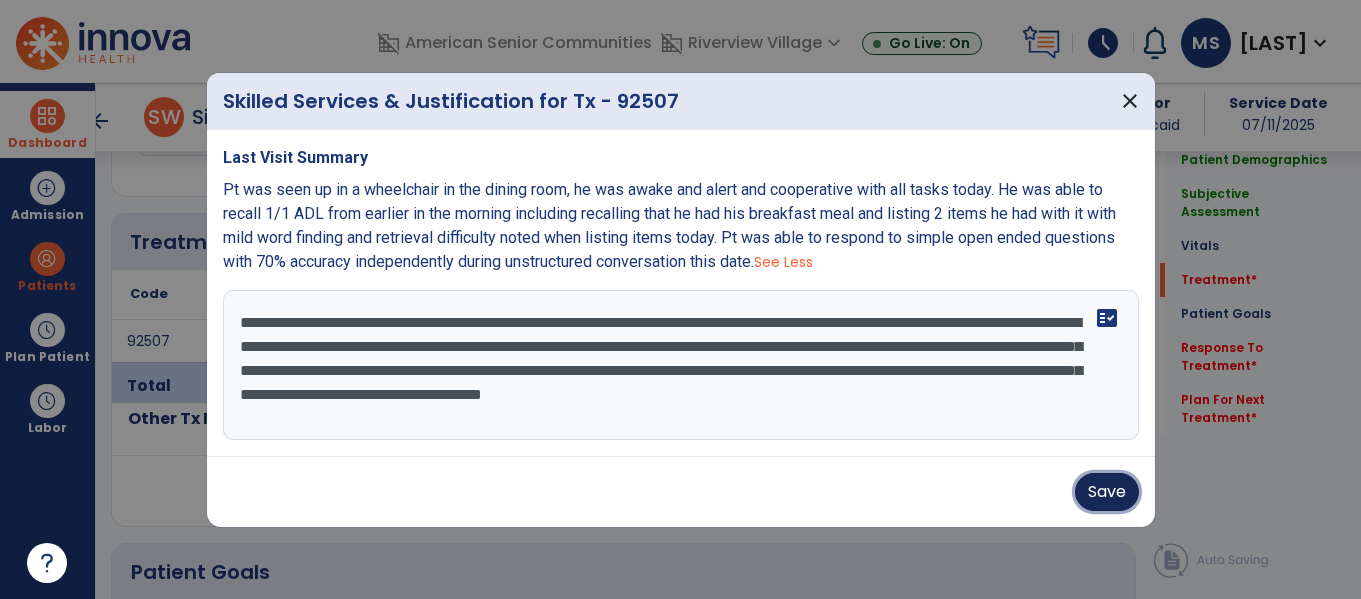 click on "Save" at bounding box center (1107, 492) 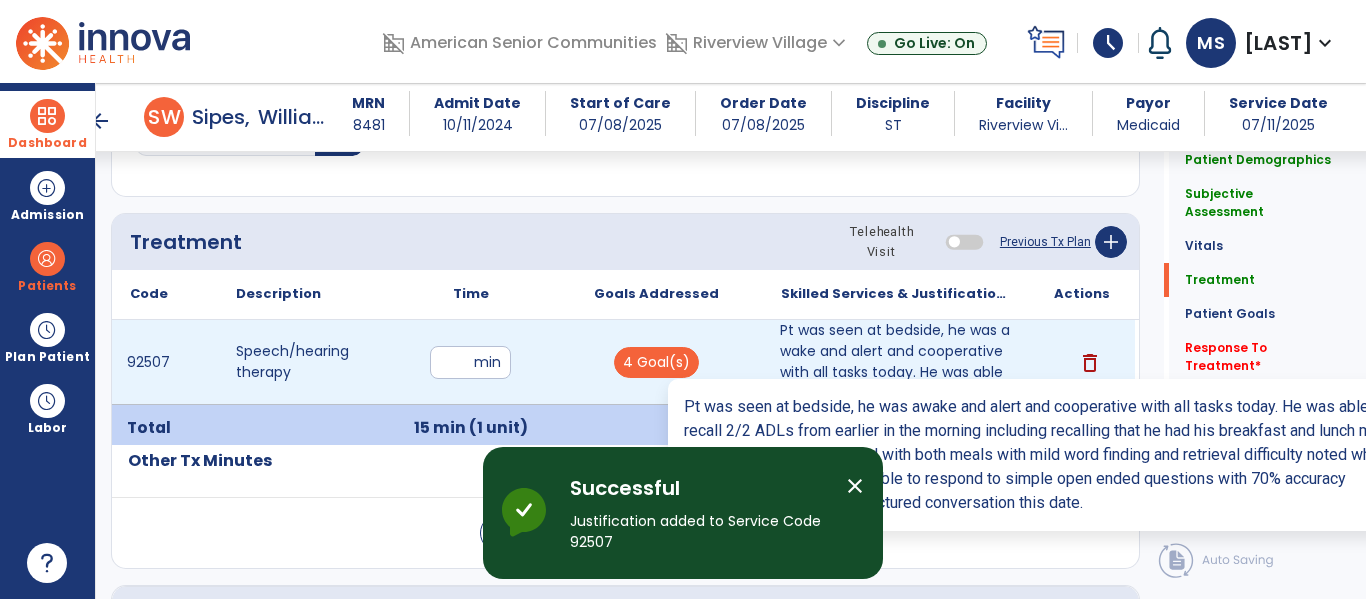 click on "Pt was seen at bedside, he was awake and alert and cooperative with all tasks today. He was able to ..." at bounding box center [896, 362] 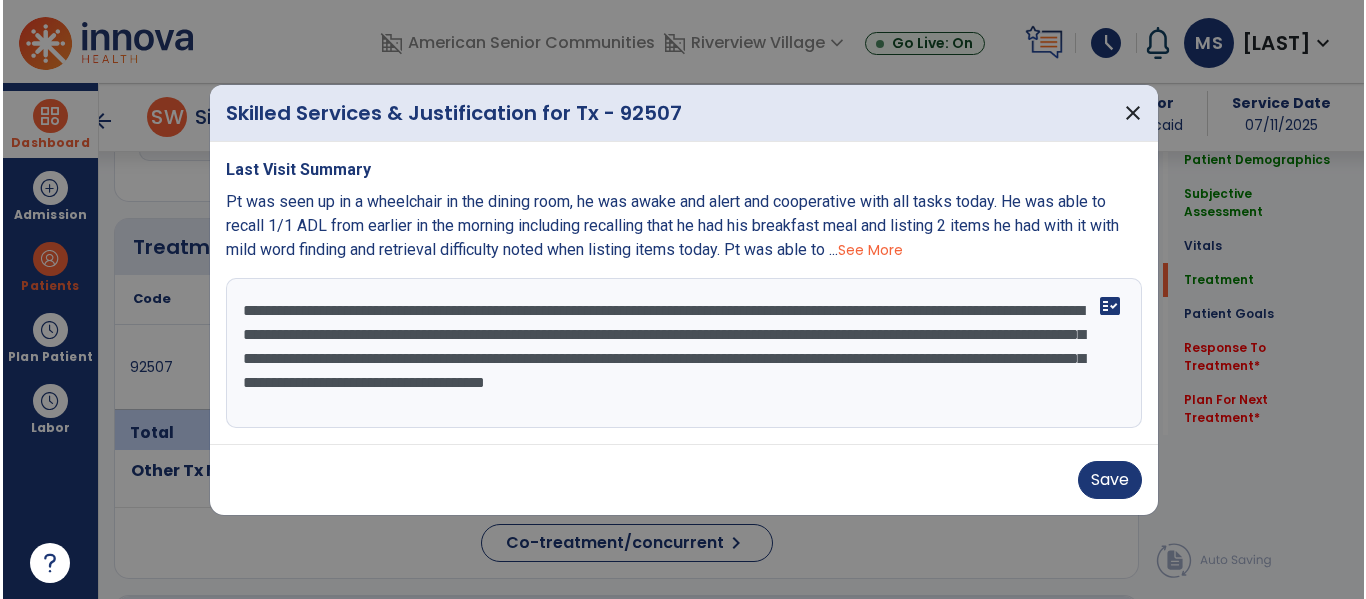 scroll, scrollTop: 1156, scrollLeft: 0, axis: vertical 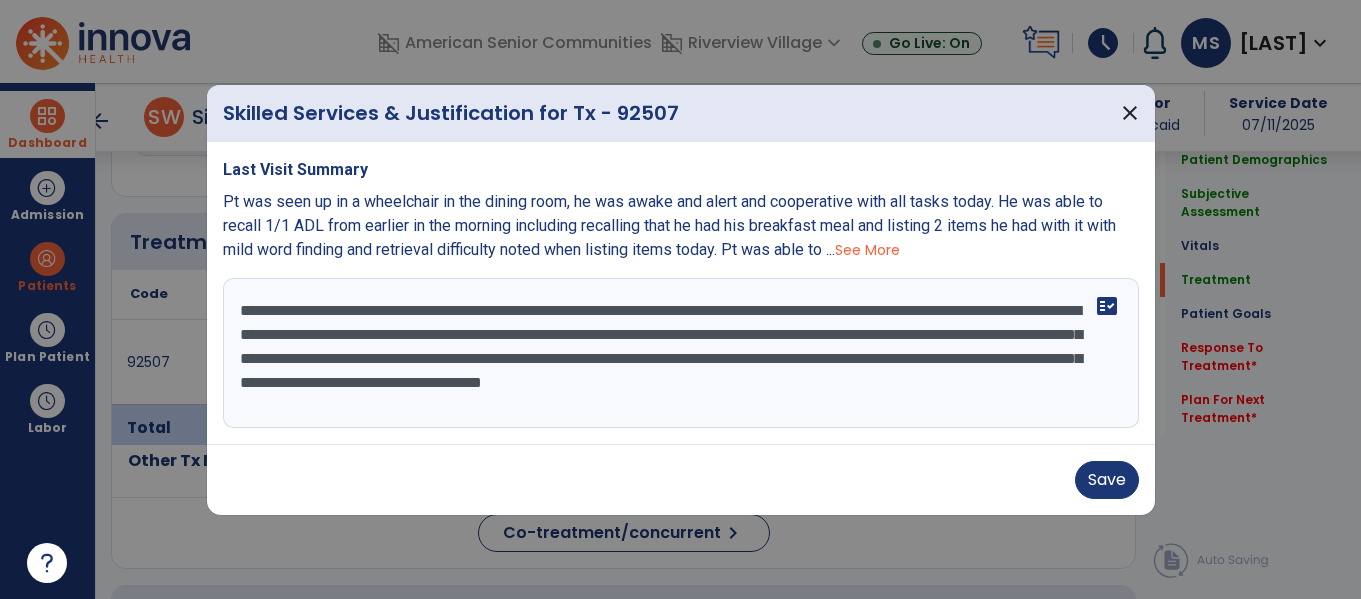 click on "**********" at bounding box center (681, 353) 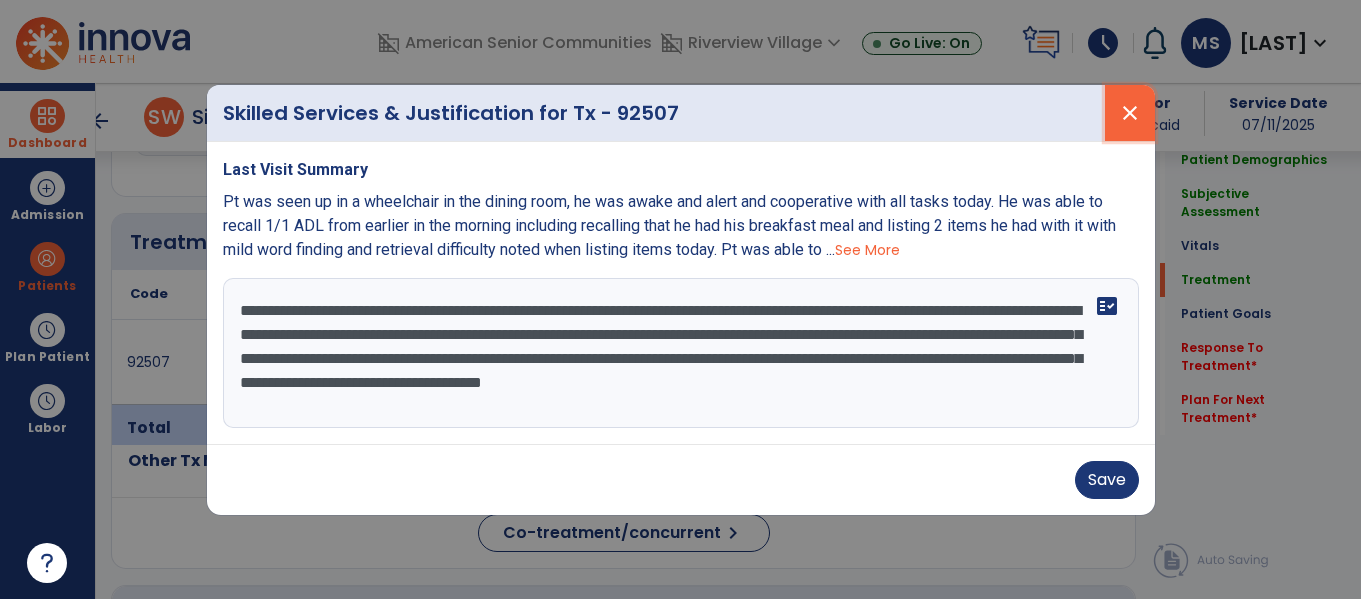 click on "close" at bounding box center [1130, 113] 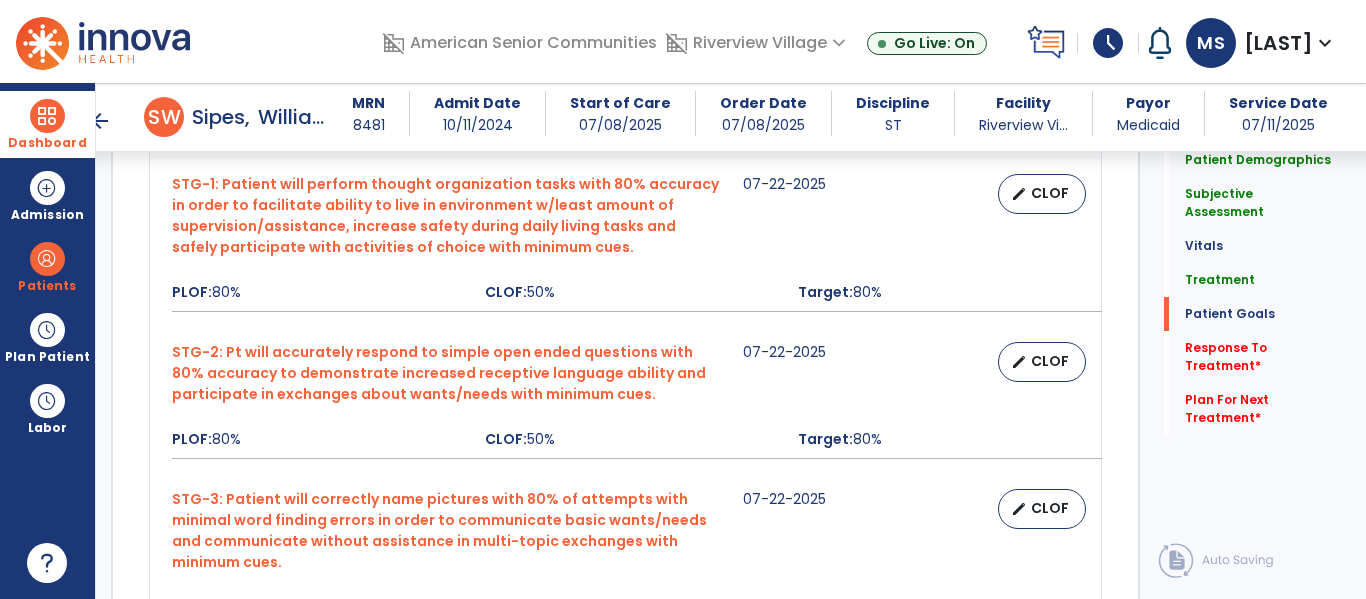 scroll, scrollTop: 1803, scrollLeft: 0, axis: vertical 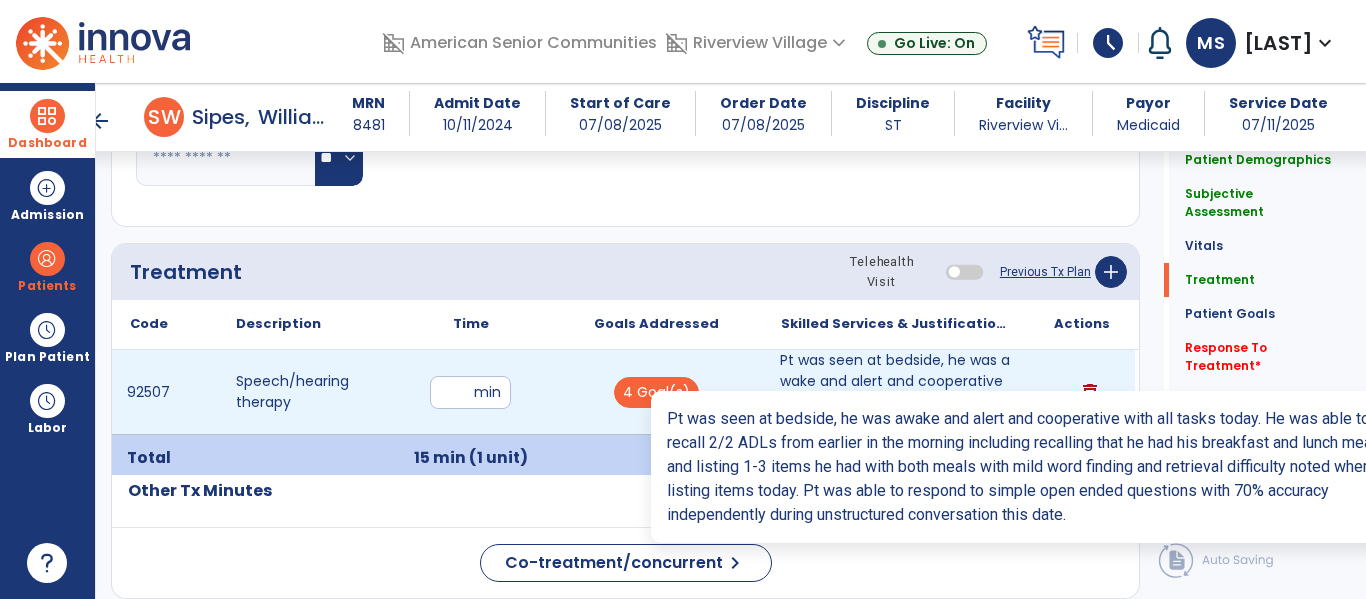 click on "Pt was seen at bedside, he was awake and alert and cooperative with all tasks today. He was able to ..." at bounding box center (896, 392) 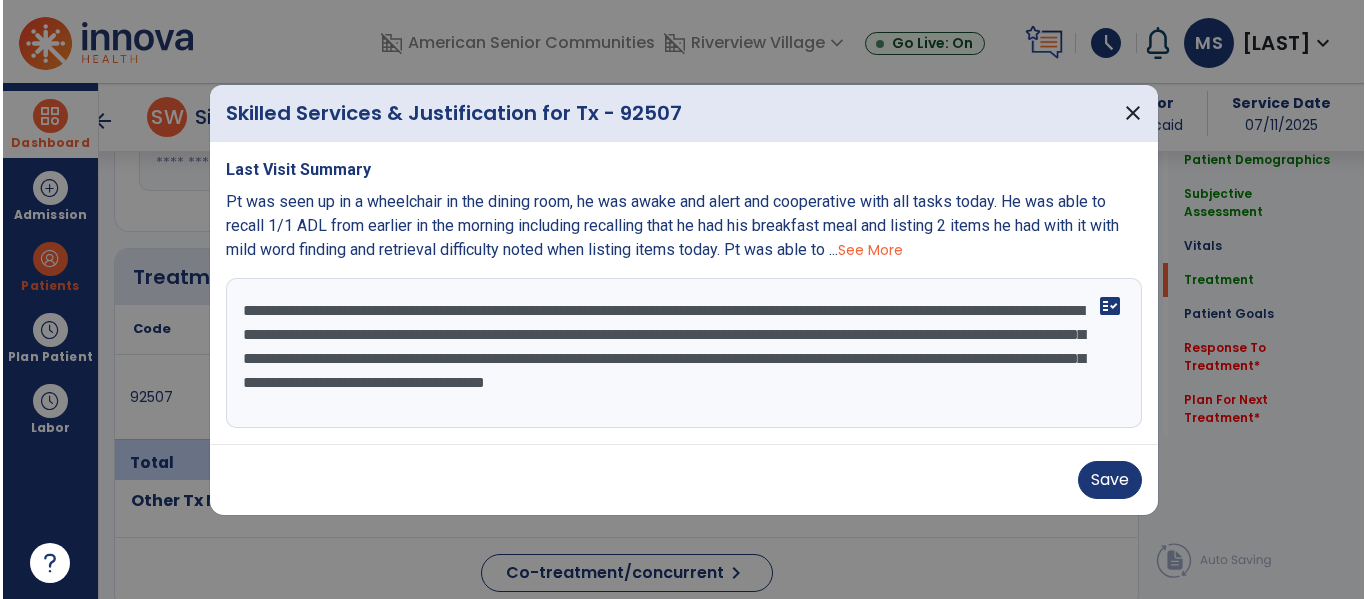 scroll, scrollTop: 1126, scrollLeft: 0, axis: vertical 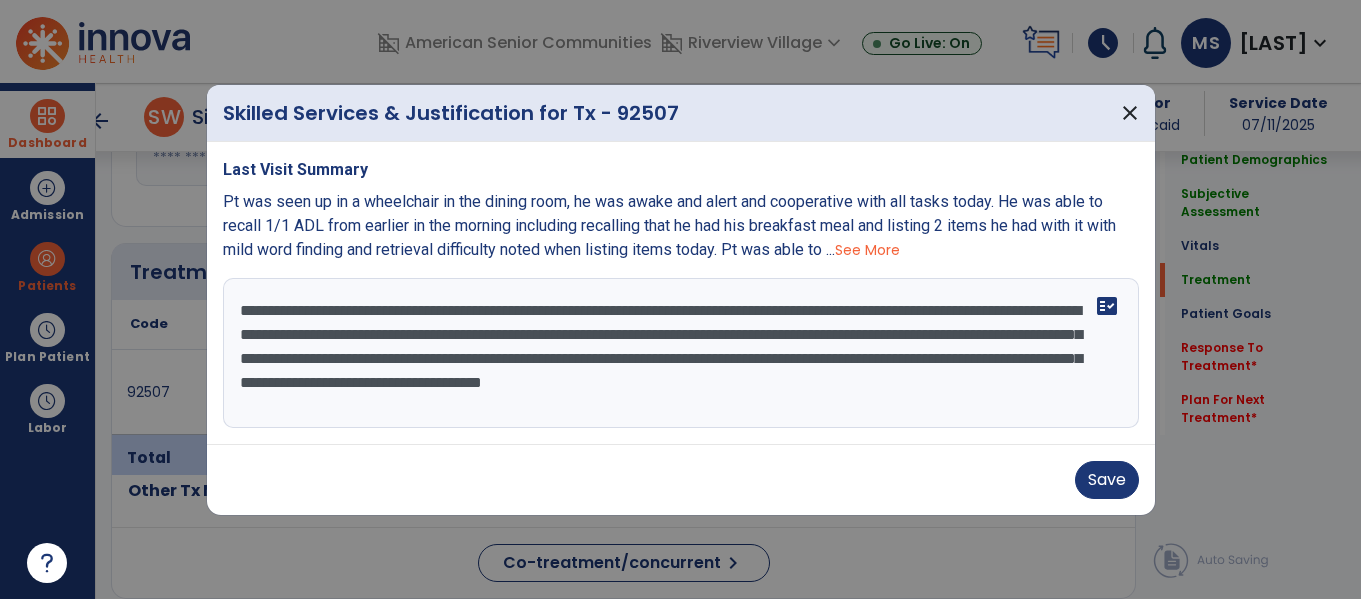 click on "**********" at bounding box center (681, 353) 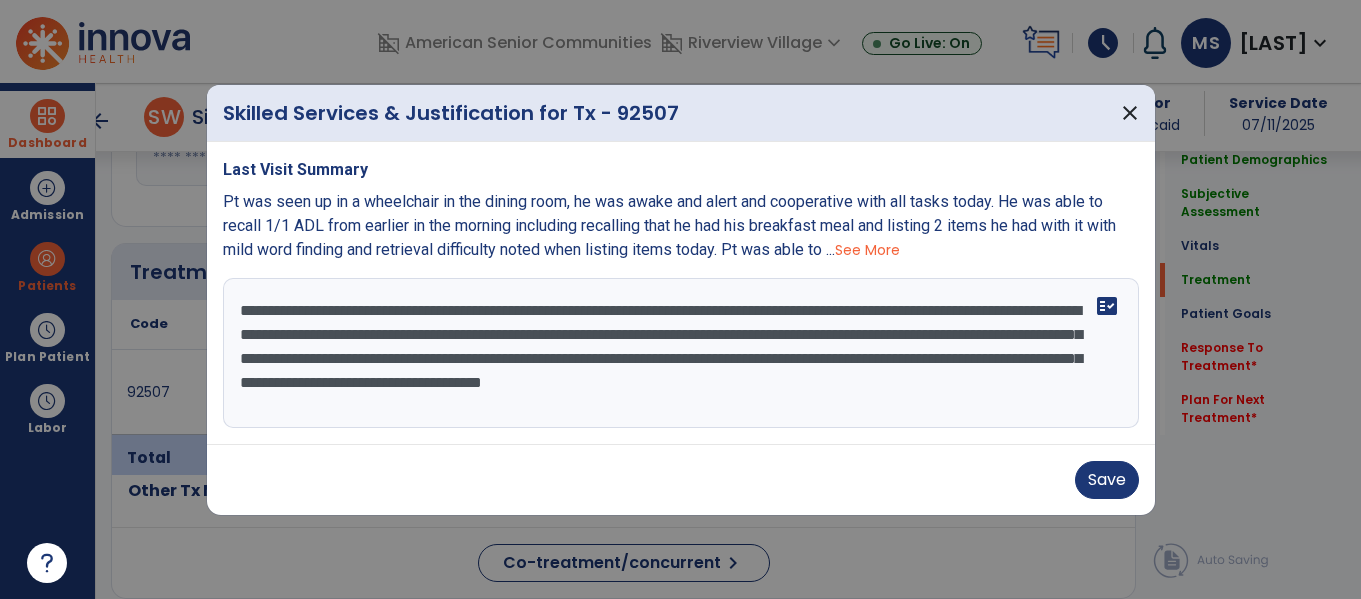 click on "**********" at bounding box center [681, 353] 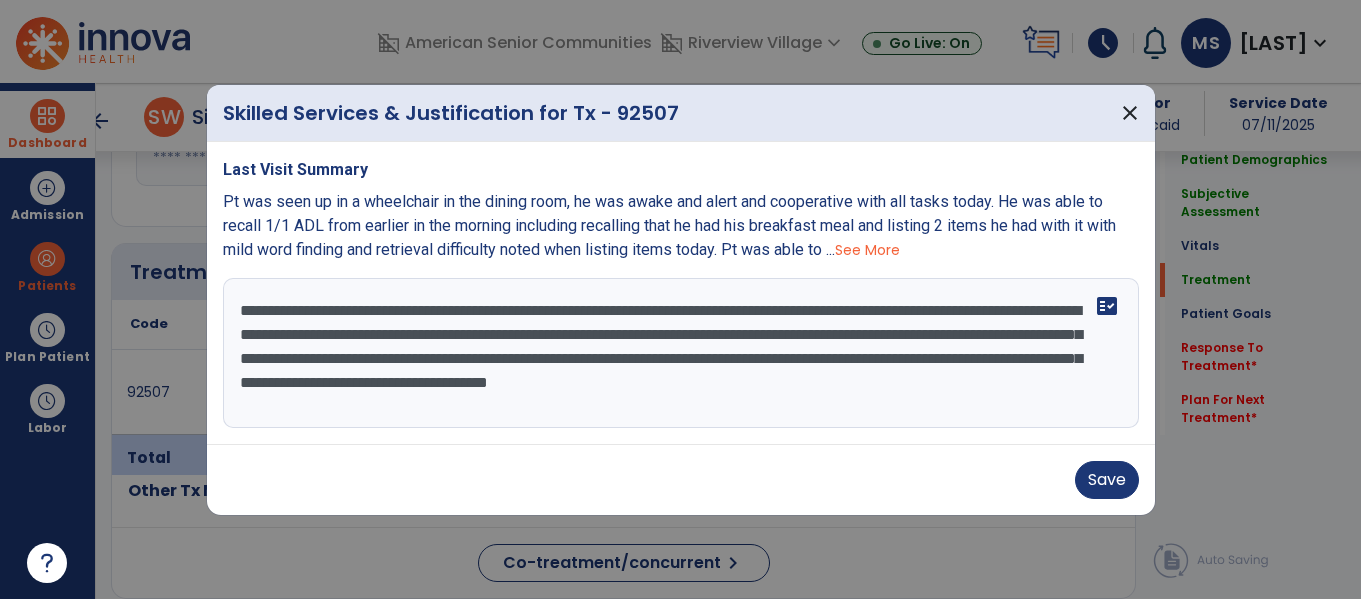 type on "**********" 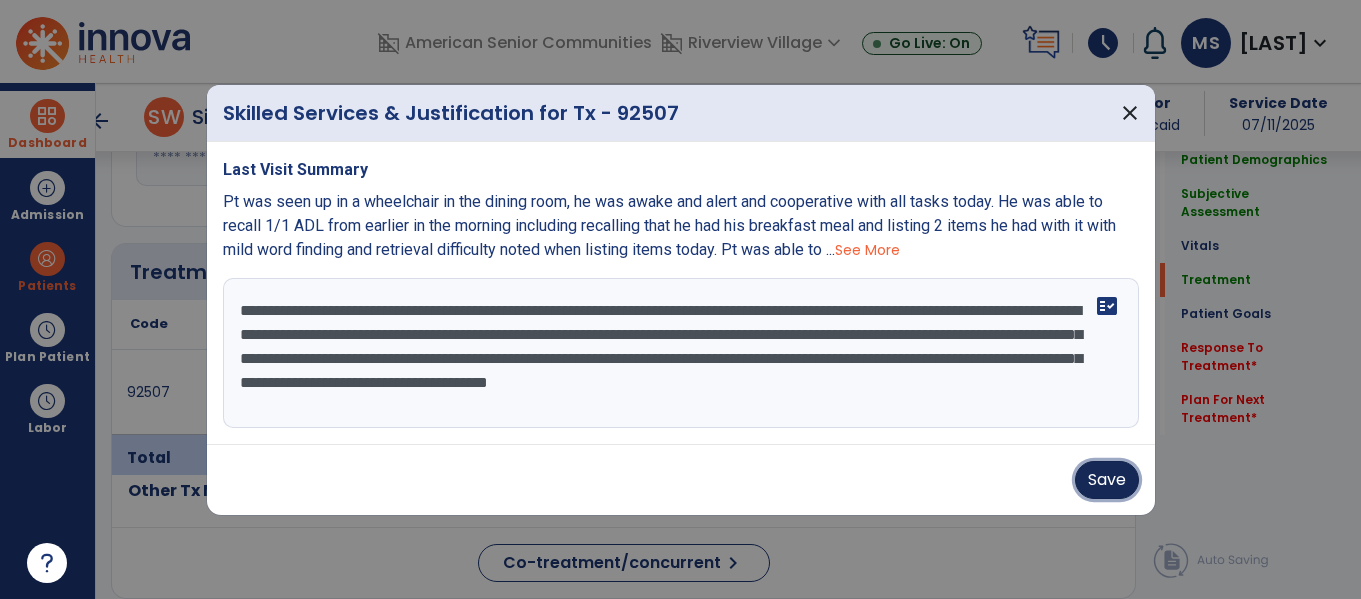 click on "Save" at bounding box center [1107, 480] 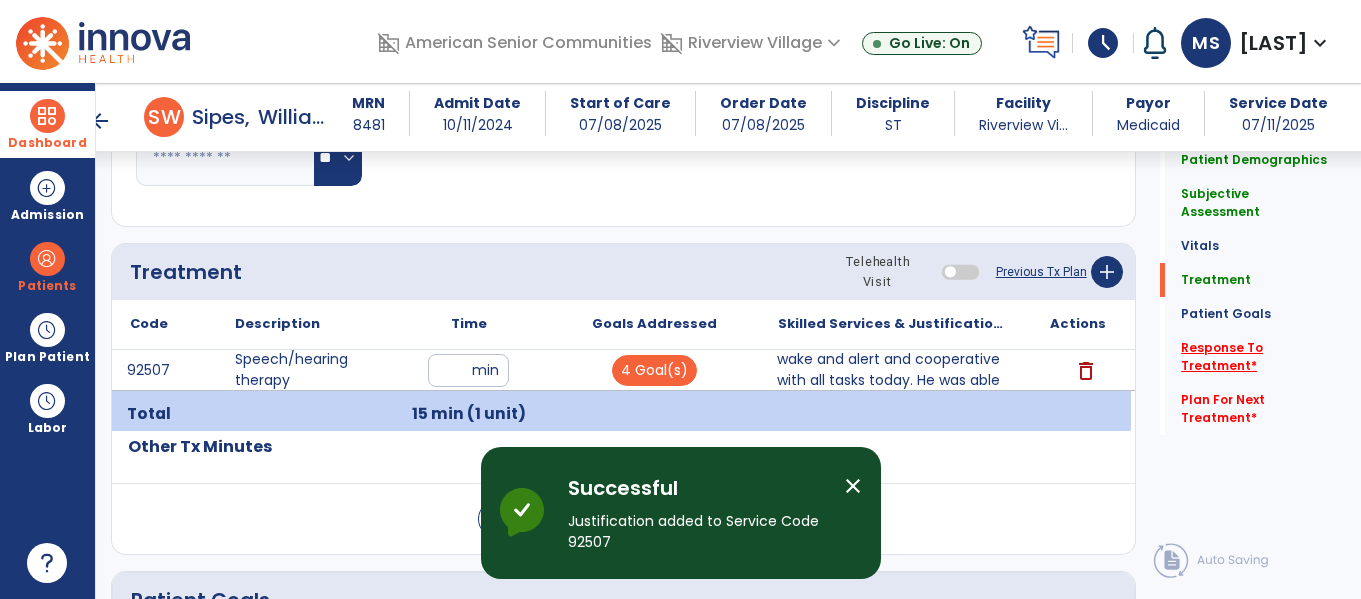 click on "Response To Treatment   *" 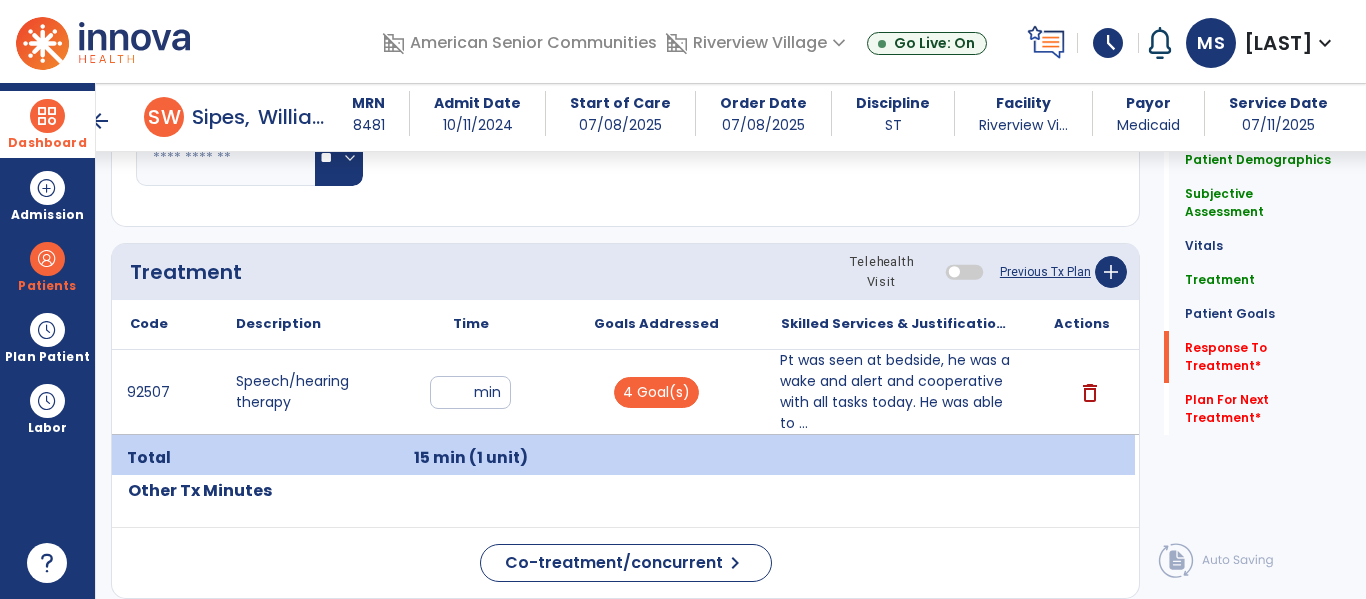 click on "fact_check  Sr.No Suggestion 1 Caregiver reports___________. 2 Change in ________ status has resulted in setback in_______due to ________, requiring patient to need more assist for __________.   Treatment plan adjustments to be made include________.  Progress towards goals is expected to continue due to_________. 3 Decreased pain in __________ to [LEVEL] in response to [MODALITY/TREATMENT] allows for improvement in _________. 4 Functional gains in _______ have impacted the patient's ability to perform_________ with a reduction in assist levels to_________. 5 Functional progress this week has been significant due to__________. 6 Gains in ________ have improved the patient's ability to perform ______with decreased levels of assist to___________. 7 Improvement in ________allows patient to tolerate higher levels of challenges in_________. 8 Pain in [AREA] has decreased to [LEVEL] in response to [TREATMENT/MODALITY], allowing fore ease in completing__________. 9 10 11 12 13 14 15 16 17 18 19 20 21" 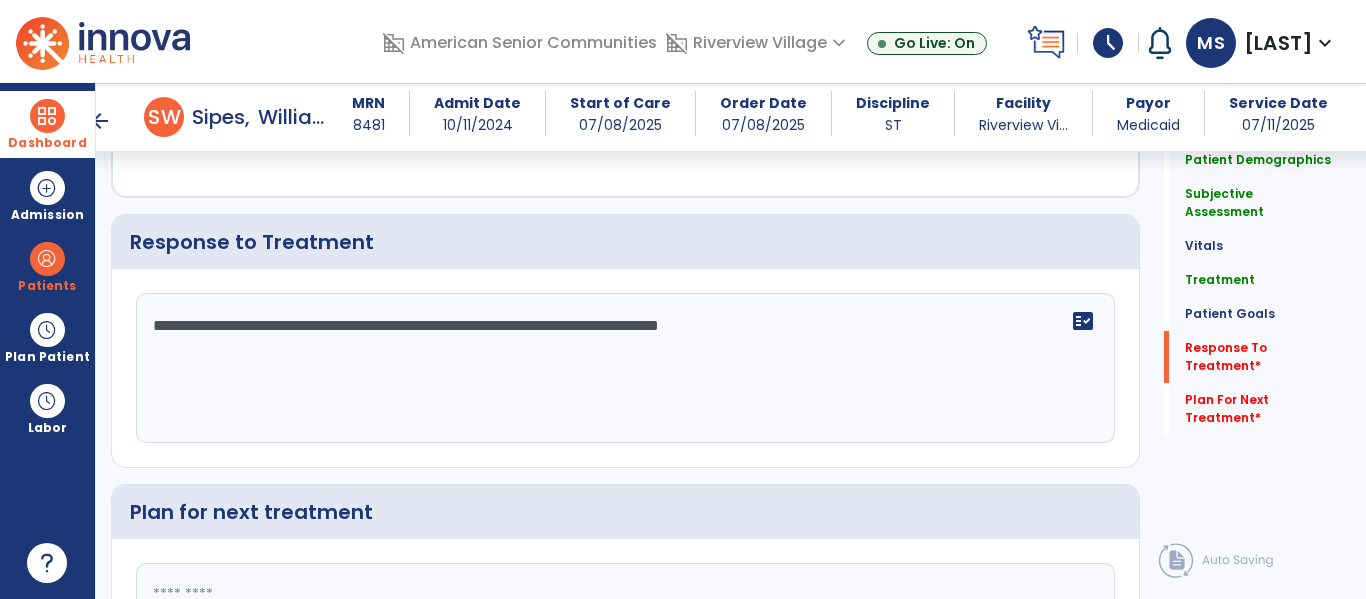 type on "**********" 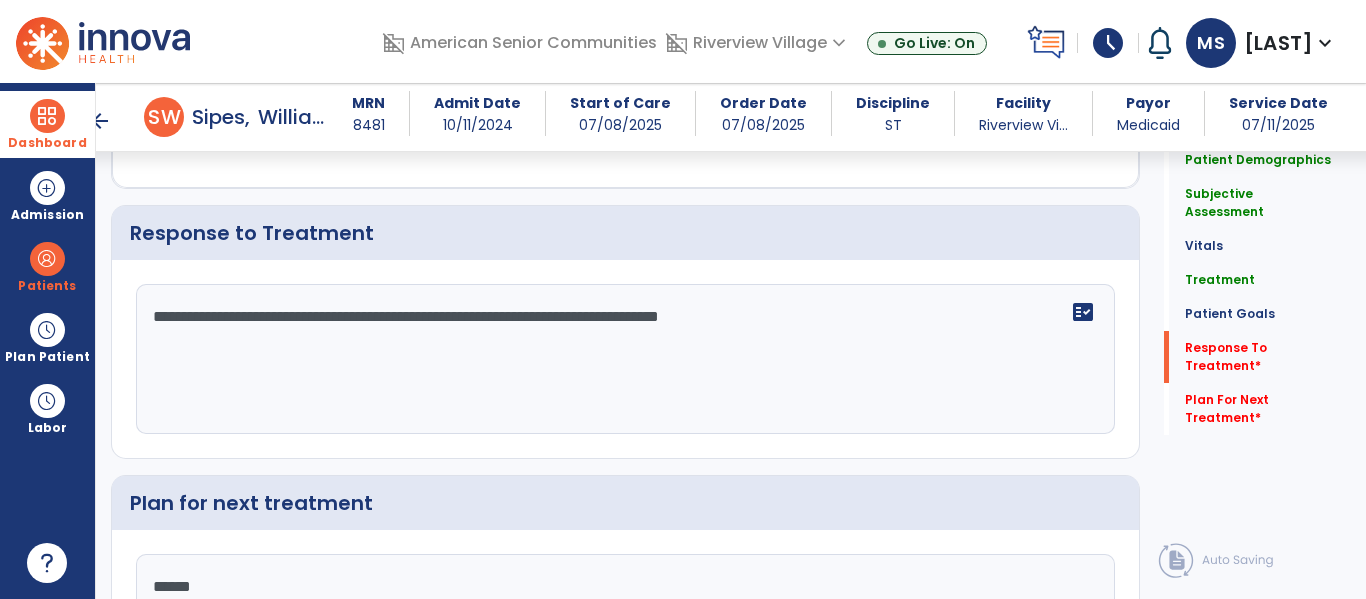 type on "*******" 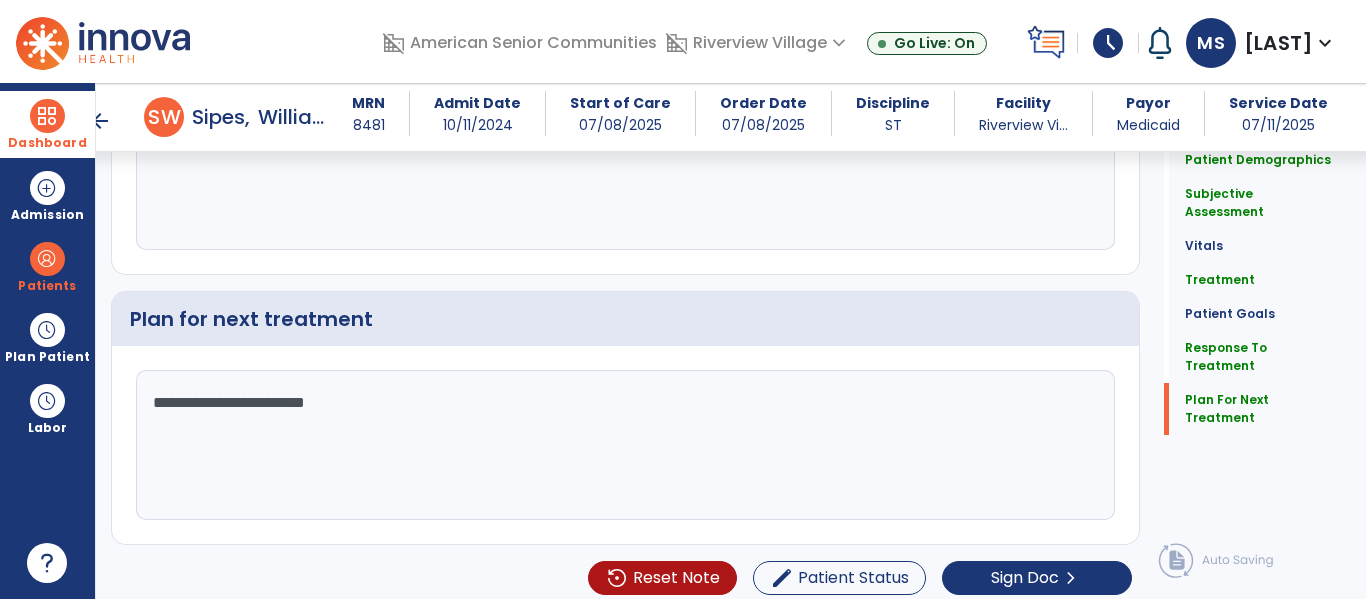scroll, scrollTop: 2521, scrollLeft: 0, axis: vertical 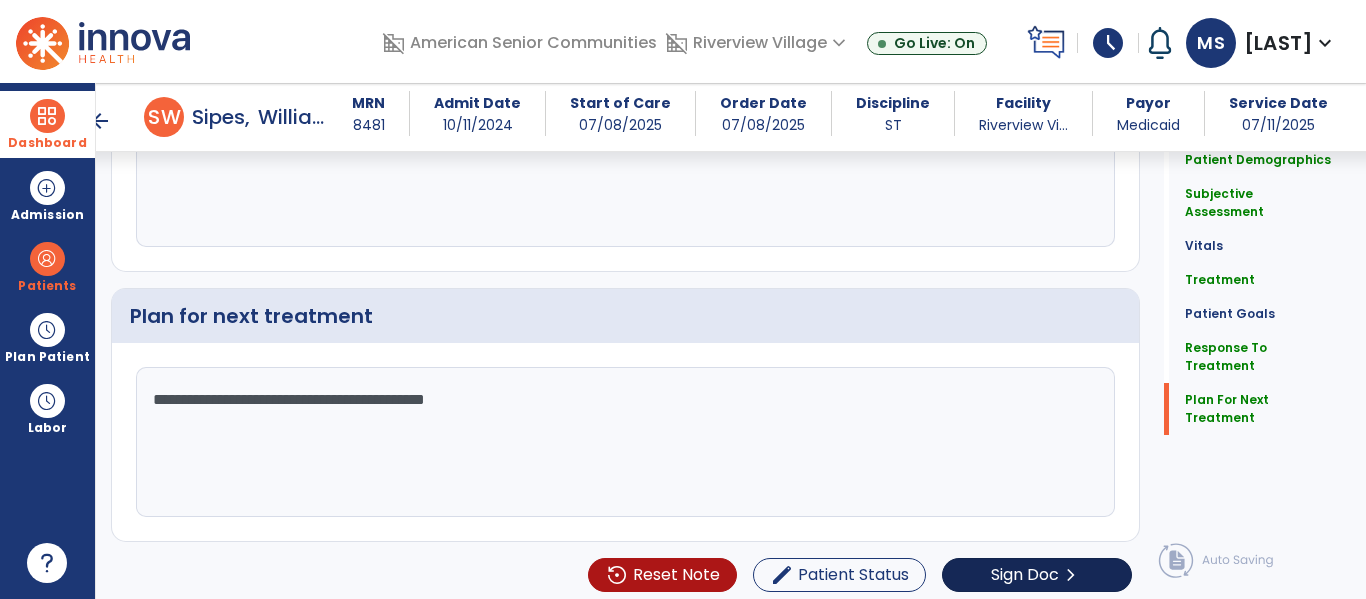 type on "**********" 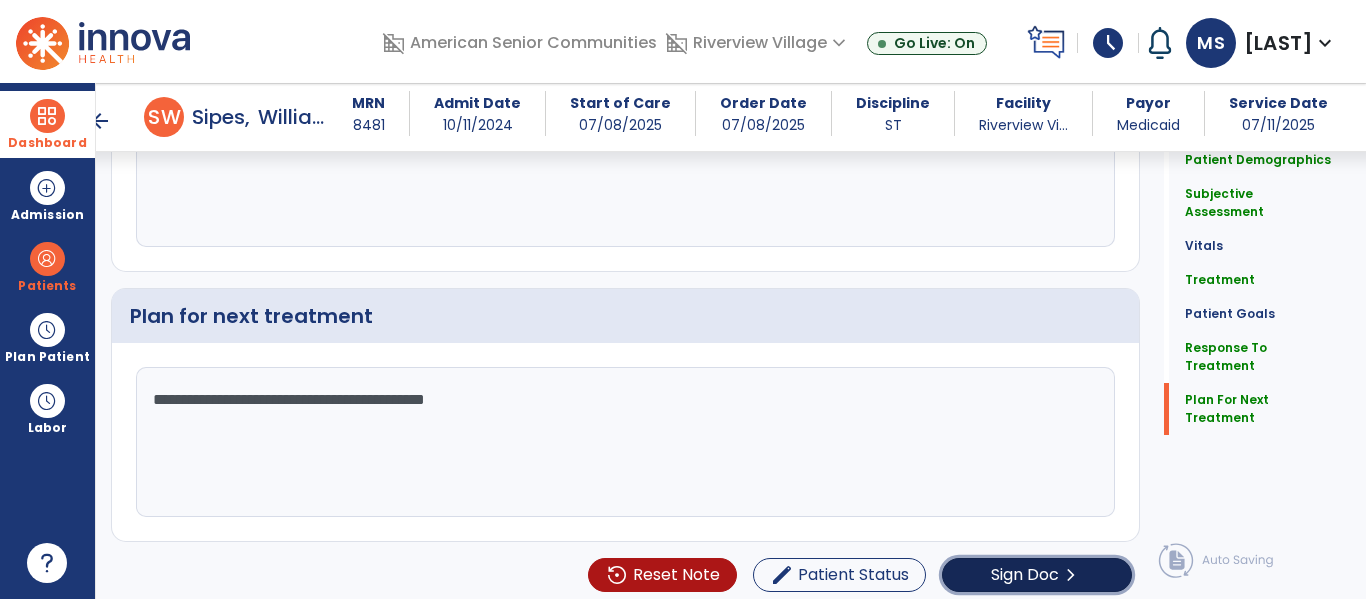 click on "Sign Doc" 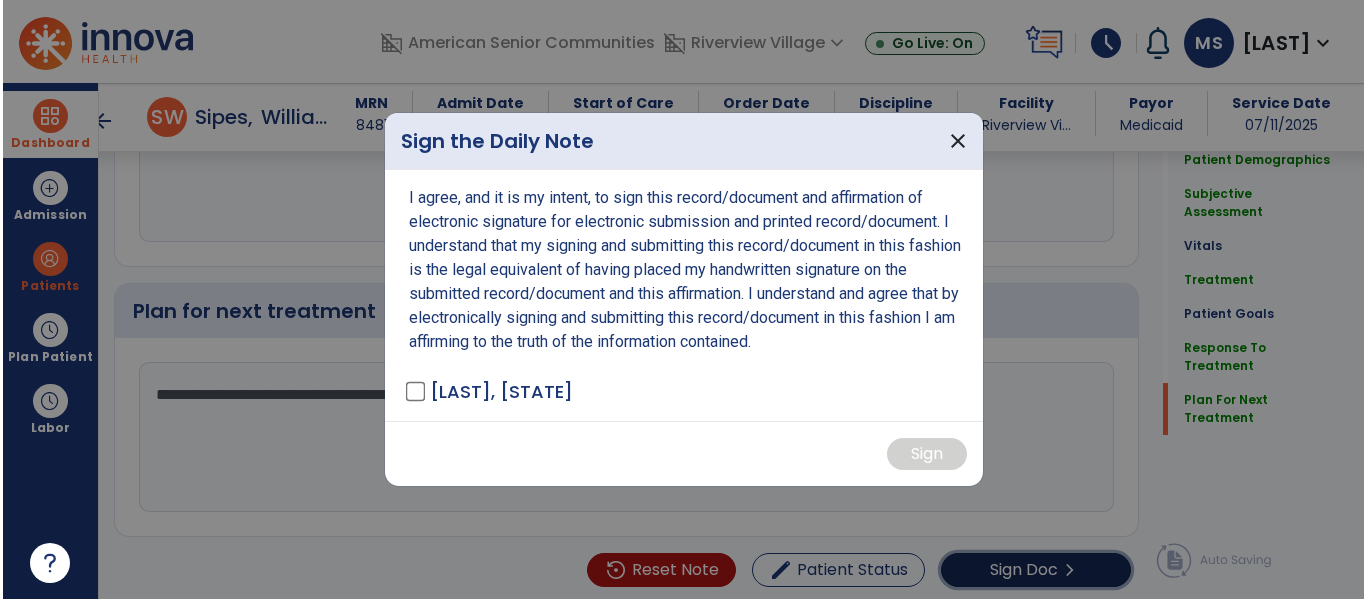 scroll, scrollTop: 2524, scrollLeft: 0, axis: vertical 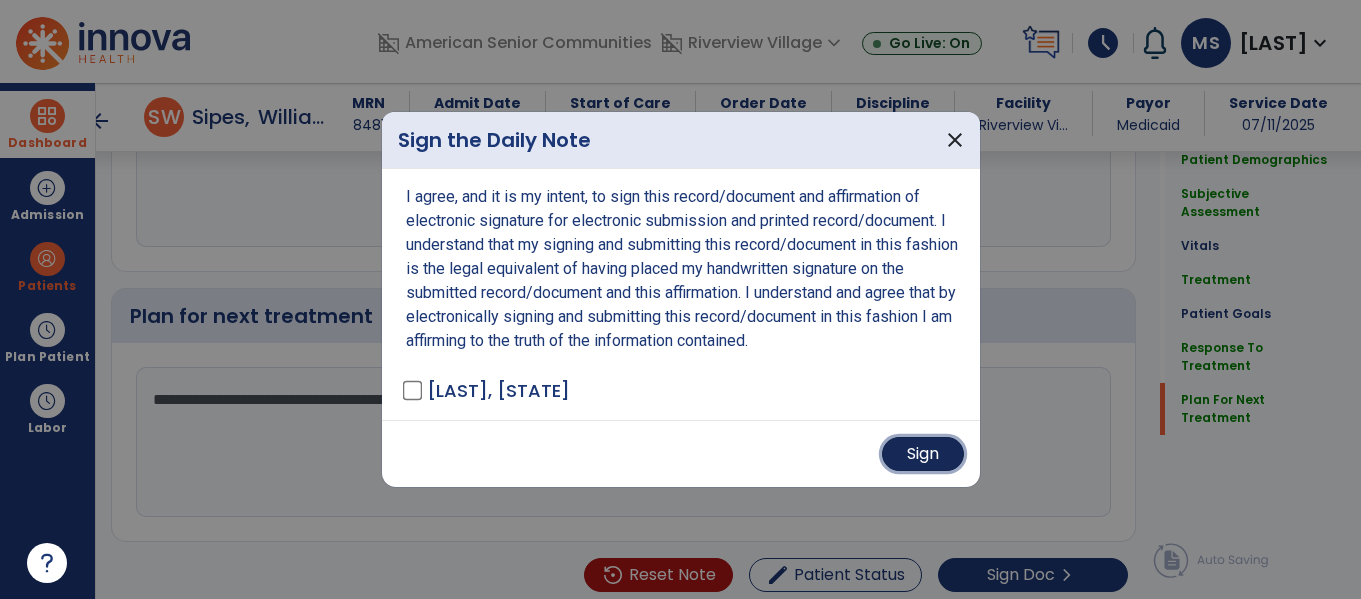 click on "Sign" at bounding box center (923, 454) 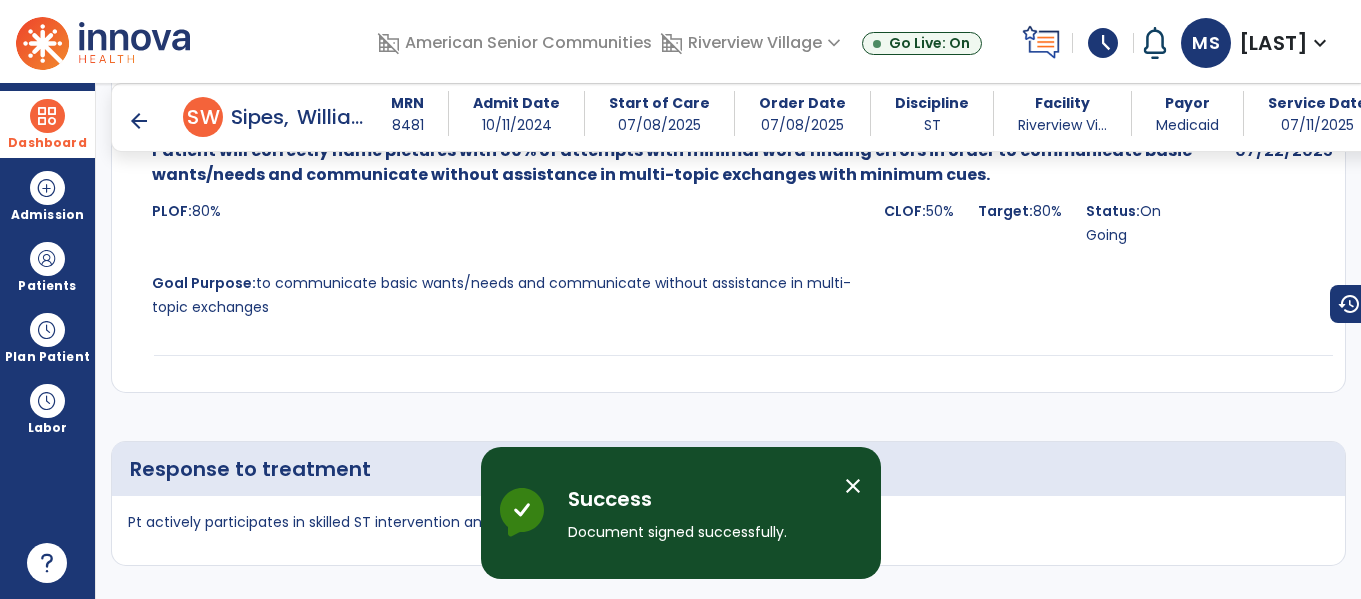 click at bounding box center [47, 116] 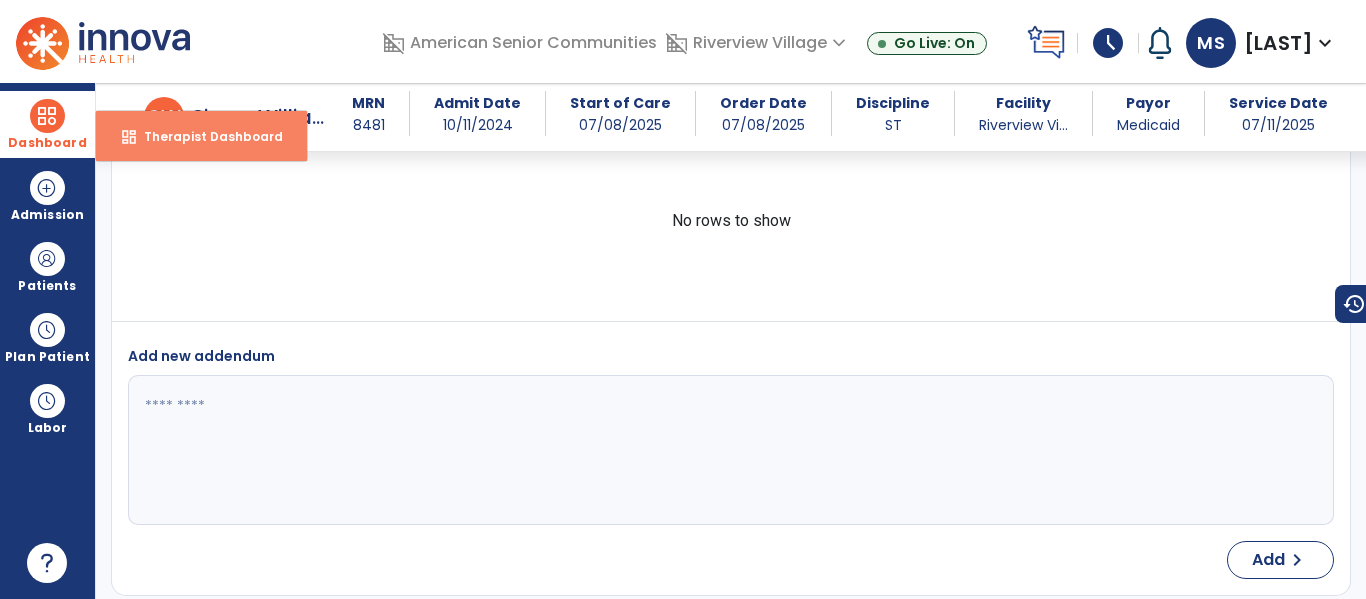 click on "Therapist Dashboard" at bounding box center [205, 136] 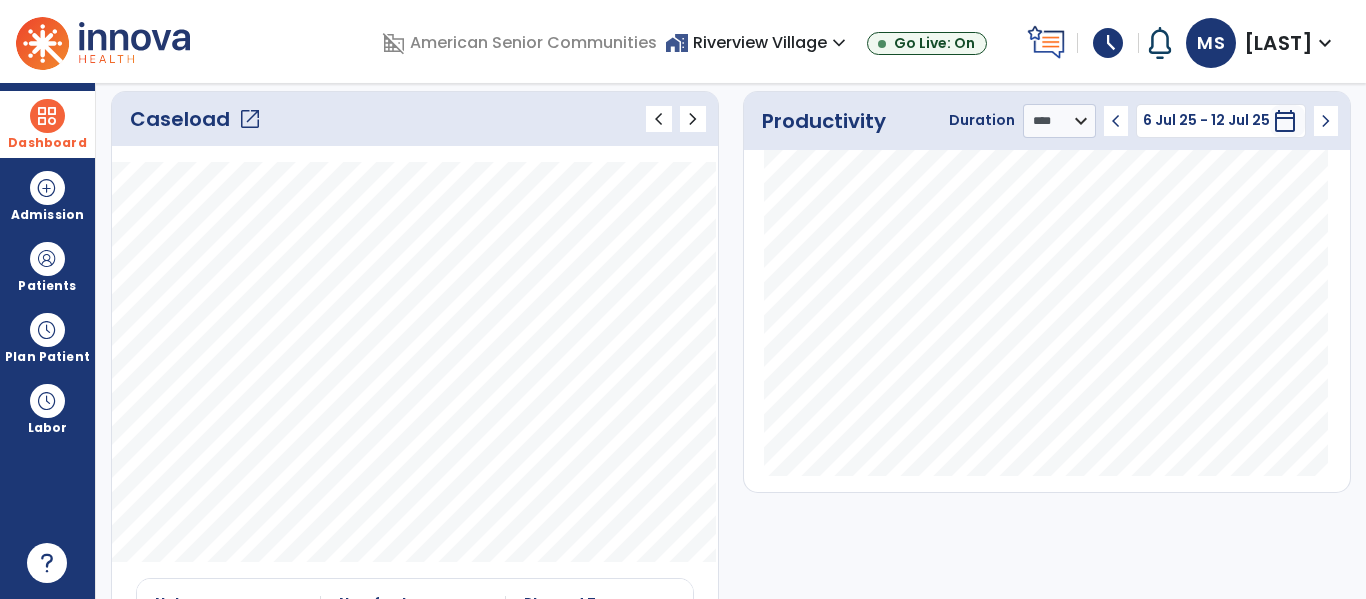 scroll, scrollTop: 0, scrollLeft: 0, axis: both 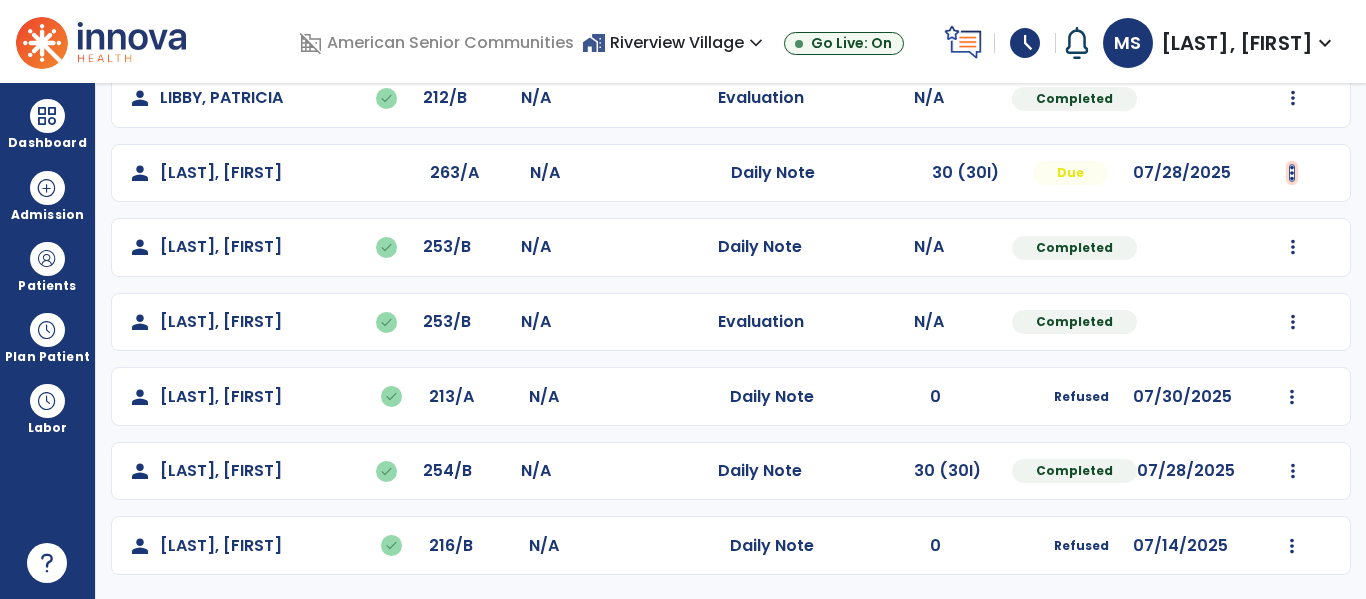 click at bounding box center [1293, -200] 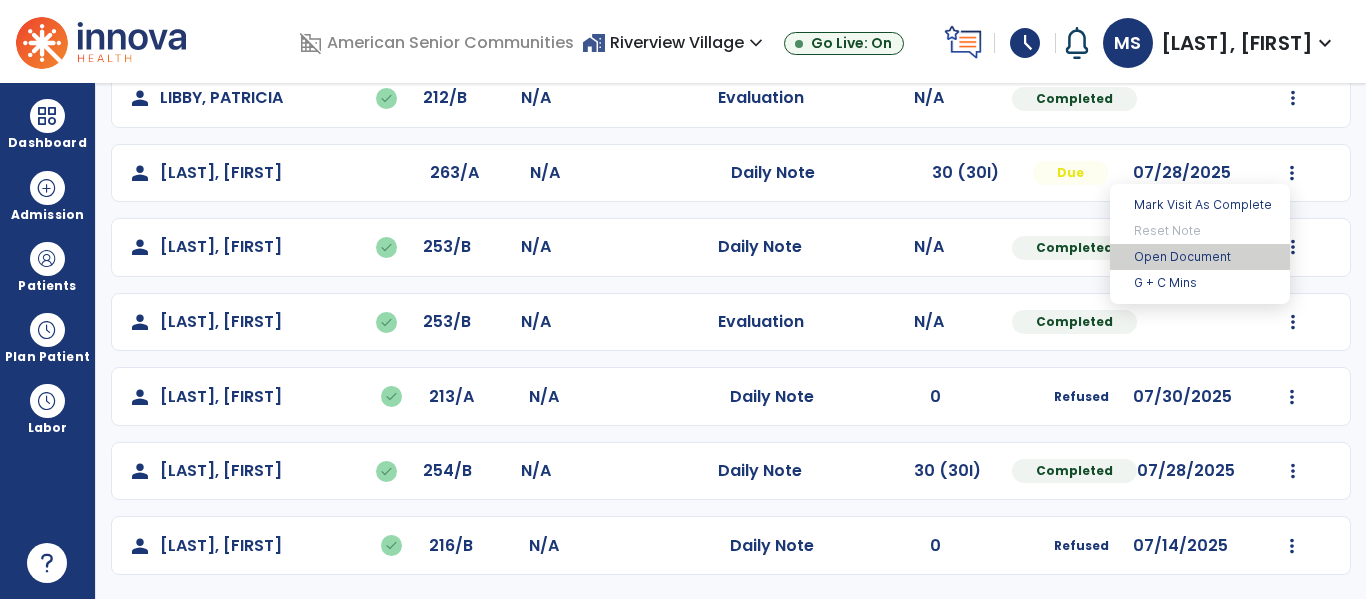 click on "Open Document" at bounding box center [1200, 257] 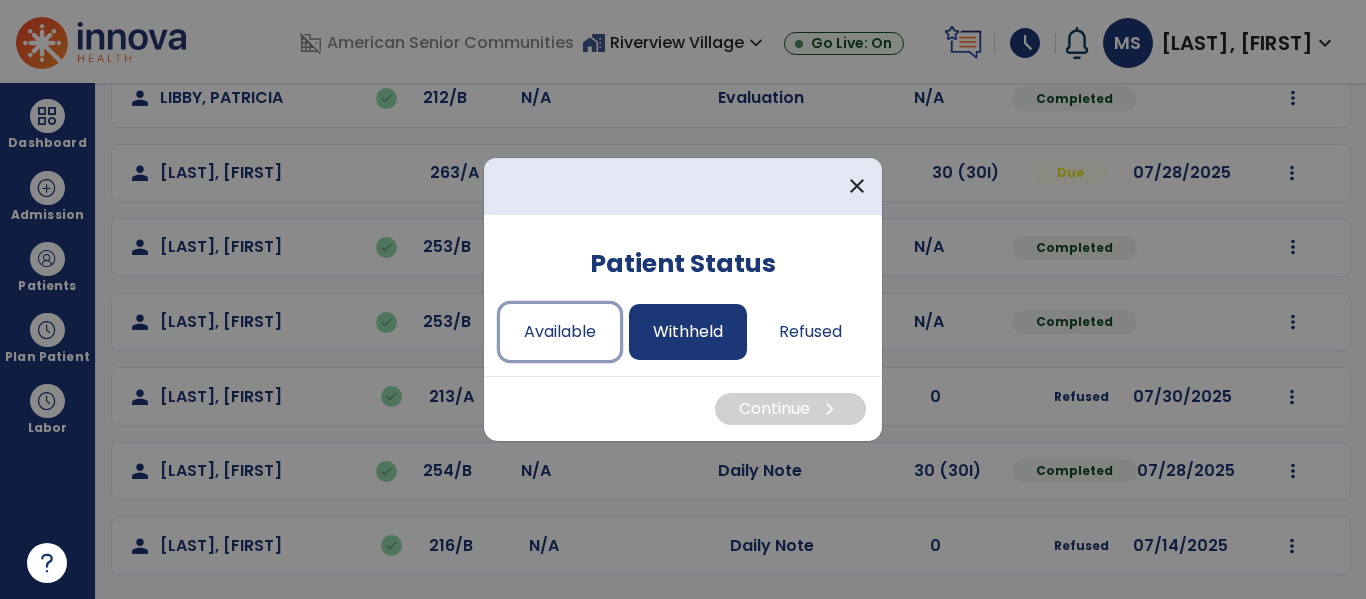 drag, startPoint x: 534, startPoint y: 320, endPoint x: 628, endPoint y: 337, distance: 95.524864 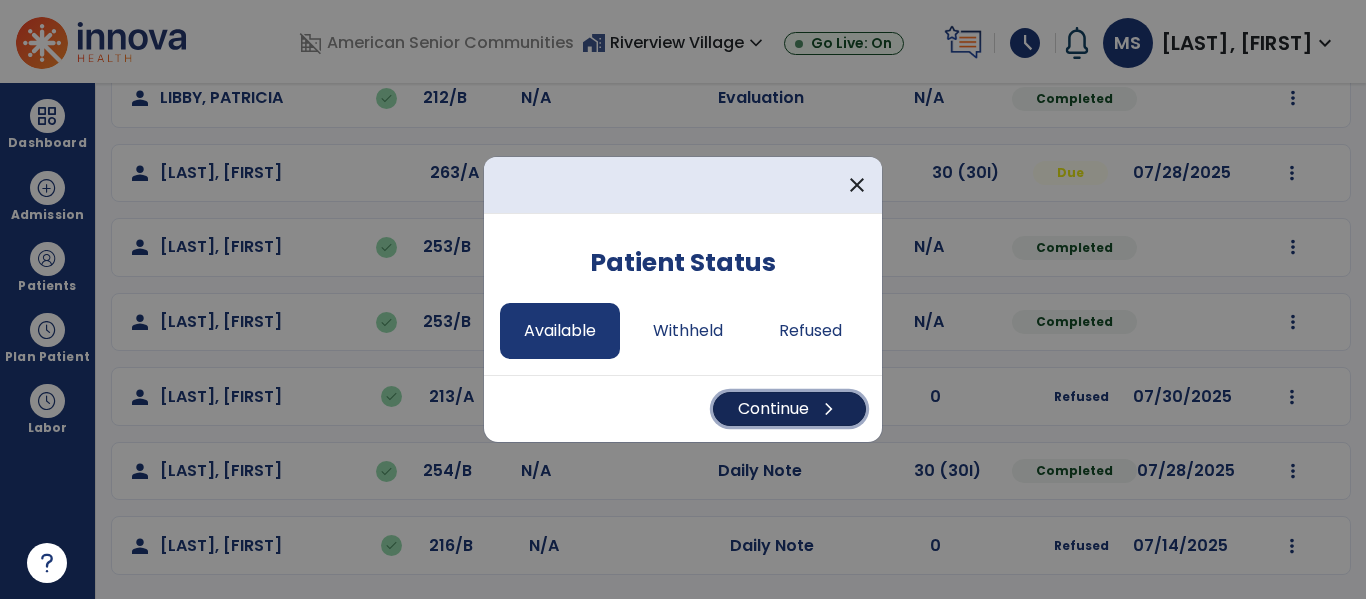 click on "chevron_right" at bounding box center (829, 409) 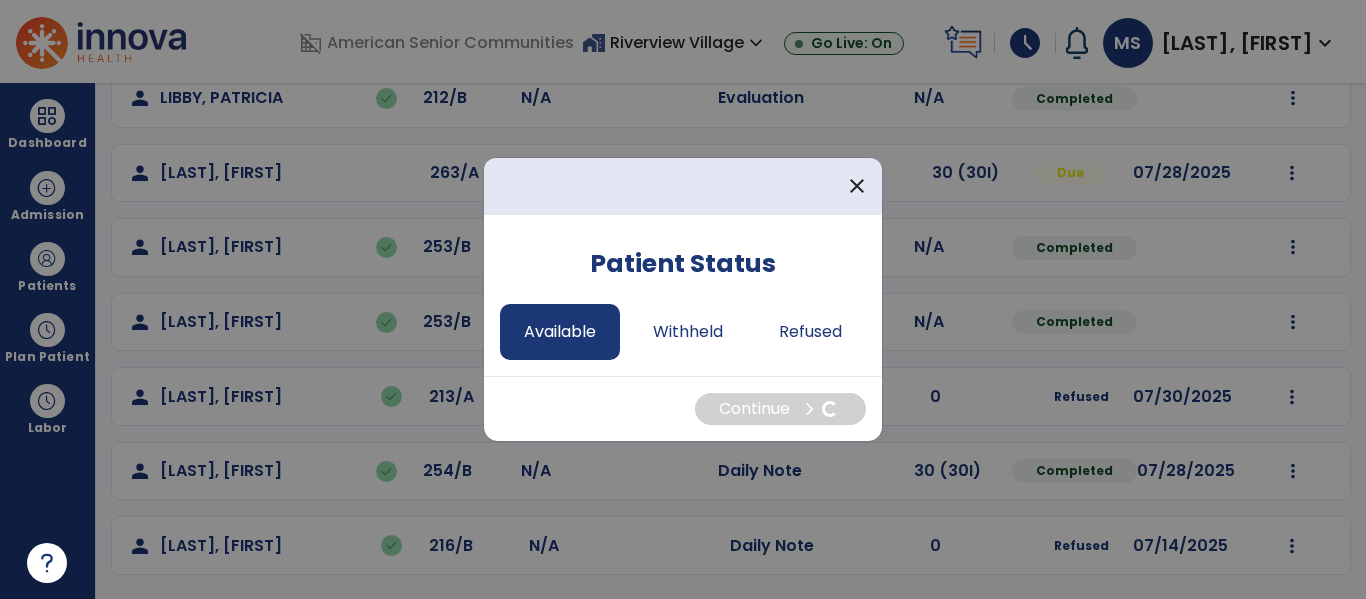 select on "*" 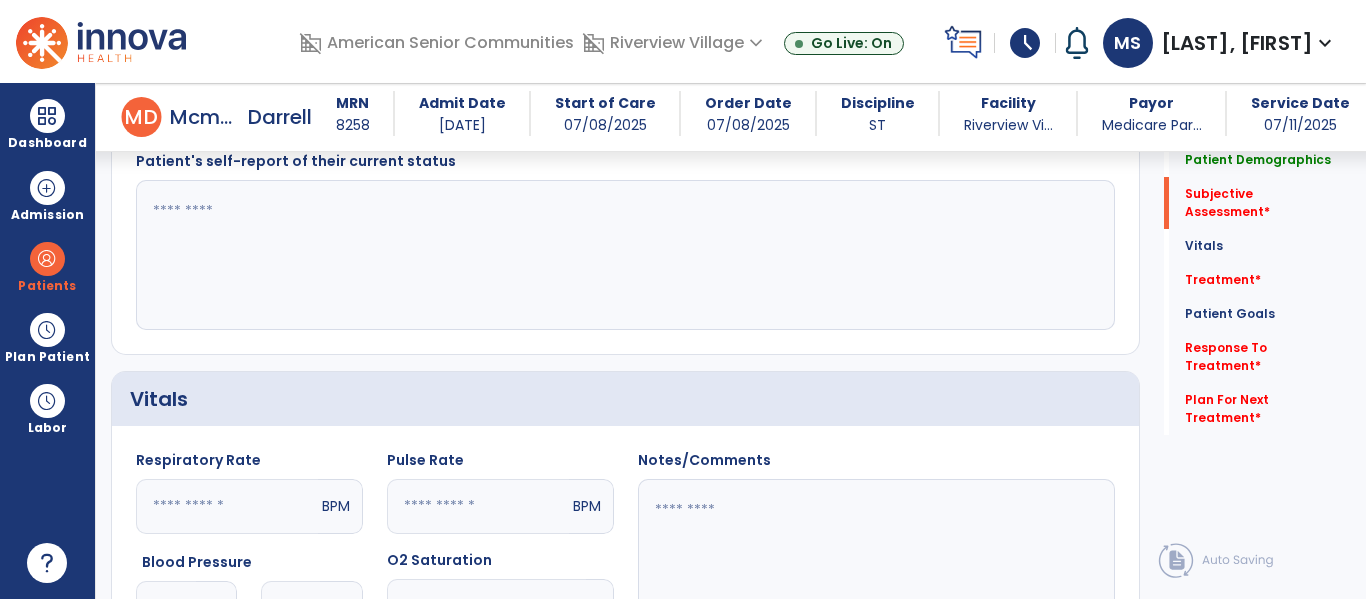 scroll, scrollTop: 502, scrollLeft: 0, axis: vertical 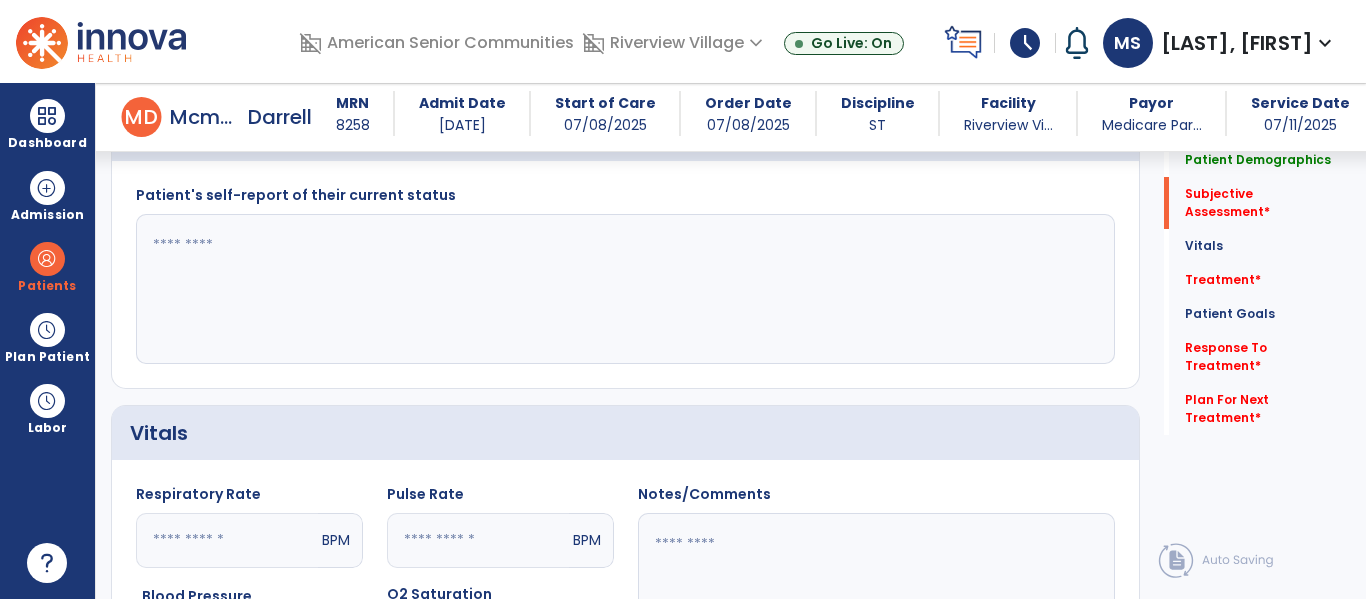click 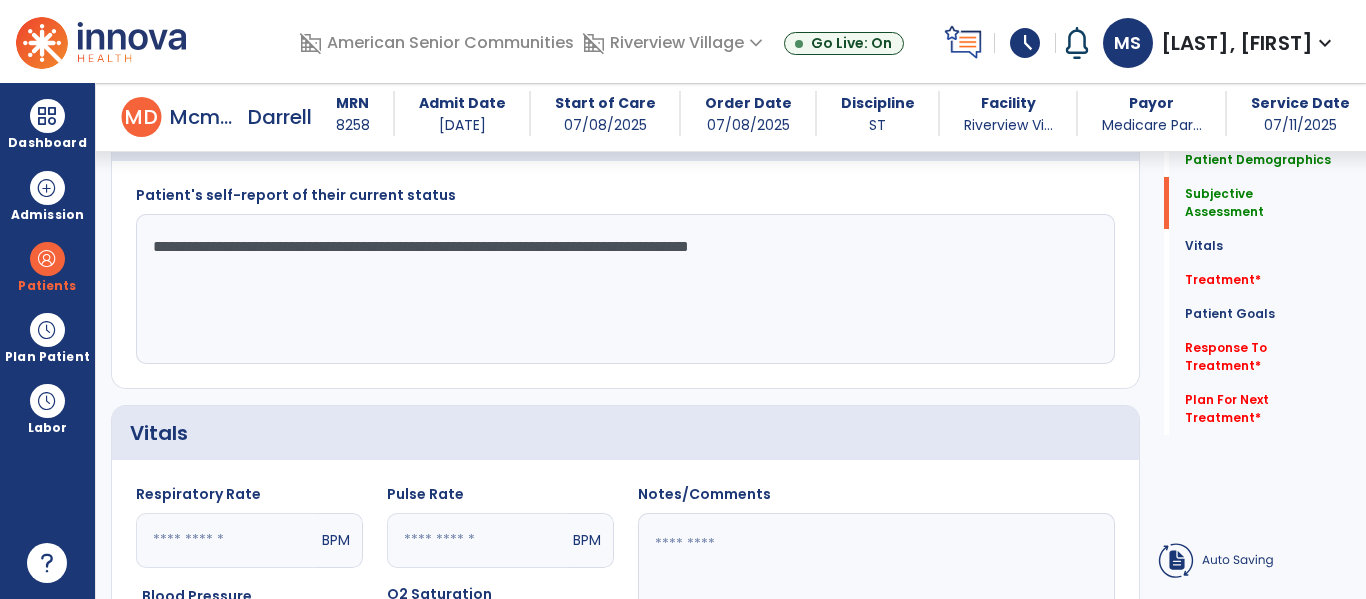 scroll, scrollTop: 512, scrollLeft: 0, axis: vertical 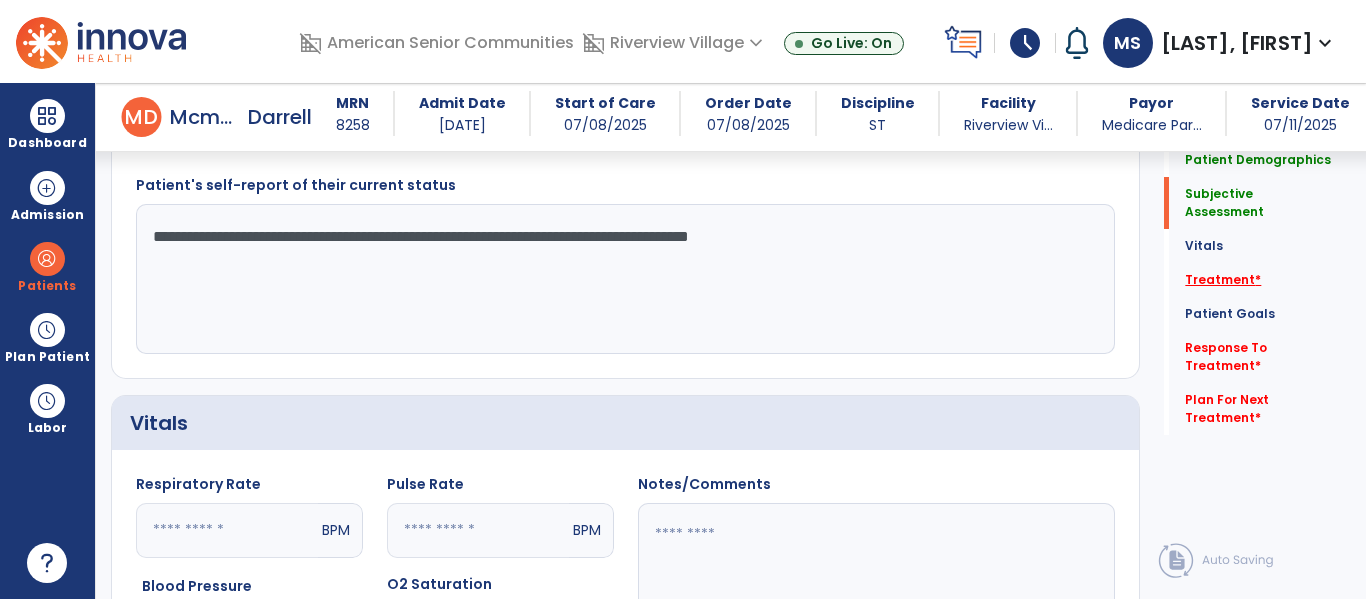 type on "**********" 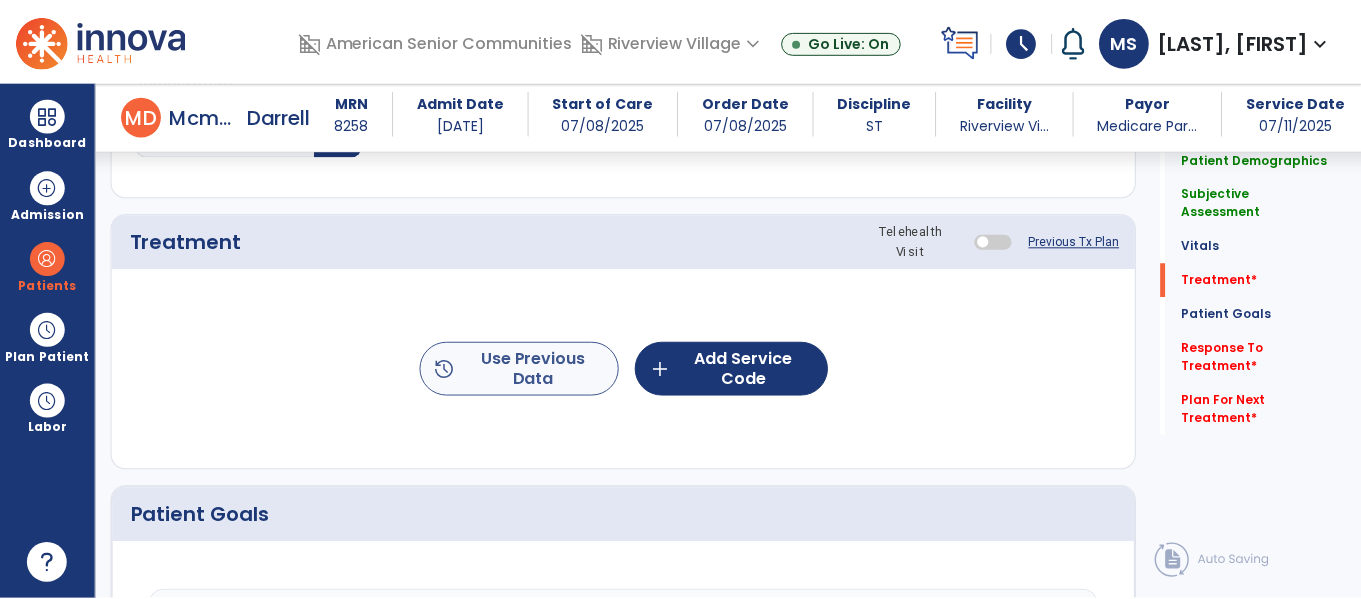 scroll, scrollTop: 1116, scrollLeft: 0, axis: vertical 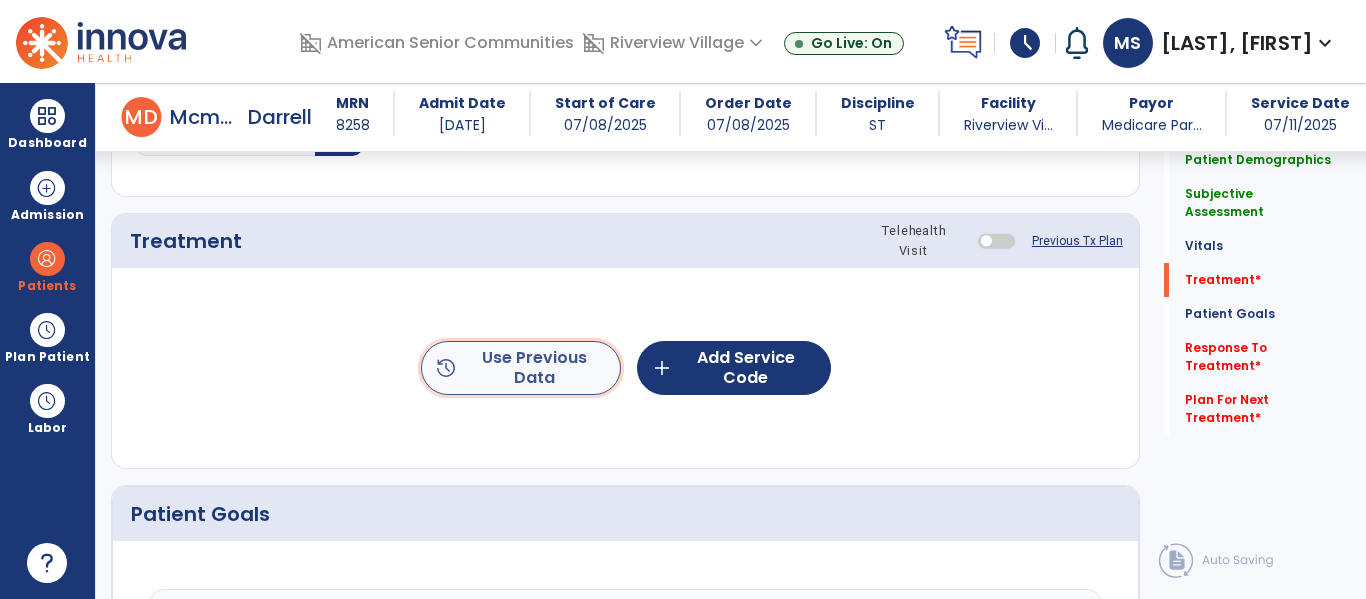 click on "history  Use Previous Data" 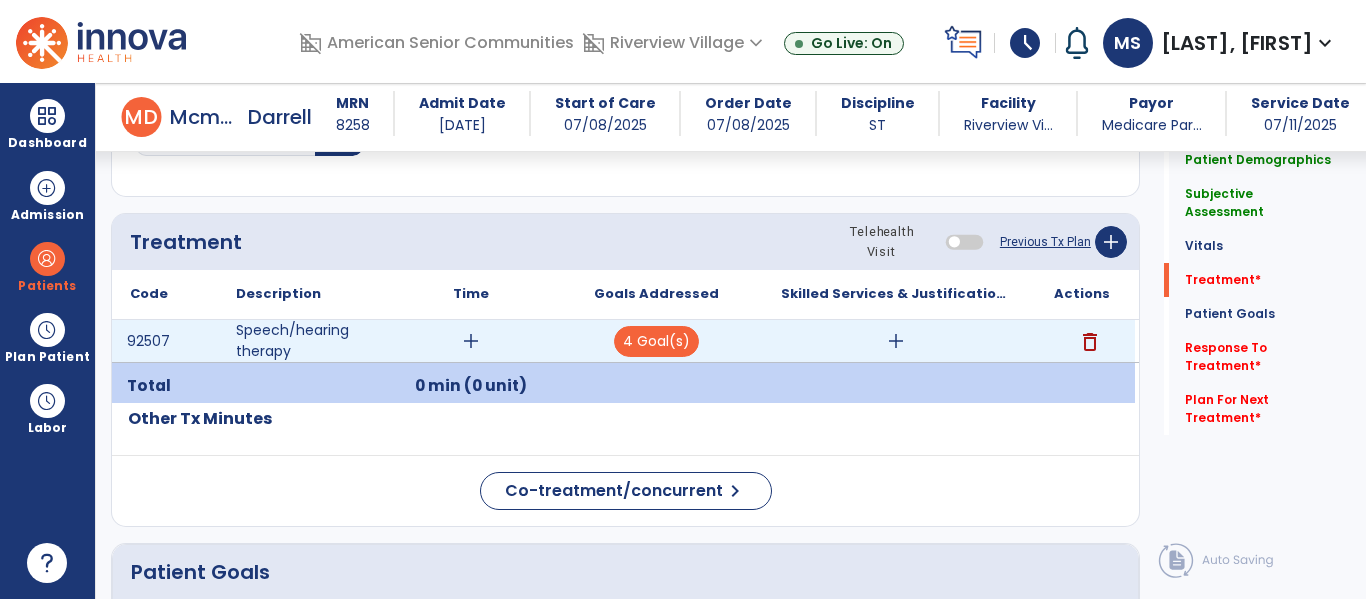 click on "add" at bounding box center [471, 341] 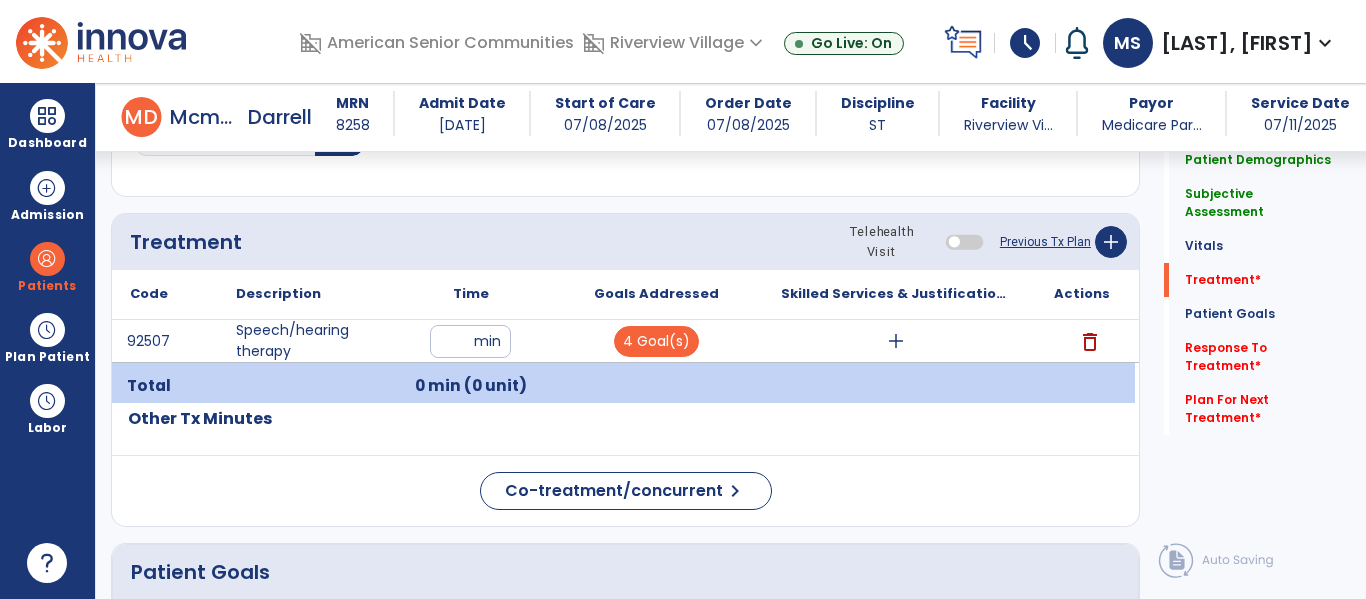 type on "**" 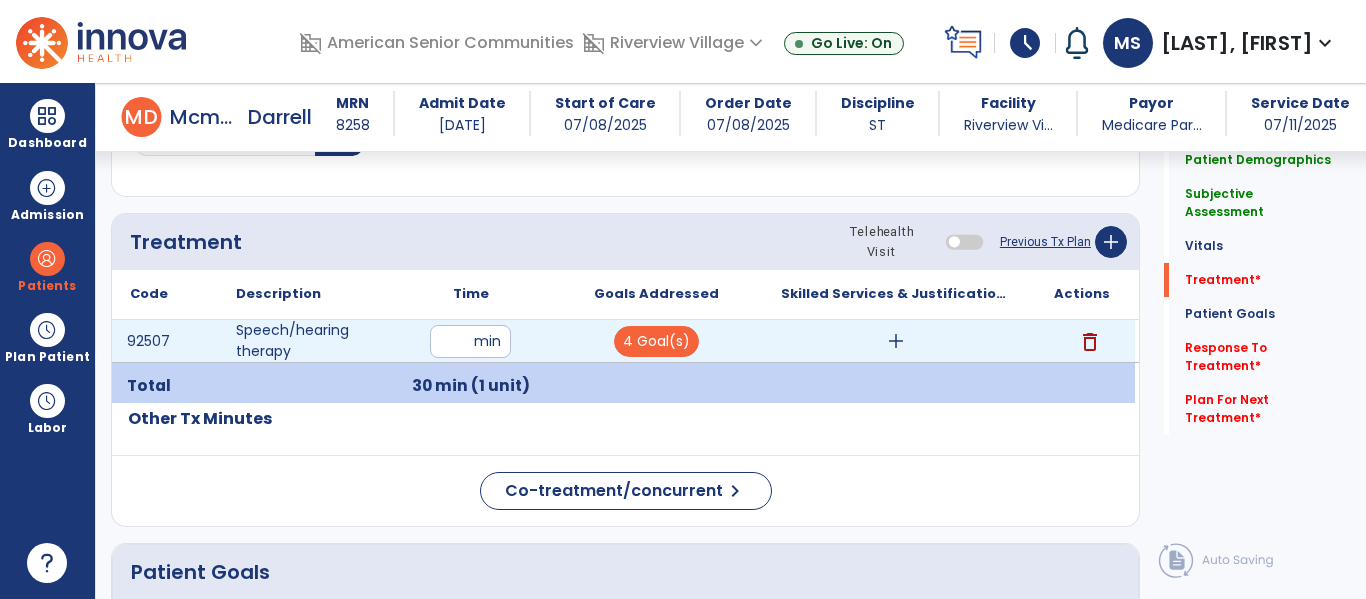 click on "add" at bounding box center (896, 341) 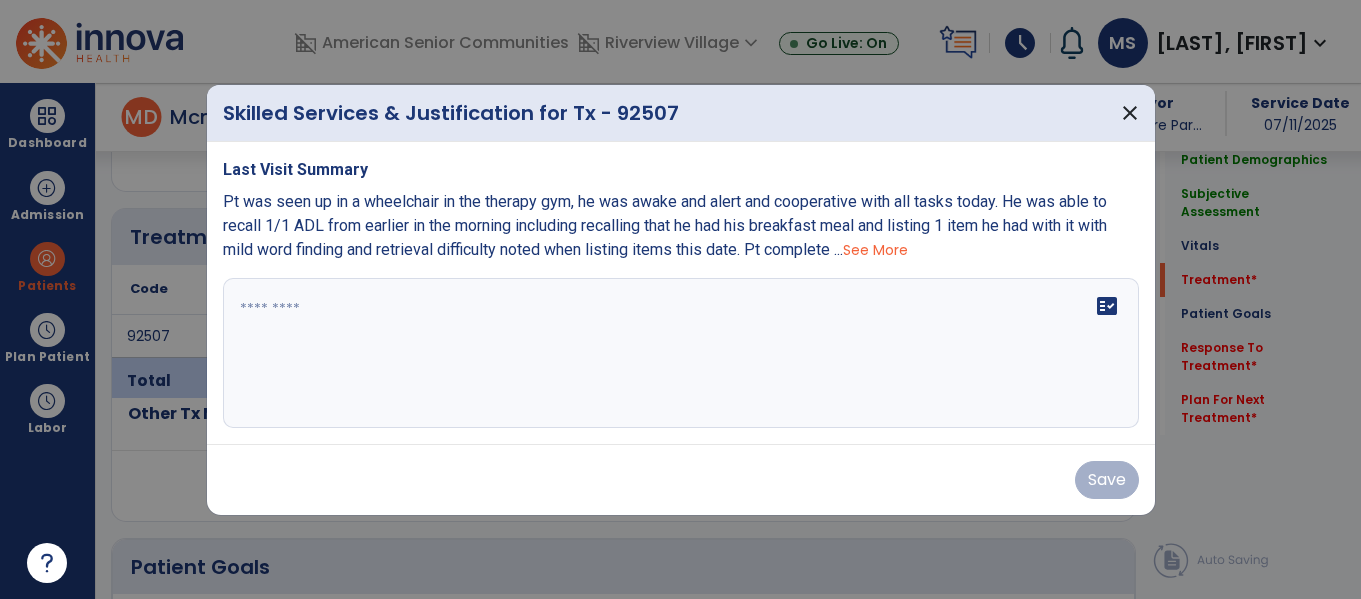 scroll, scrollTop: 1116, scrollLeft: 0, axis: vertical 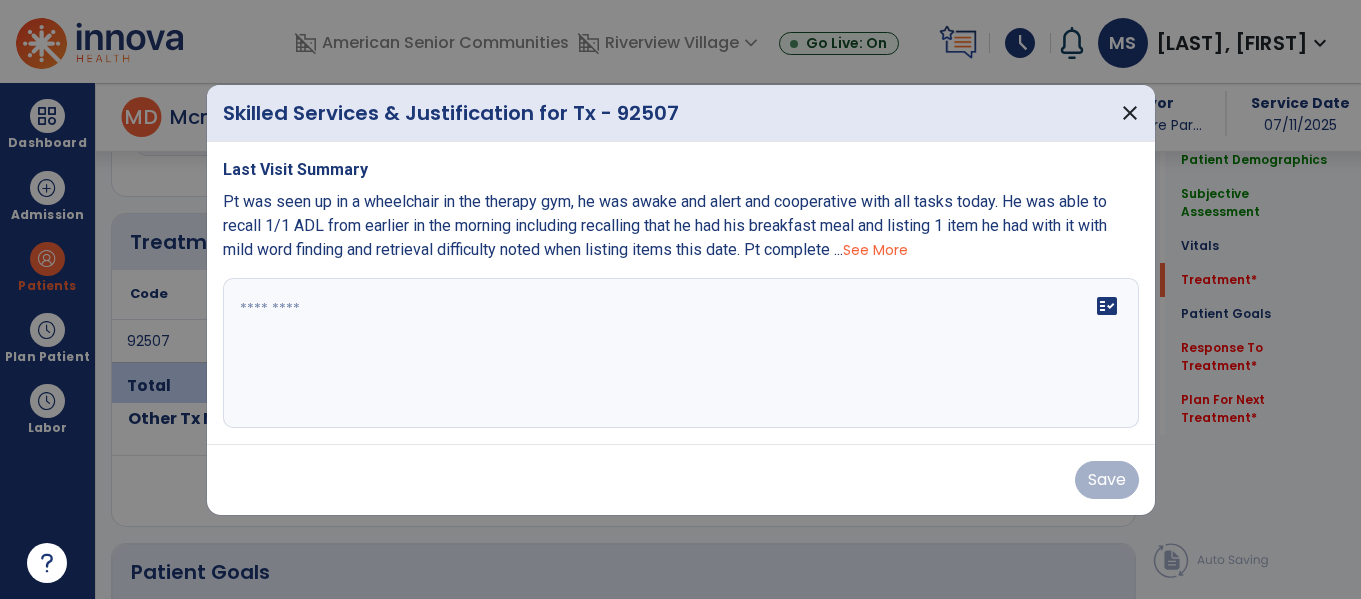 click on "See More" at bounding box center (875, 250) 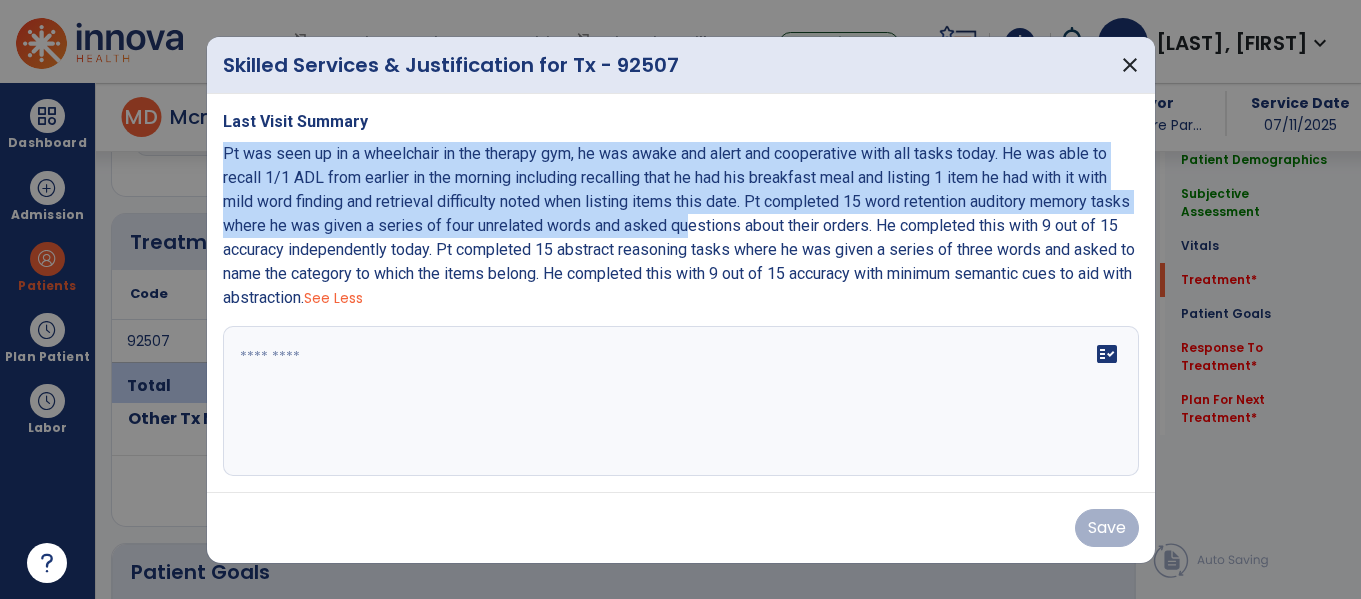 drag, startPoint x: 226, startPoint y: 153, endPoint x: 685, endPoint y: 253, distance: 469.76697 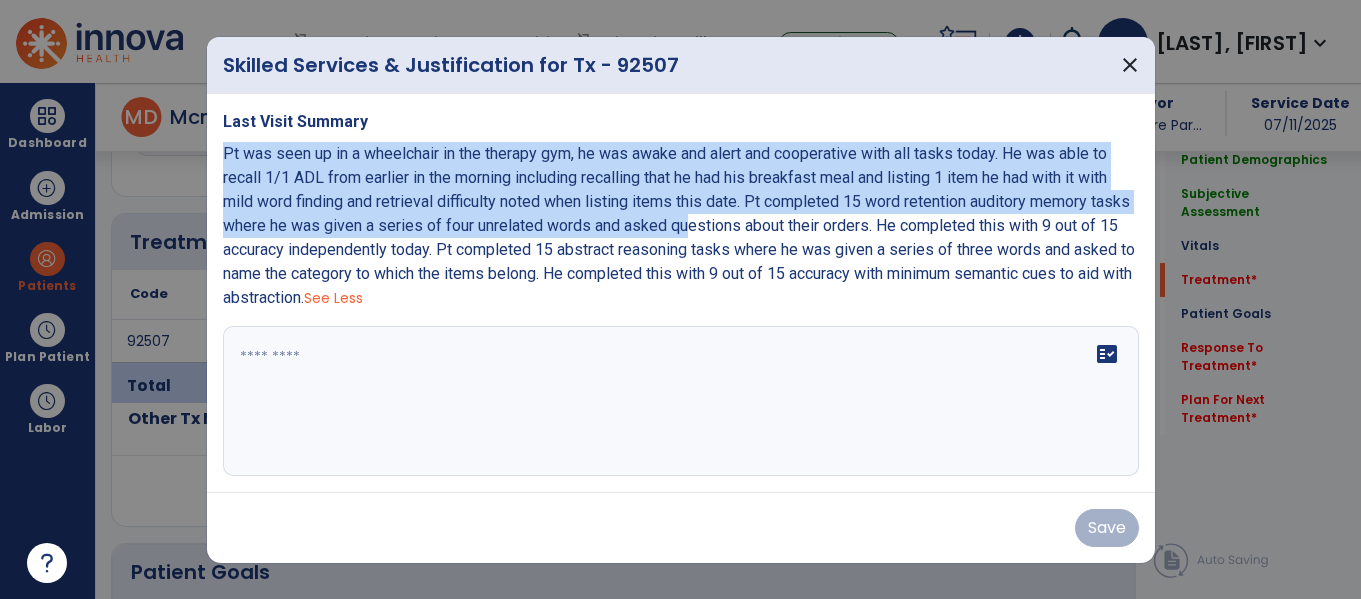 click on "Pt was seen up in a wheelchair in the therapy gym, he was awake and alert and cooperative with all tasks today. He was able to recall 1/1 ADL from earlier in the morning including recalling that he had his breakfast meal and listing 1 item he had with it with mild word finding and retrieval difficulty noted when listing items this date. Pt completed 15 word retention auditory memory tasks where he was given a series of four unrelated words and asked questions about their orders. He completed this with 9 out of 15 accuracy independently today. Pt completed 15 abstract reasoning tasks where he was given a series of three words and asked to name the category to which the items belong. He completed this with 9 out of 15 accuracy with minimum semantic cues to aid with abstraction." at bounding box center (679, 225) 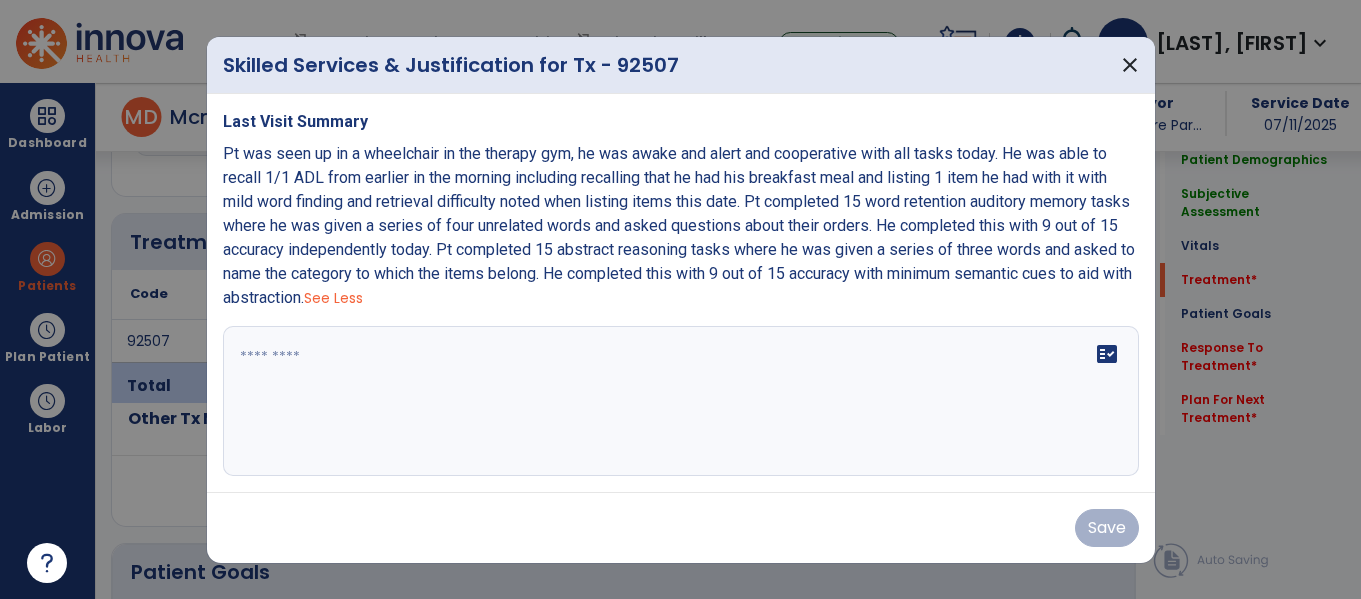 click on "Pt was seen up in a wheelchair in the therapy gym, he was awake and alert and cooperative with all tasks today. He was able to recall 1/1 ADL from earlier in the morning including recalling that he had his breakfast meal and listing 1 item he had with it with mild word finding and retrieval difficulty noted when listing items this date. Pt completed 15 word retention auditory memory tasks where he was given a series of four unrelated words and asked questions about their orders. He completed this with 9 out of 15 accuracy independently today. Pt completed 15 abstract reasoning tasks where he was given a series of three words and asked to name the category to which the items belong. He completed this with 9 out of 15 accuracy with minimum semantic cues to aid with abstraction.   See Less" at bounding box center [681, 226] 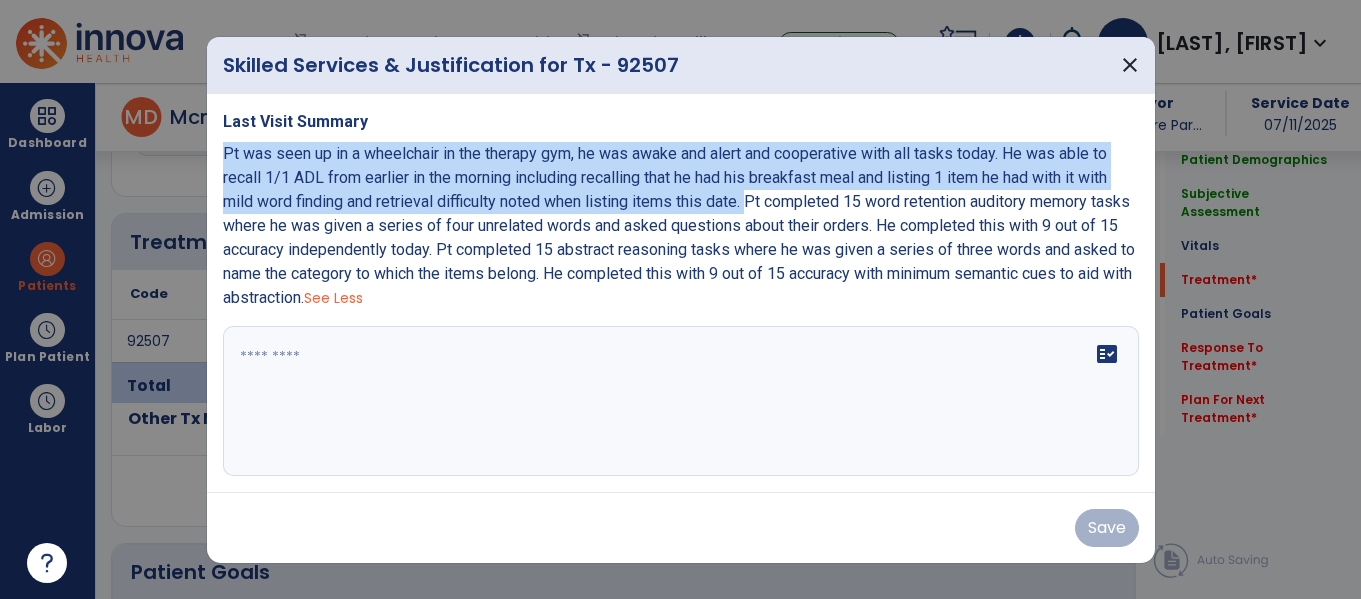 drag, startPoint x: 223, startPoint y: 151, endPoint x: 751, endPoint y: 200, distance: 530.2688 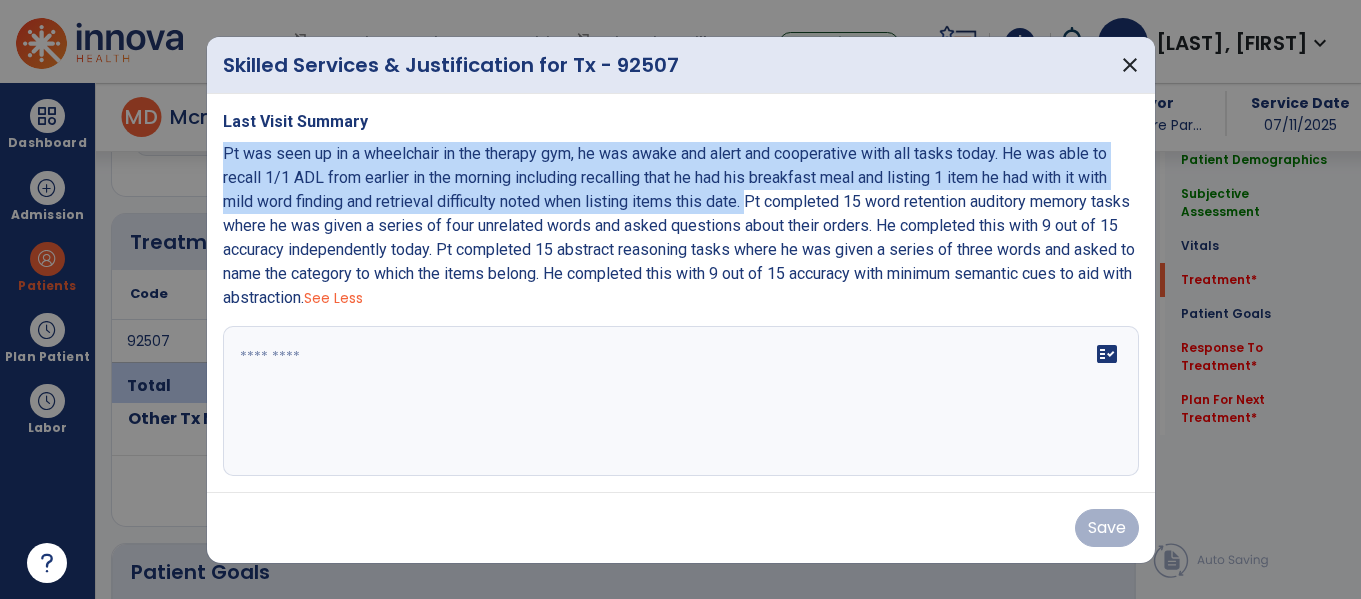 click on "Pt was seen up in a wheelchair in the therapy gym, he was awake and alert and cooperative with all tasks today. He was able to recall 1/1 ADL from earlier in the morning including recalling that he had his breakfast meal and listing 1 item he had with it with mild word finding and retrieval difficulty noted when listing items this date. Pt completed 15 word retention auditory memory tasks where he was given a series of four unrelated words and asked questions about their orders. He completed this with 9 out of 15 accuracy independently today. Pt completed 15 abstract reasoning tasks where he was given a series of three words and asked to name the category to which the items belong. He completed this with 9 out of 15 accuracy with minimum semantic cues to aid with abstraction." at bounding box center (679, 225) 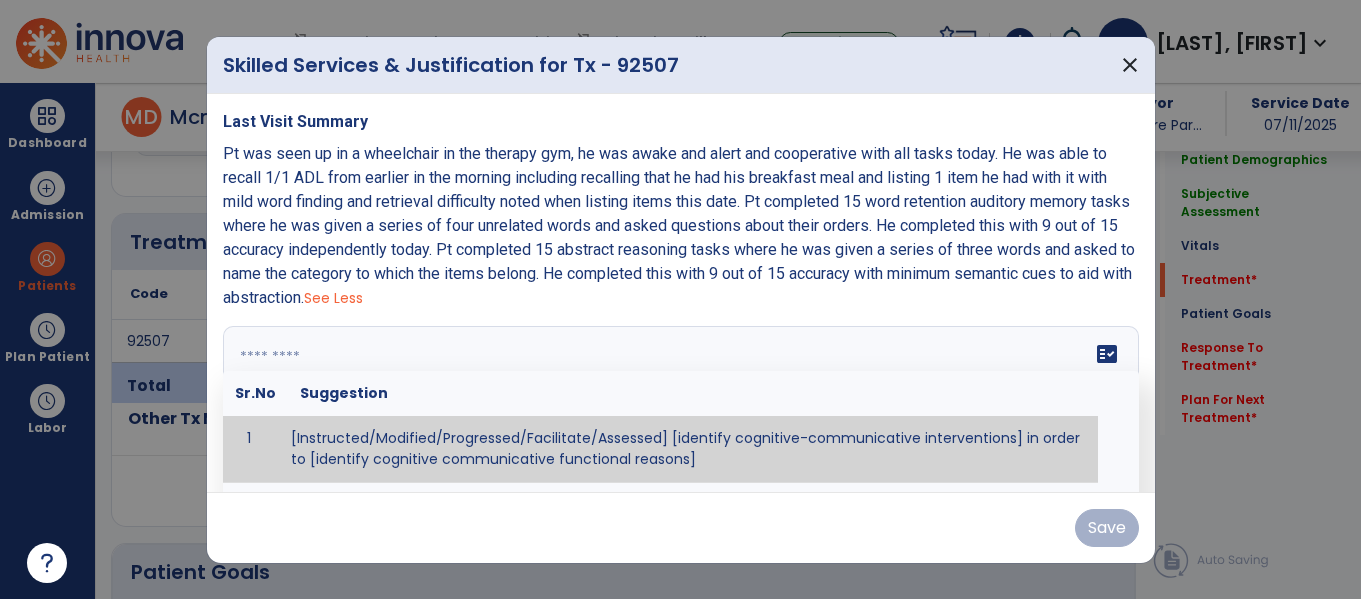 paste on "**********" 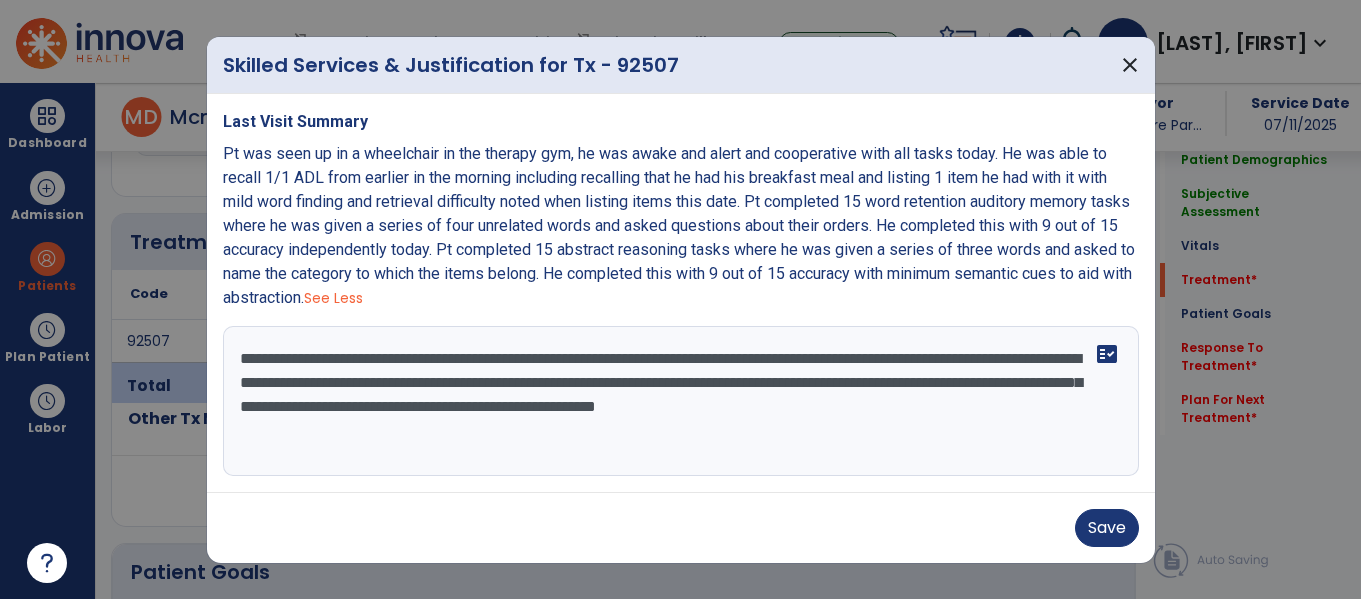 drag, startPoint x: 465, startPoint y: 385, endPoint x: 483, endPoint y: 379, distance: 18.973665 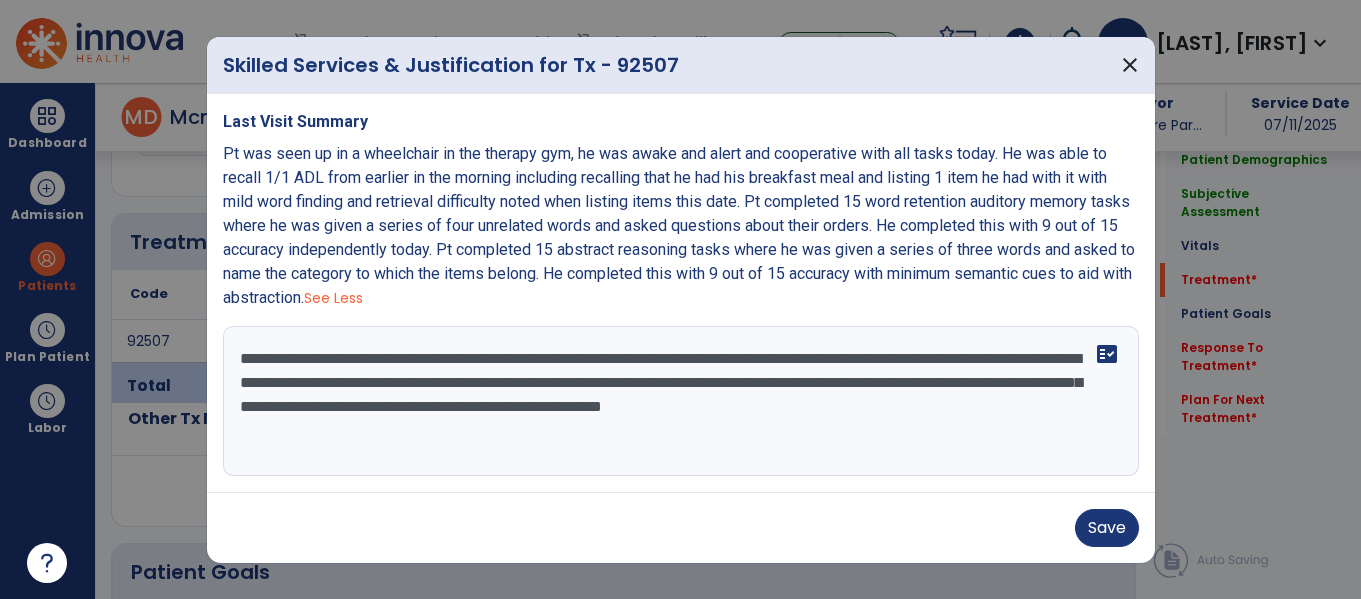 drag, startPoint x: 482, startPoint y: 452, endPoint x: 444, endPoint y: 451, distance: 38.013157 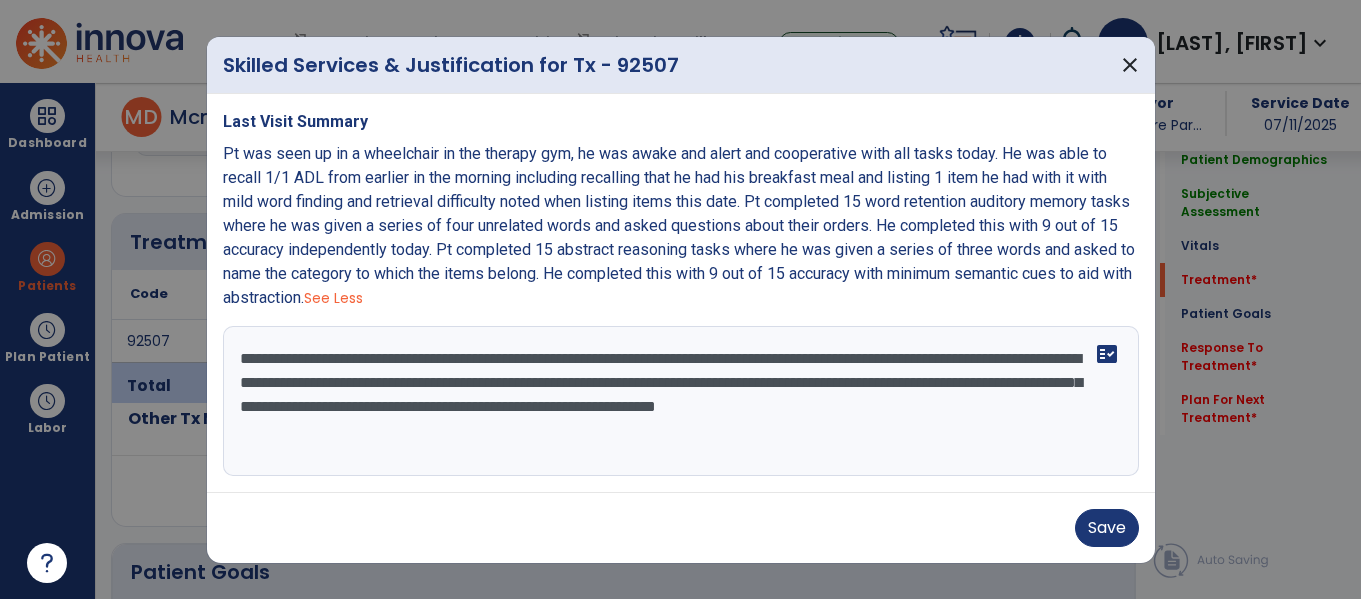 click on "**********" at bounding box center (681, 401) 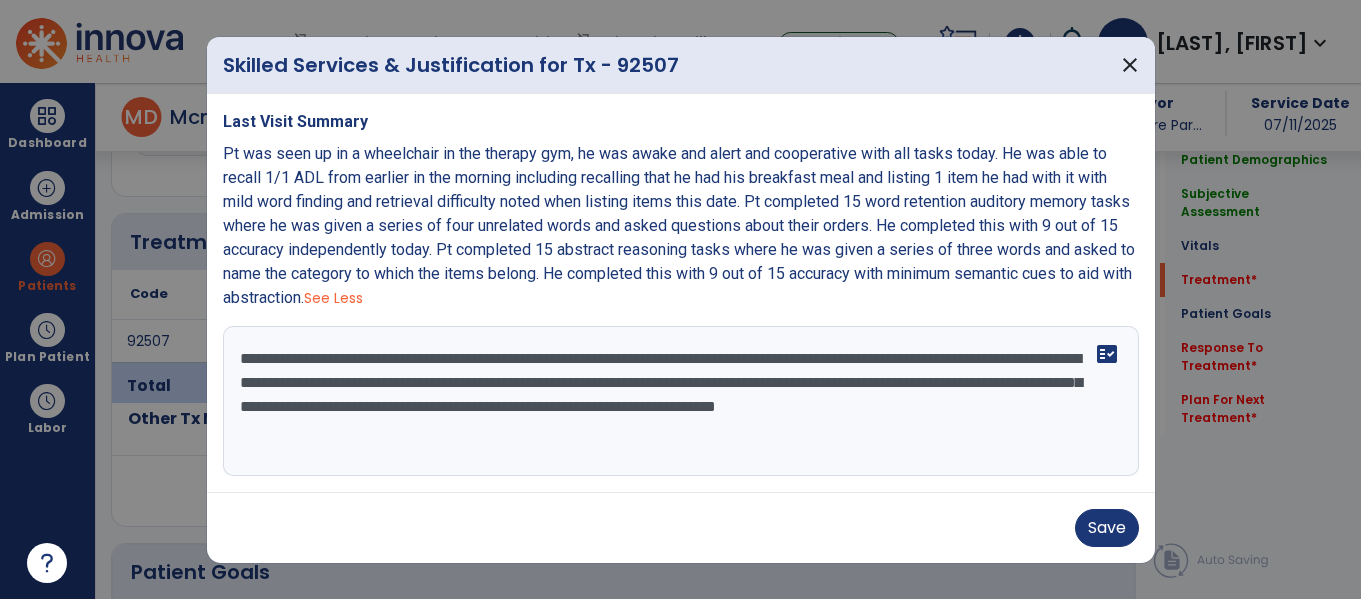 click on "**********" at bounding box center (681, 401) 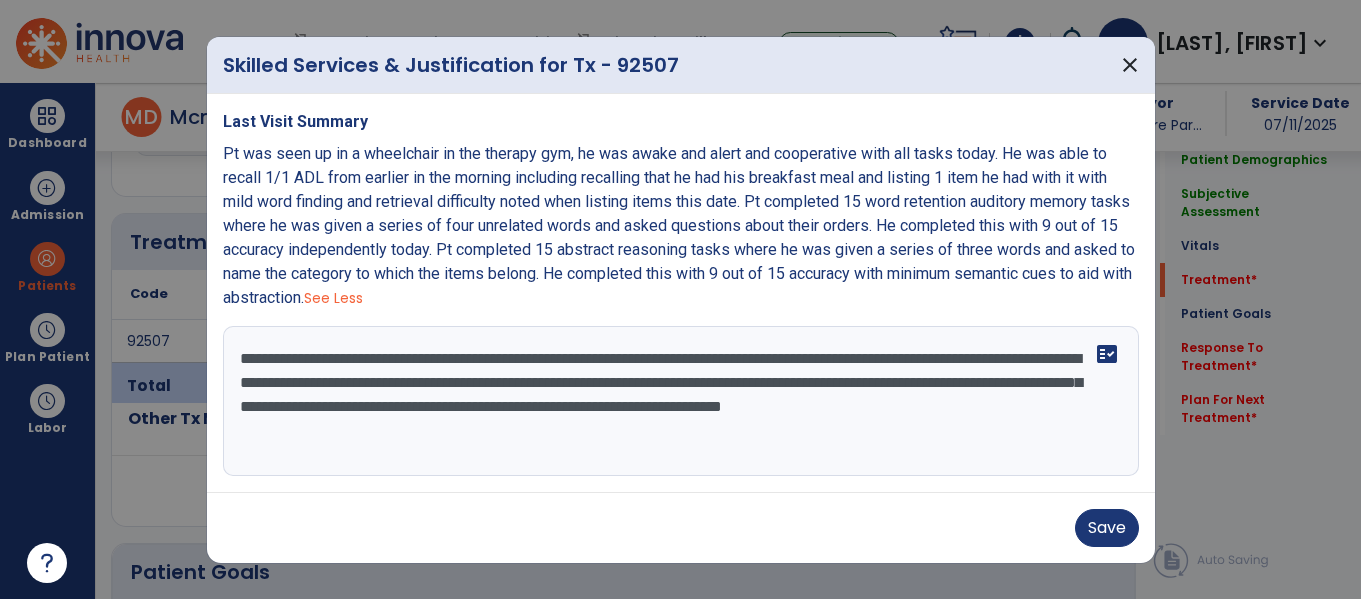 drag, startPoint x: 487, startPoint y: 405, endPoint x: 797, endPoint y: 450, distance: 313.2491 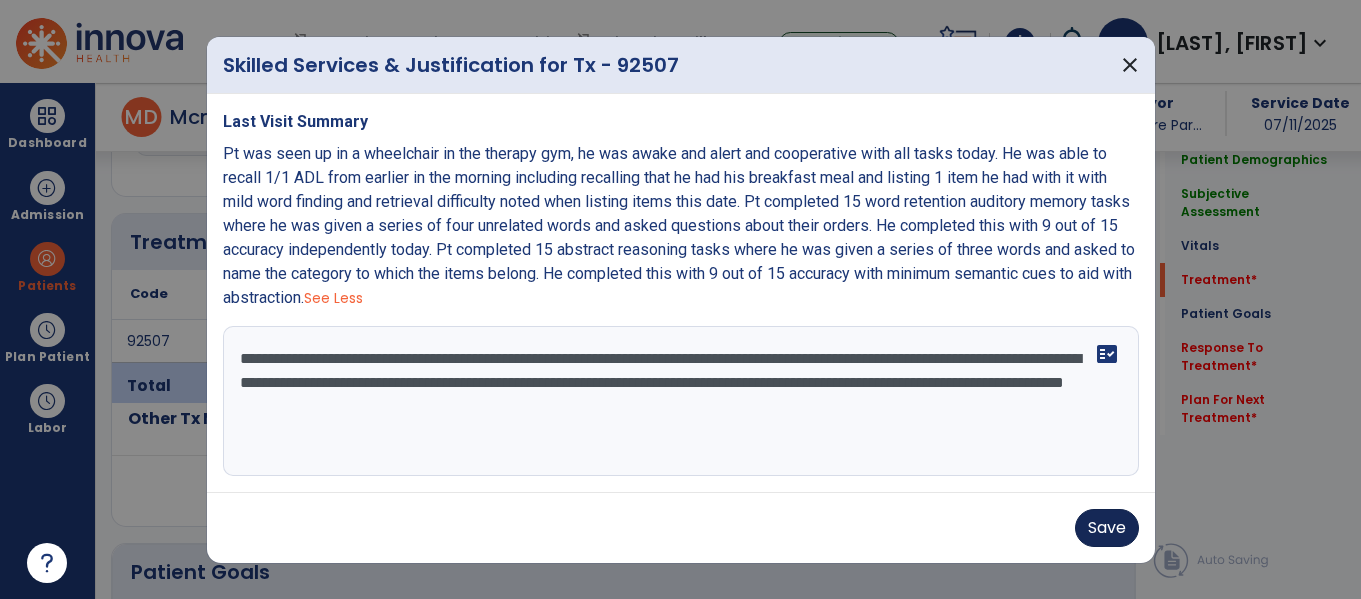type on "**********" 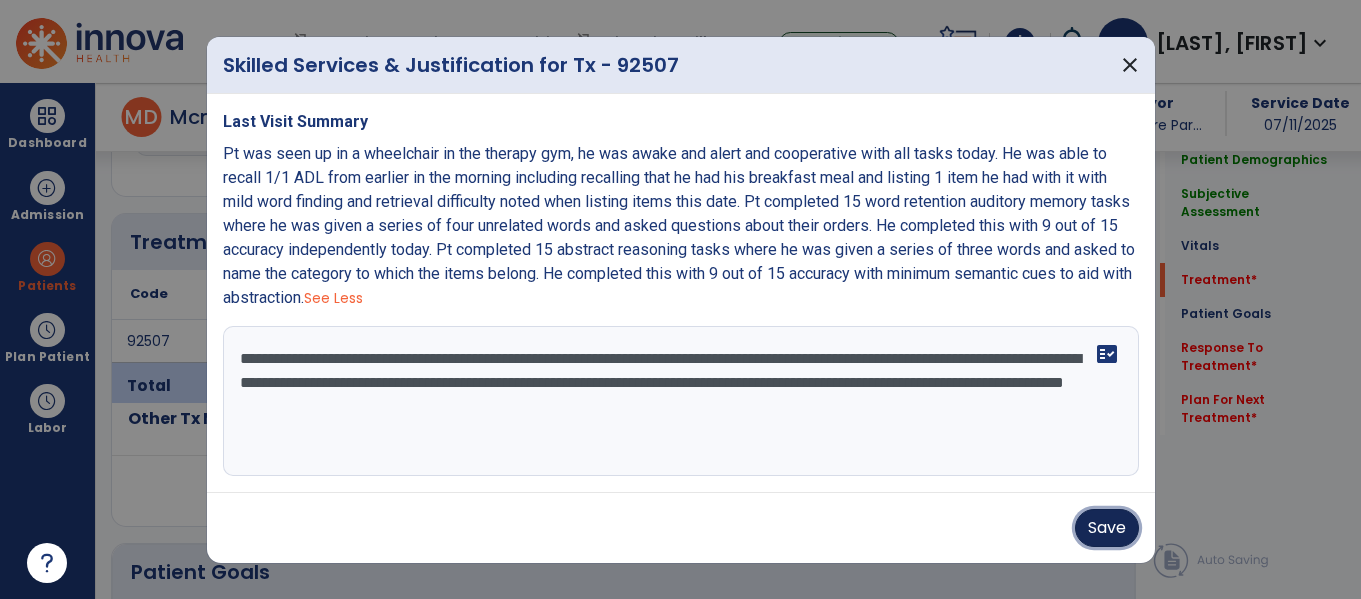 click on "Save" at bounding box center [1107, 528] 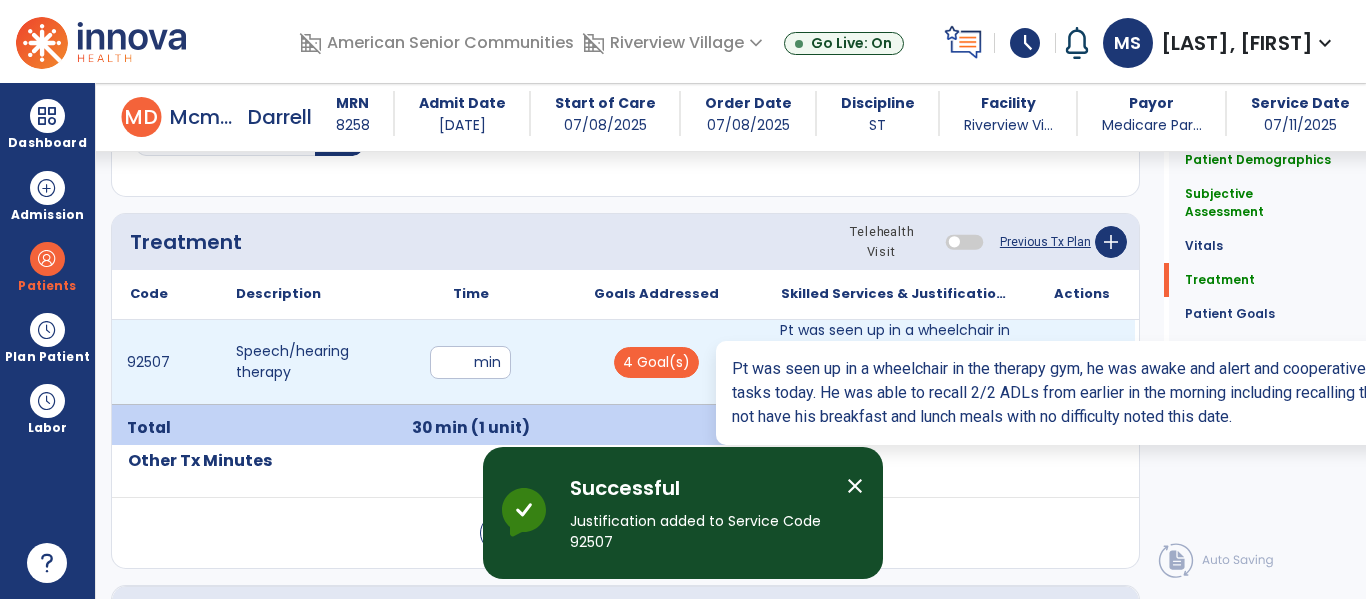 click on "Pt was seen up in a wheelchair in the therapy gym, he was awake and alert and cooperative with all t..." at bounding box center [896, 362] 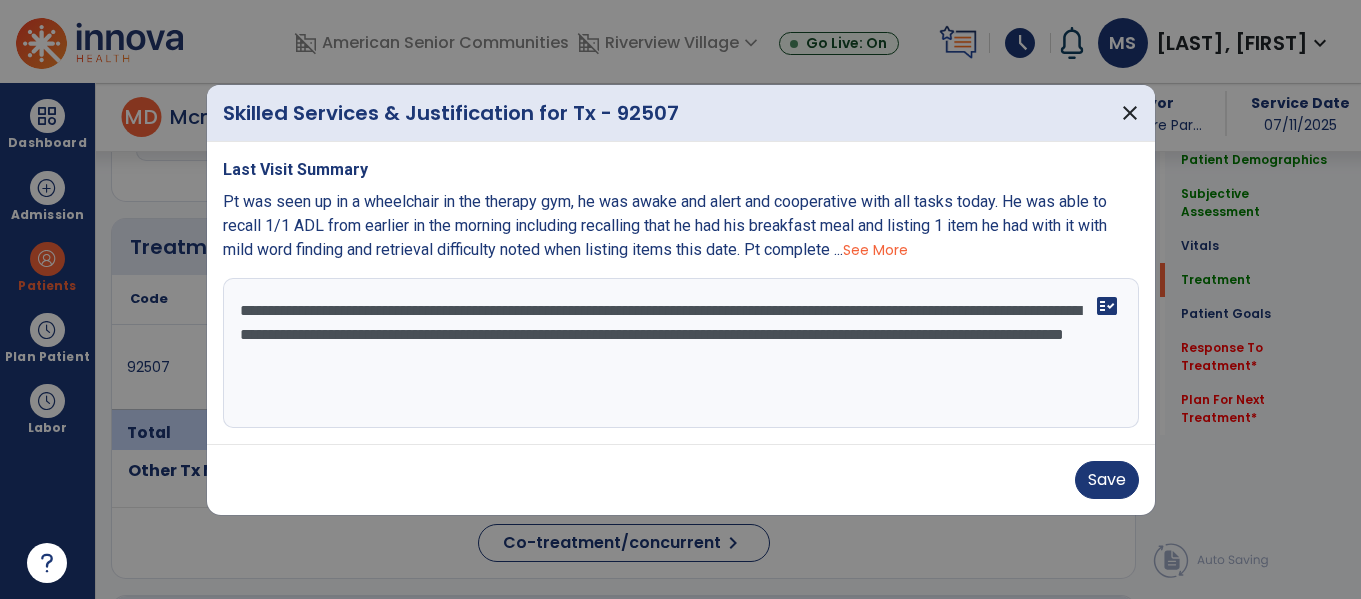 click on "**********" at bounding box center (681, 353) 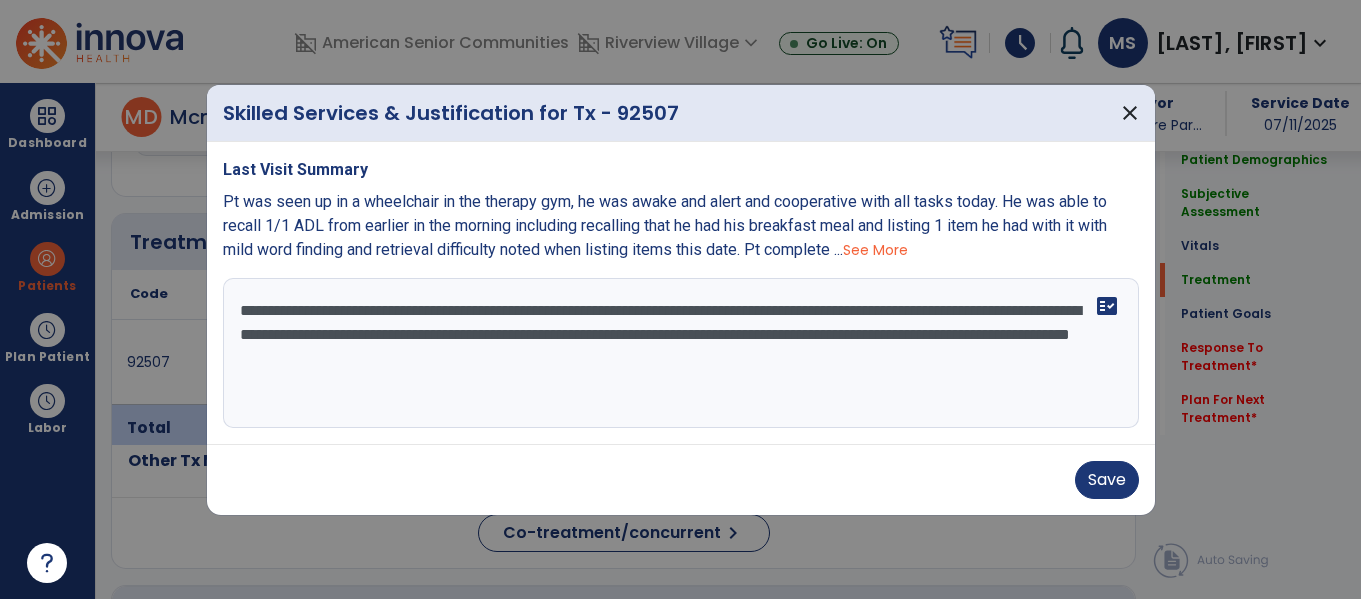 click on "See More" at bounding box center [875, 250] 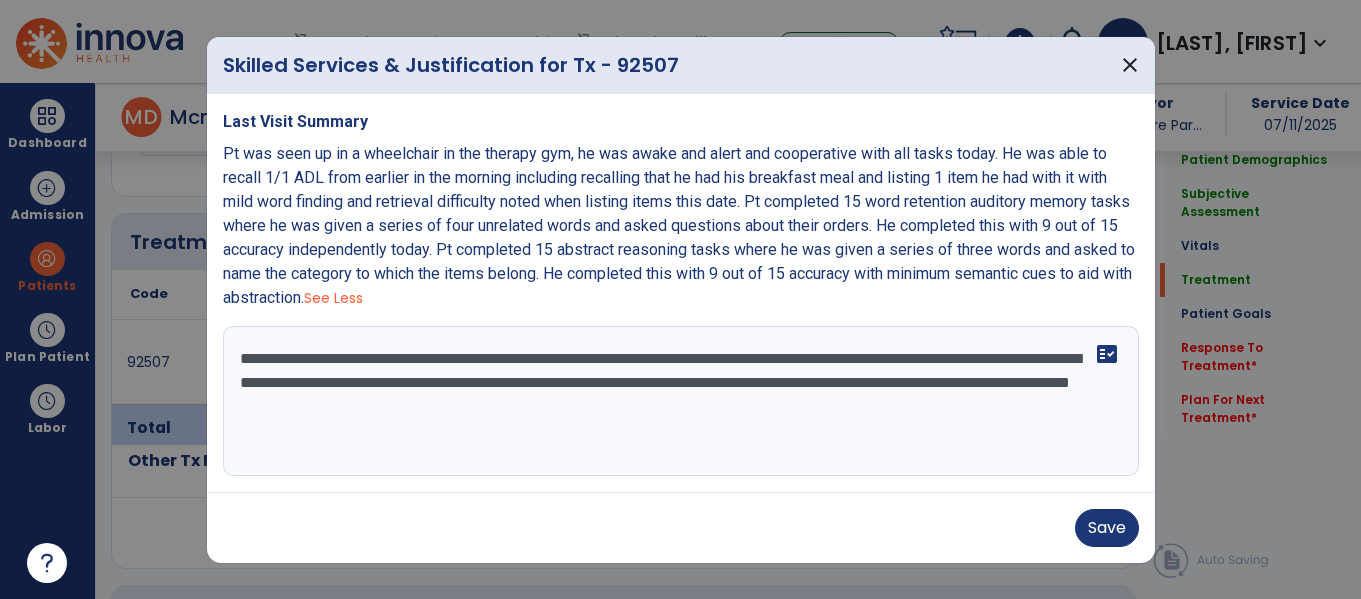 click on "See Less" at bounding box center (333, 298) 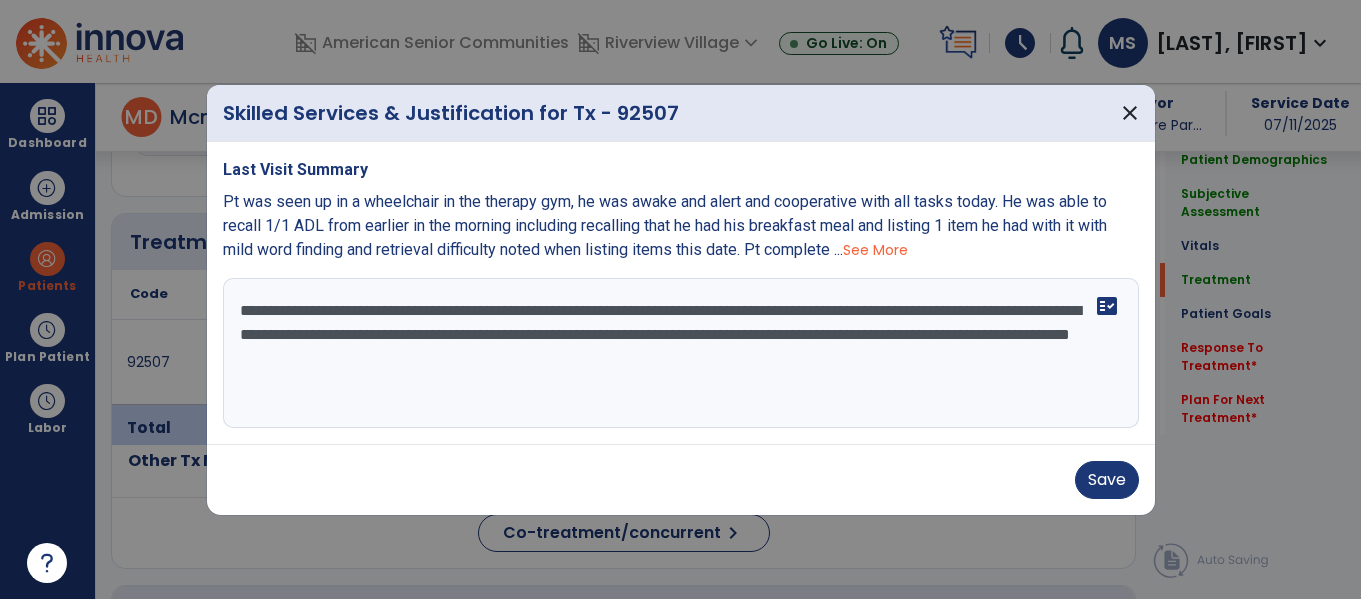 click on "**********" at bounding box center [681, 353] 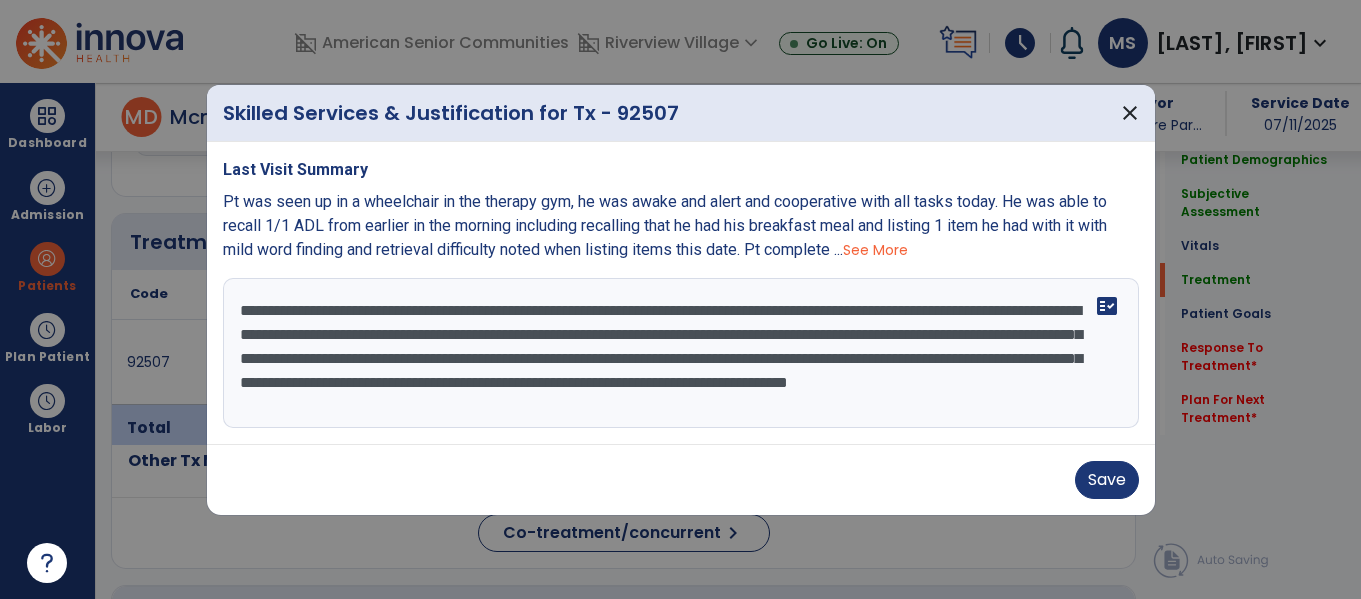 scroll, scrollTop: 16, scrollLeft: 0, axis: vertical 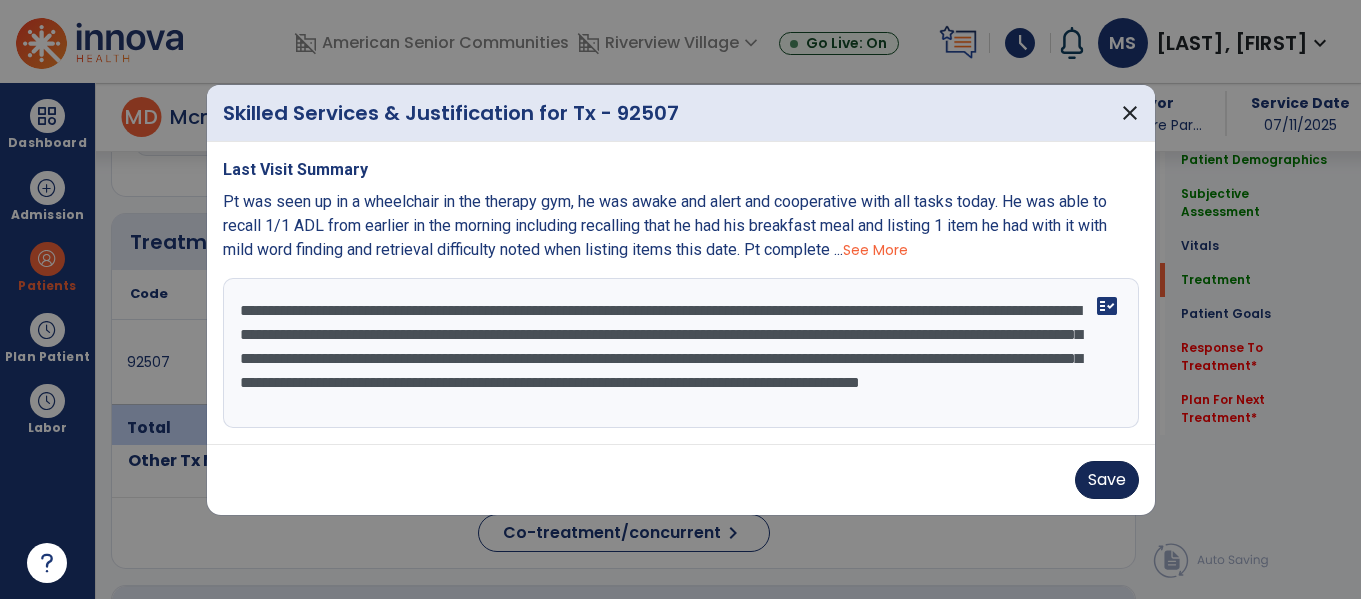 type on "**********" 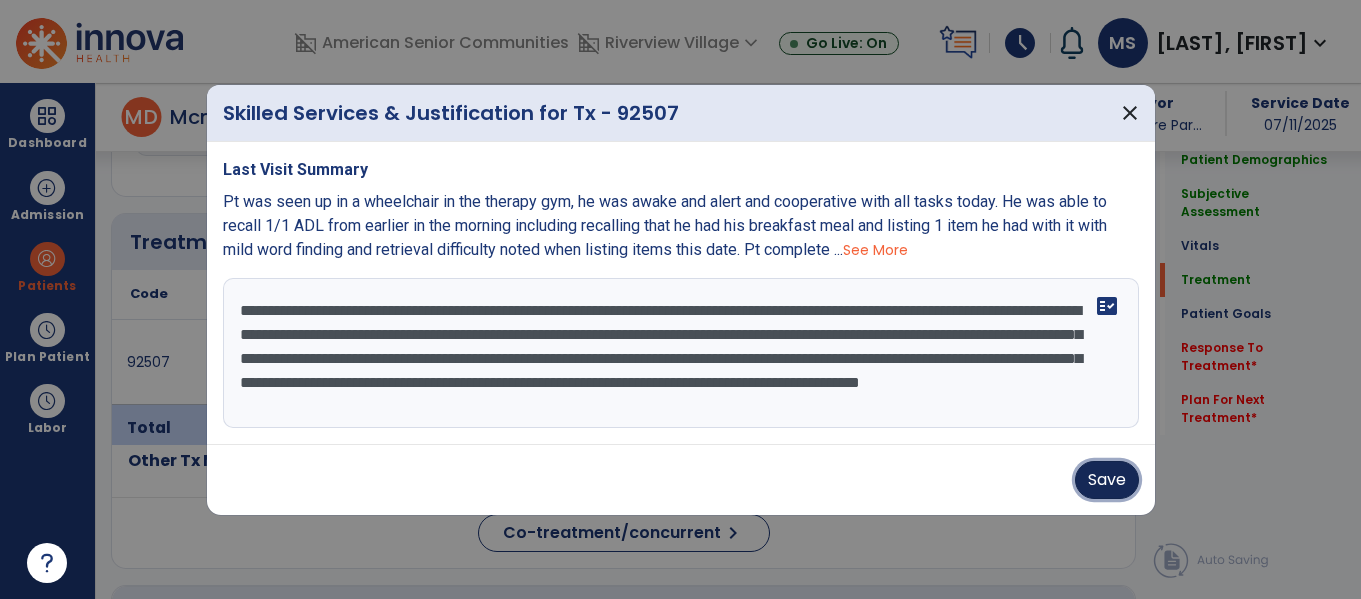 click on "Save" at bounding box center [1107, 480] 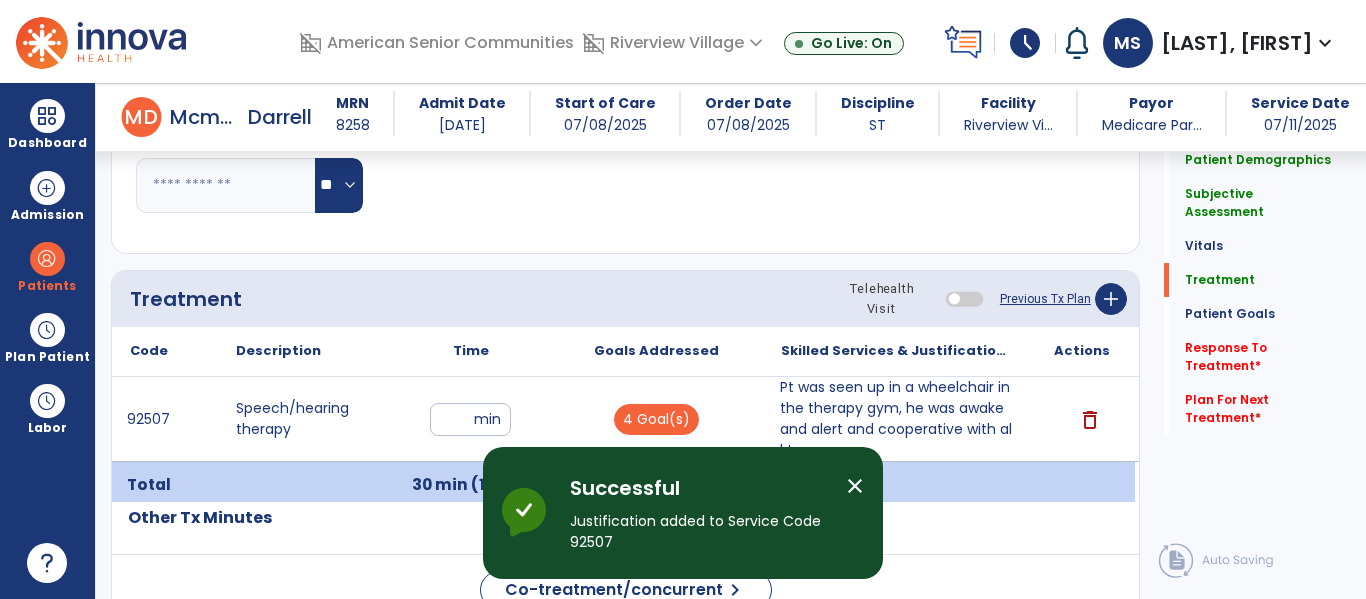 scroll, scrollTop: 1056, scrollLeft: 0, axis: vertical 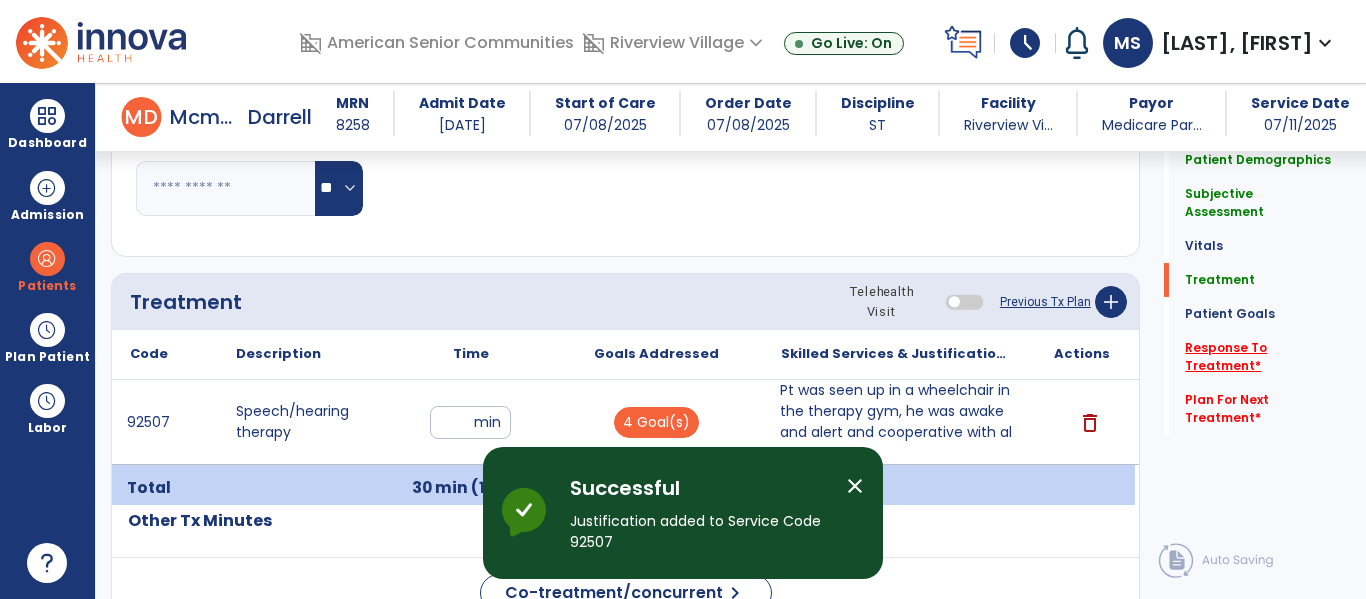 click on "Response To Treatment   *" 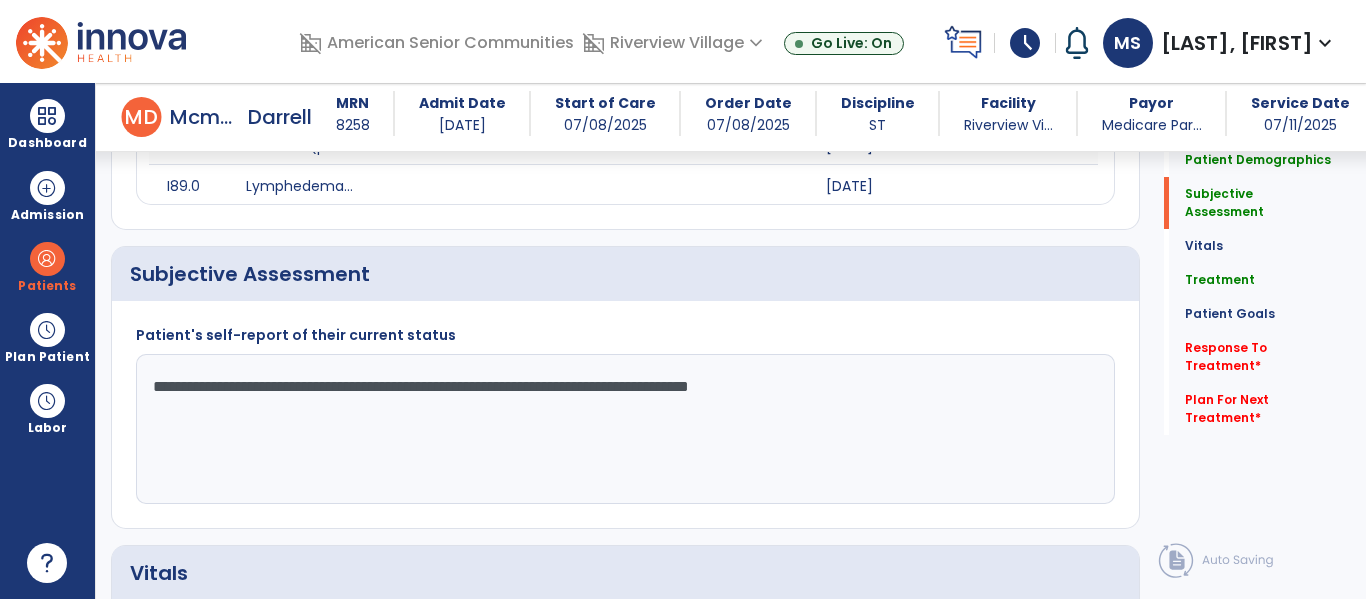 scroll, scrollTop: 304, scrollLeft: 0, axis: vertical 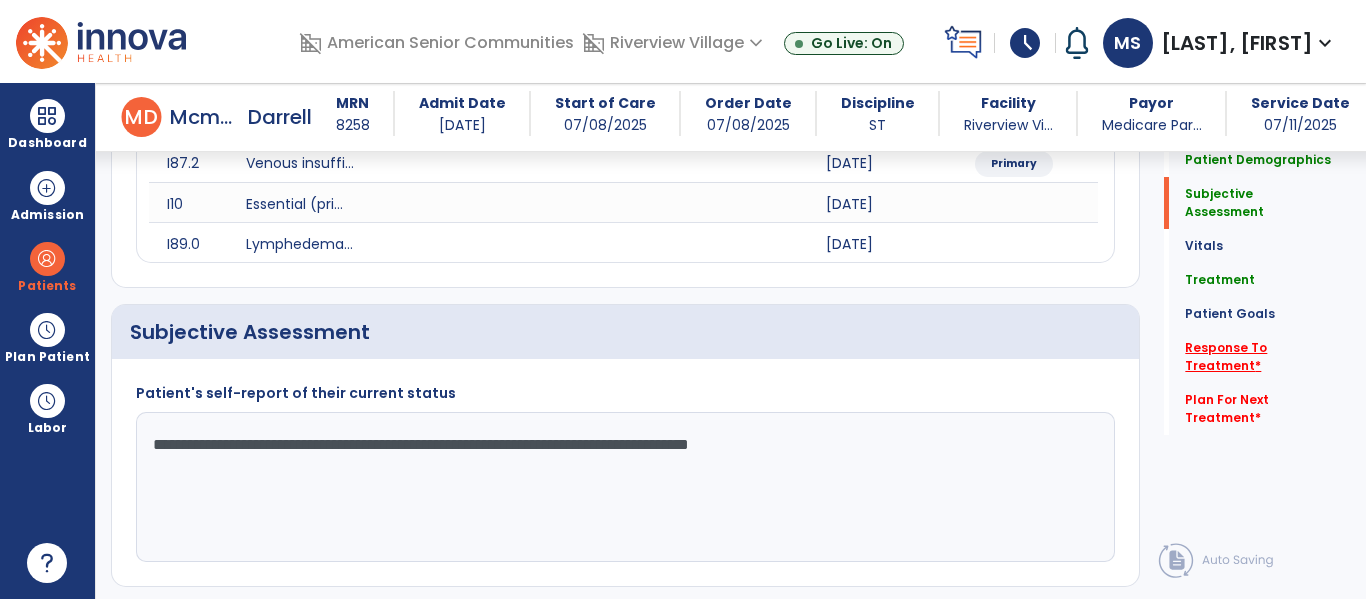 click on "Response To Treatment   *" 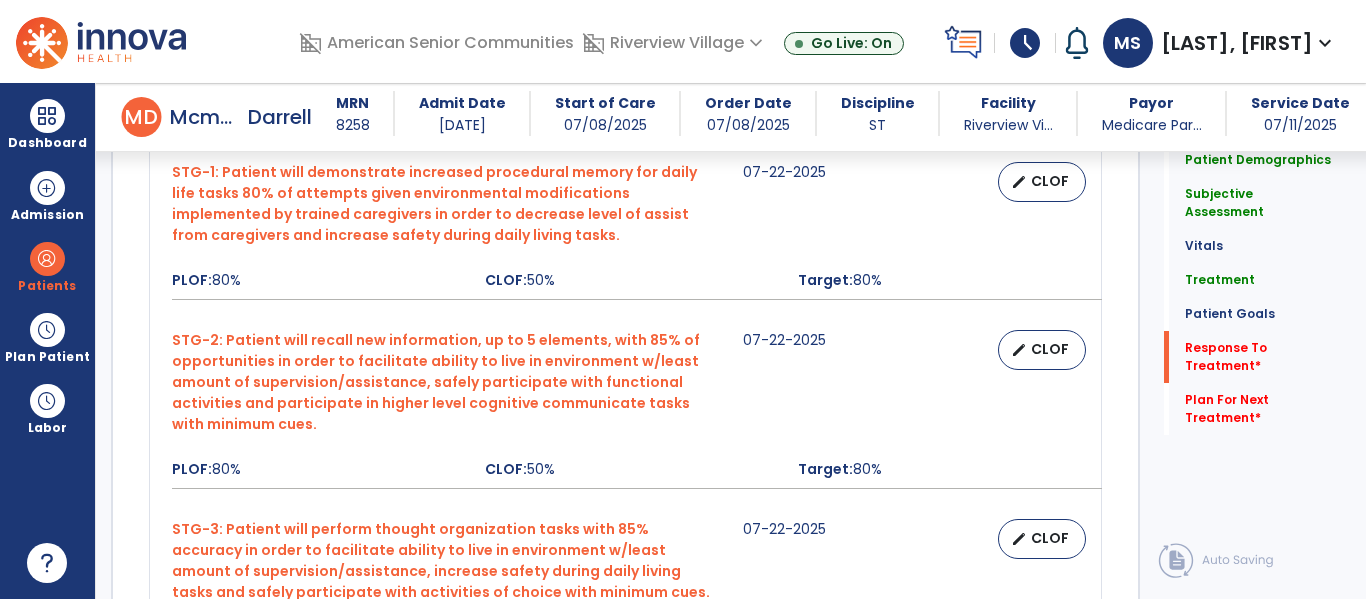 scroll, scrollTop: 2393, scrollLeft: 0, axis: vertical 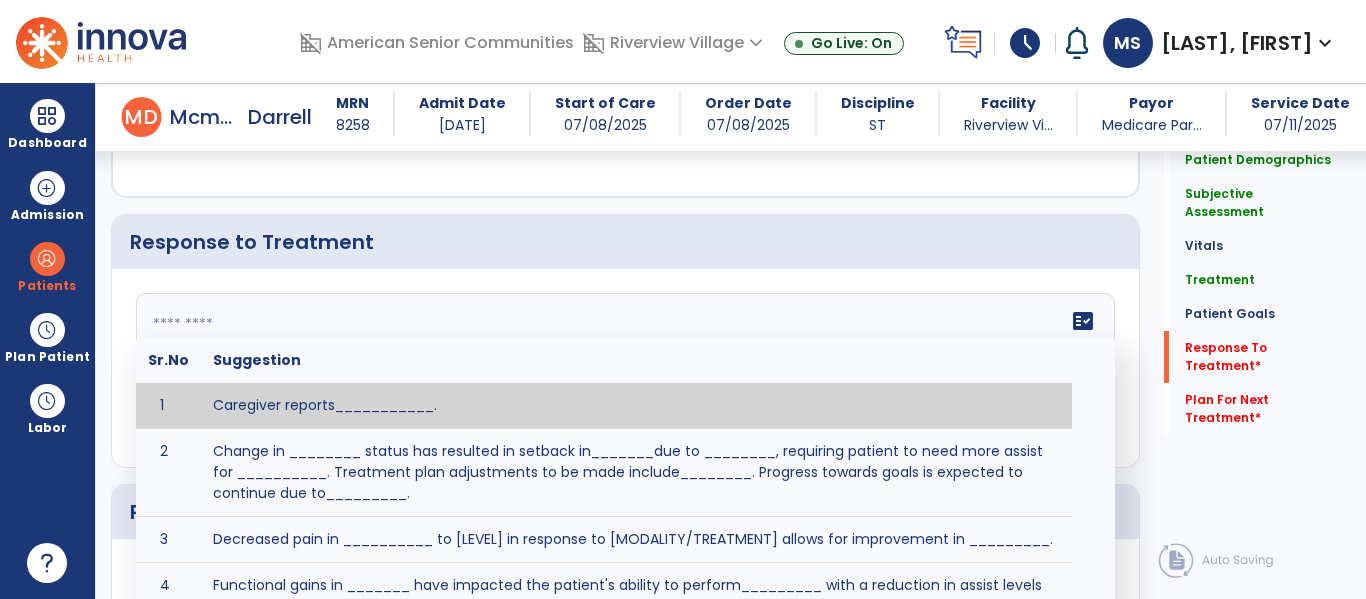 click on "fact_check  Sr.No Suggestion 1 Caregiver reports___________. 2 Change in ________ status has resulted in setback in_______due to ________, requiring patient to need more assist for __________.   Treatment plan adjustments to be made include________.  Progress towards goals is expected to continue due to_________. 3 Decreased pain in __________ to [LEVEL] in response to [MODALITY/TREATMENT] allows for improvement in _________. 4 Functional gains in _______ have impacted the patient's ability to perform_________ with a reduction in assist levels to_________. 5 Functional progress this week has been significant due to__________. 6 Gains in ________ have improved the patient's ability to perform ______with decreased levels of assist to___________. 7 Improvement in ________allows patient to tolerate higher levels of challenges in_________. 8 Pain in [AREA] has decreased to [LEVEL] in response to [TREATMENT/MODALITY], allowing fore ease in completing__________. 9 10 11 12 13 14 15 16 17 18 19 20 21" 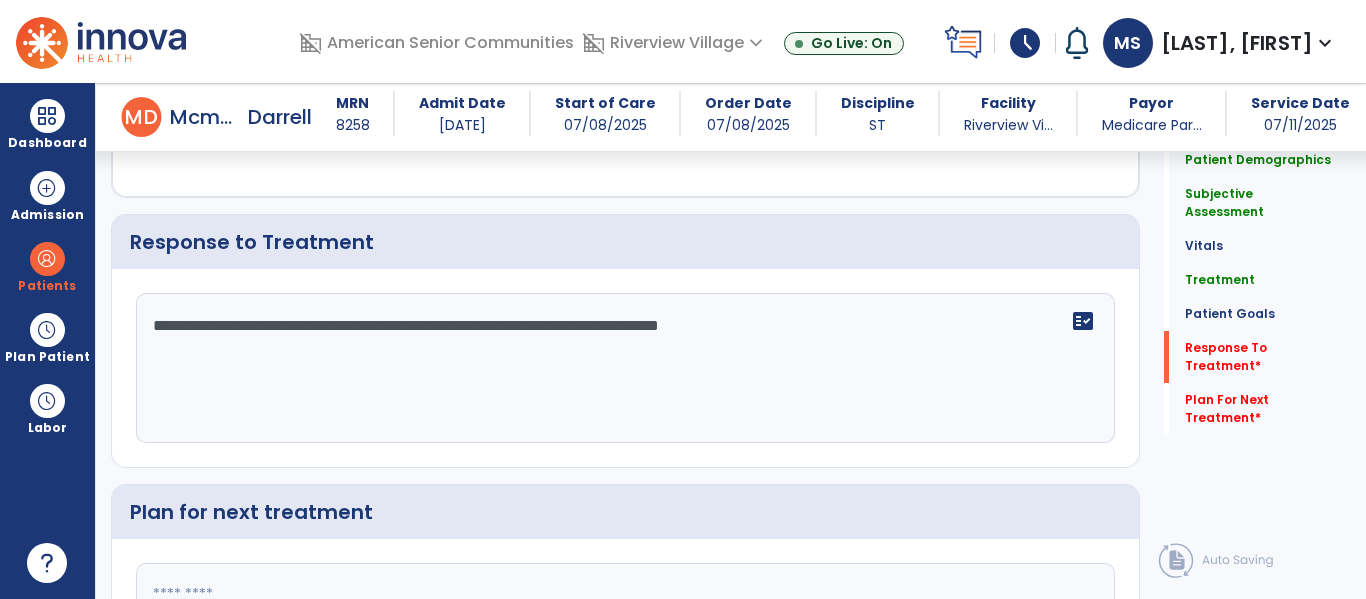 type on "**********" 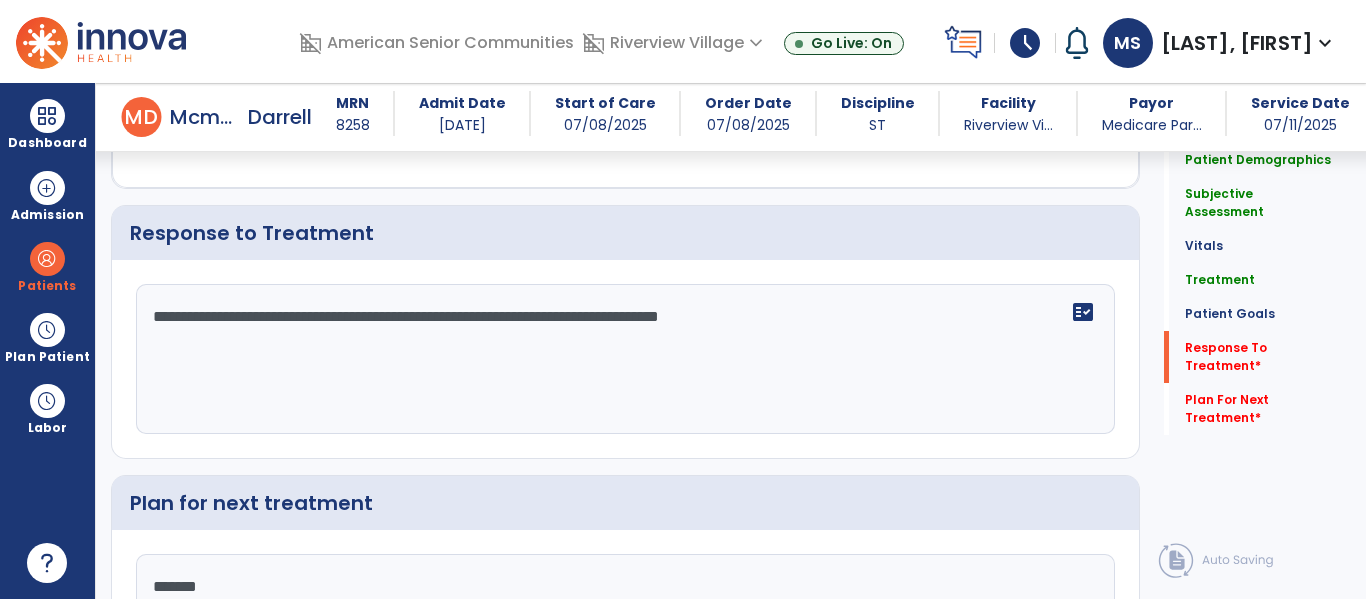 type on "********" 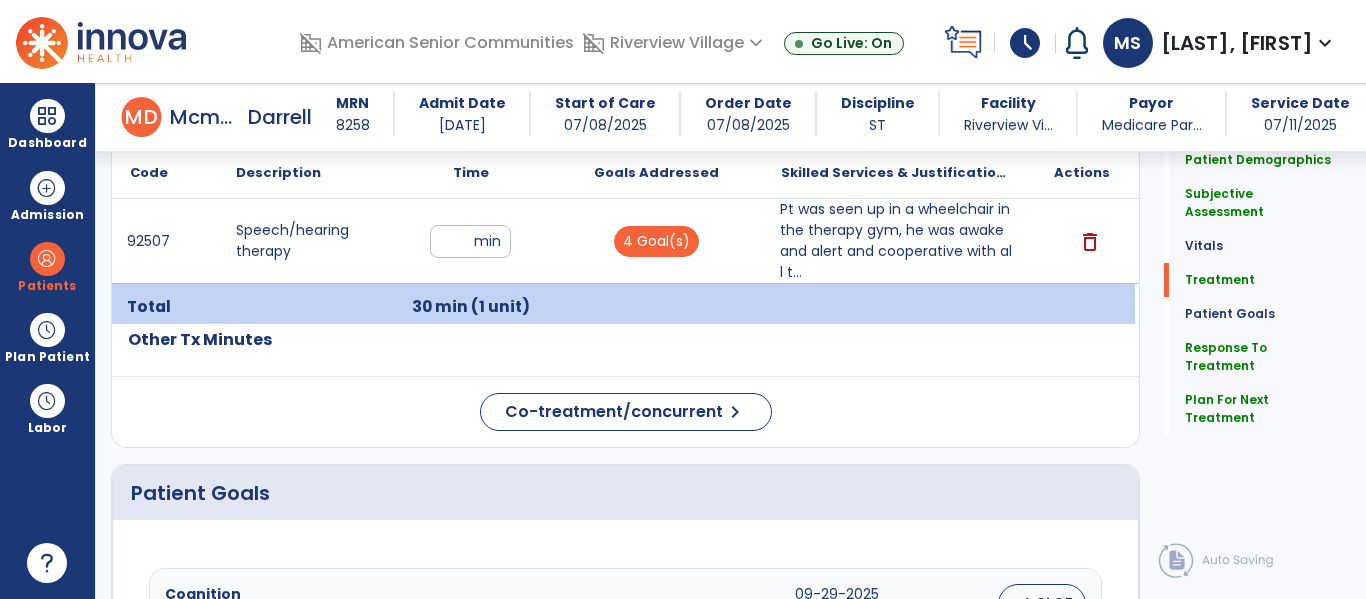 scroll, scrollTop: 2598, scrollLeft: 0, axis: vertical 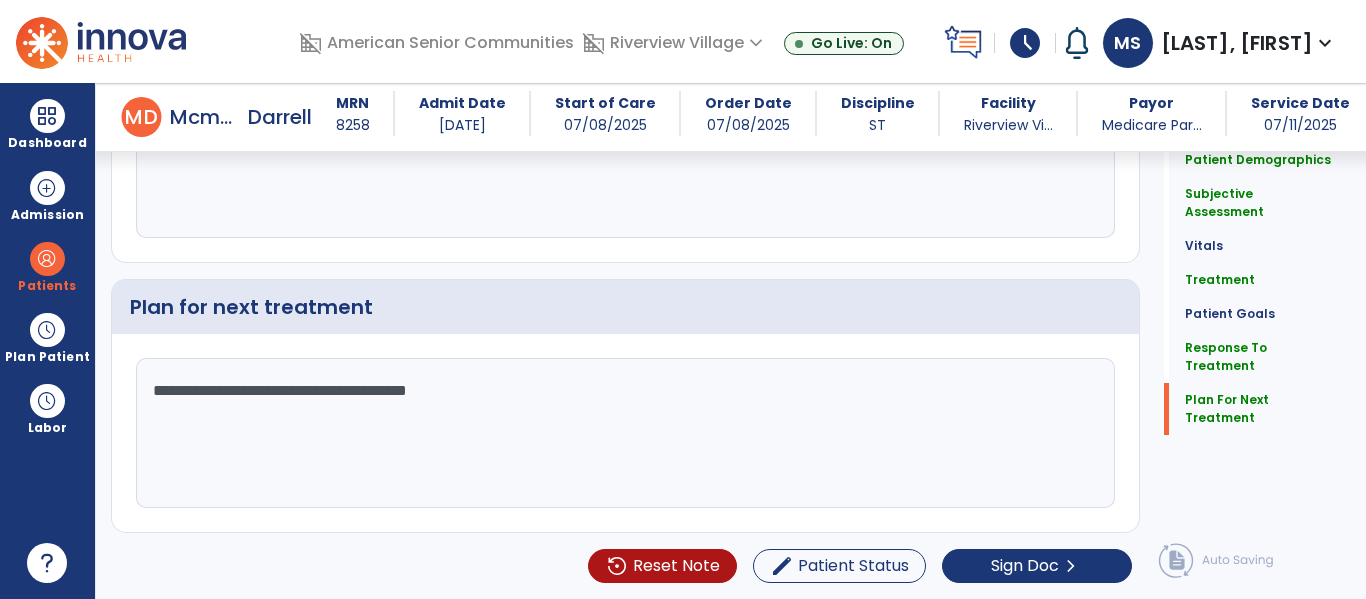 click on "**********" 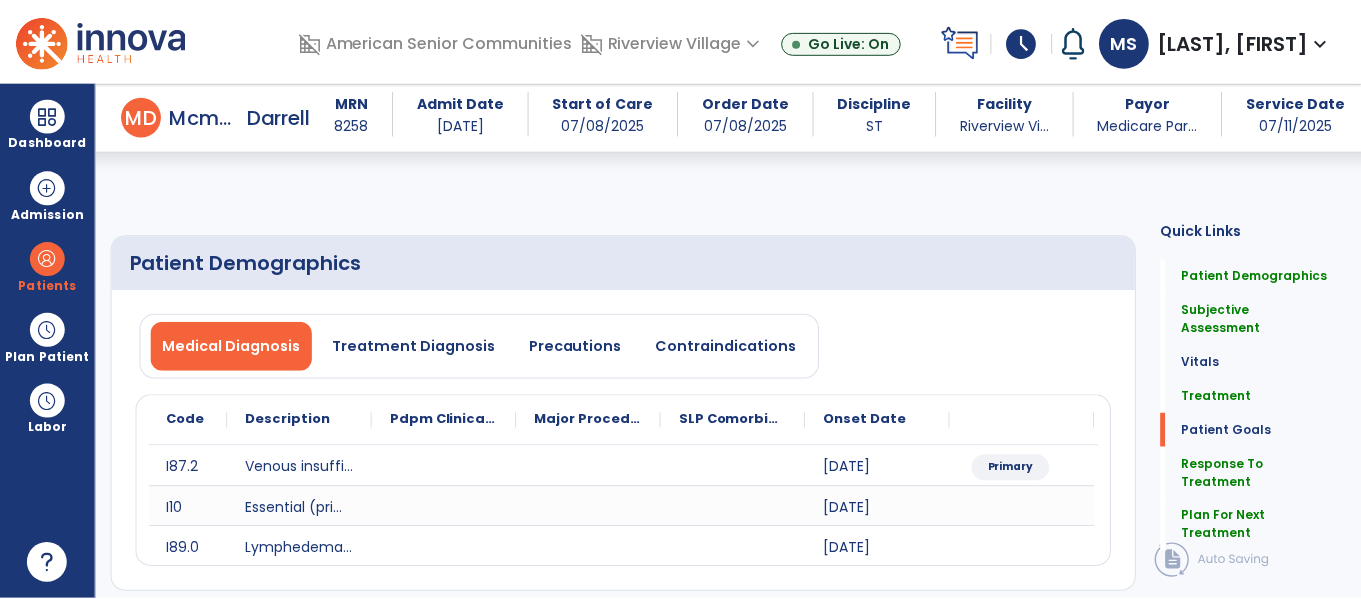 scroll, scrollTop: 2598, scrollLeft: 0, axis: vertical 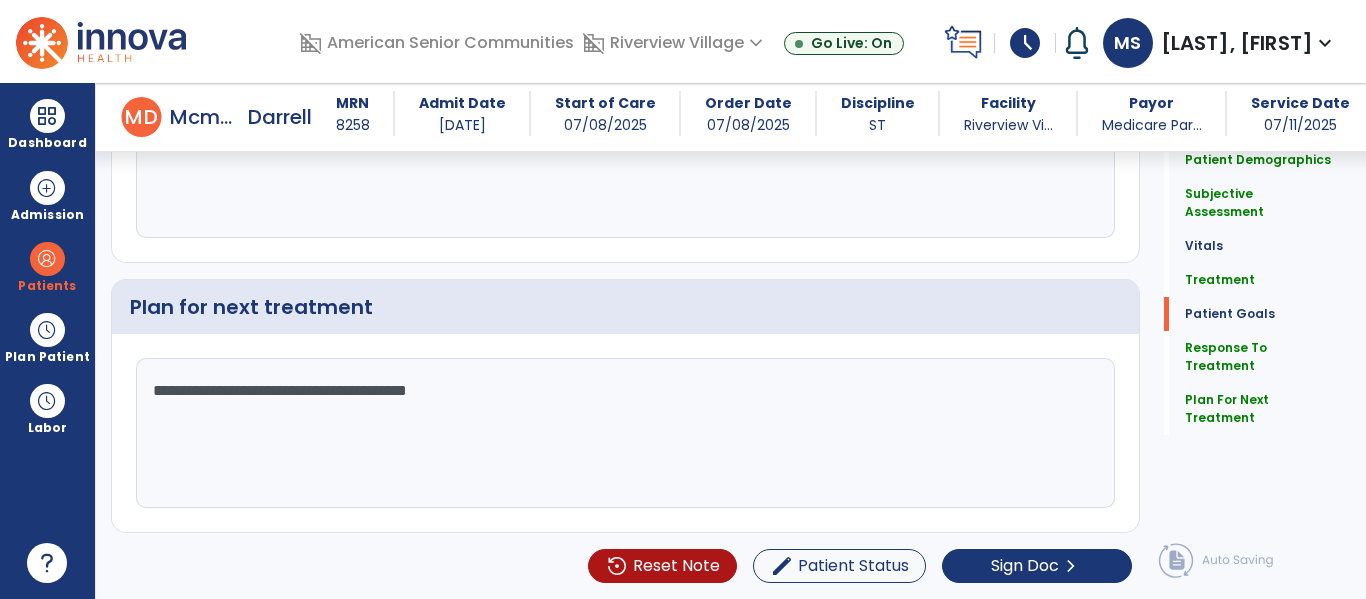 click on "**********" 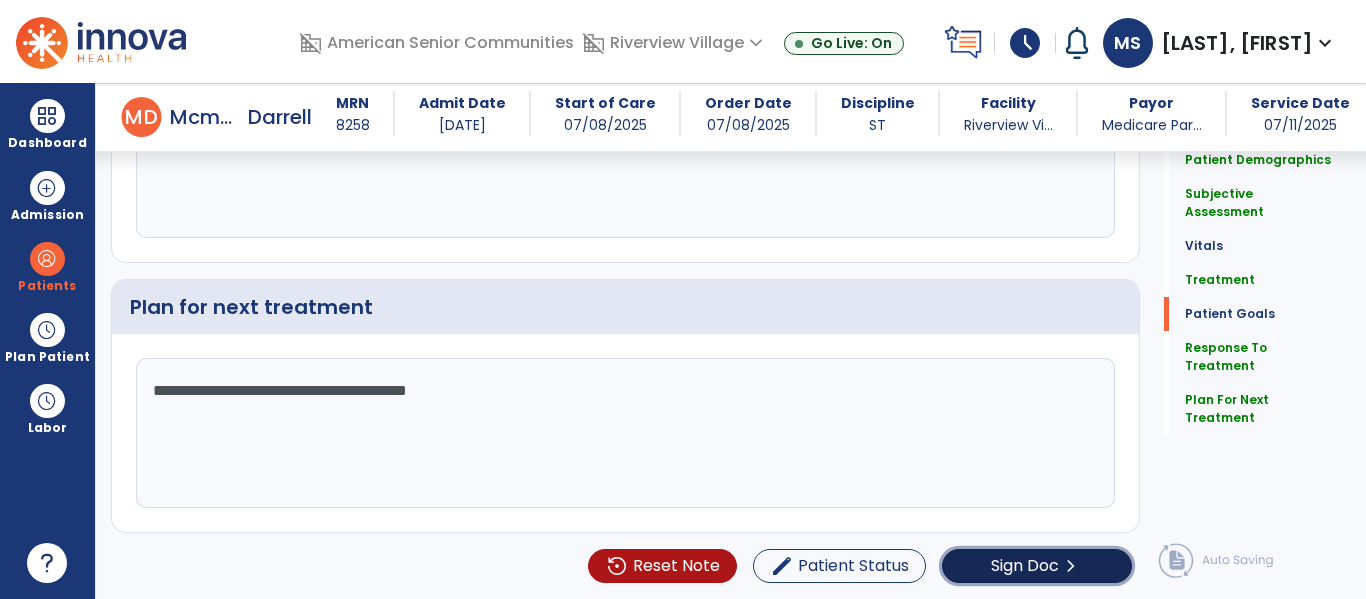 click on "Sign Doc" 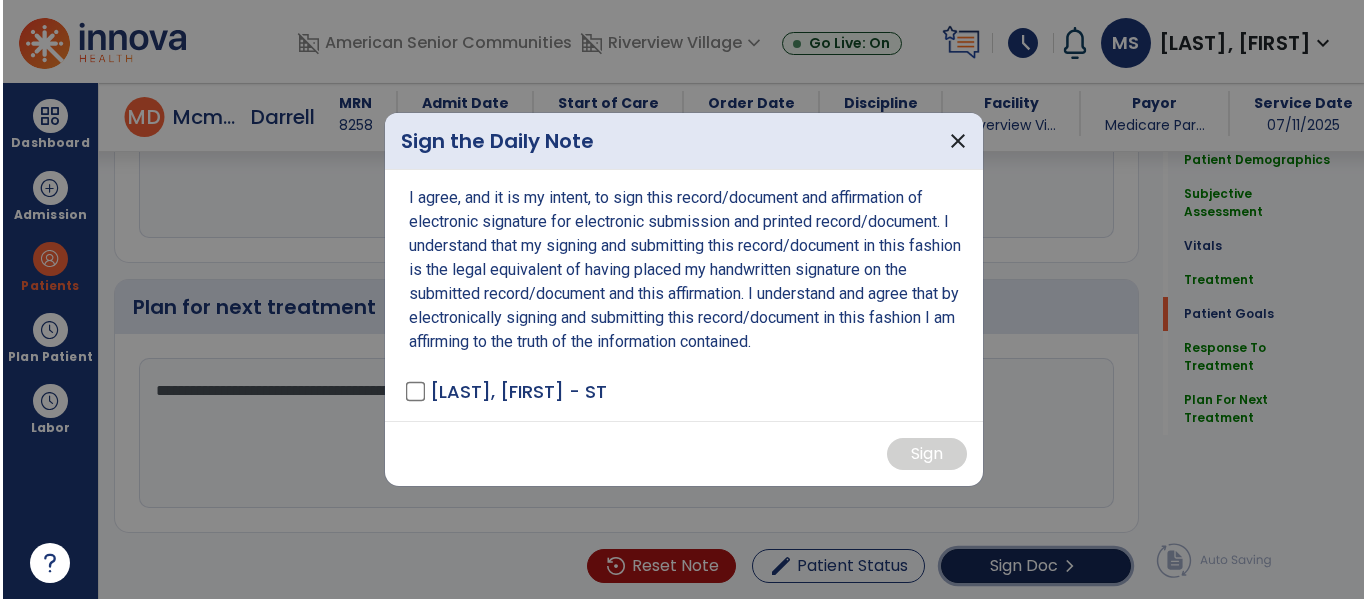 scroll, scrollTop: 2598, scrollLeft: 0, axis: vertical 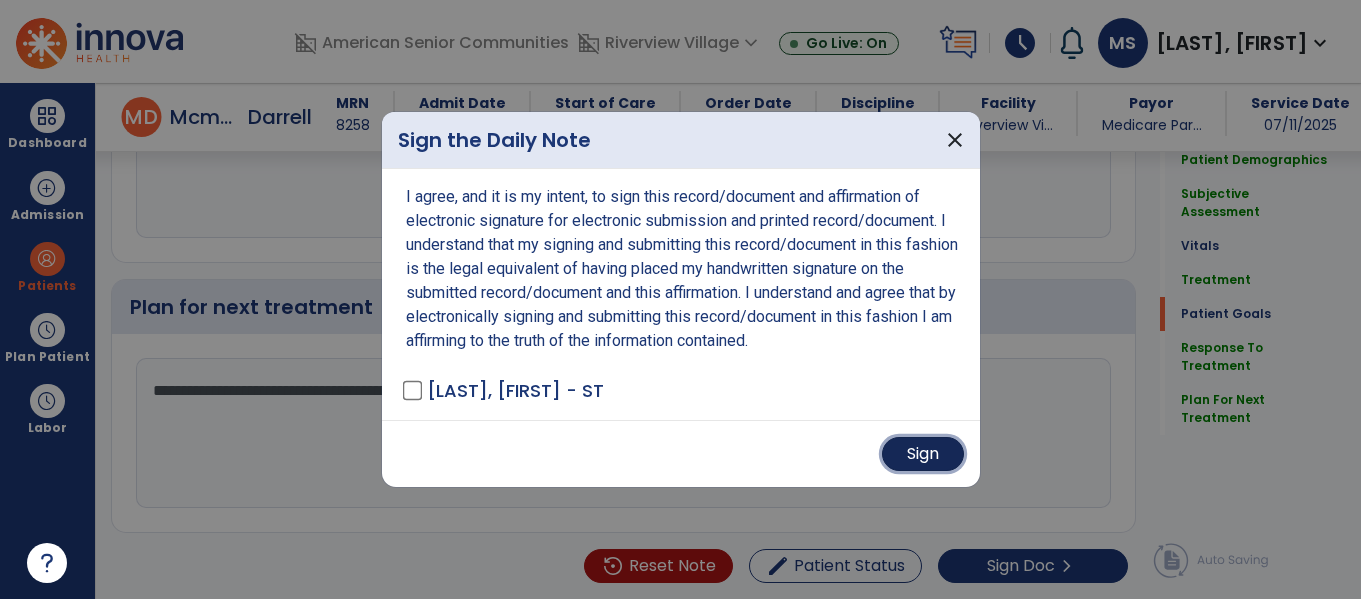 click on "Sign" at bounding box center [923, 454] 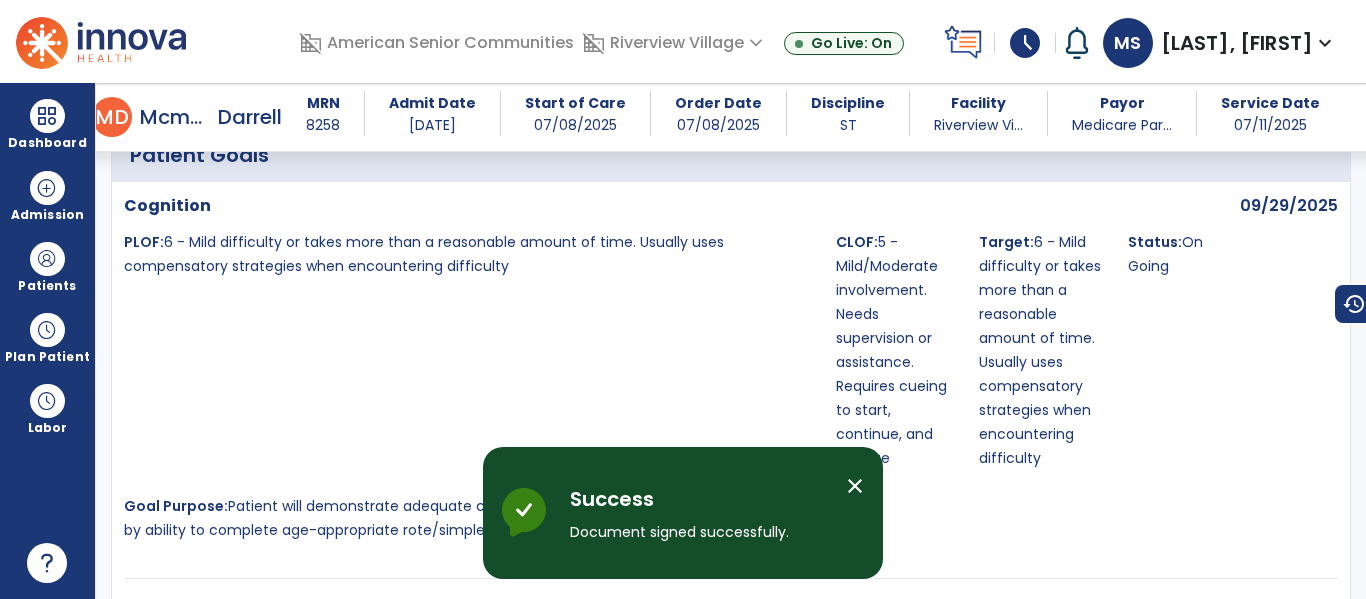 scroll, scrollTop: 4813, scrollLeft: 0, axis: vertical 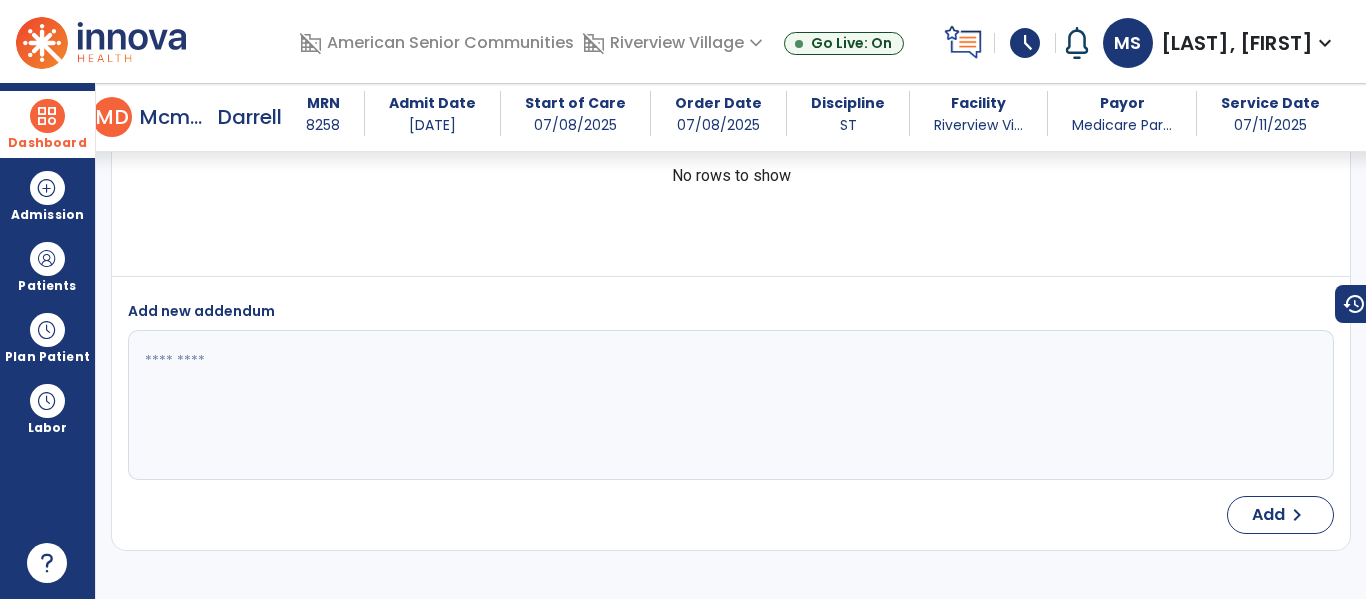 click at bounding box center [47, 116] 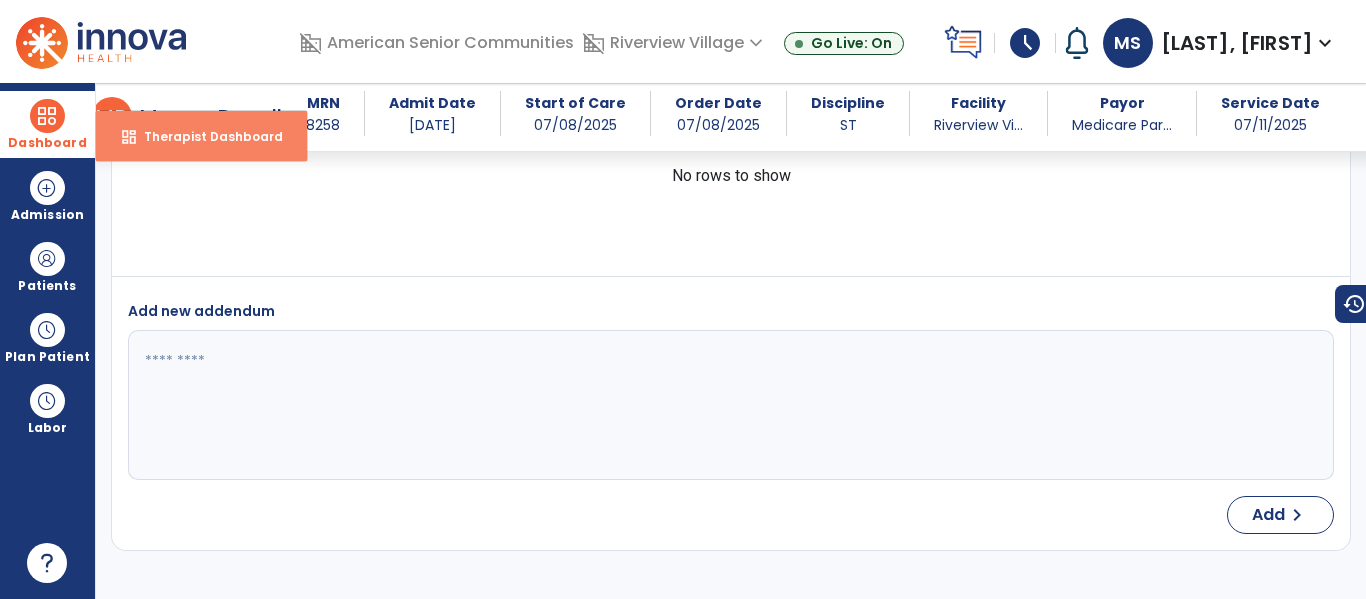 click on "Therapist Dashboard" at bounding box center (205, 136) 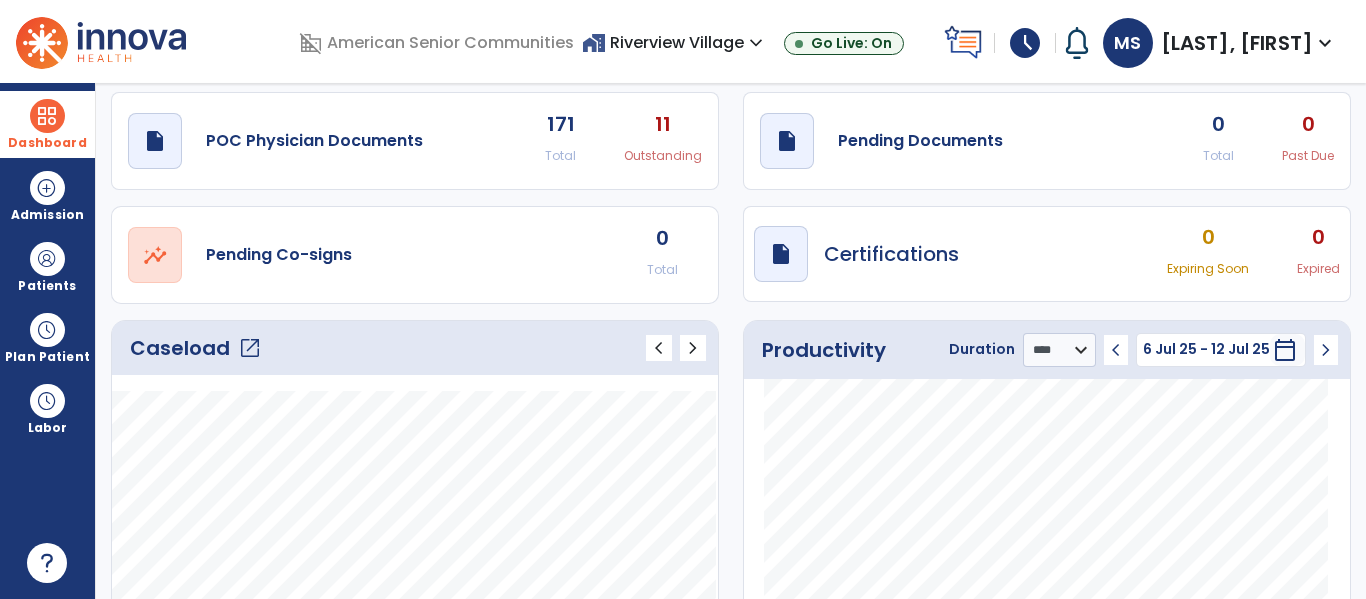 scroll, scrollTop: 0, scrollLeft: 0, axis: both 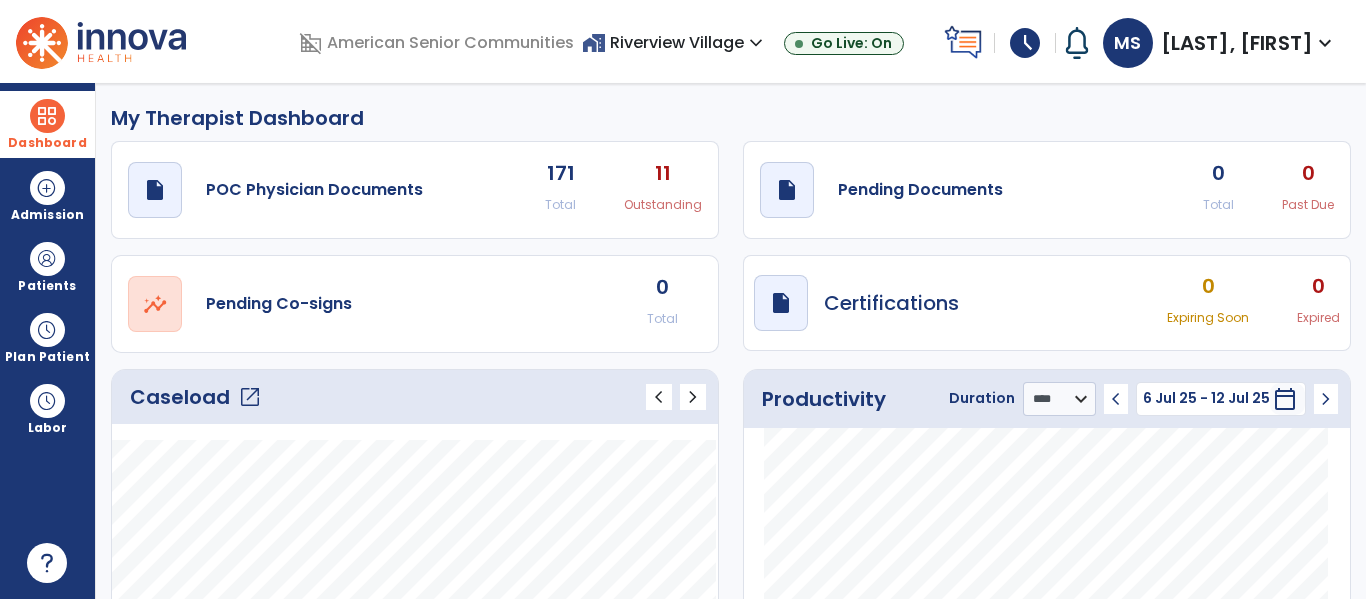 click on "Caseload   open_in_new" 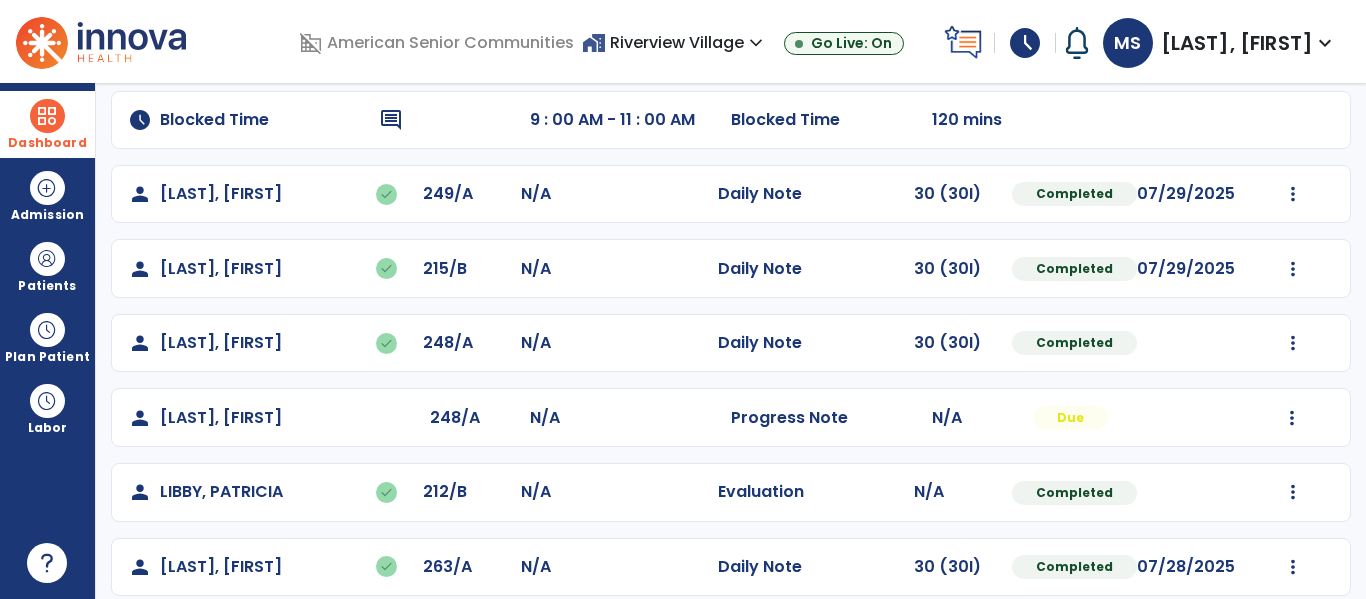 scroll, scrollTop: 238, scrollLeft: 0, axis: vertical 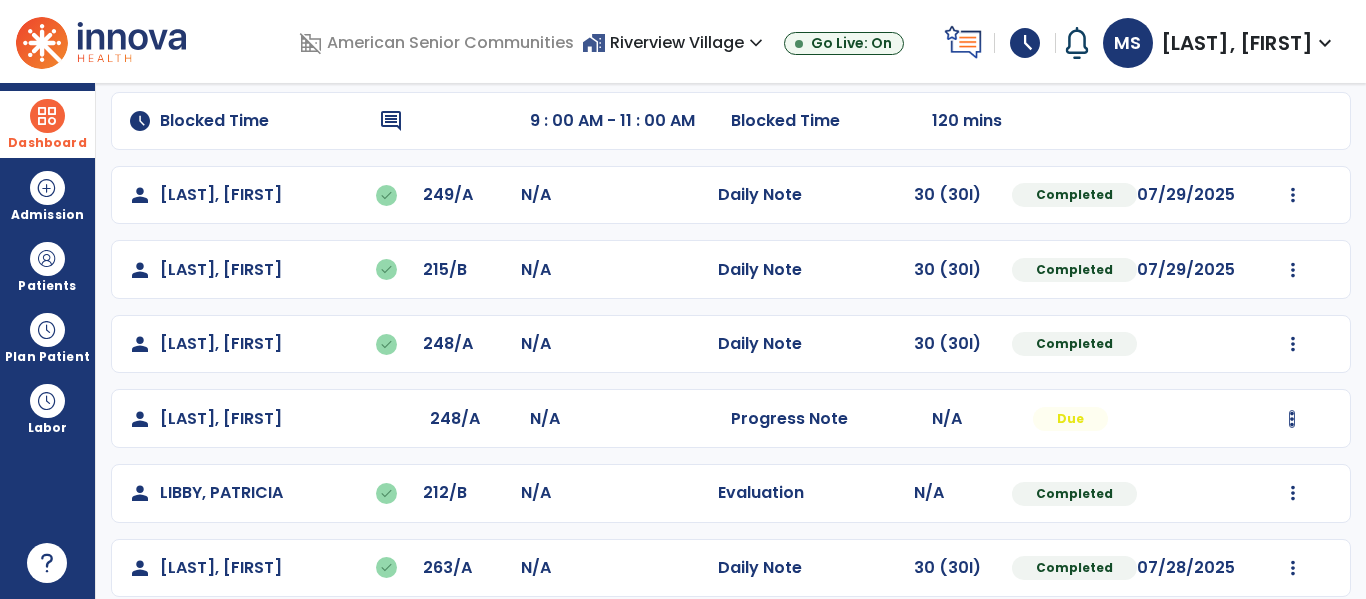 click on "Mark Visit As Complete   Reset Note   Open Document   G + C Mins" 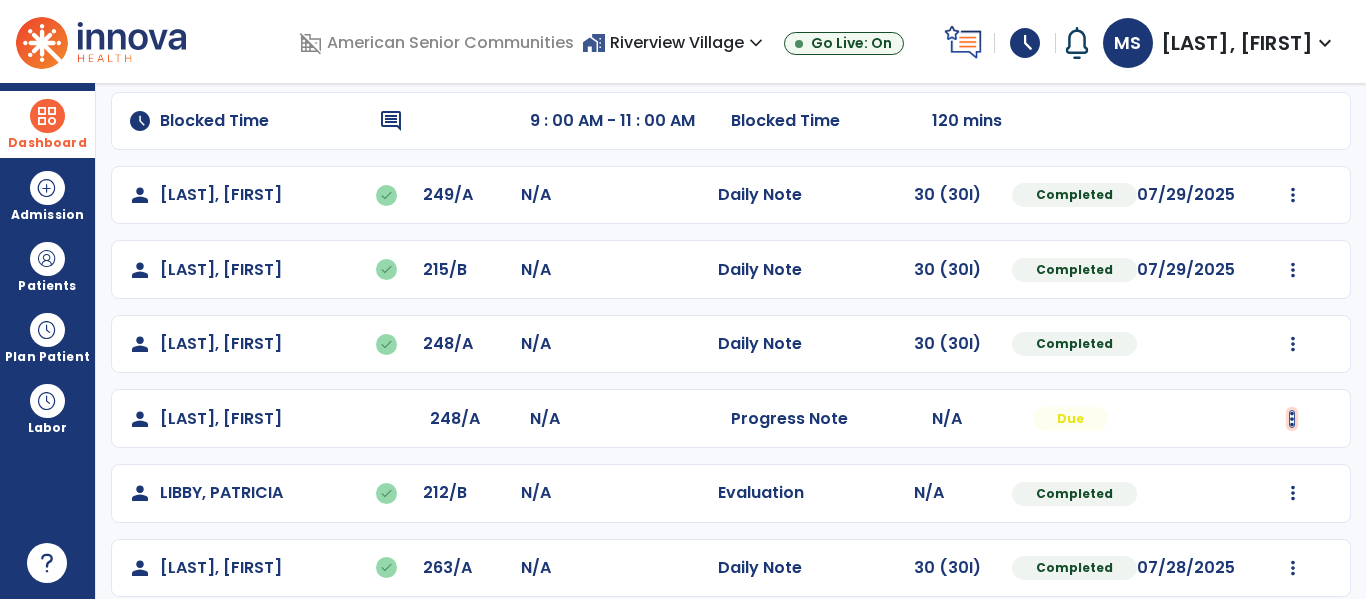 click at bounding box center [1293, 195] 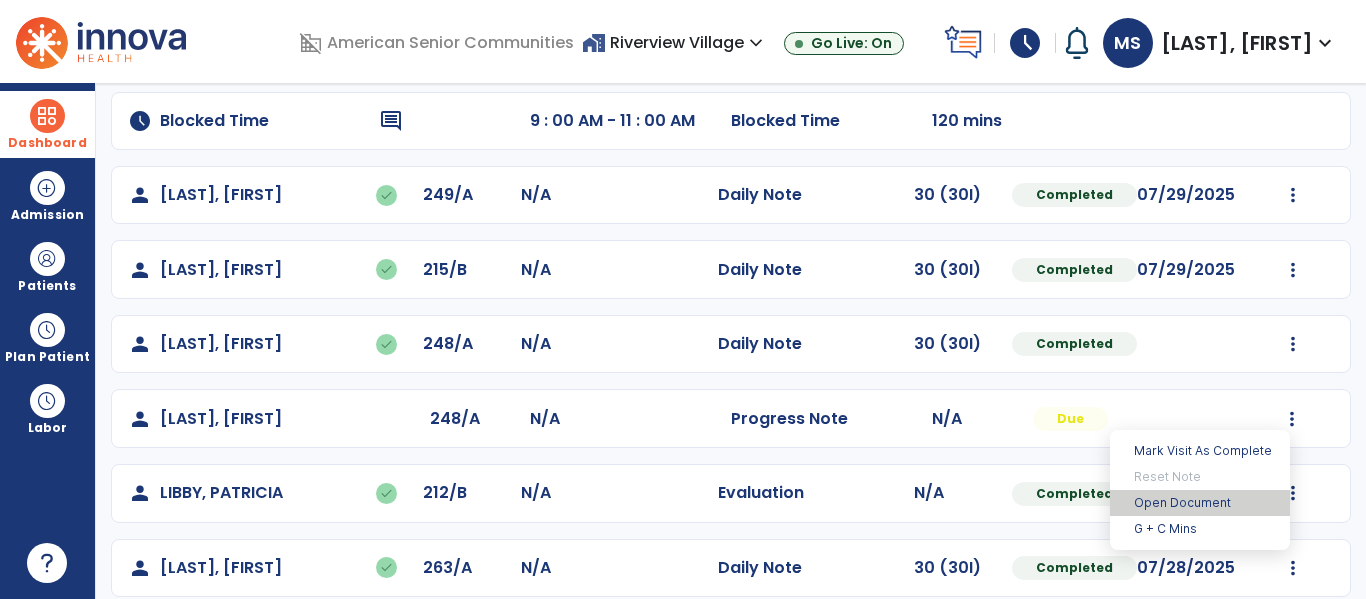 click on "Open Document" at bounding box center (1200, 503) 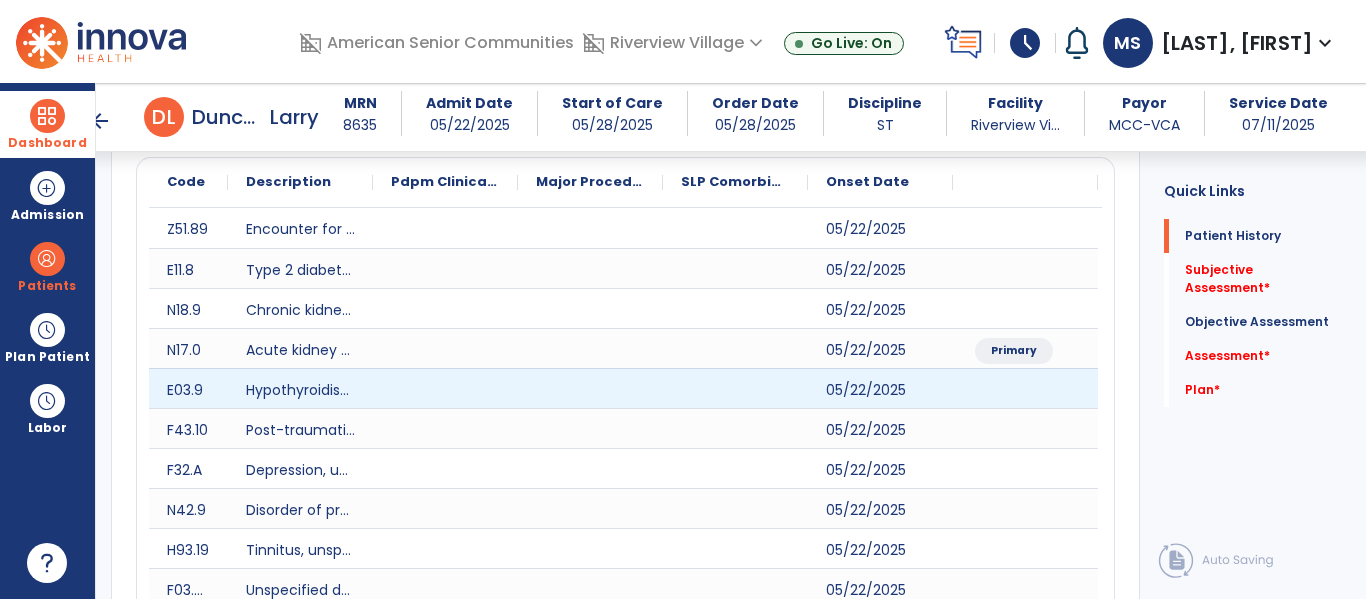 scroll, scrollTop: 377, scrollLeft: 0, axis: vertical 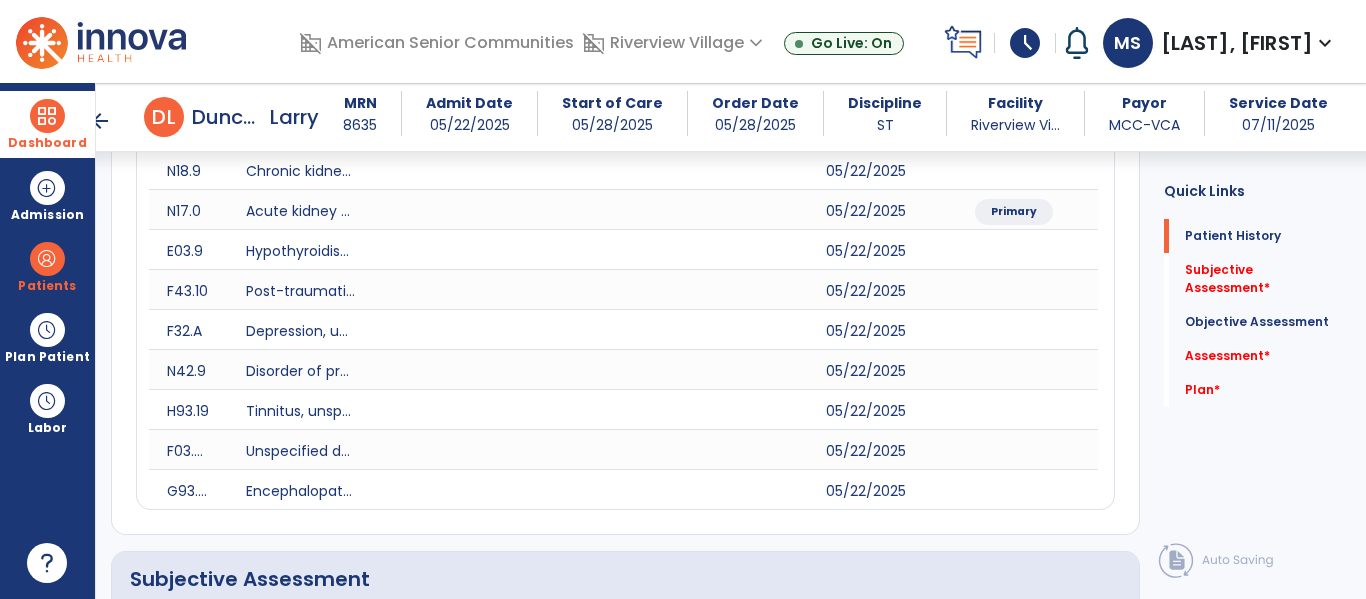 click on "Patient's self-report of their current status *" 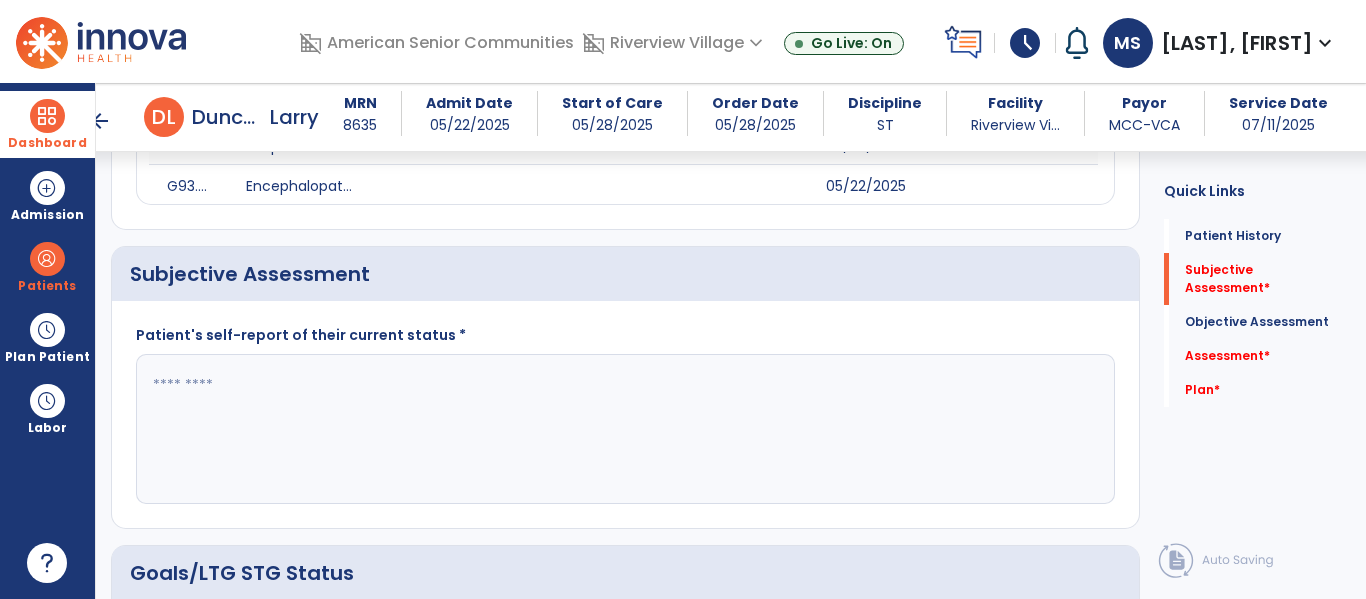 click 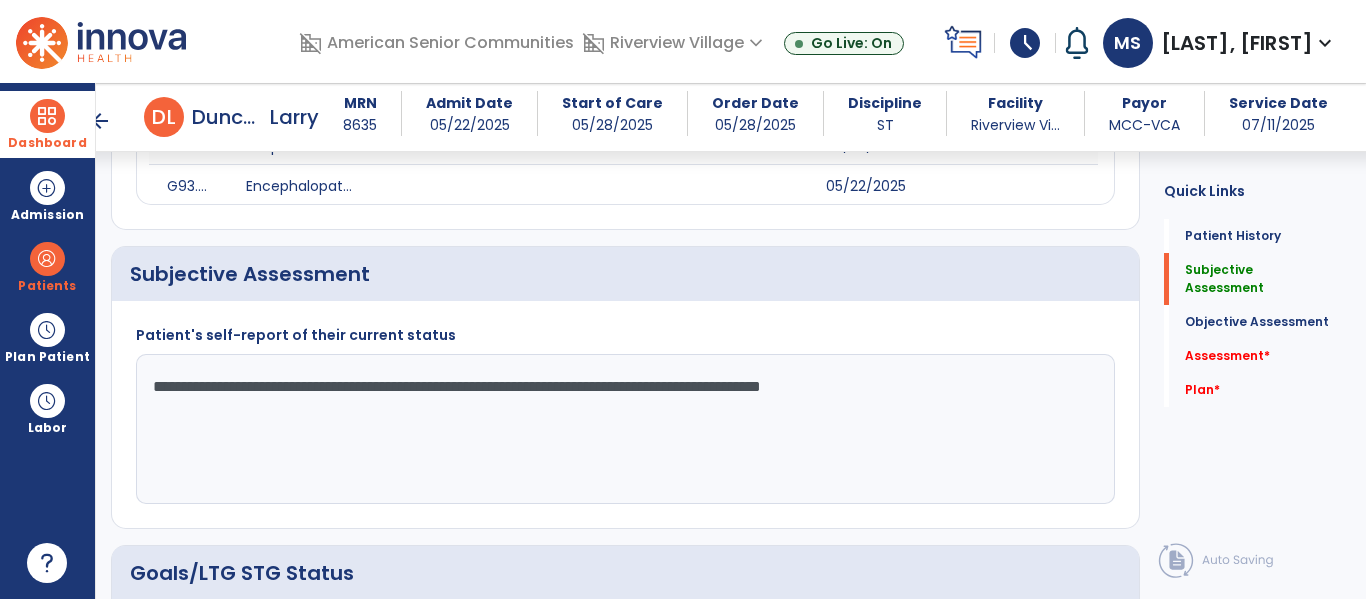 click on "**********" 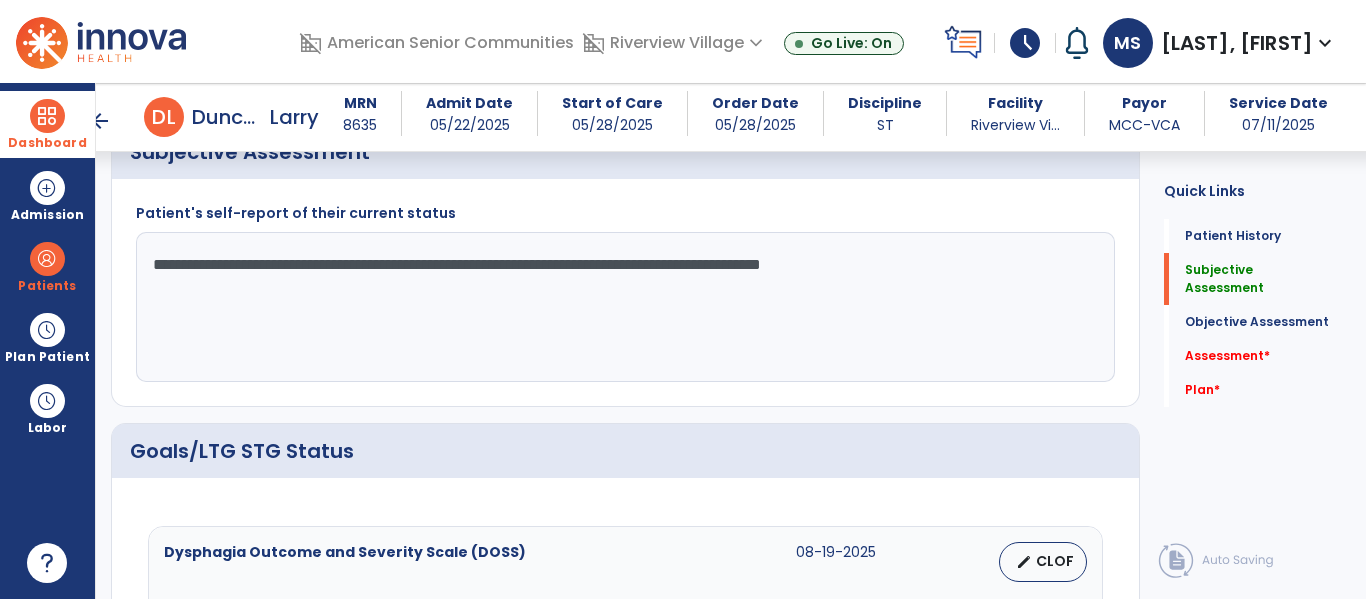 scroll, scrollTop: 794, scrollLeft: 0, axis: vertical 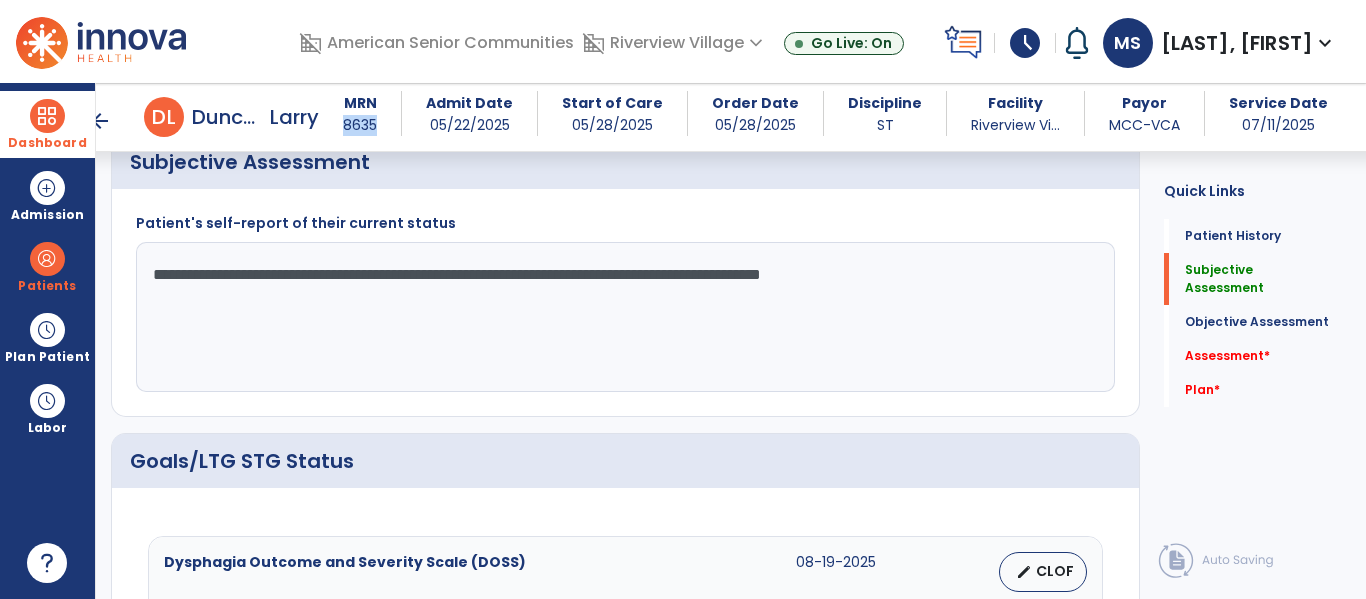 drag, startPoint x: 345, startPoint y: 124, endPoint x: 381, endPoint y: 113, distance: 37.64306 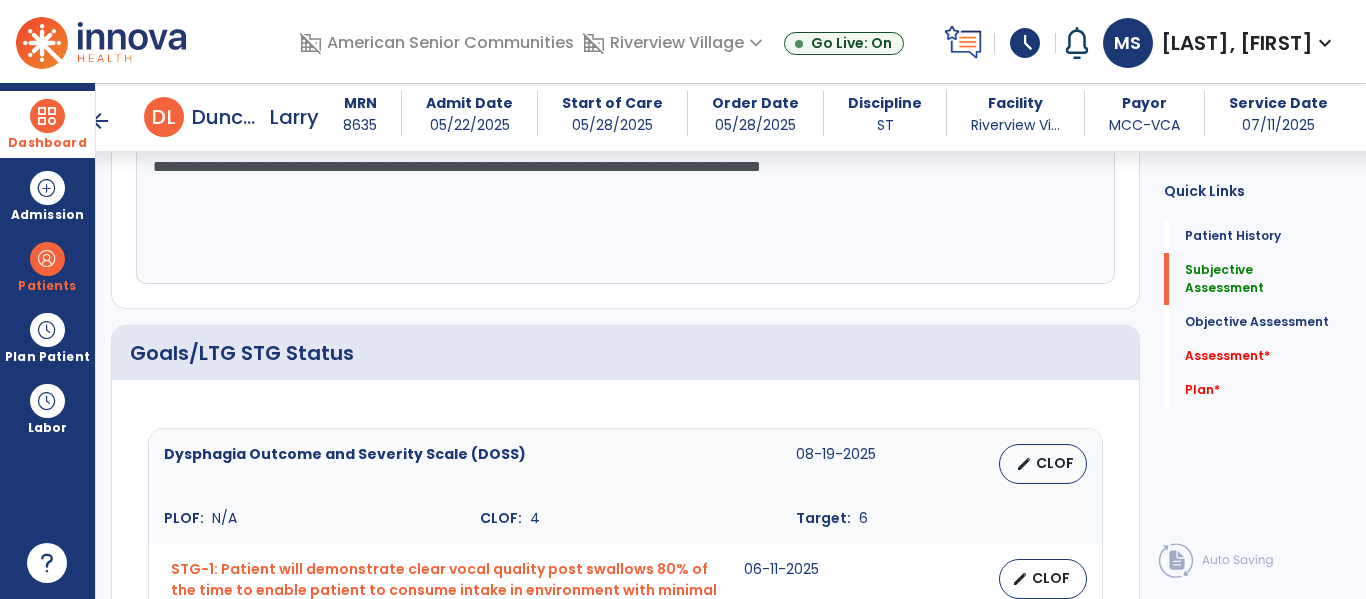 scroll, scrollTop: 796, scrollLeft: 0, axis: vertical 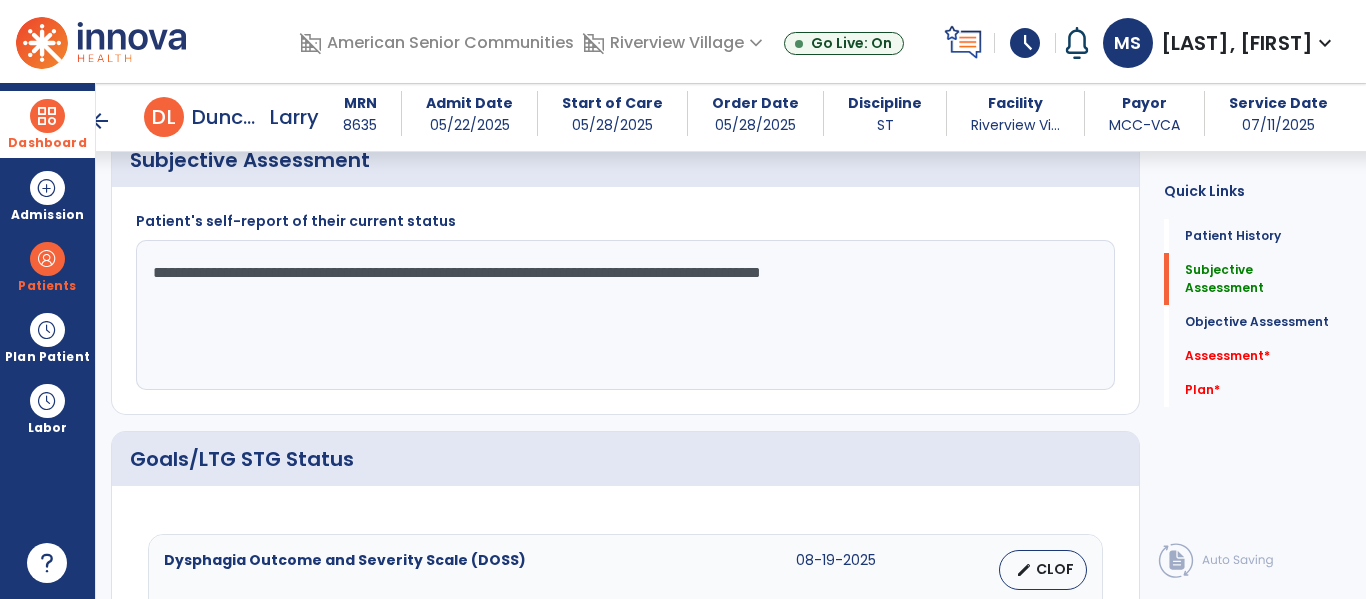 click on "**********" 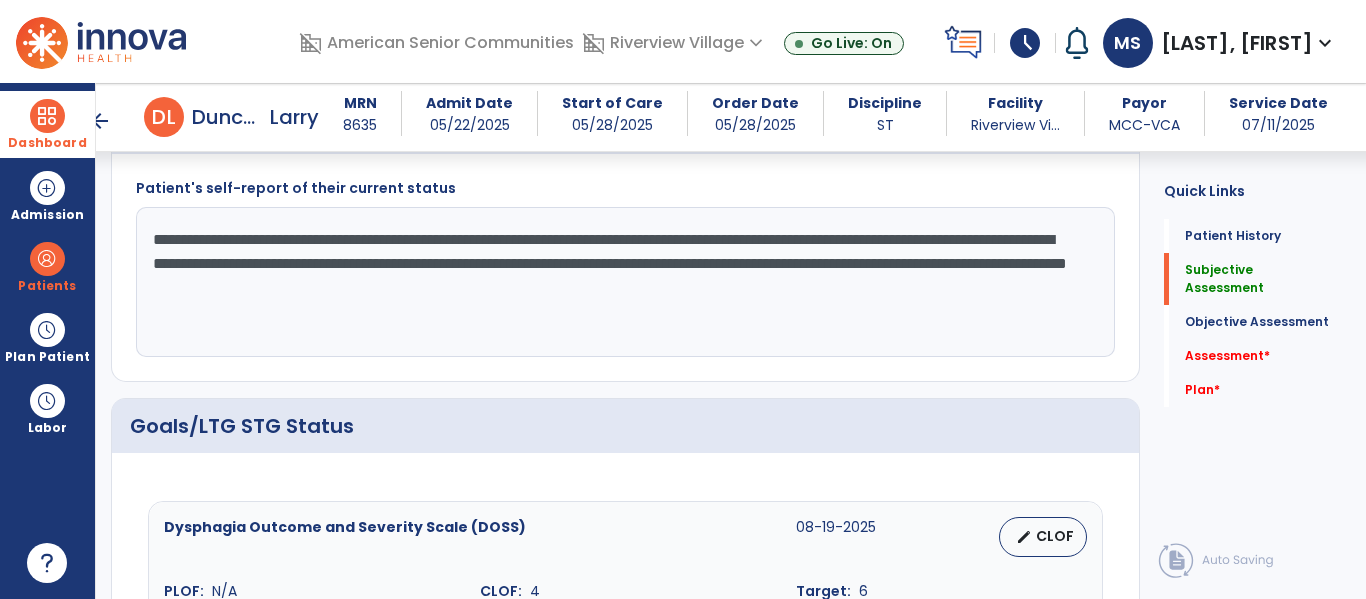 scroll, scrollTop: 714, scrollLeft: 0, axis: vertical 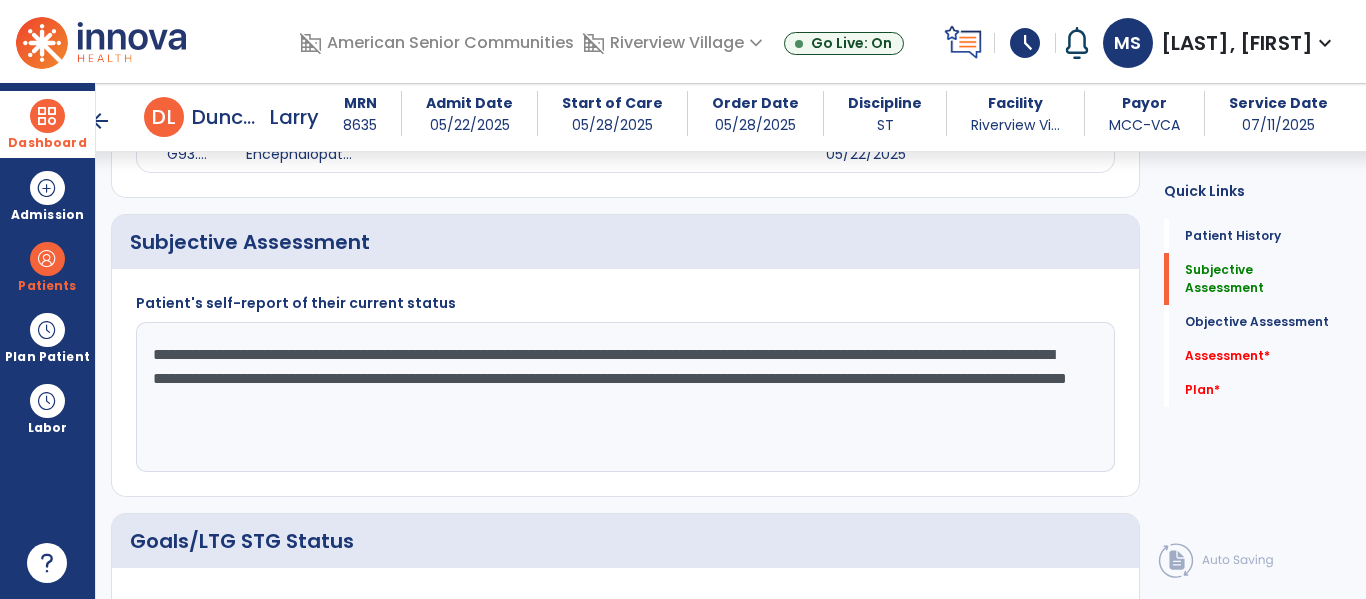 drag, startPoint x: 855, startPoint y: 397, endPoint x: 676, endPoint y: 412, distance: 179.6274 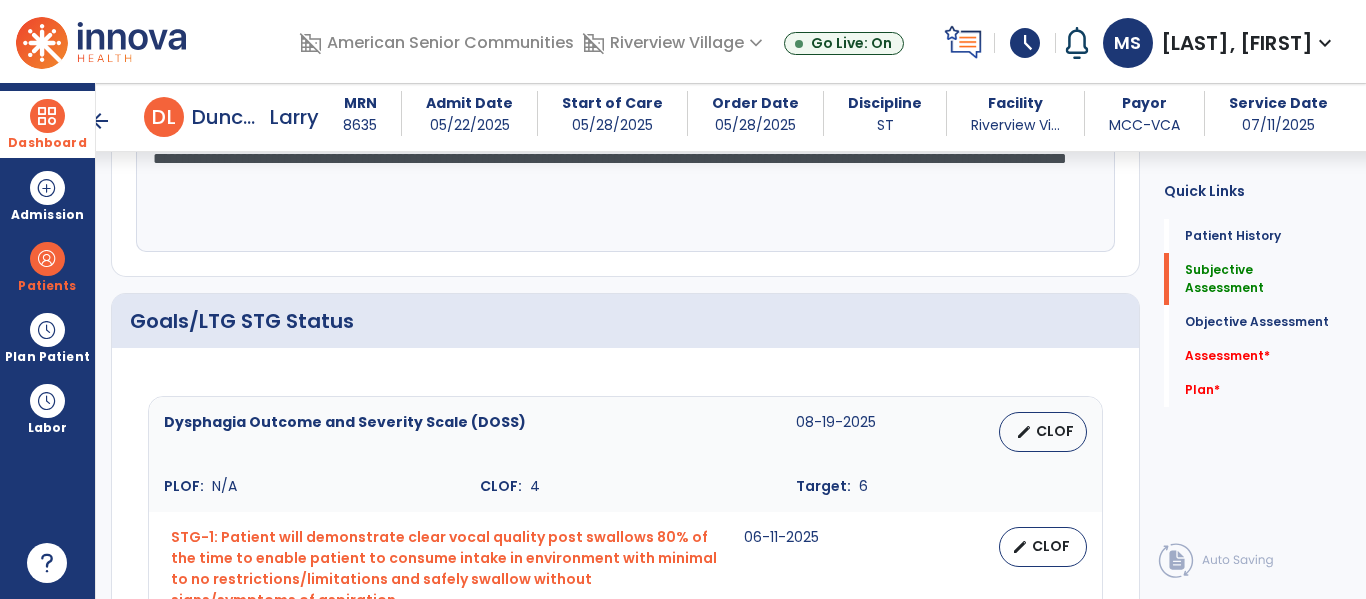 scroll, scrollTop: 844, scrollLeft: 0, axis: vertical 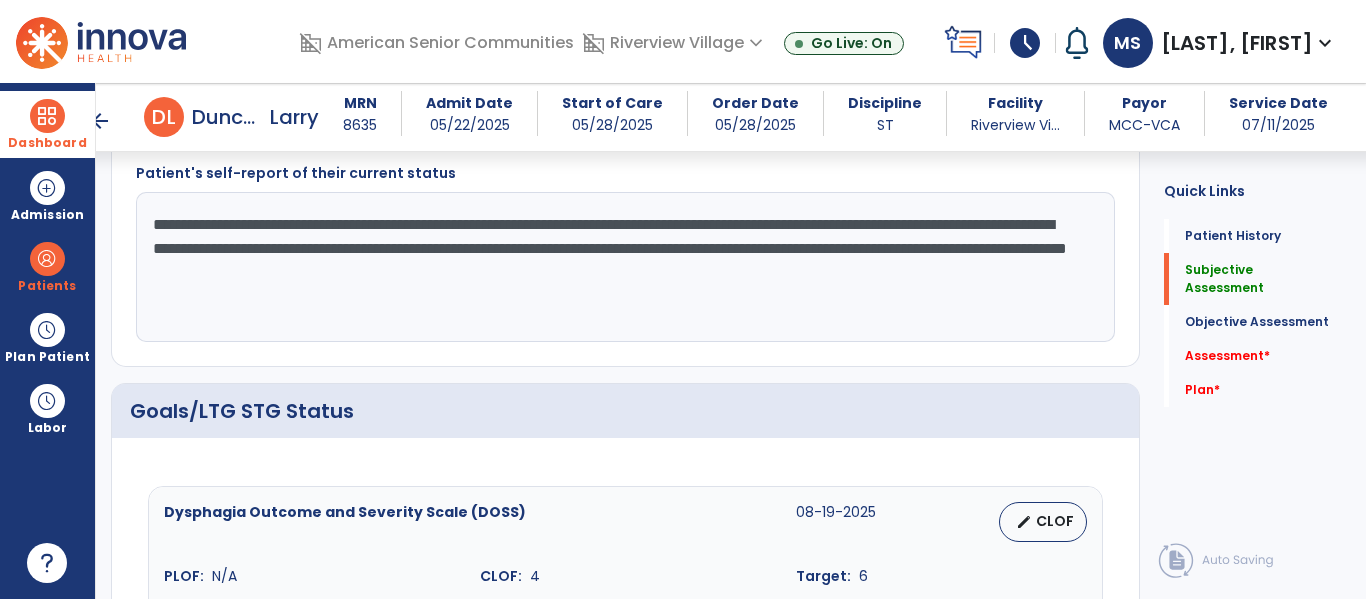 click on "**********" 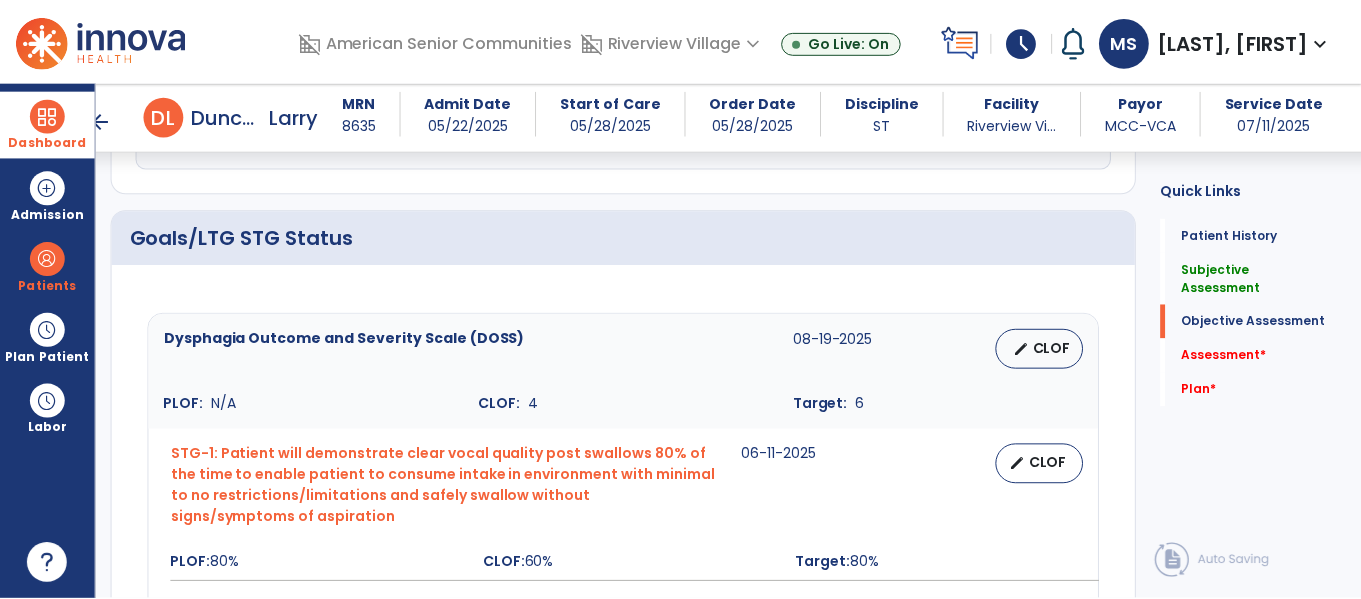 scroll, scrollTop: 1018, scrollLeft: 0, axis: vertical 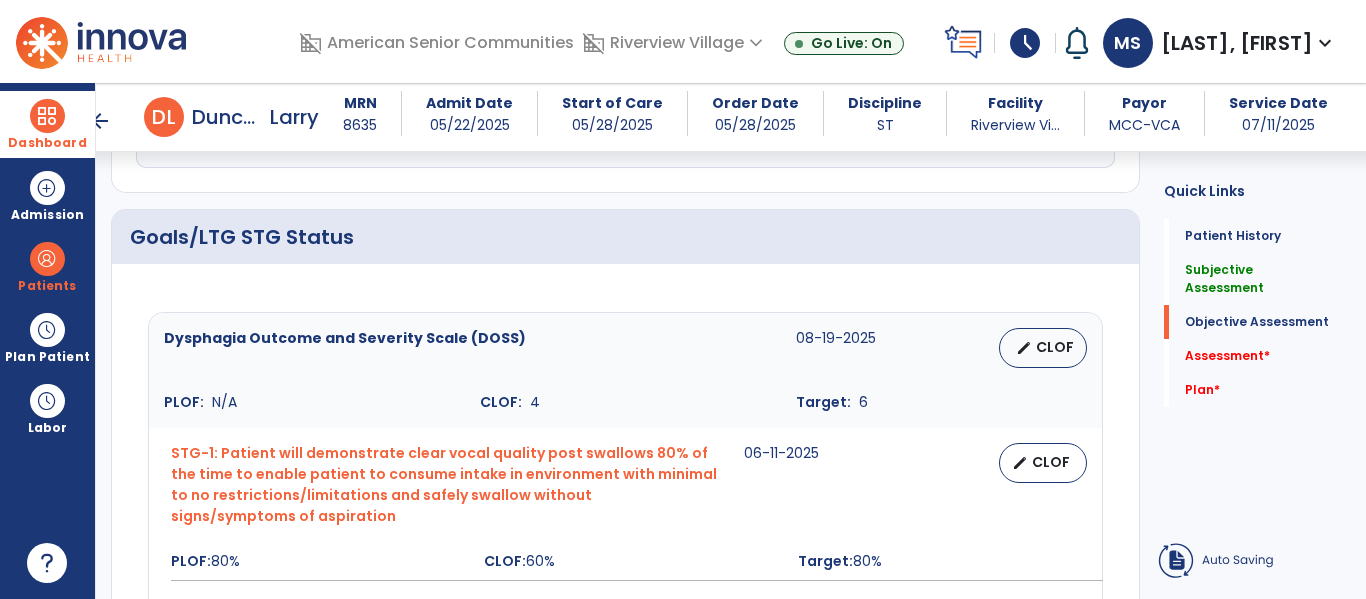 type on "**********" 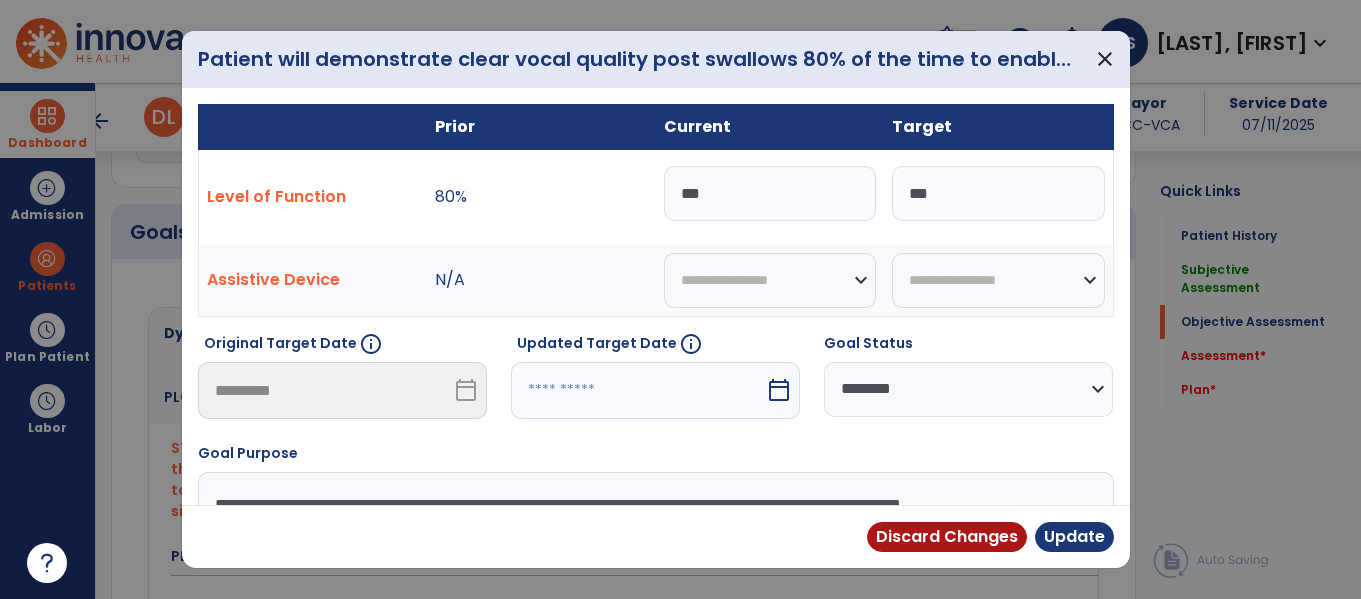 scroll, scrollTop: 1018, scrollLeft: 0, axis: vertical 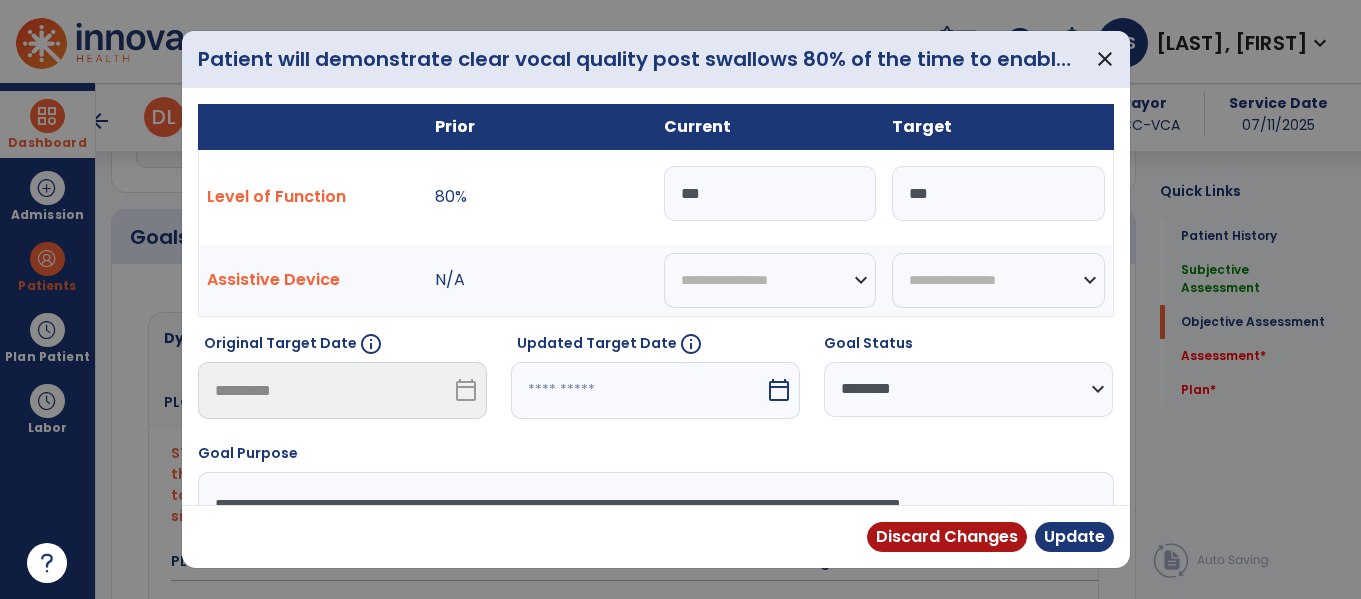 click at bounding box center [638, 390] 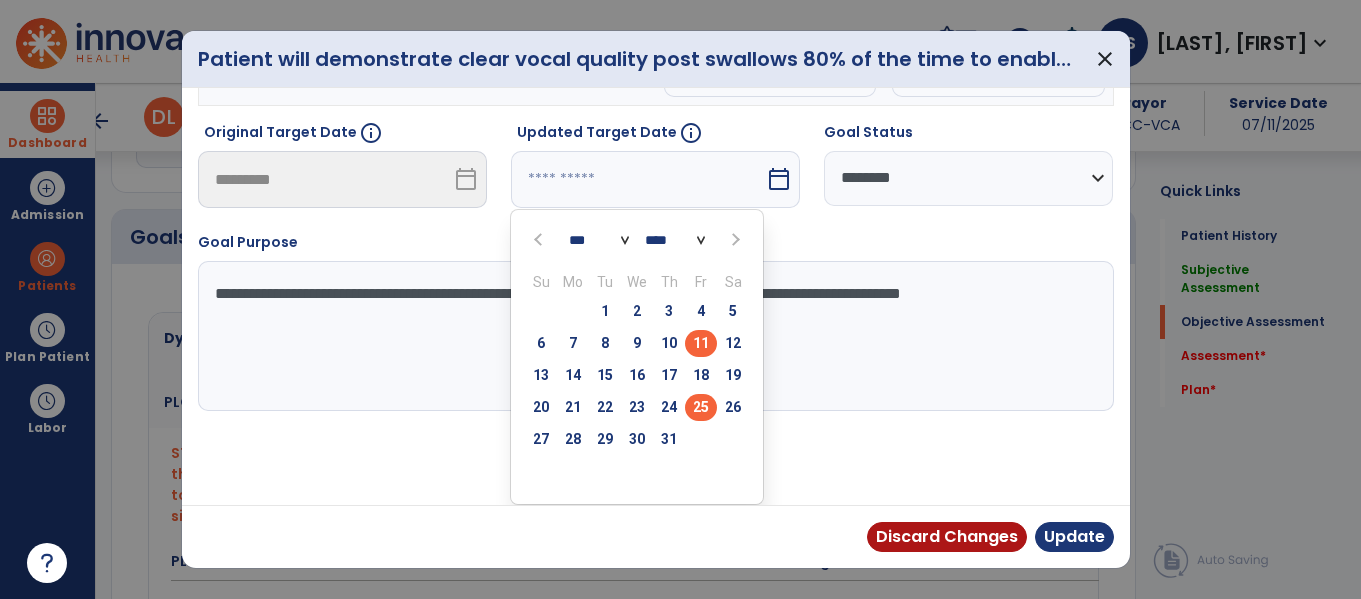 click on "25" at bounding box center (701, 407) 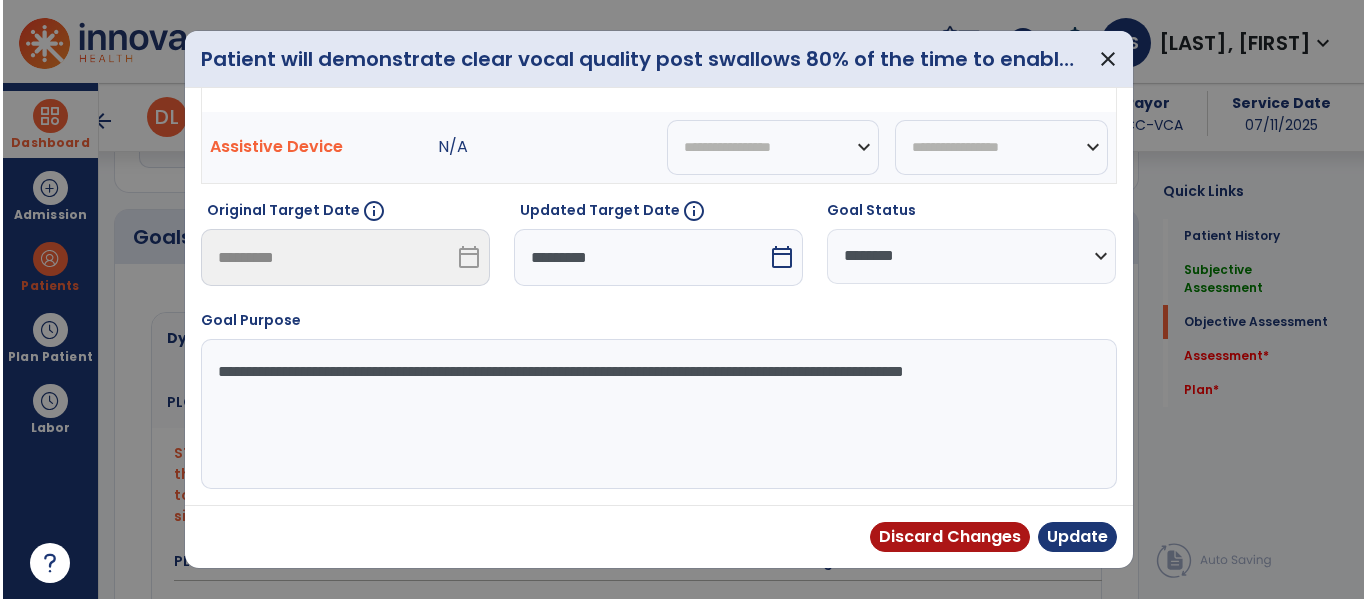 scroll, scrollTop: 0, scrollLeft: 0, axis: both 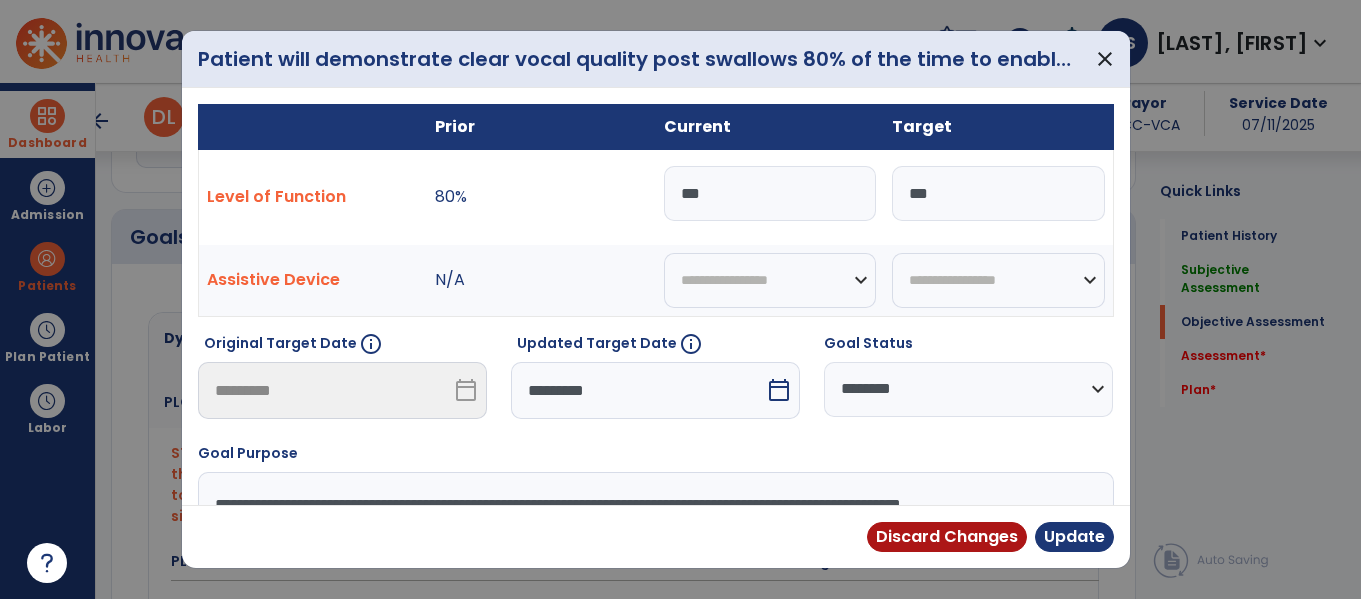 click on "Level of Function  80%    ***   ***" at bounding box center (655, 197) 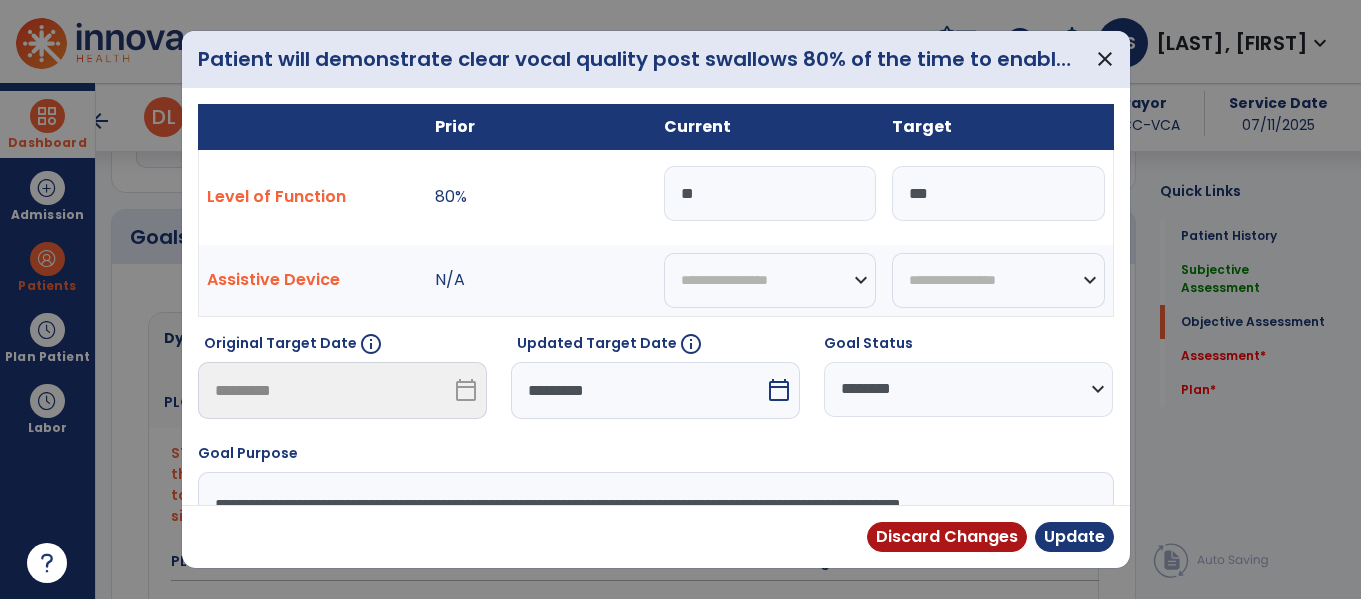 type on "***" 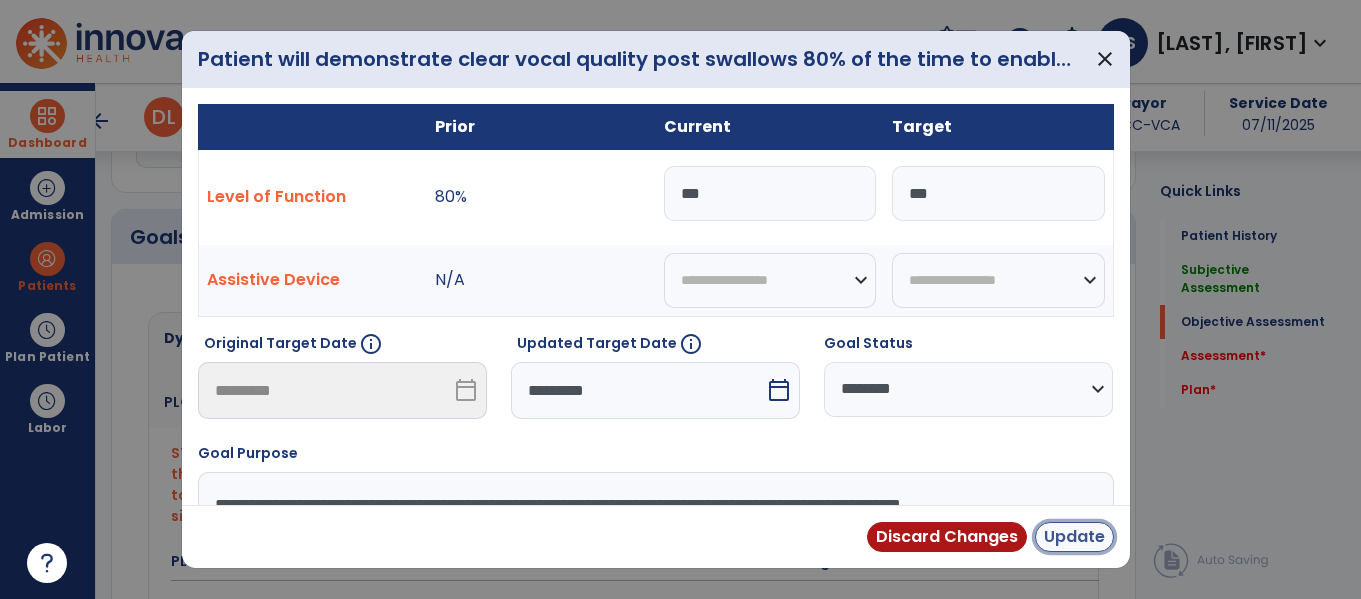 click on "Update" at bounding box center (1074, 537) 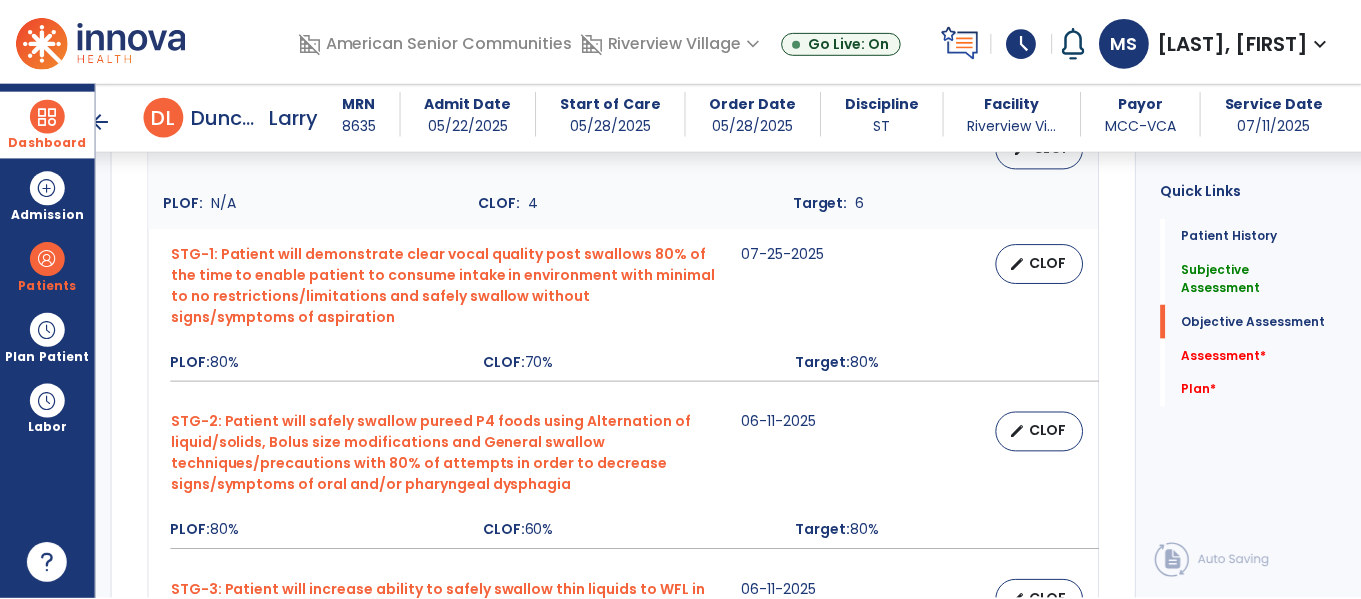 scroll, scrollTop: 1251, scrollLeft: 0, axis: vertical 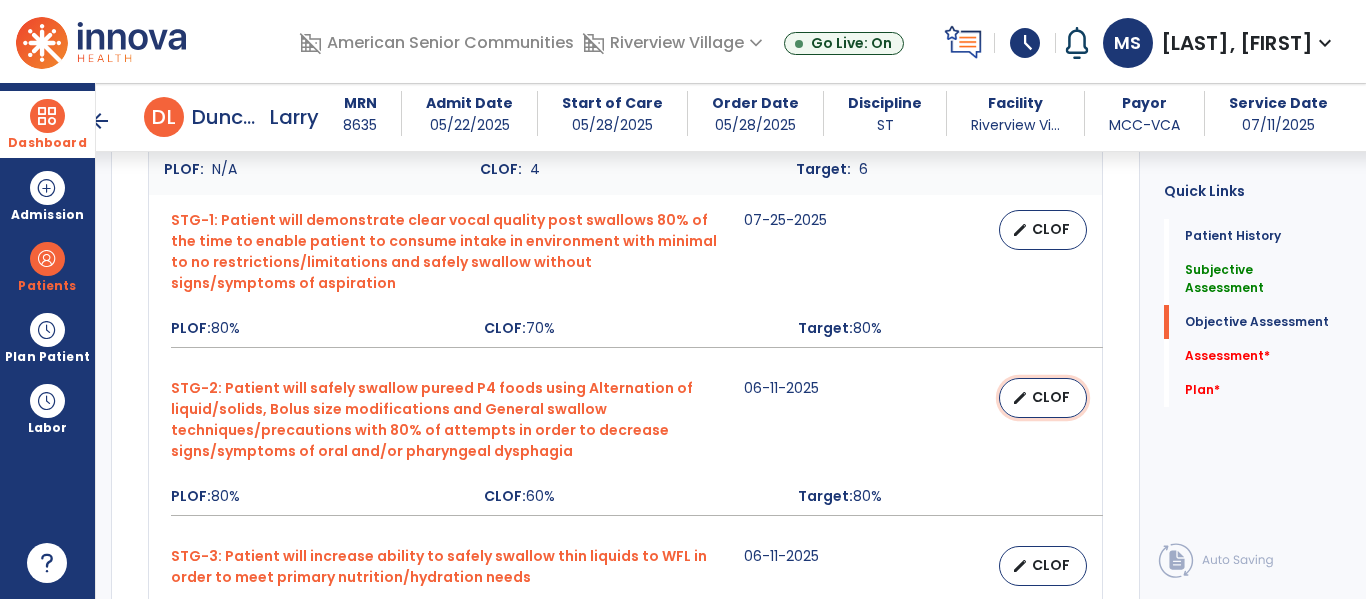 click on "CLOF" at bounding box center [1051, 397] 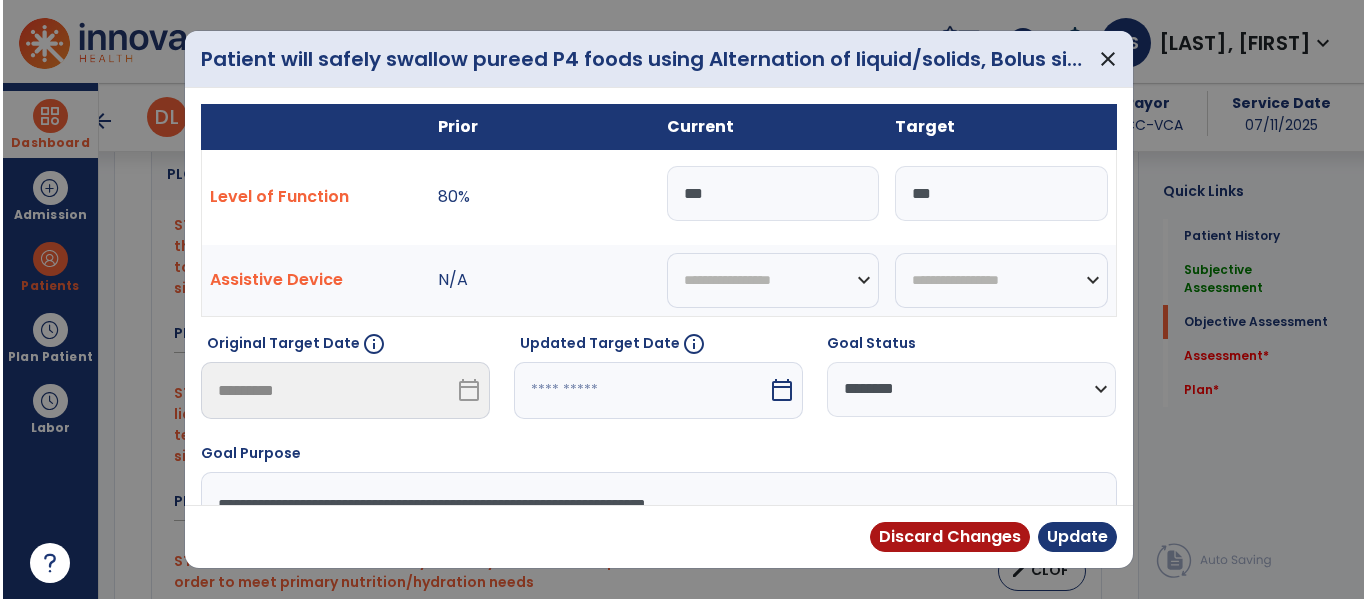 scroll, scrollTop: 1251, scrollLeft: 0, axis: vertical 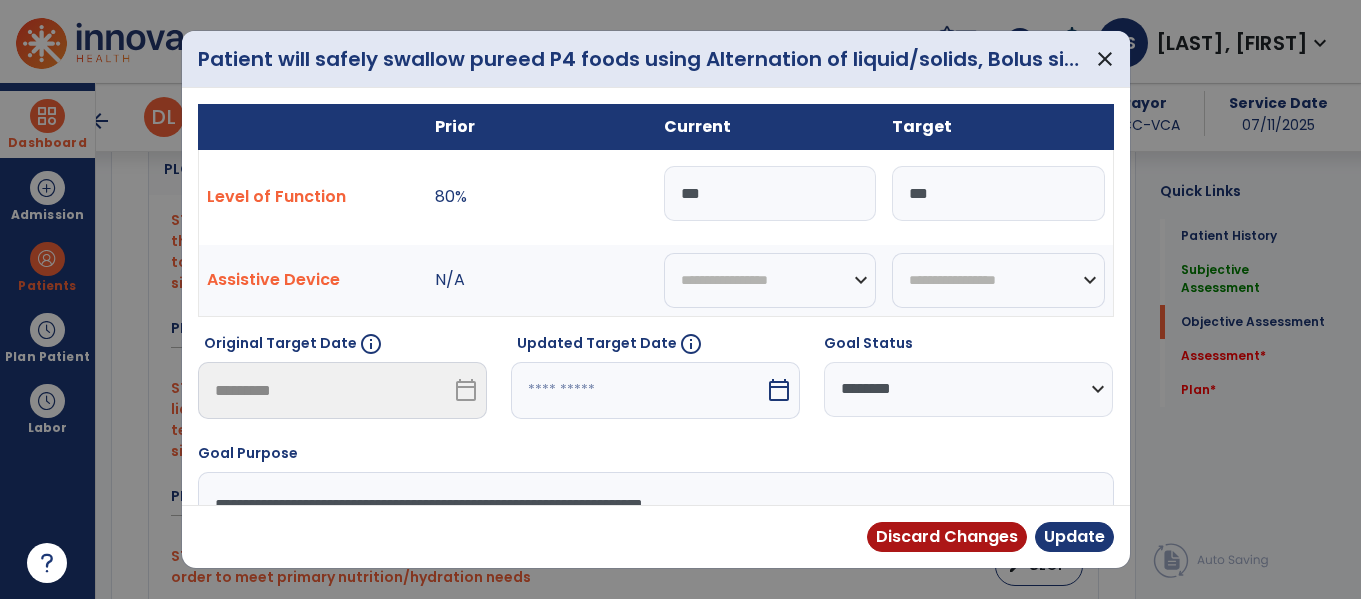 click on "***" at bounding box center [770, 197] 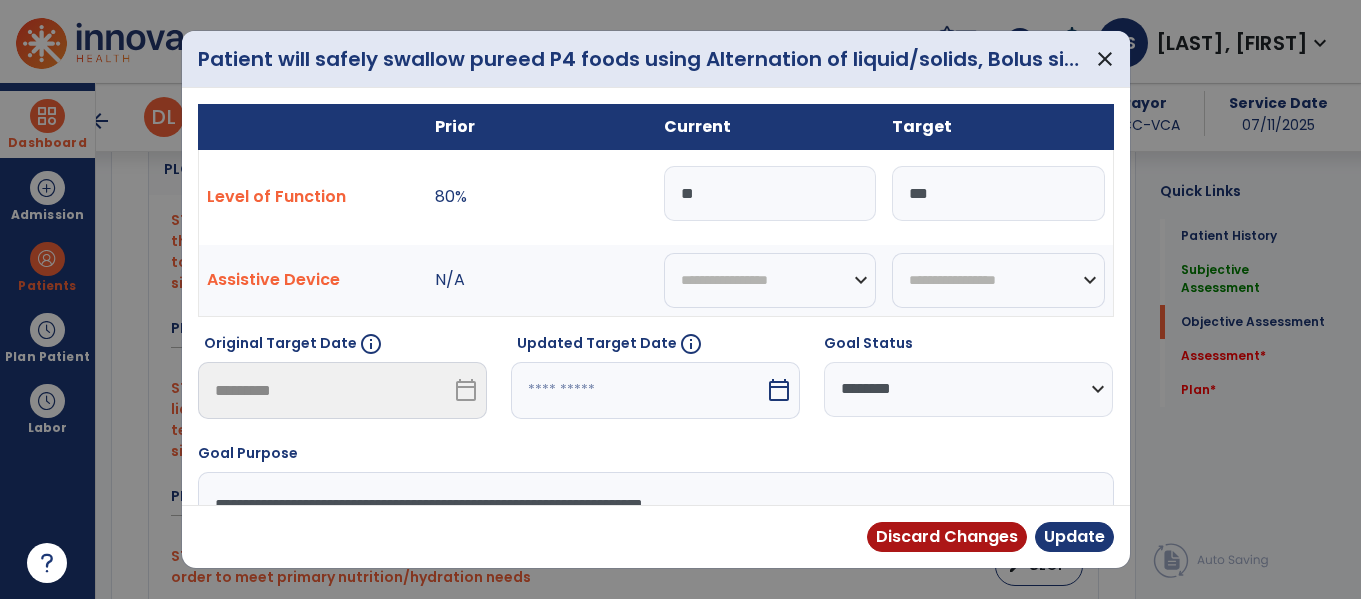 type on "***" 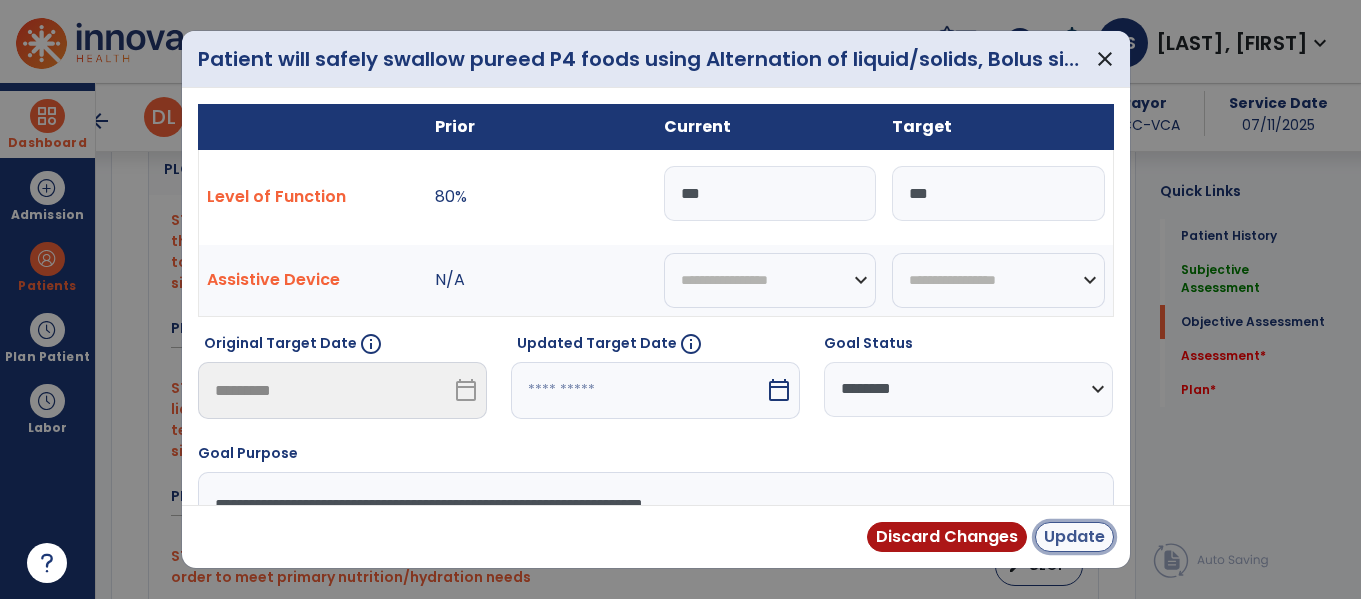 click on "Update" at bounding box center [1074, 537] 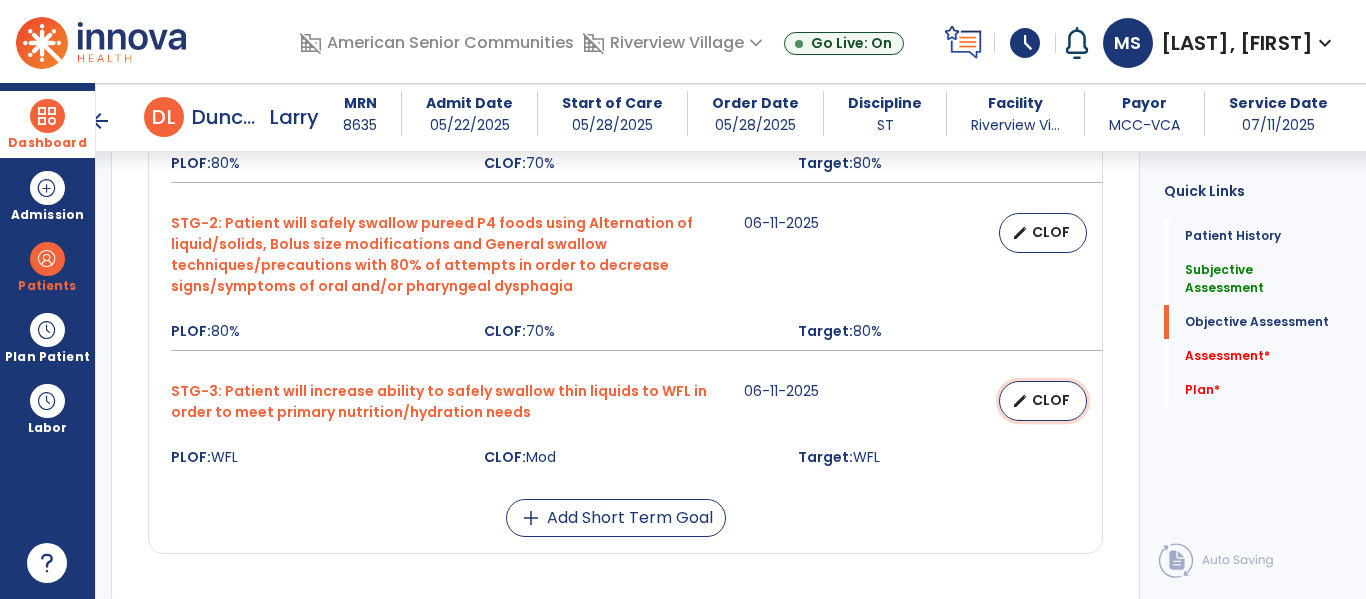 click on "CLOF" at bounding box center (1051, 400) 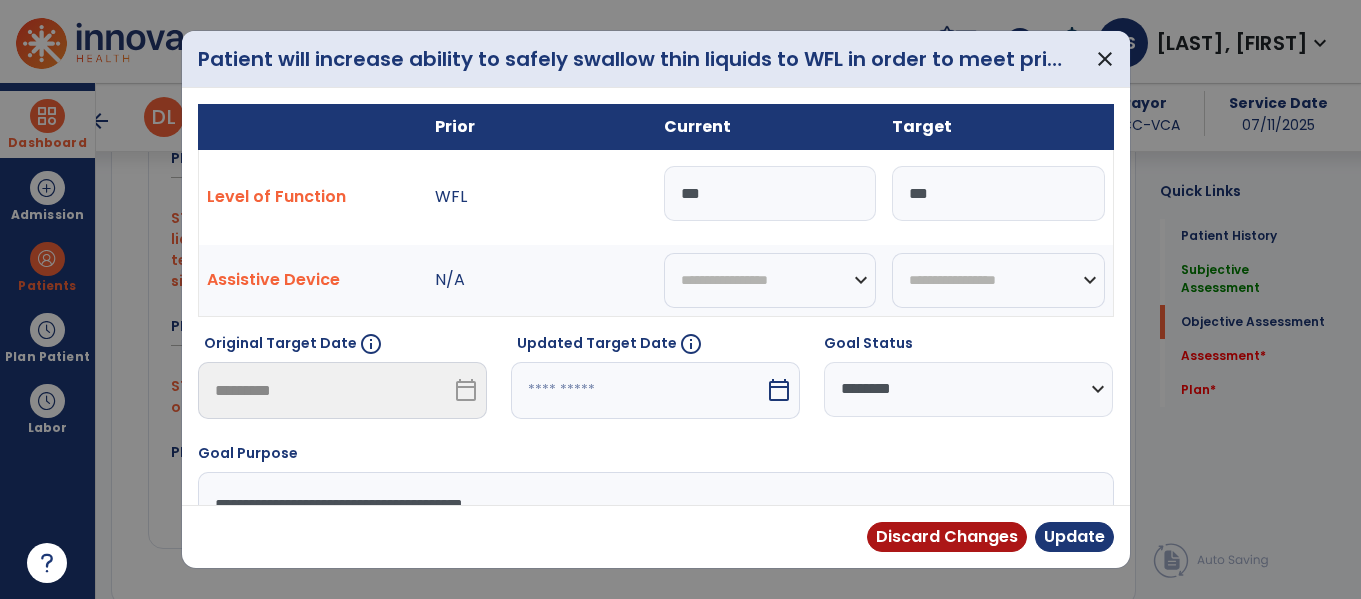 scroll, scrollTop: 1416, scrollLeft: 0, axis: vertical 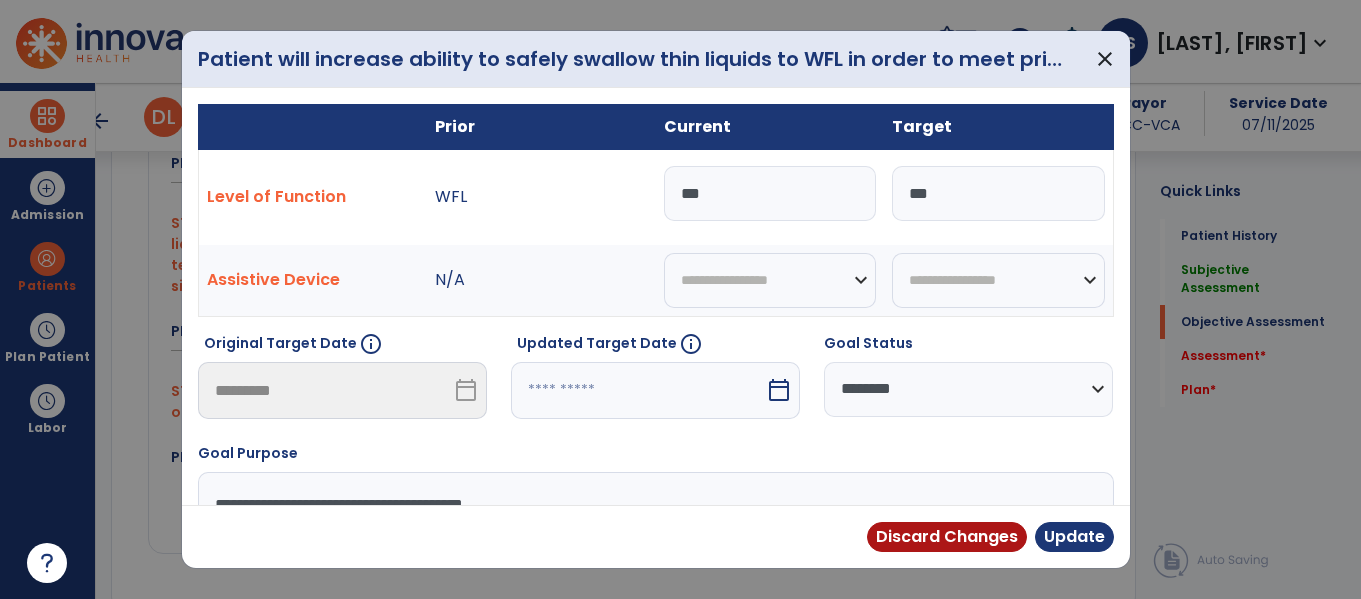 drag, startPoint x: 682, startPoint y: 192, endPoint x: 591, endPoint y: 171, distance: 93.39165 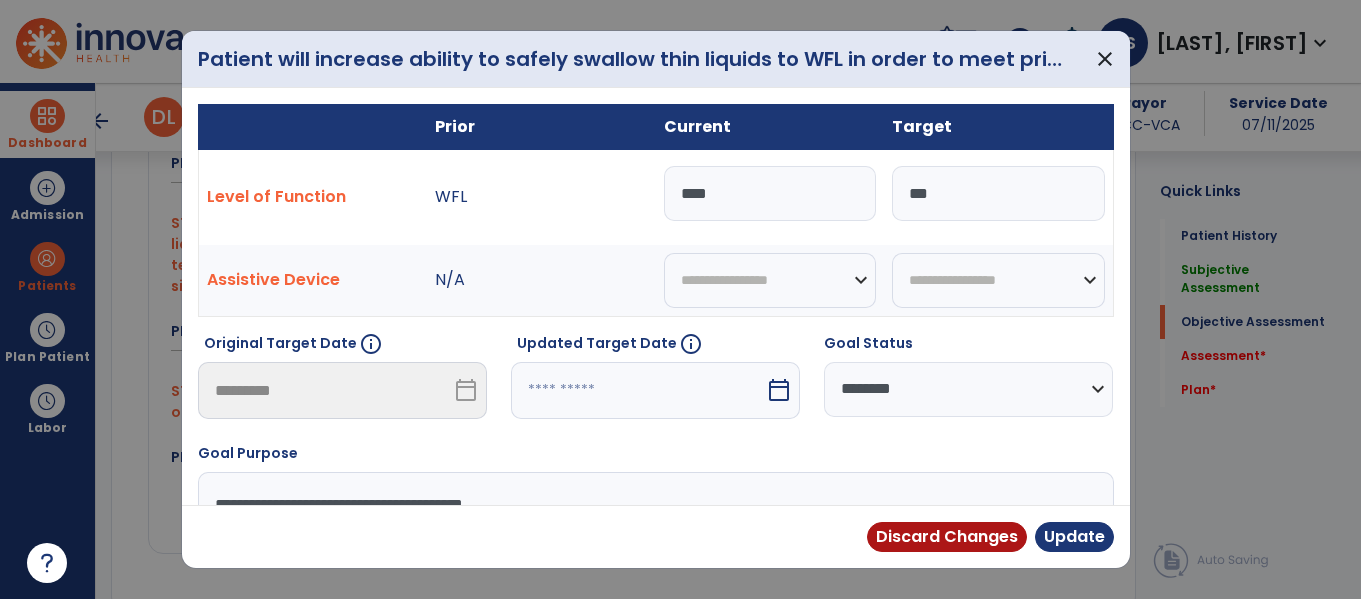 type on "****" 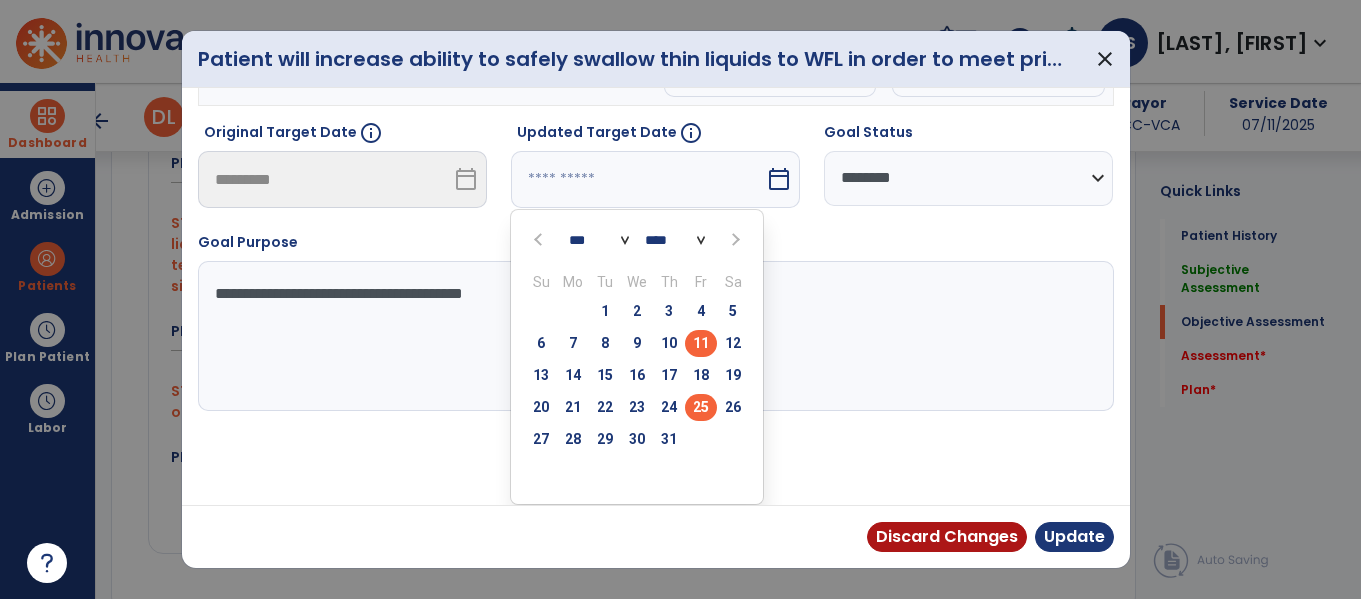 click on "25" at bounding box center (701, 407) 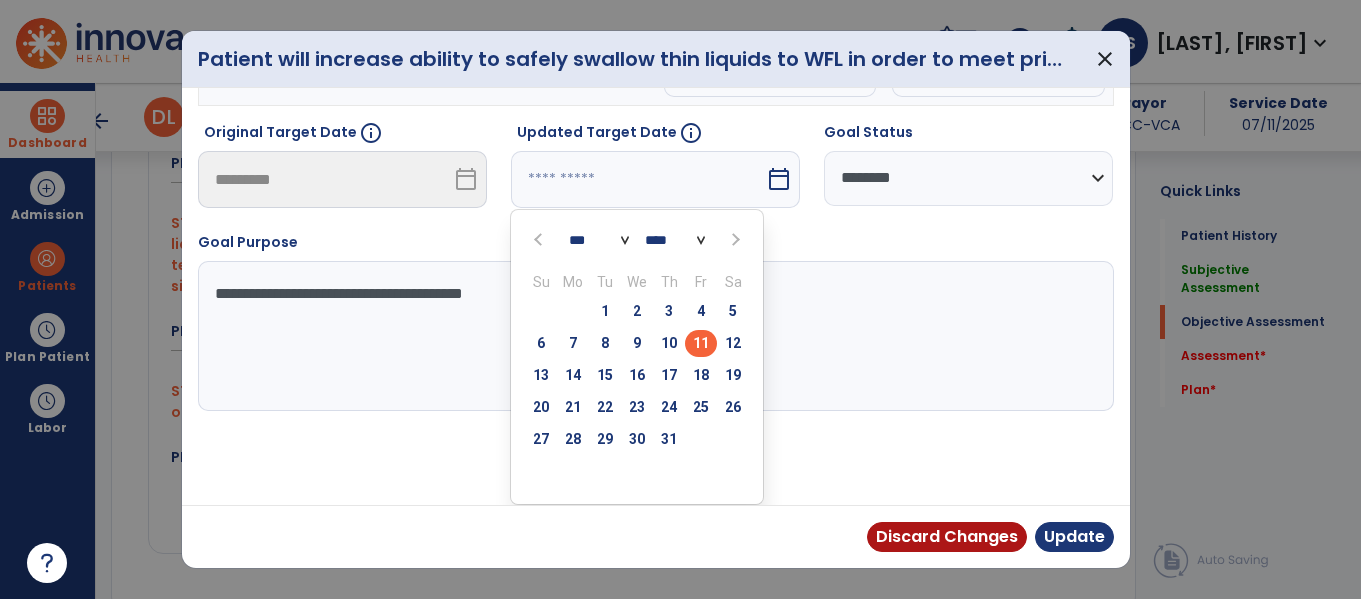 type on "*********" 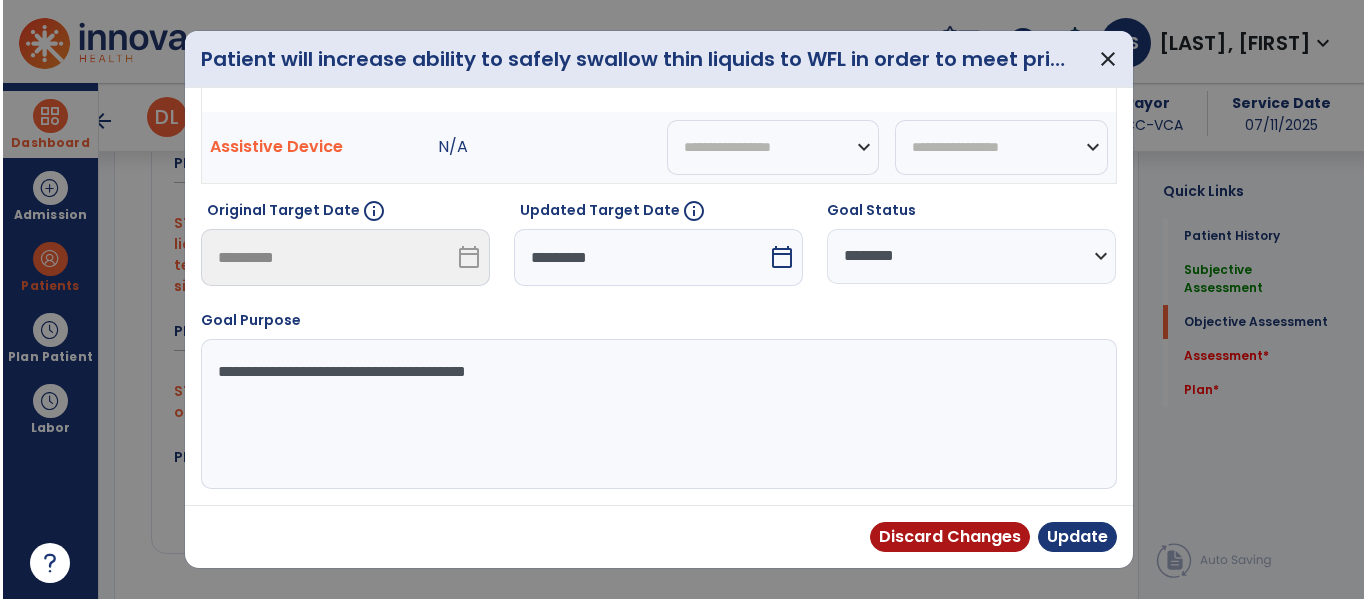 scroll, scrollTop: 133, scrollLeft: 0, axis: vertical 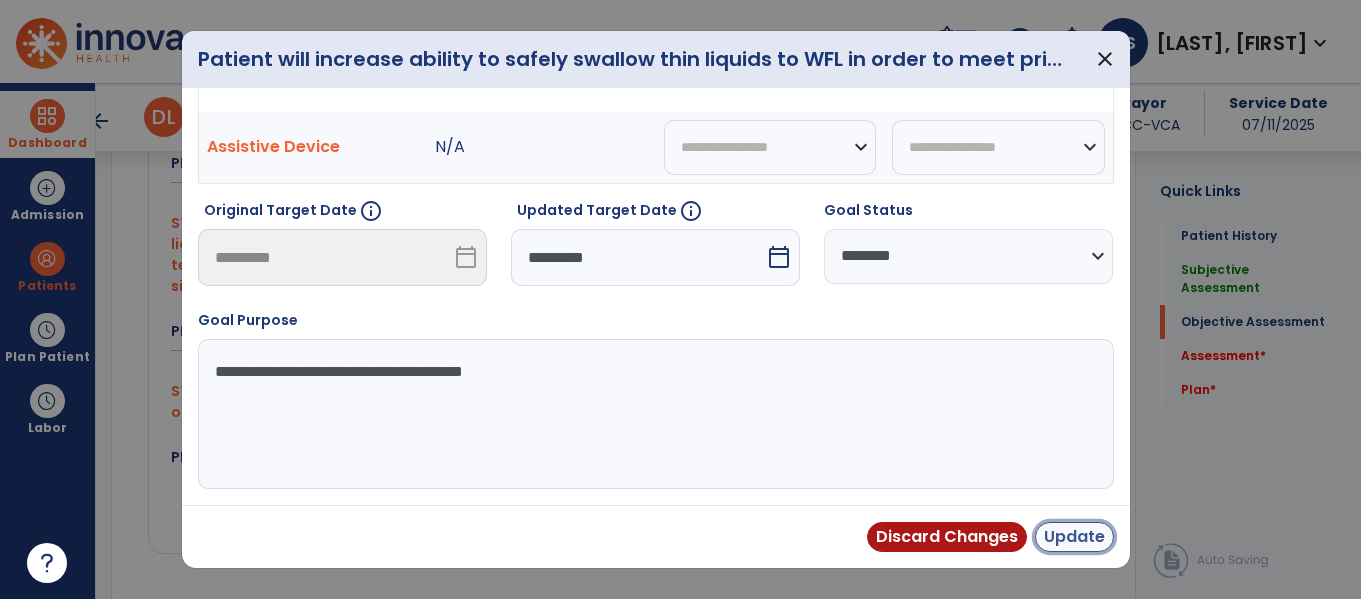 click on "Update" at bounding box center [1074, 537] 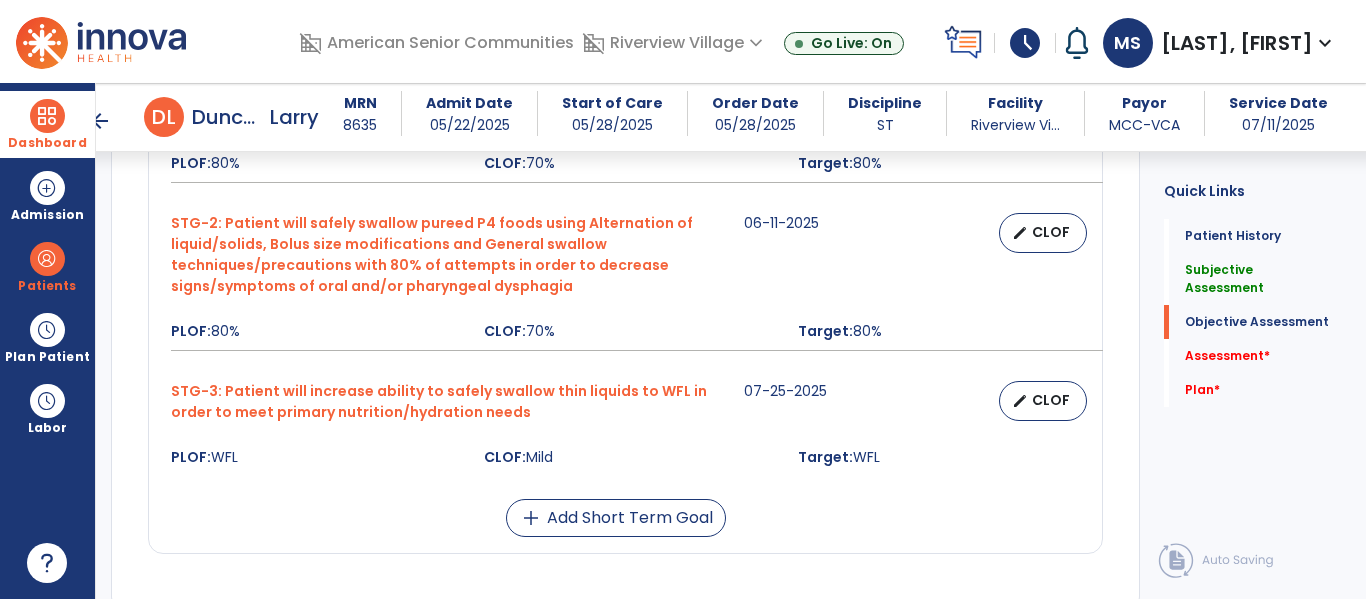 click 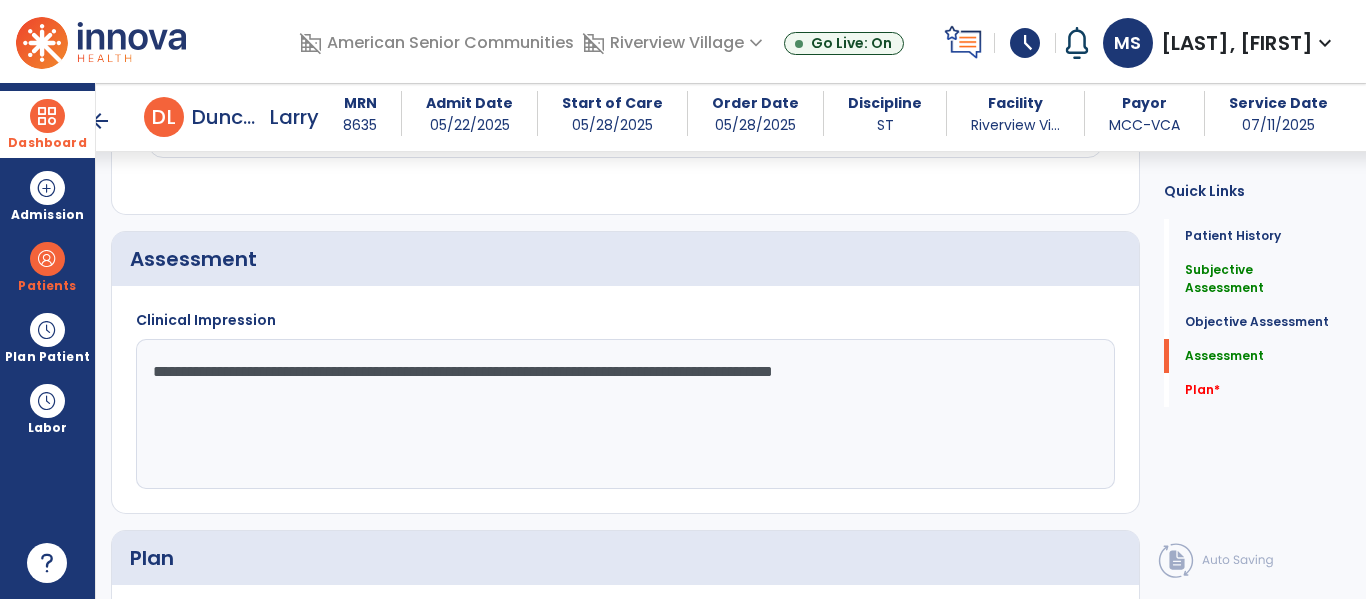 drag, startPoint x: 854, startPoint y: 378, endPoint x: 885, endPoint y: 379, distance: 31.016125 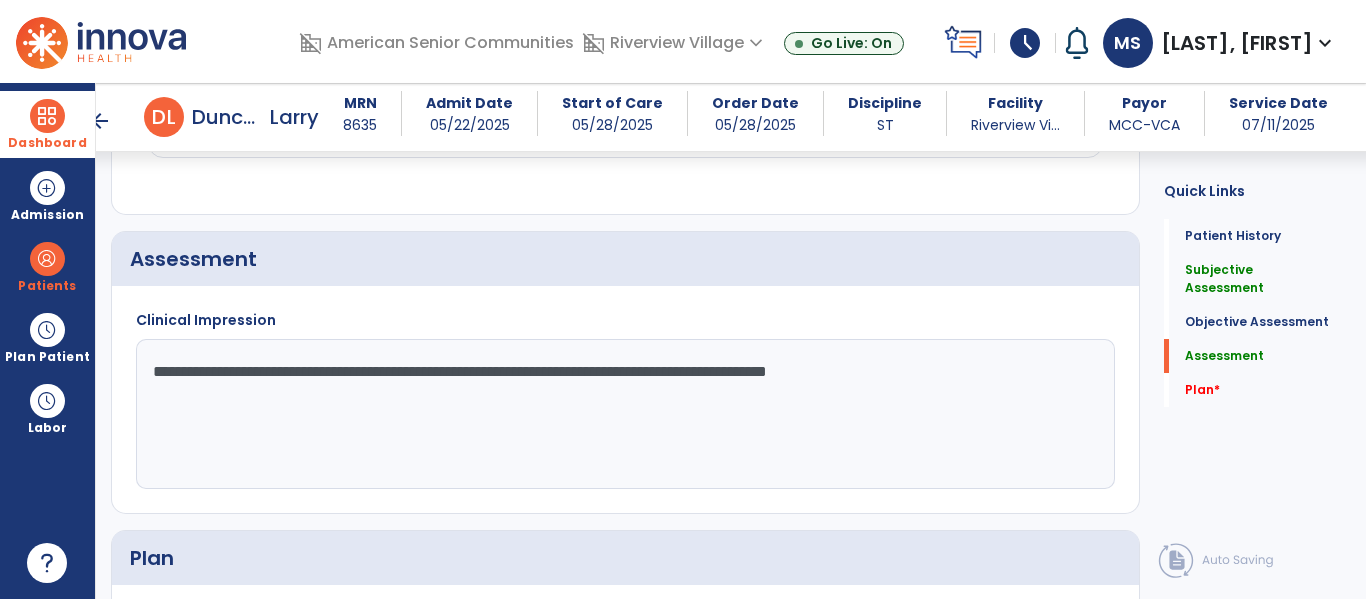click on "**********" 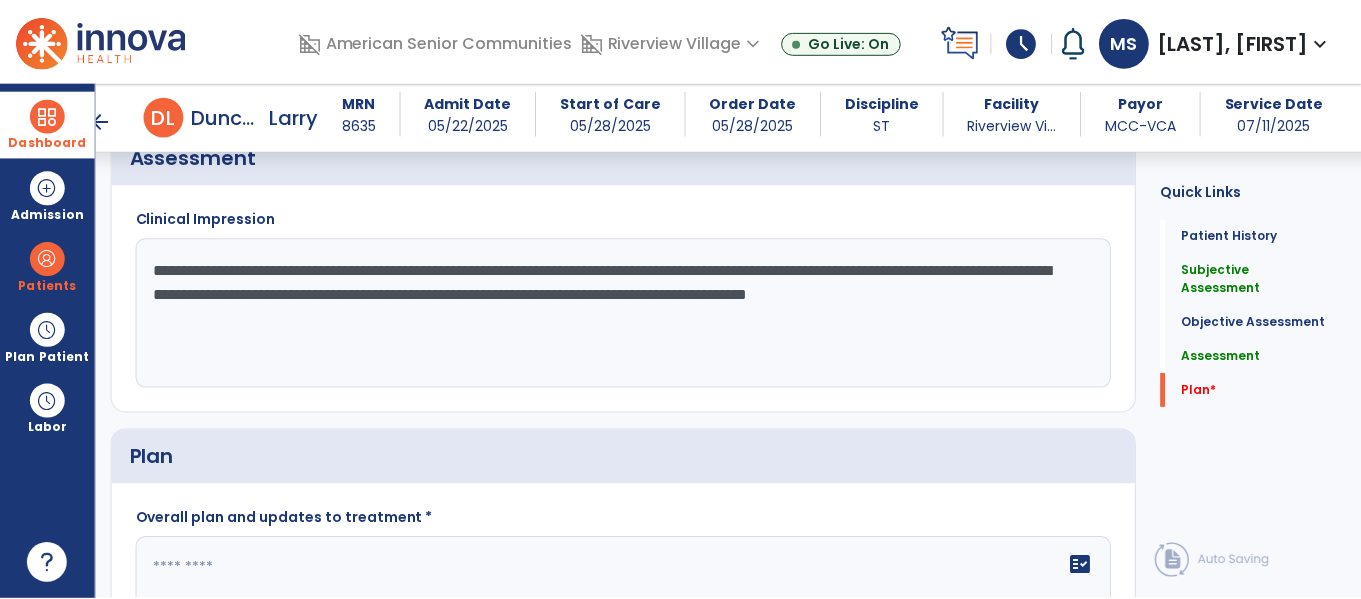 scroll, scrollTop: 2098, scrollLeft: 0, axis: vertical 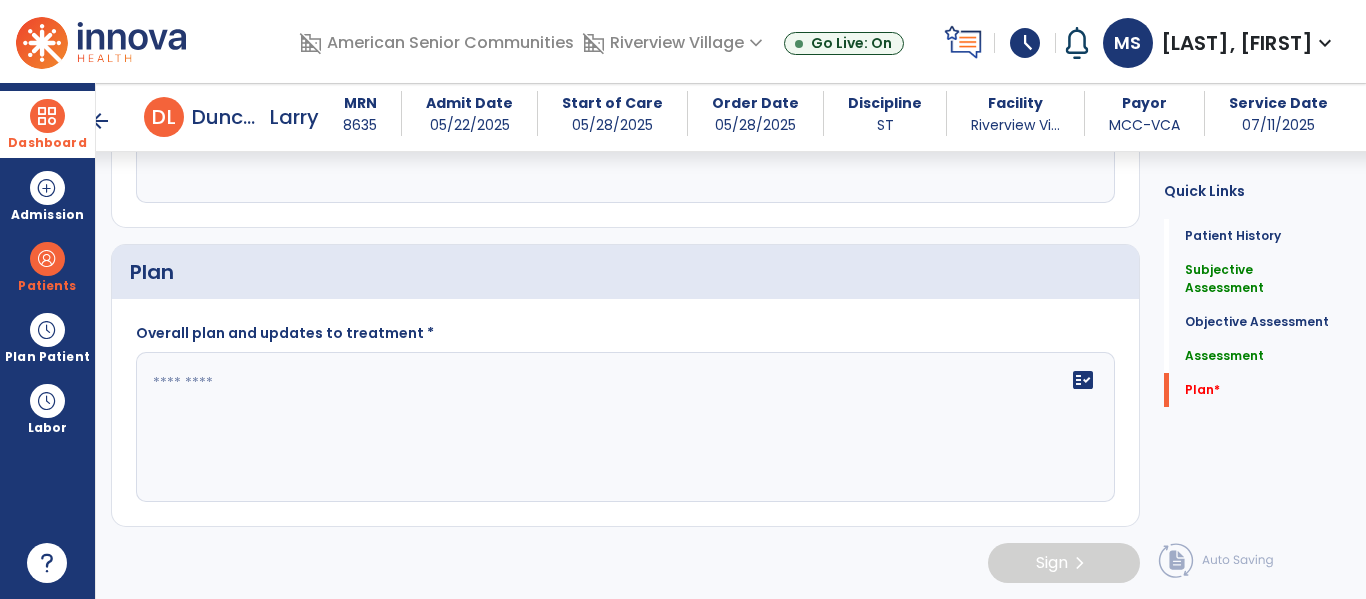 type on "**********" 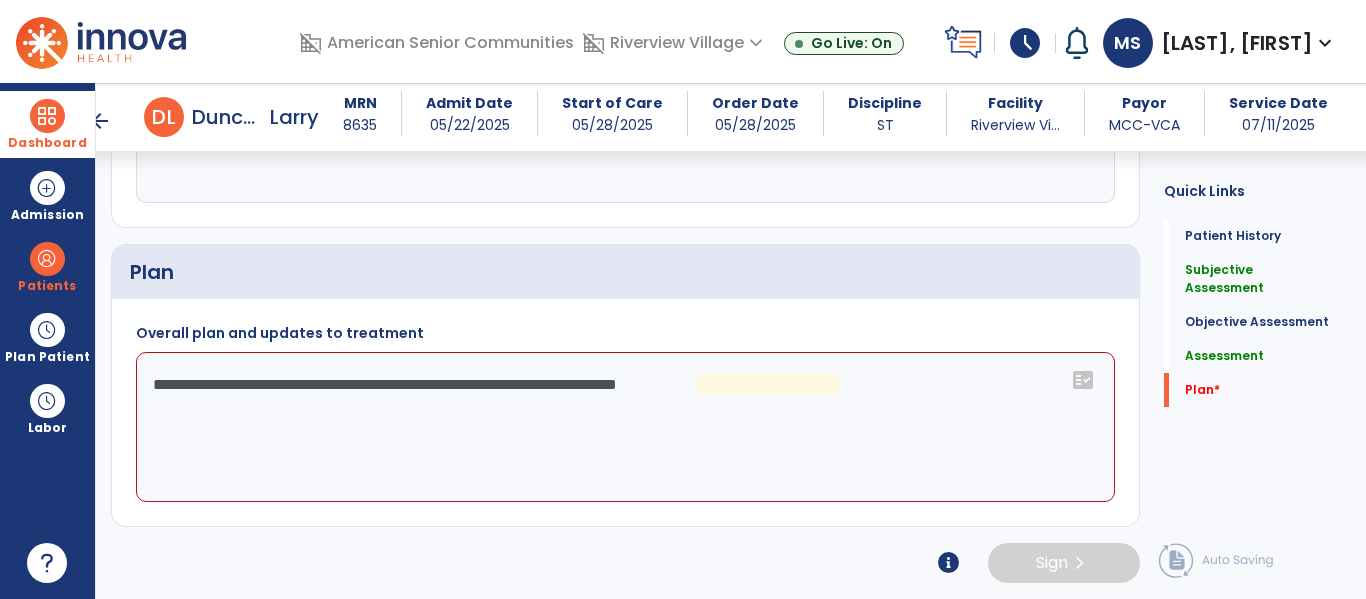 click on "**********" 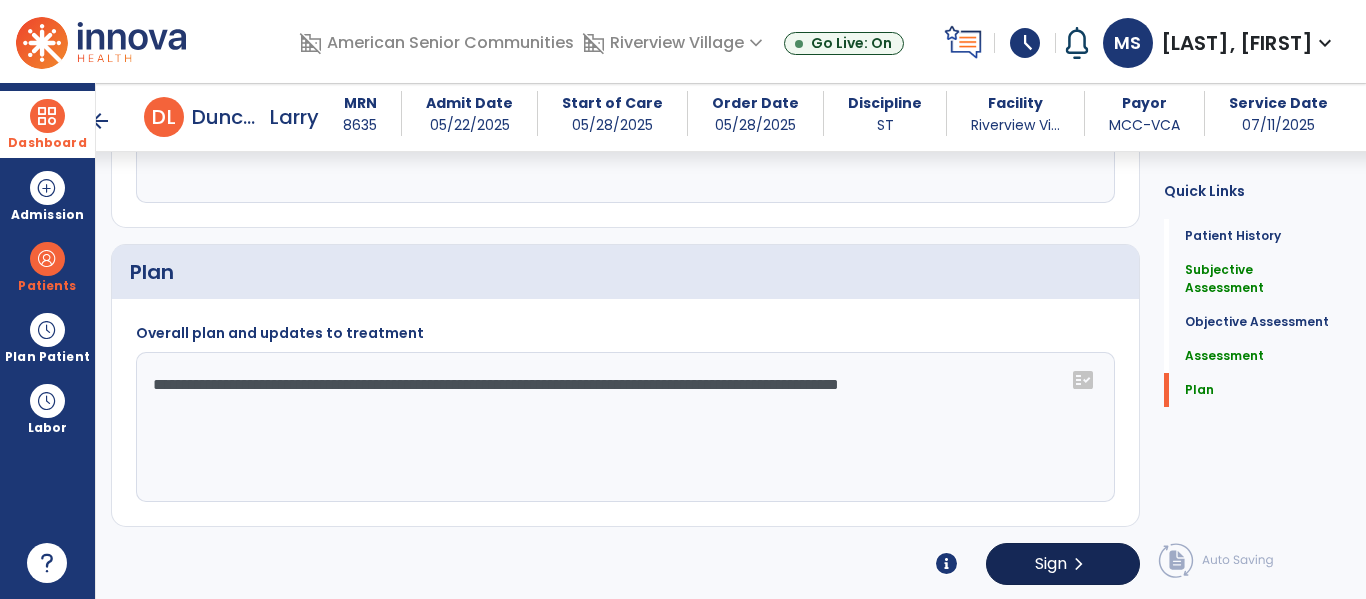 type on "**********" 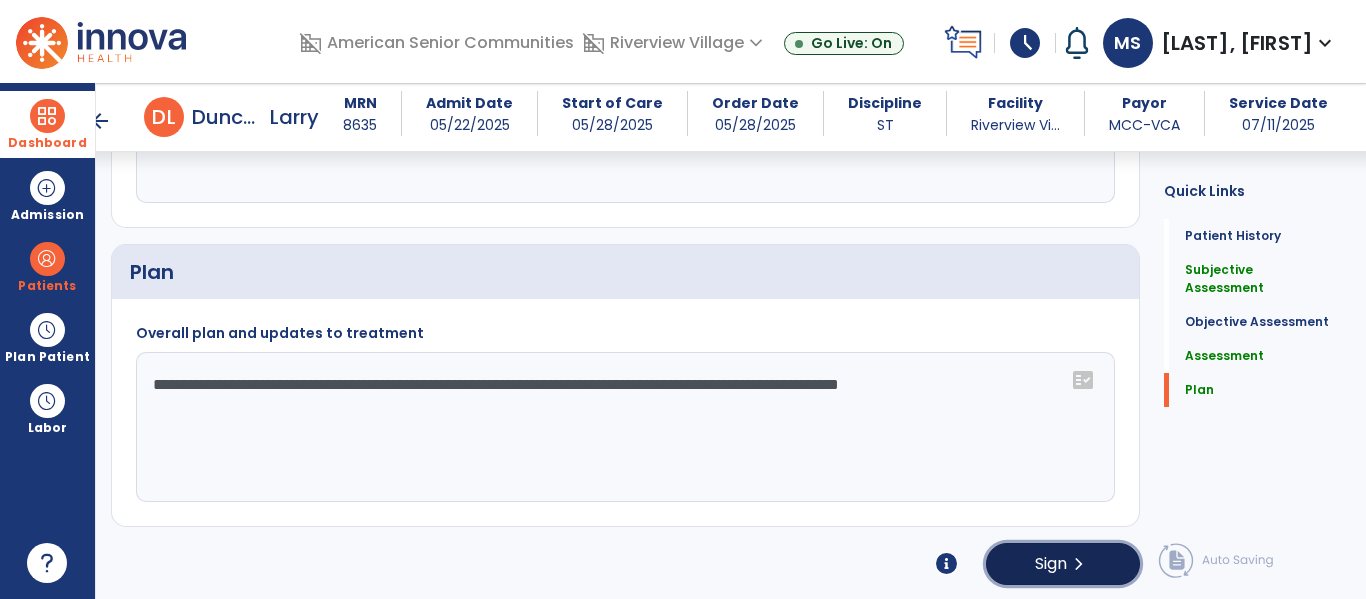 click on "Sign" 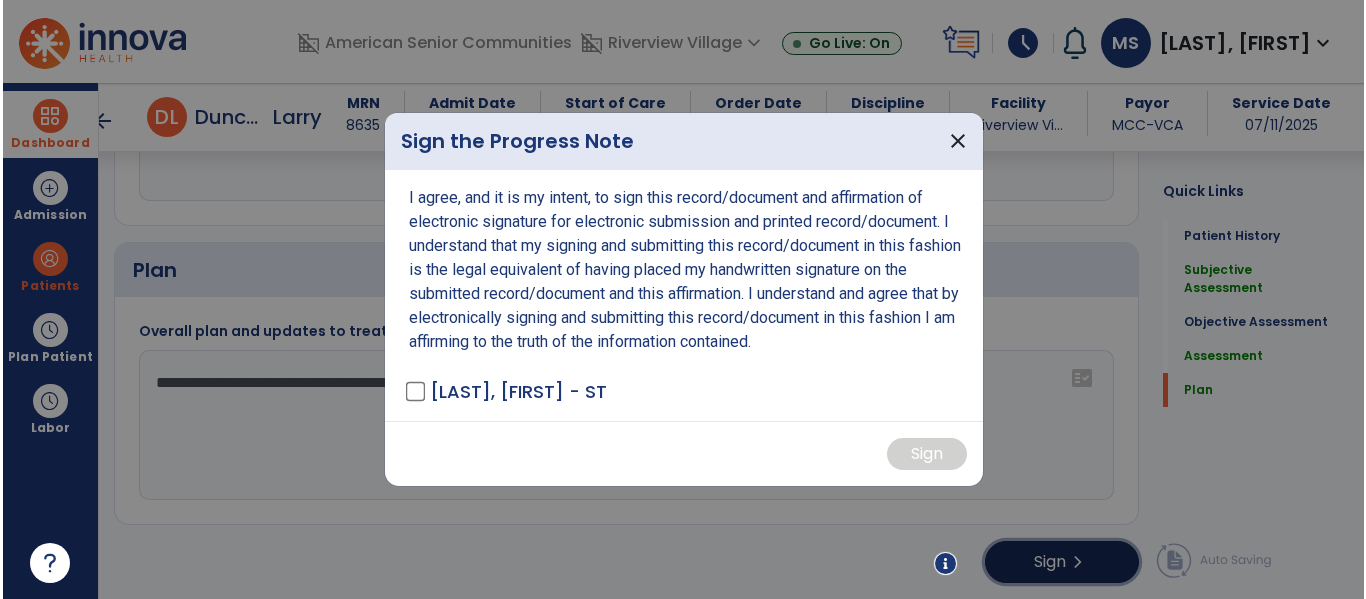 scroll, scrollTop: 2098, scrollLeft: 0, axis: vertical 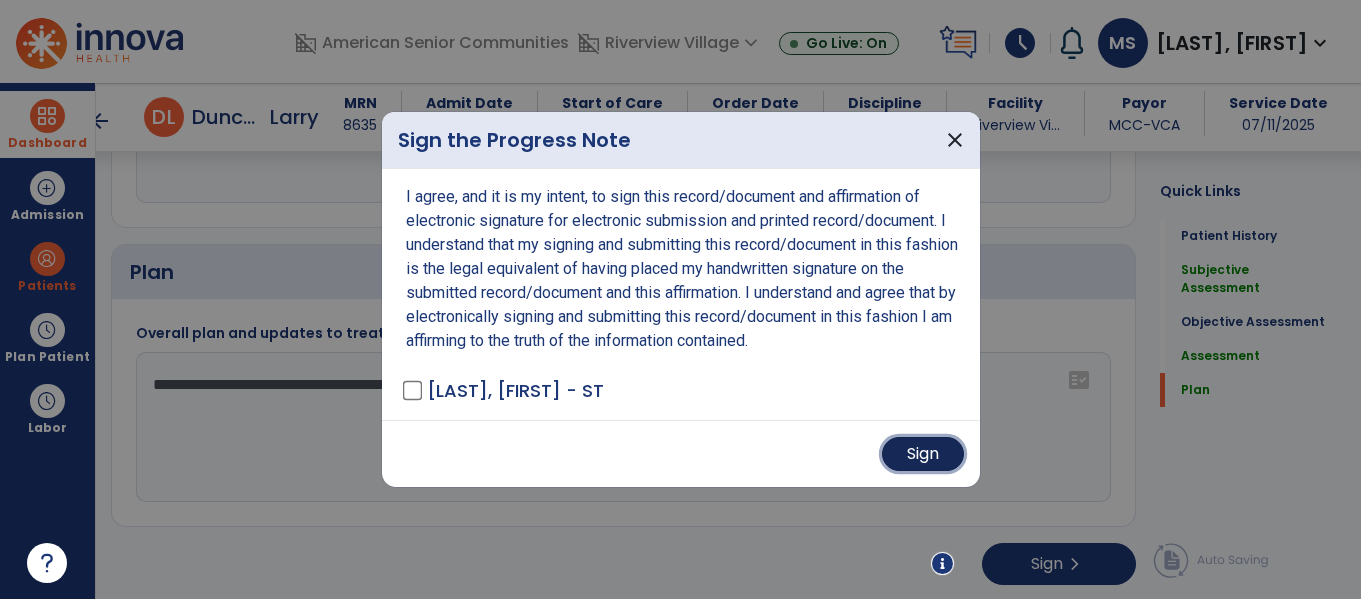 click on "Sign" at bounding box center (923, 454) 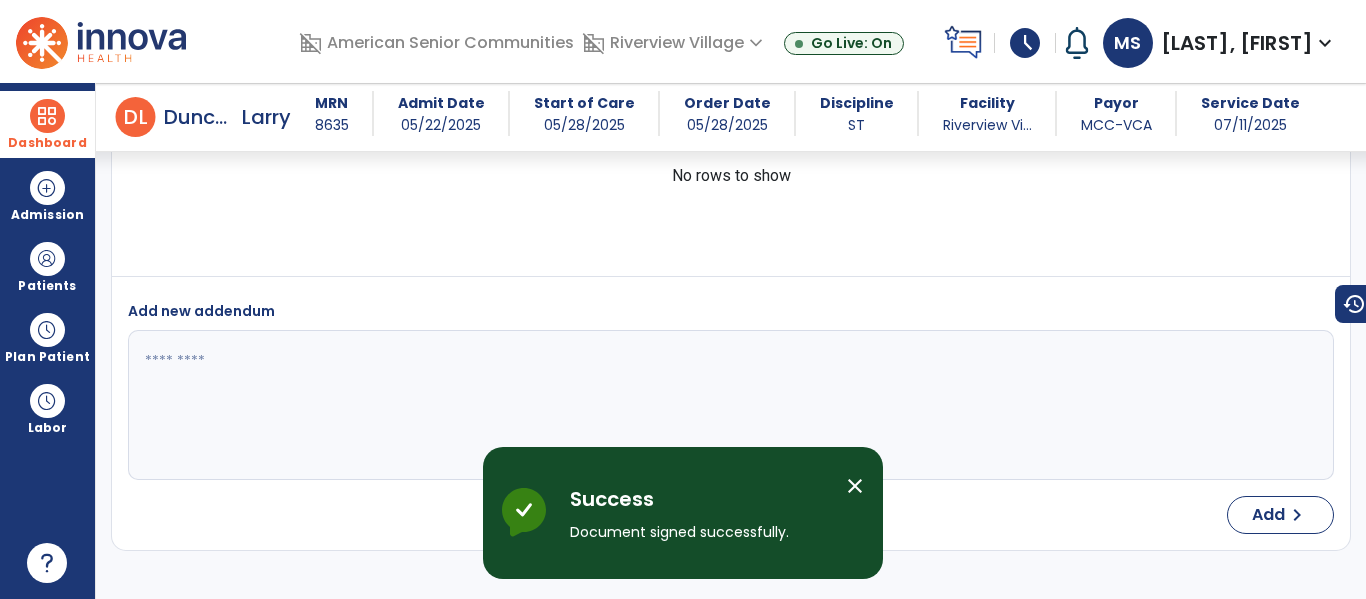 click at bounding box center [47, 116] 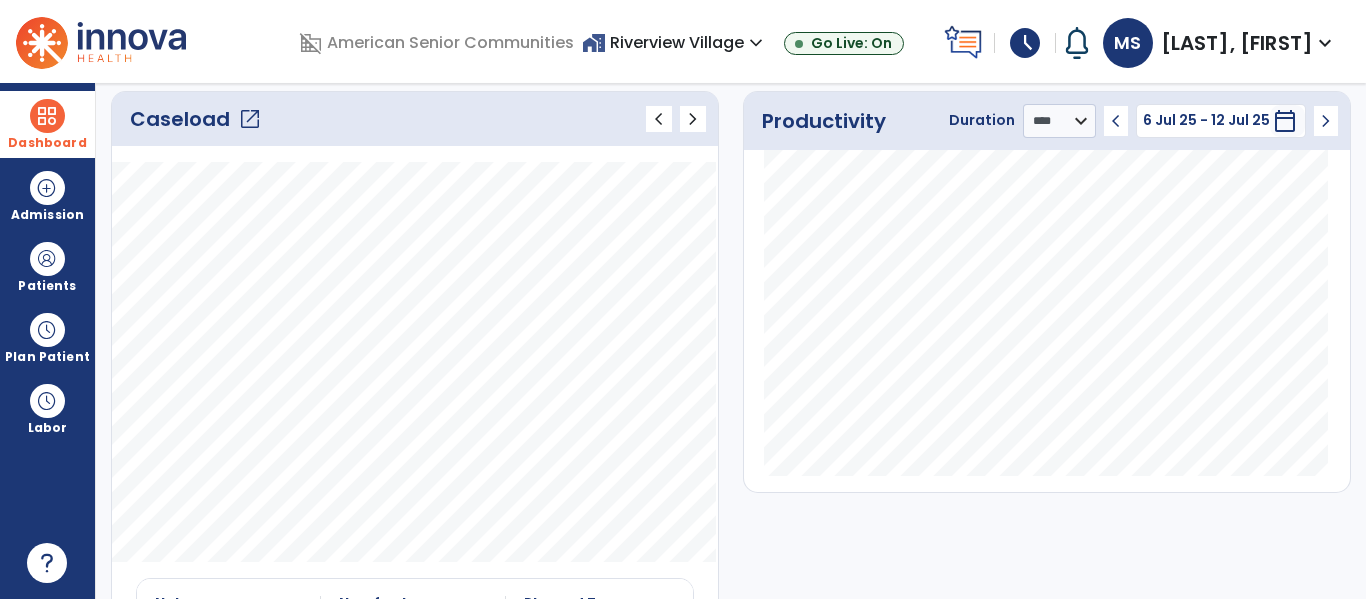 scroll, scrollTop: 0, scrollLeft: 0, axis: both 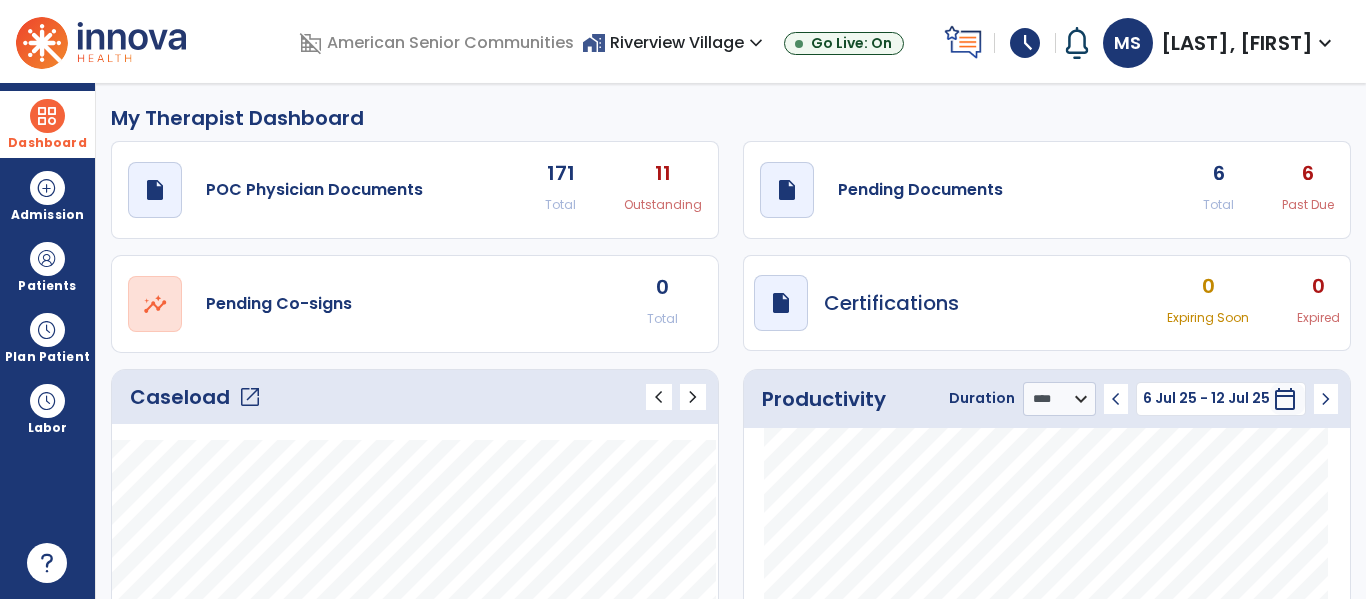 click on "[LAST]" at bounding box center [1237, 43] 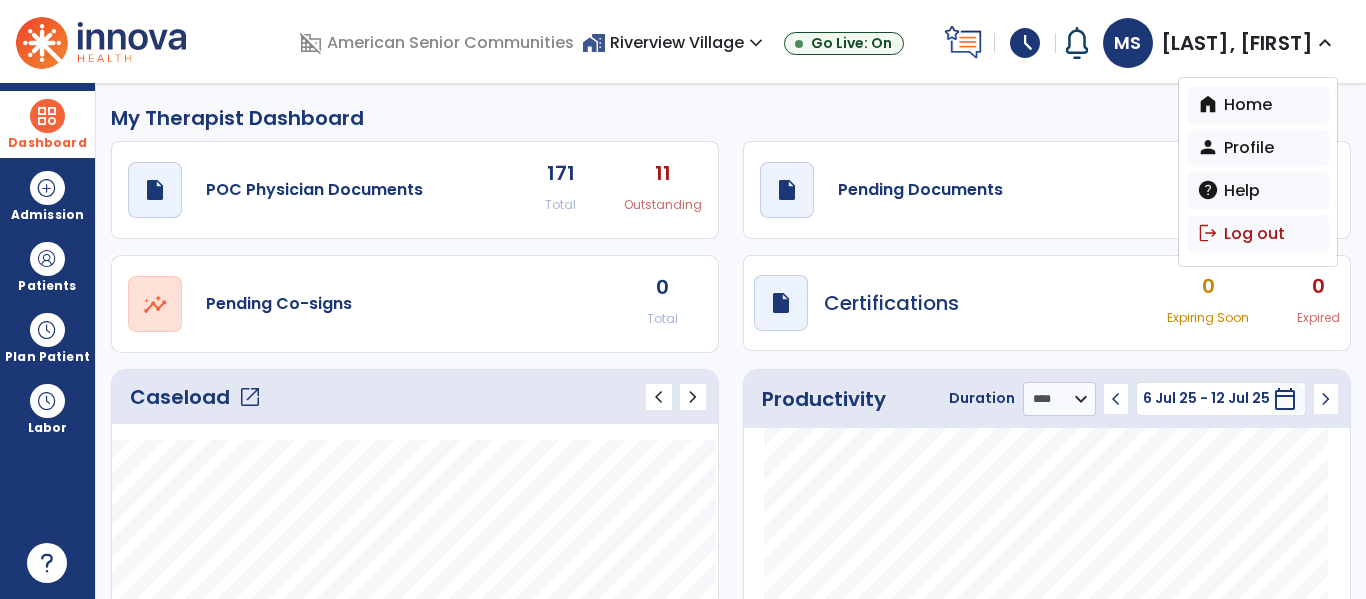 click on "logout   Log out" at bounding box center [1258, 234] 